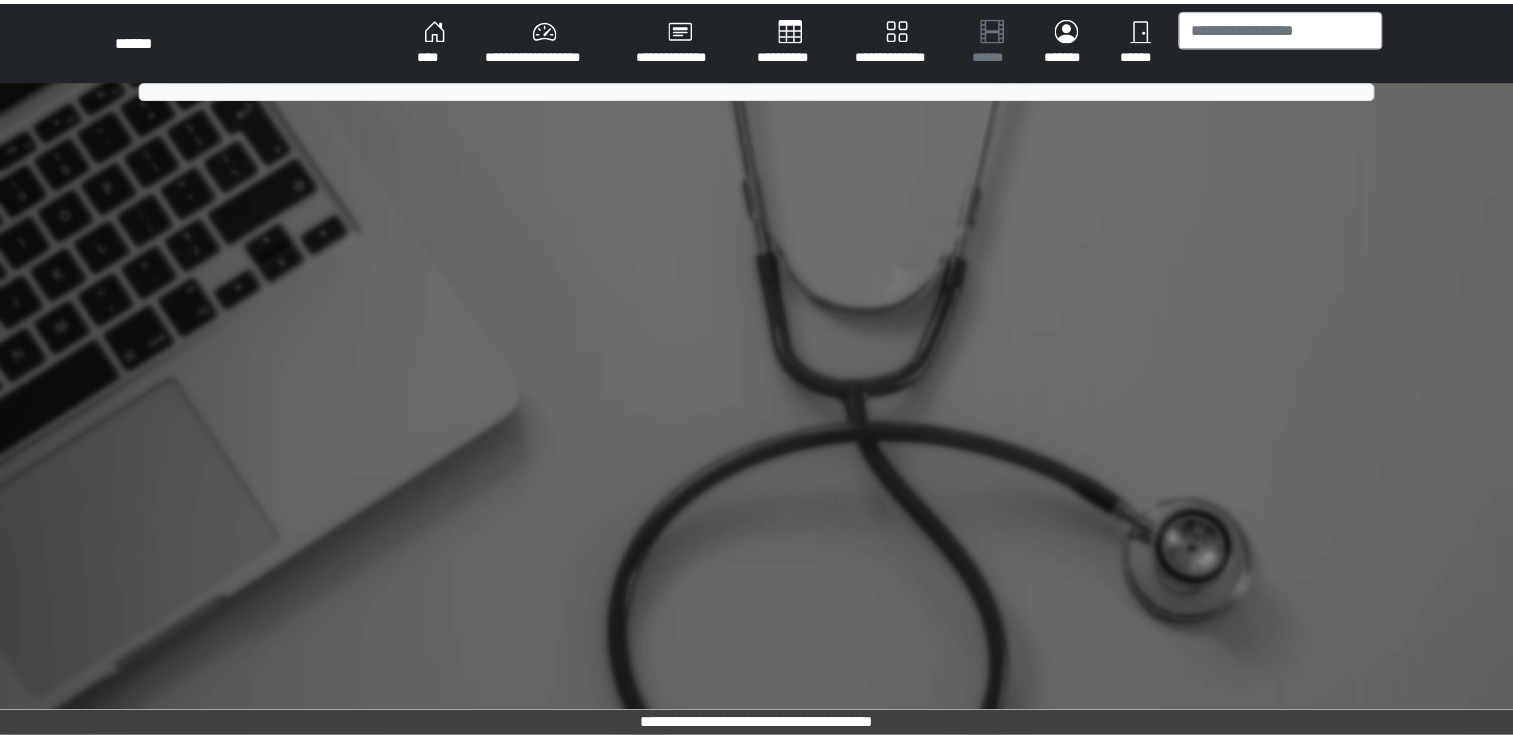 scroll, scrollTop: 0, scrollLeft: 0, axis: both 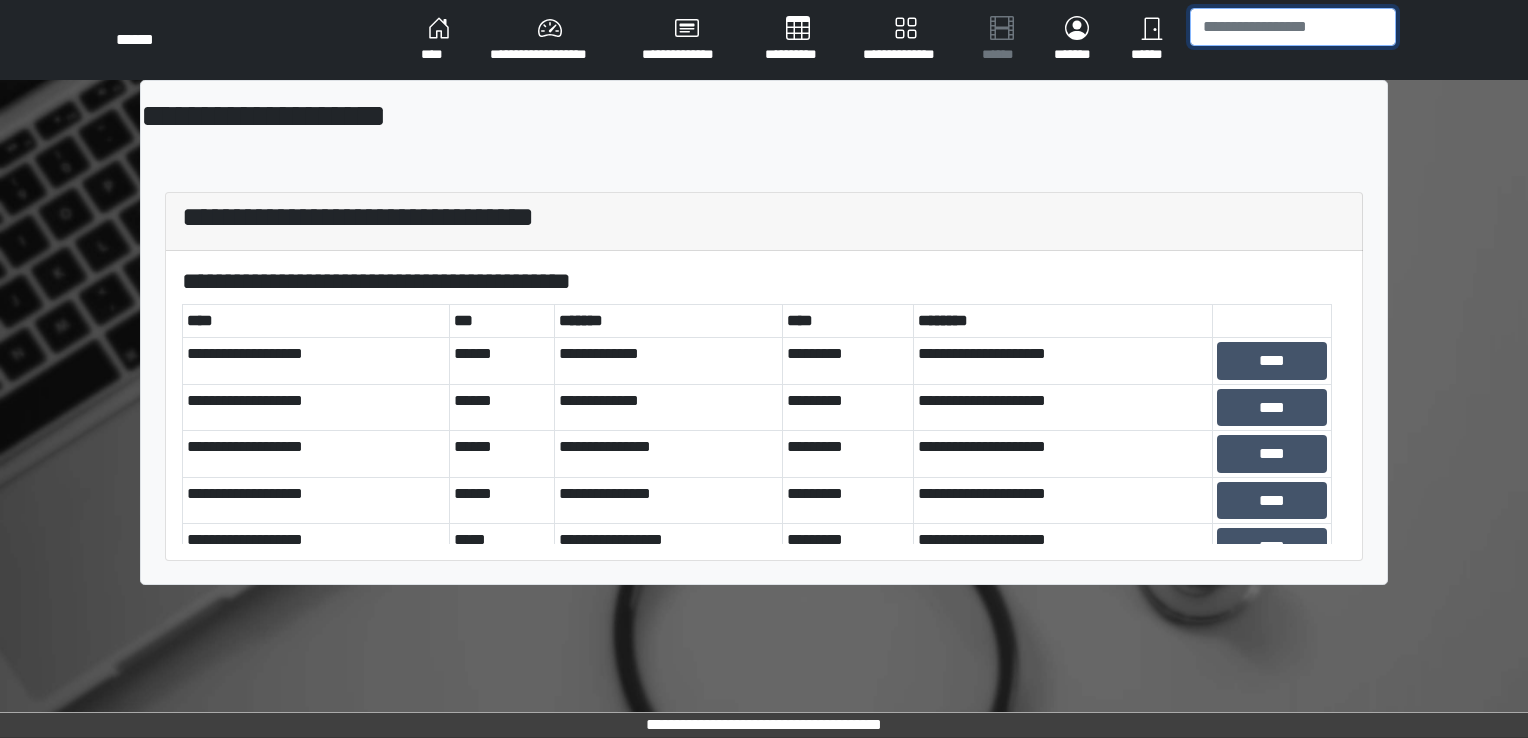 click at bounding box center (1293, 27) 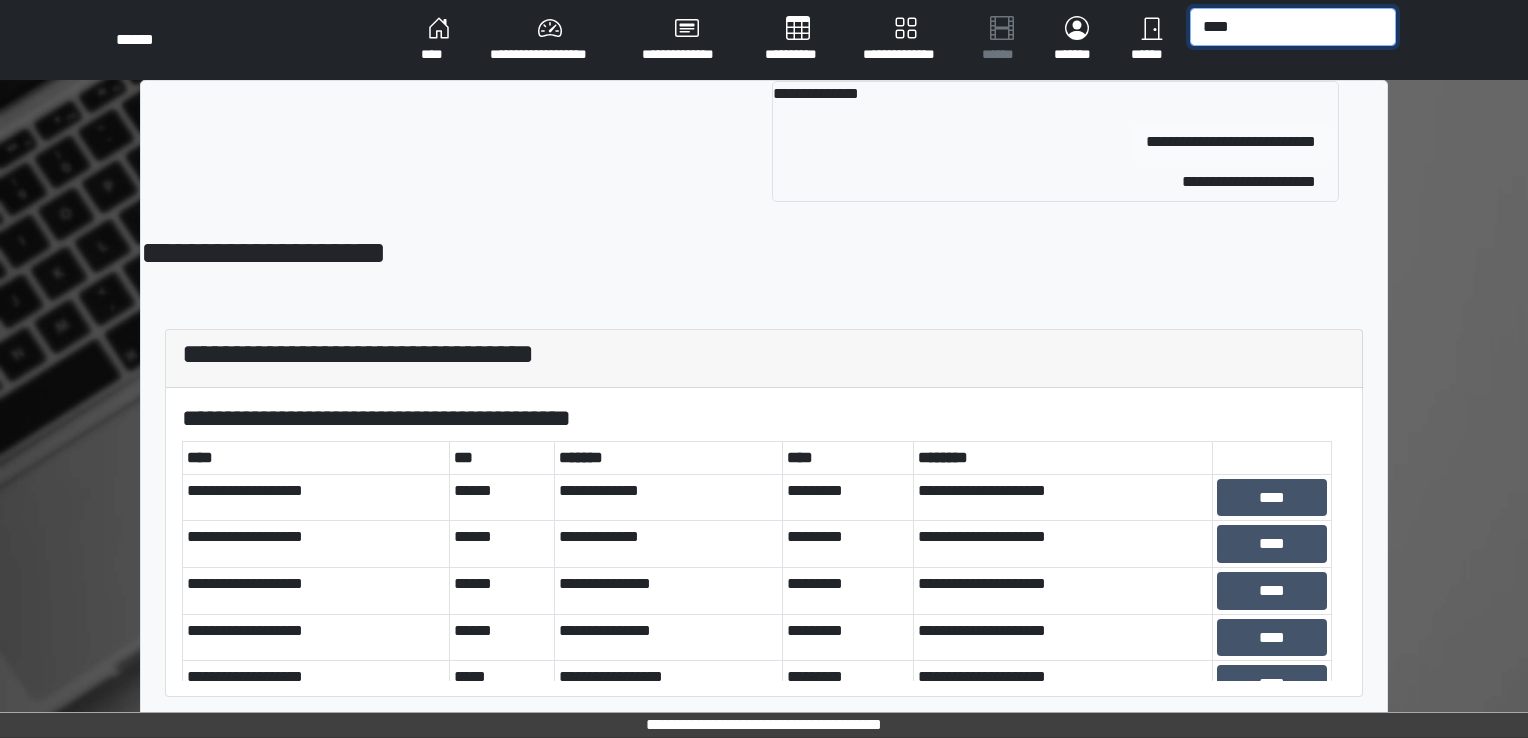 type on "****" 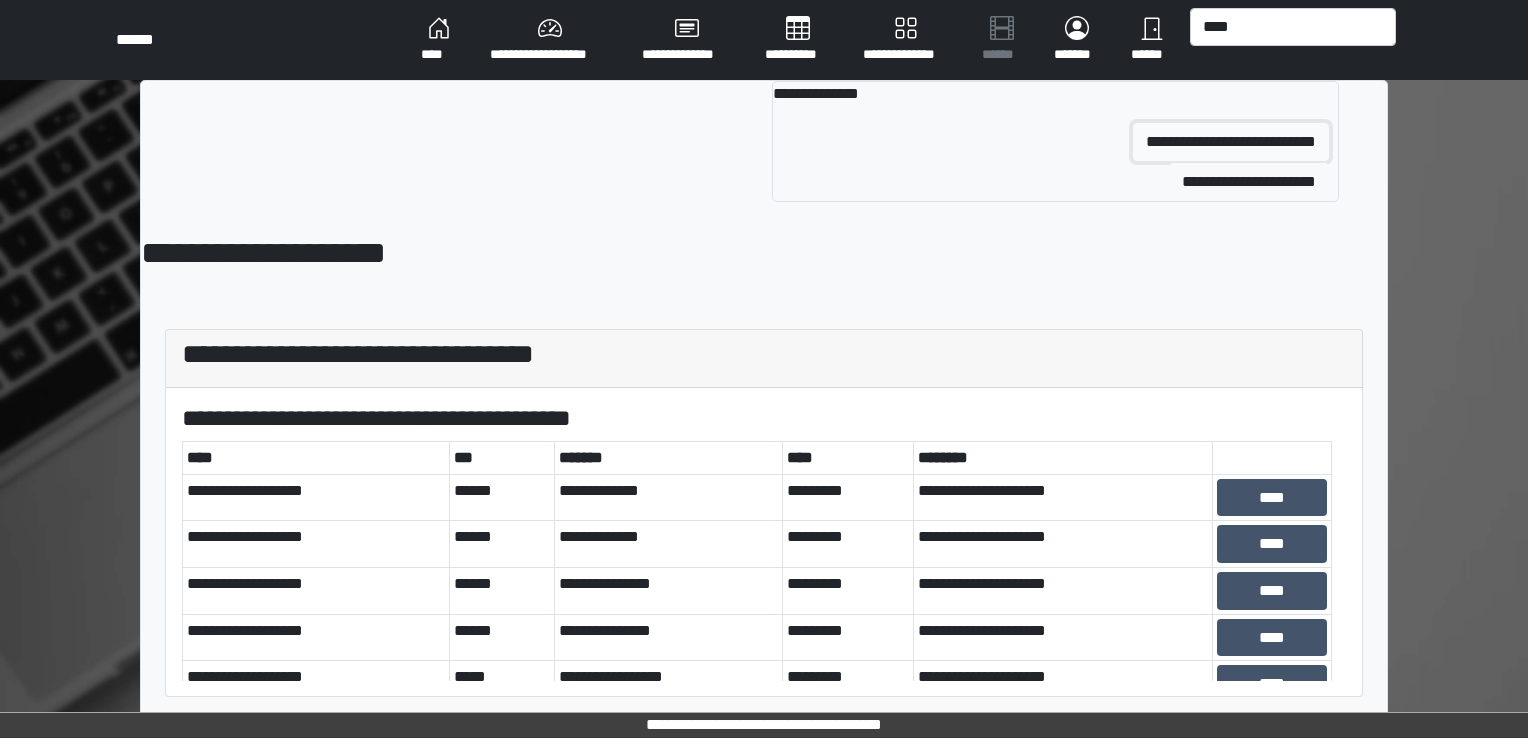 click on "**********" at bounding box center (1231, 142) 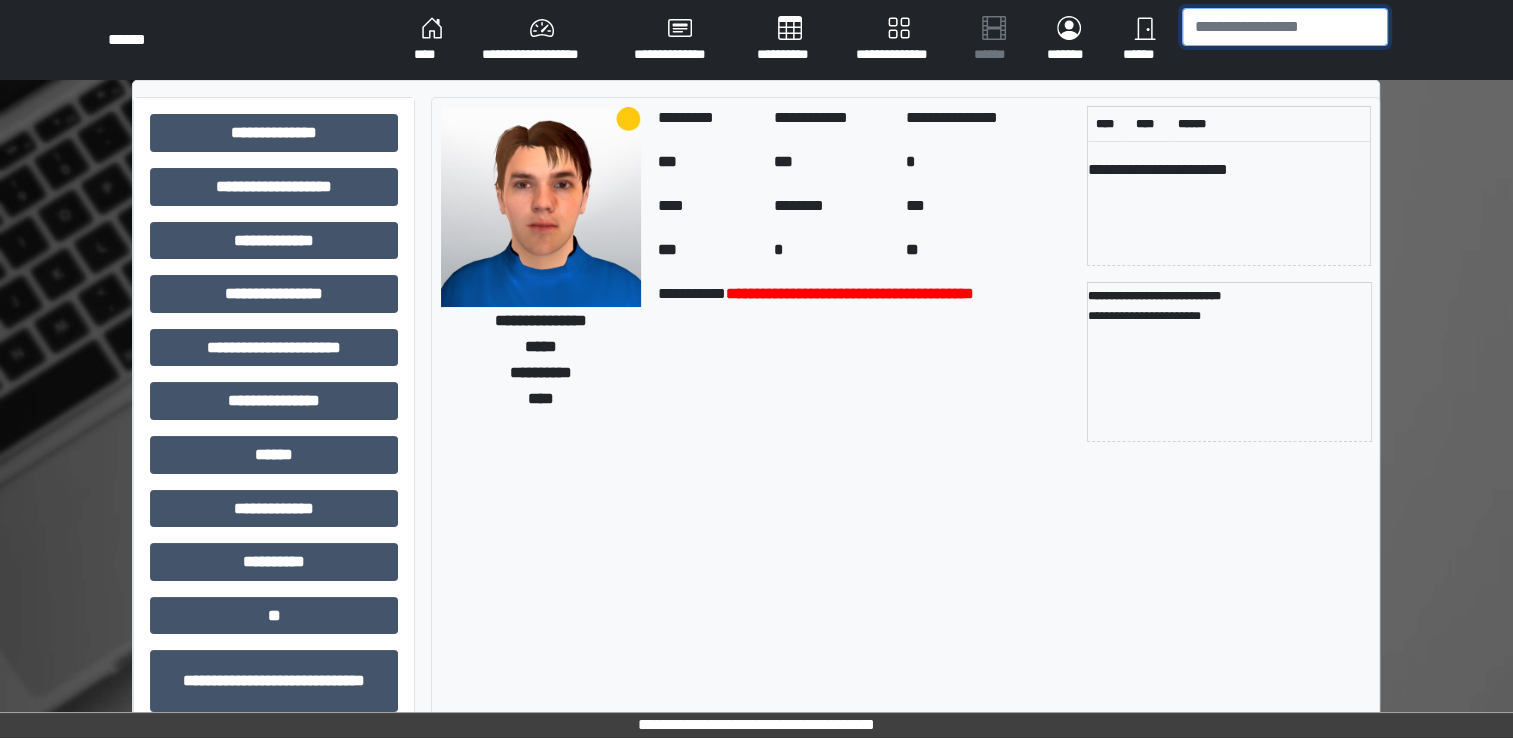 click at bounding box center [1285, 27] 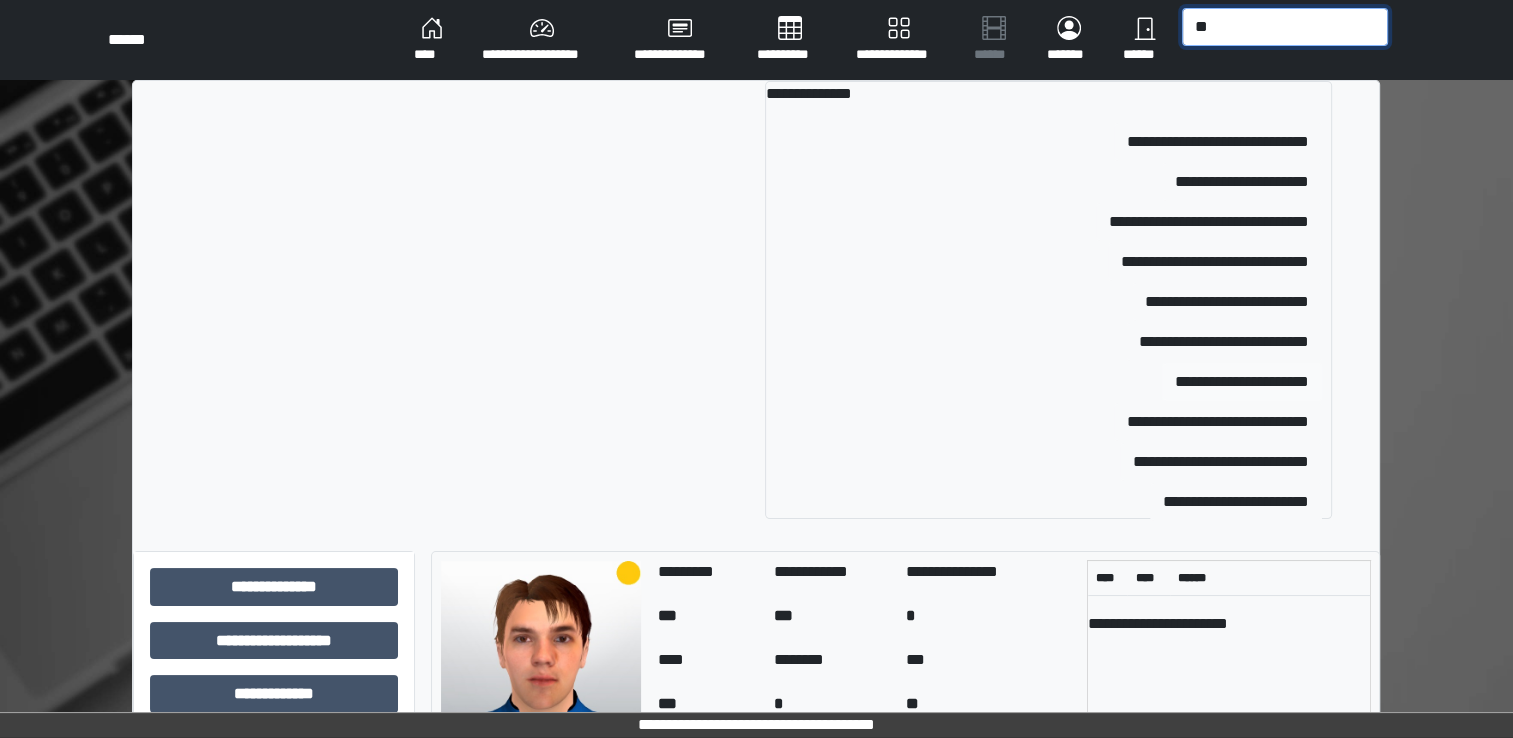 type on "**" 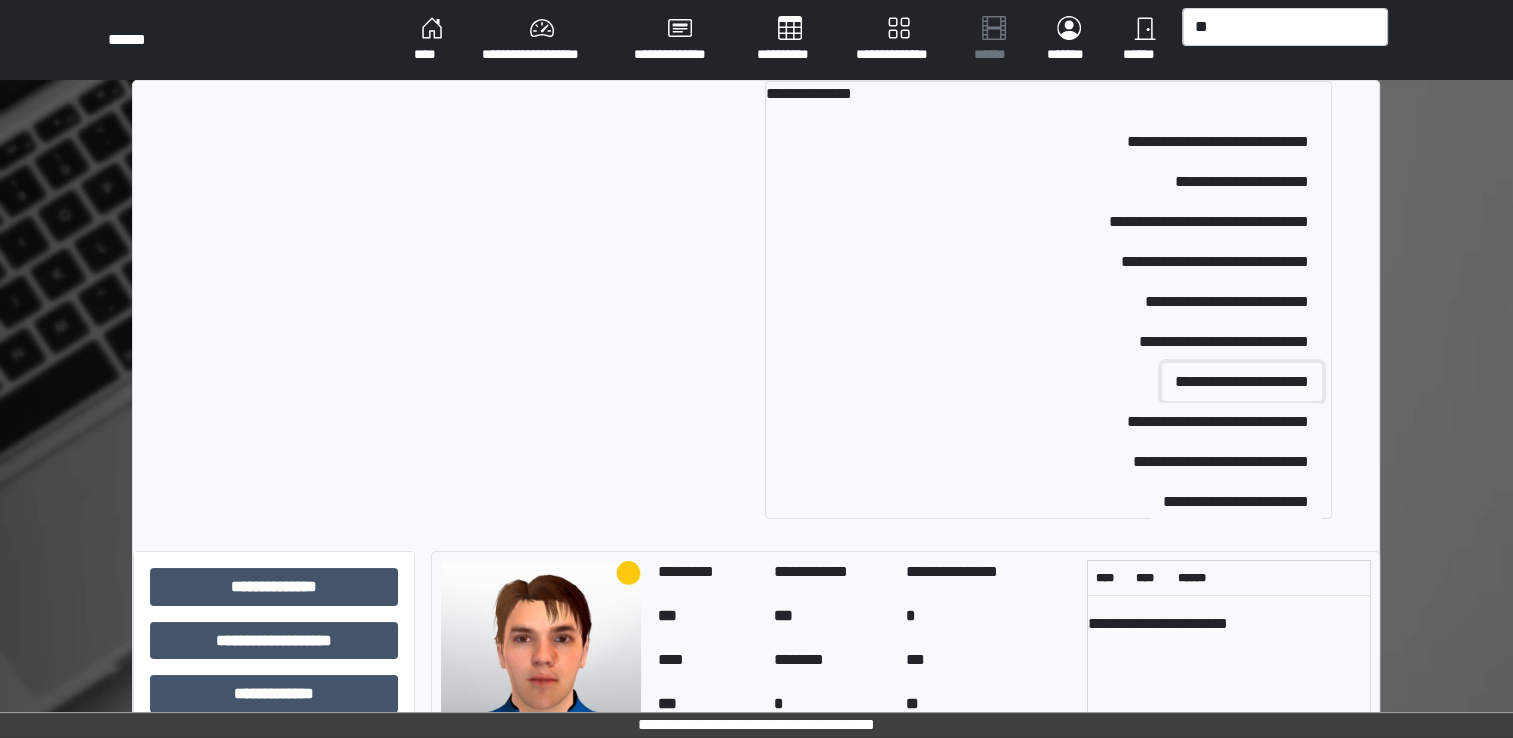 click on "**********" at bounding box center (1242, 382) 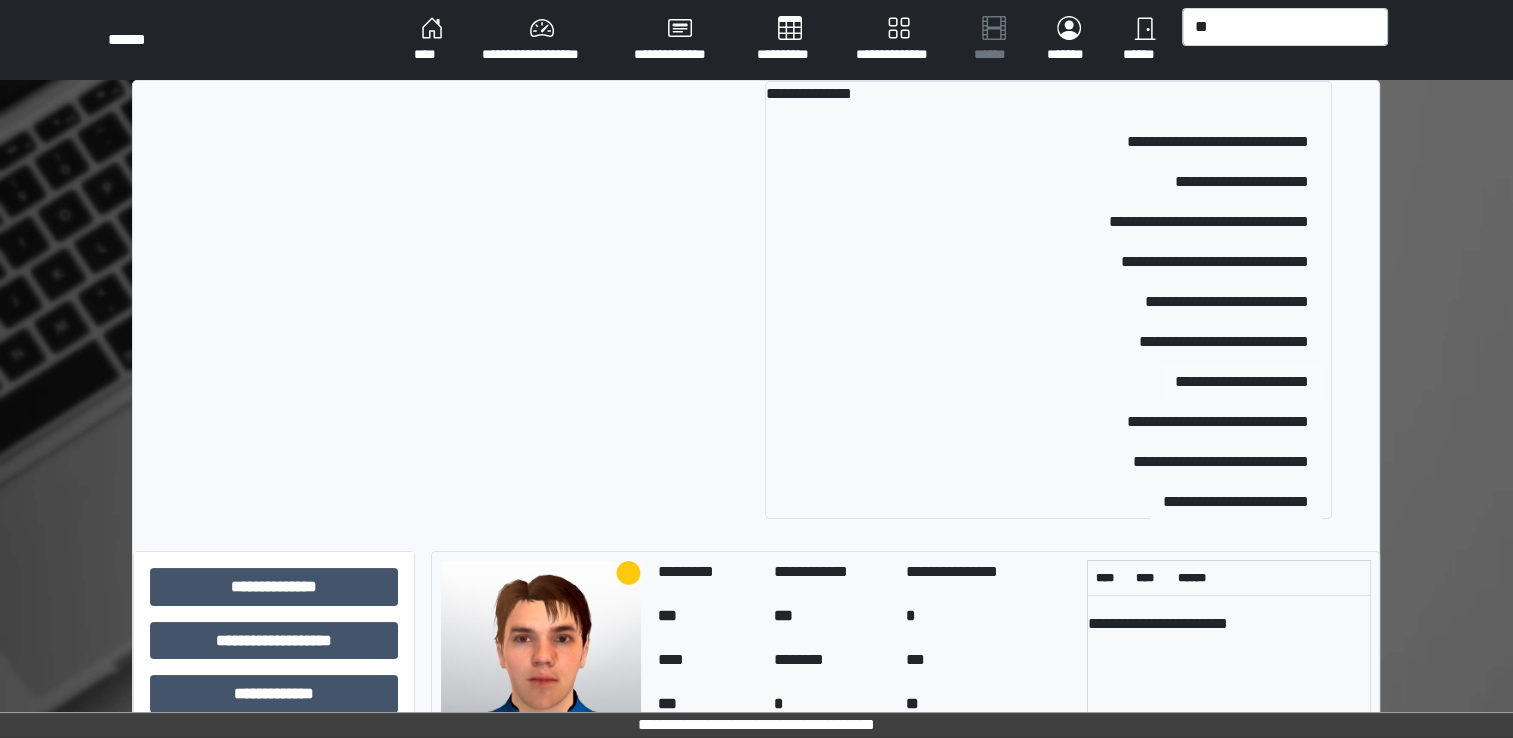 type 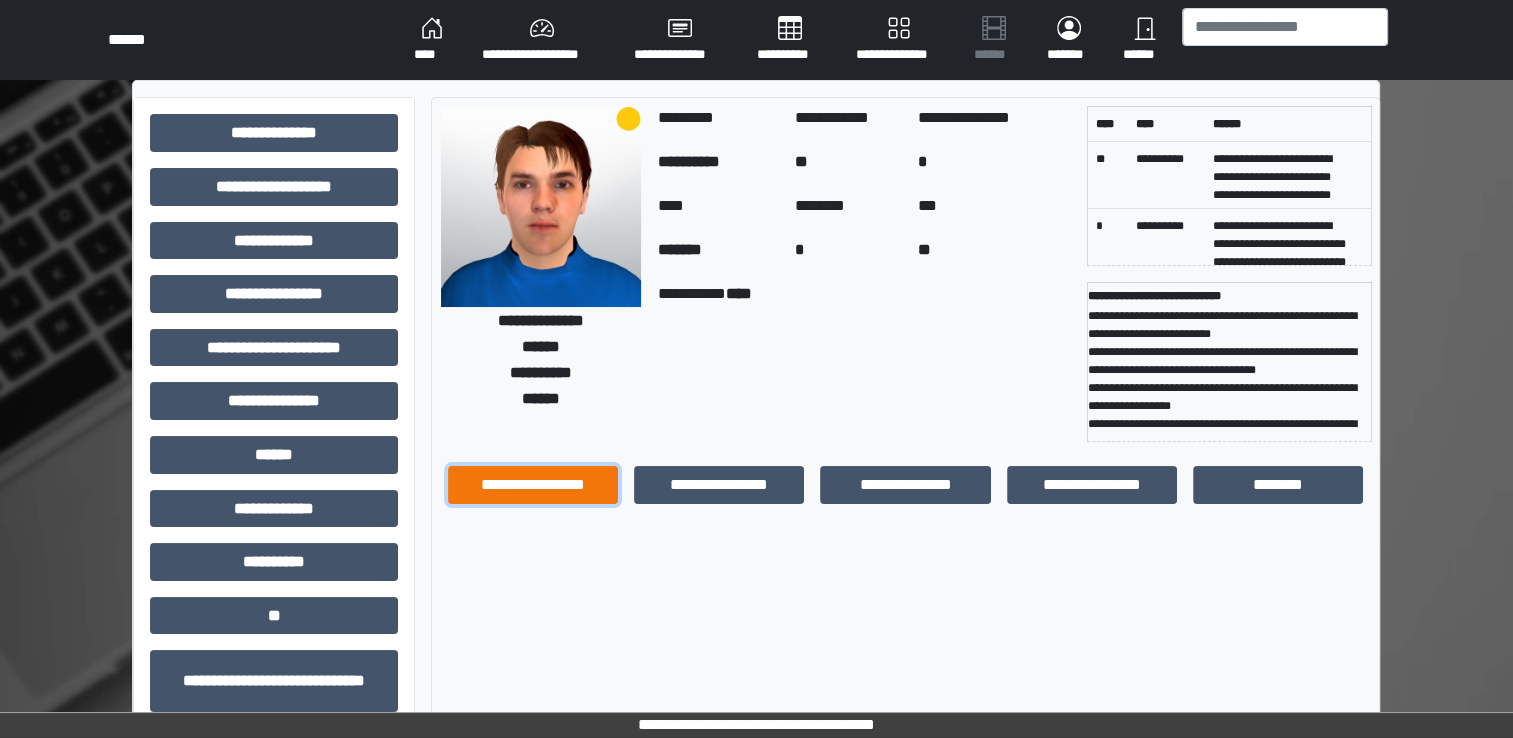 click on "**********" at bounding box center (533, 485) 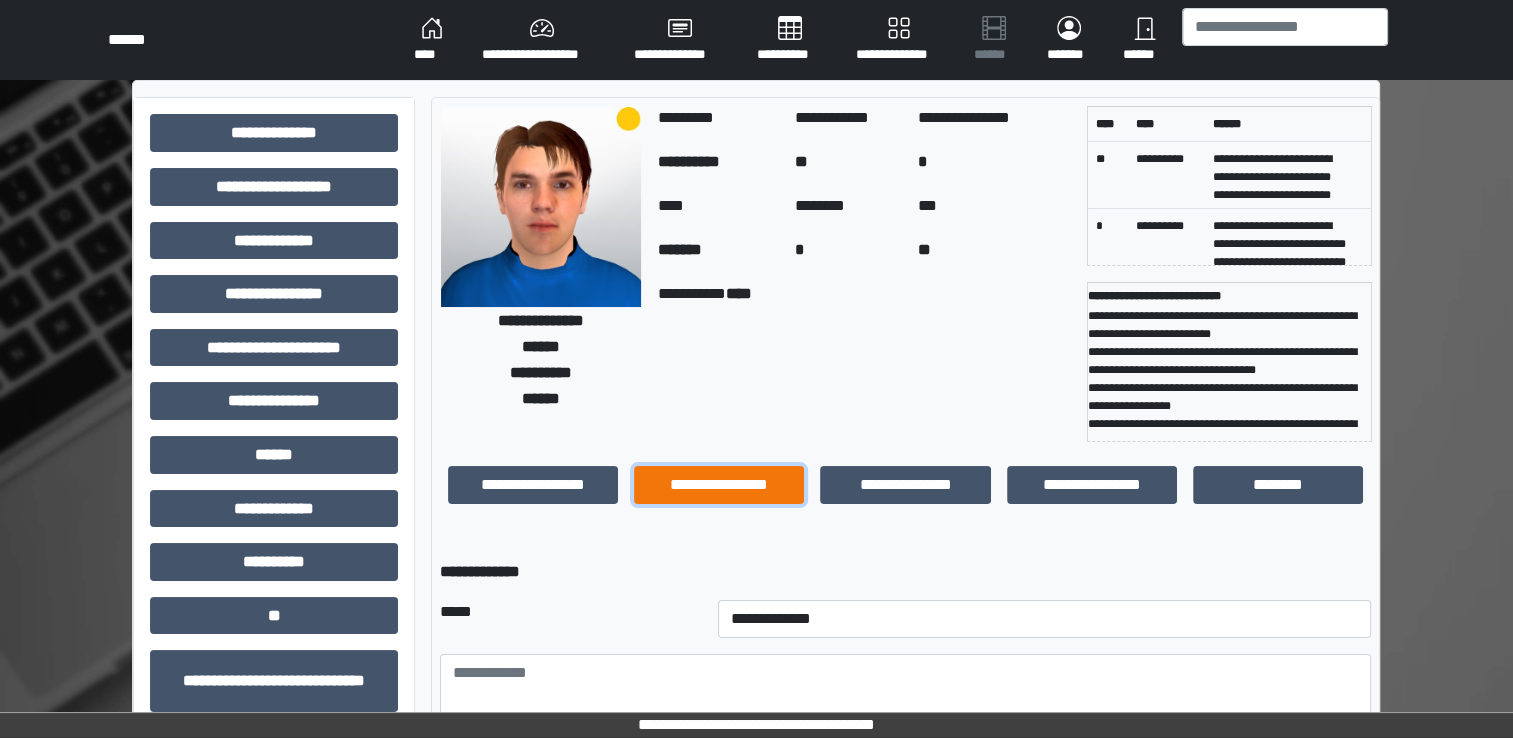 click on "**********" at bounding box center (719, 485) 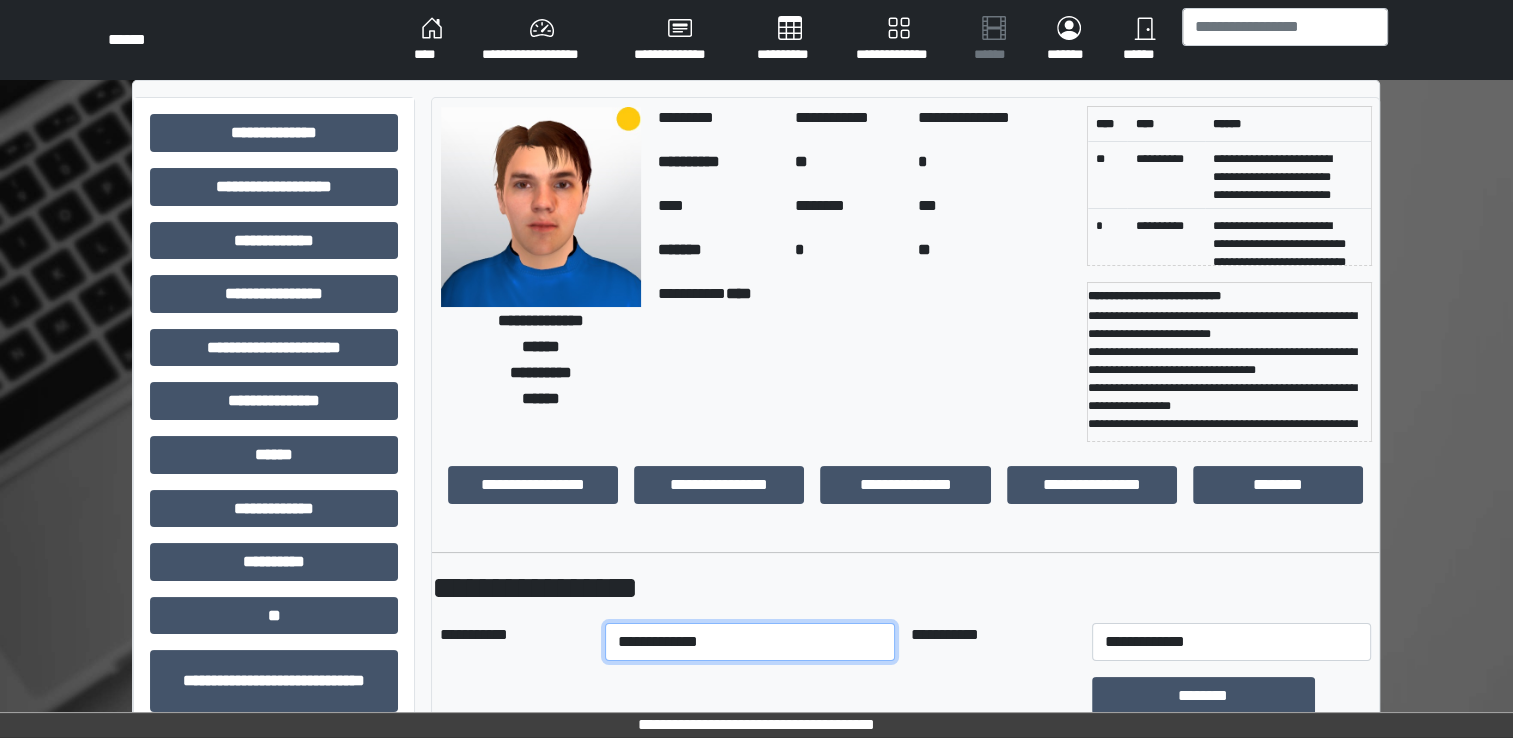 click on "**********" at bounding box center [750, 642] 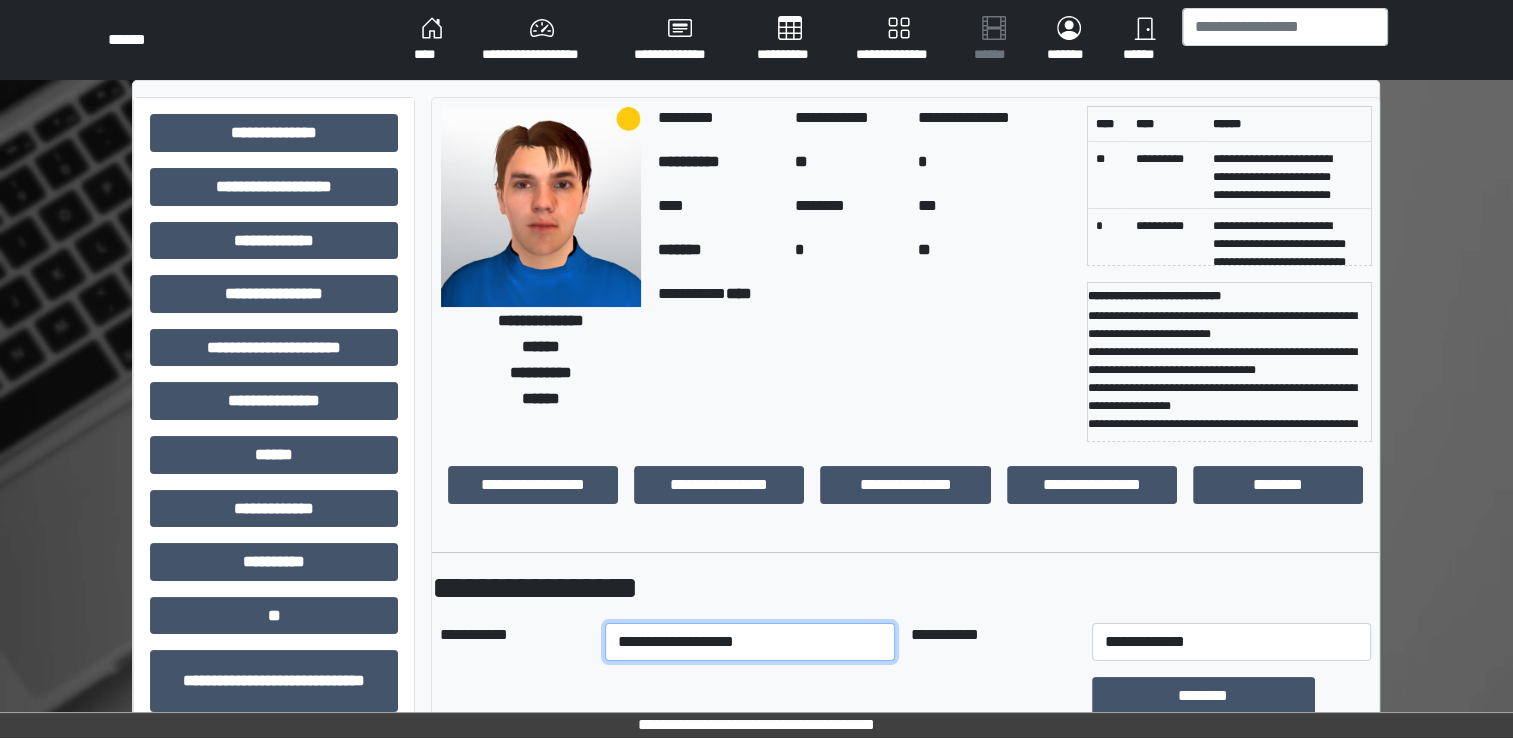 click on "**********" at bounding box center (750, 642) 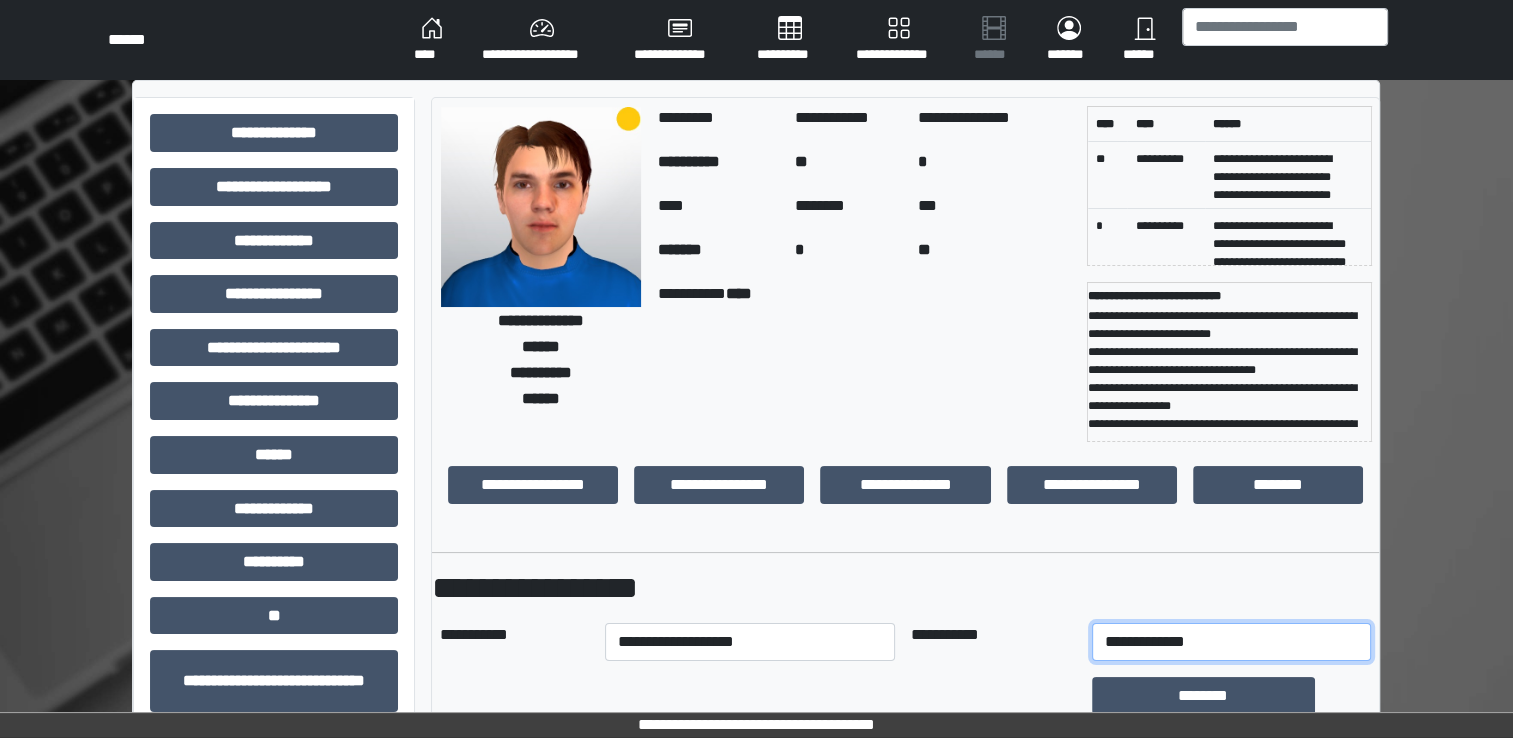 click on "**********" at bounding box center (1231, 642) 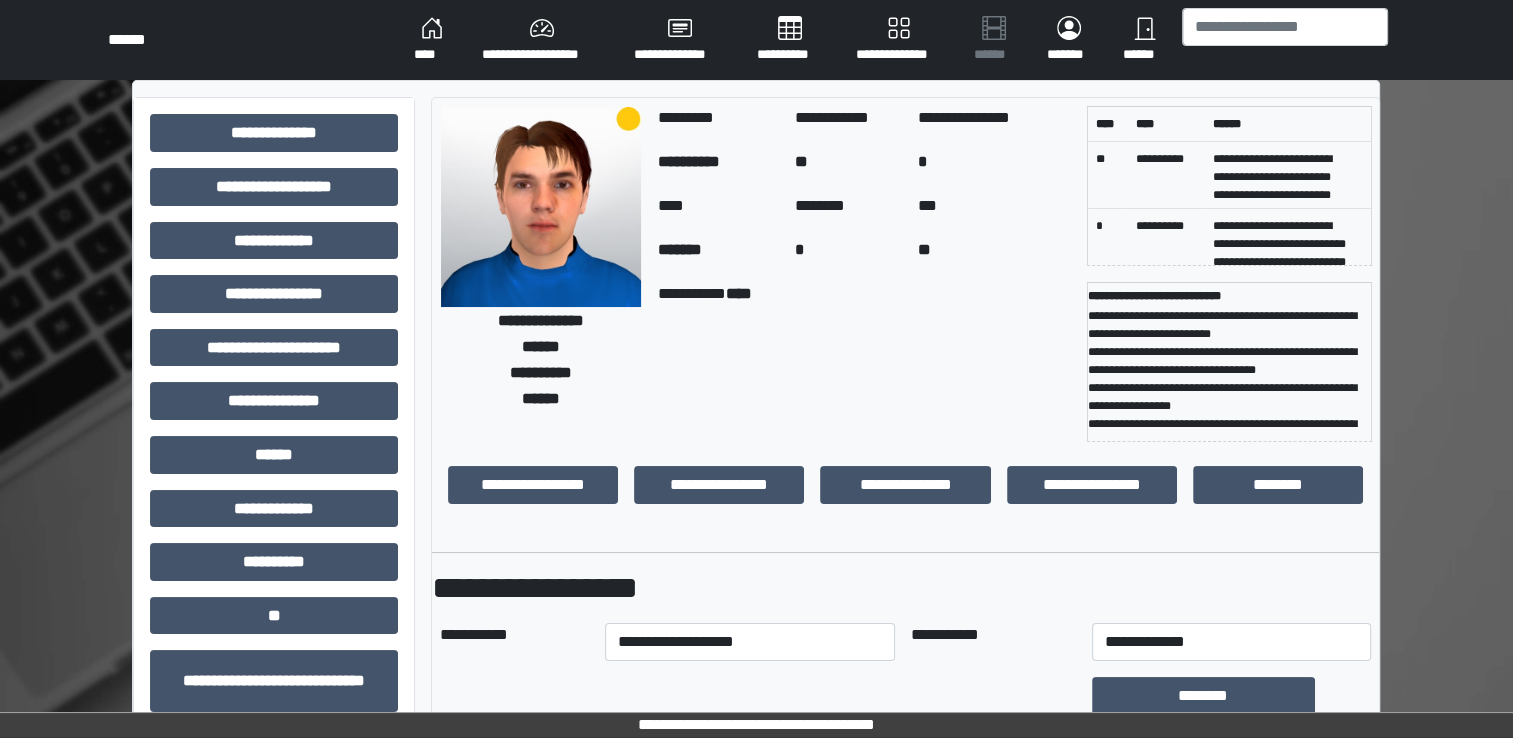 click on "**********" at bounding box center (905, 588) 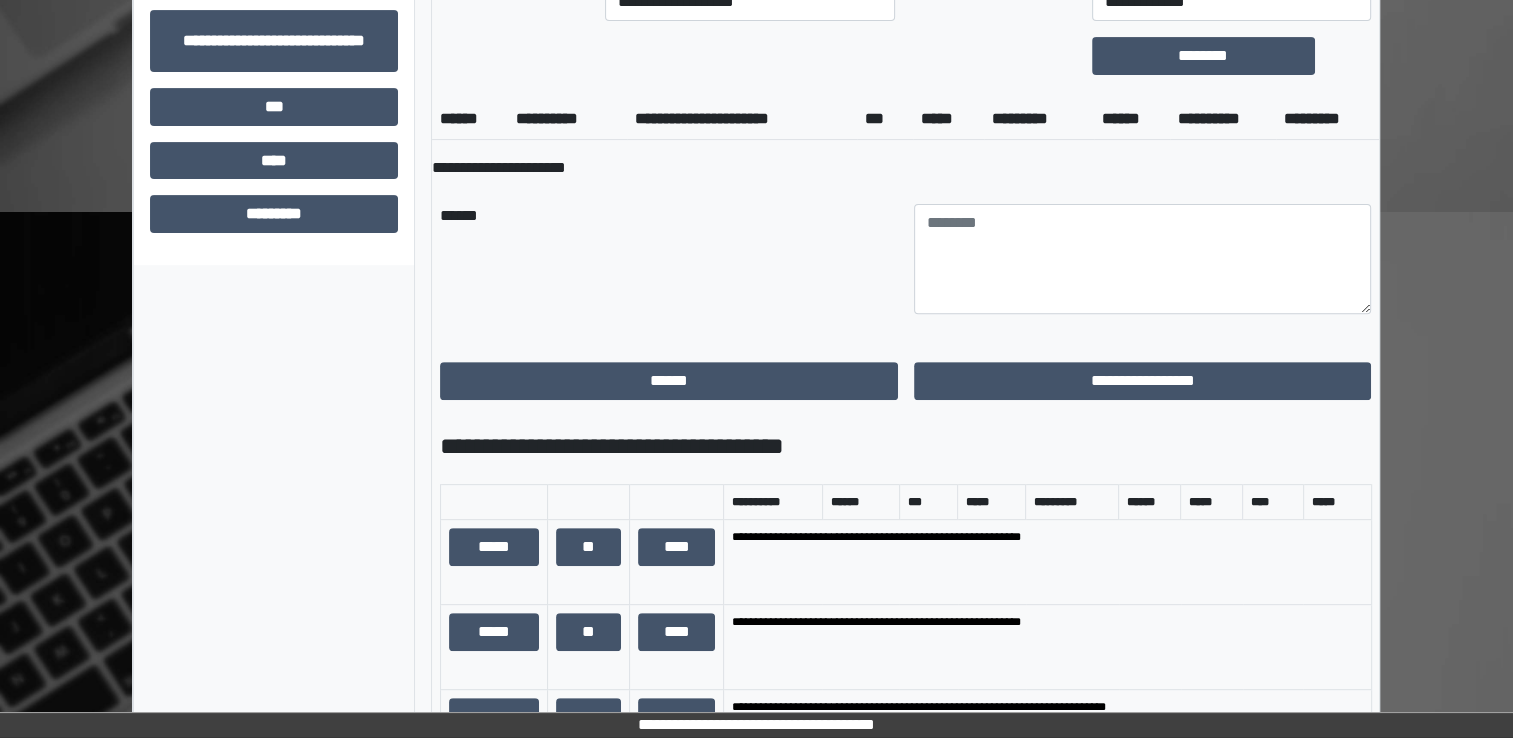 scroll, scrollTop: 680, scrollLeft: 0, axis: vertical 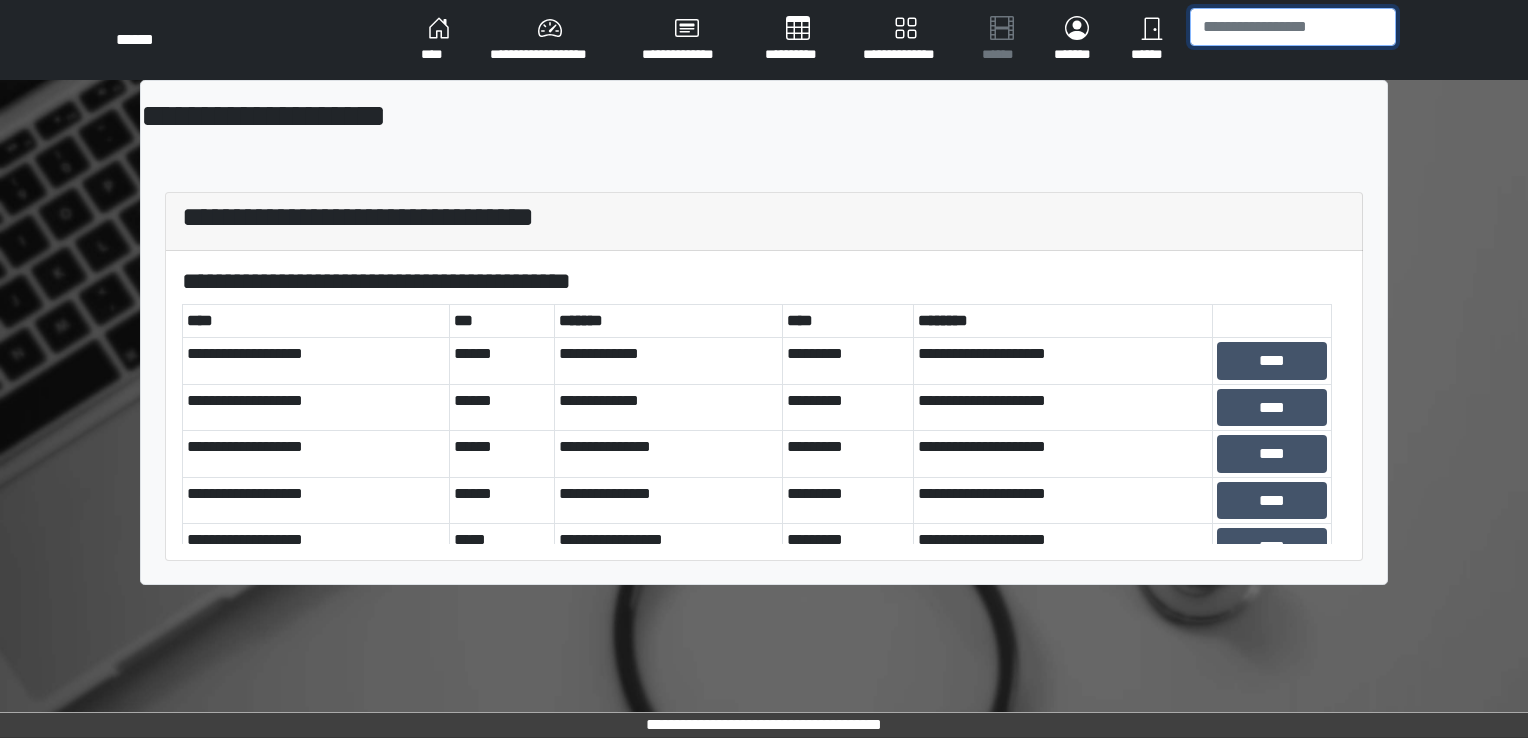 click at bounding box center (1293, 27) 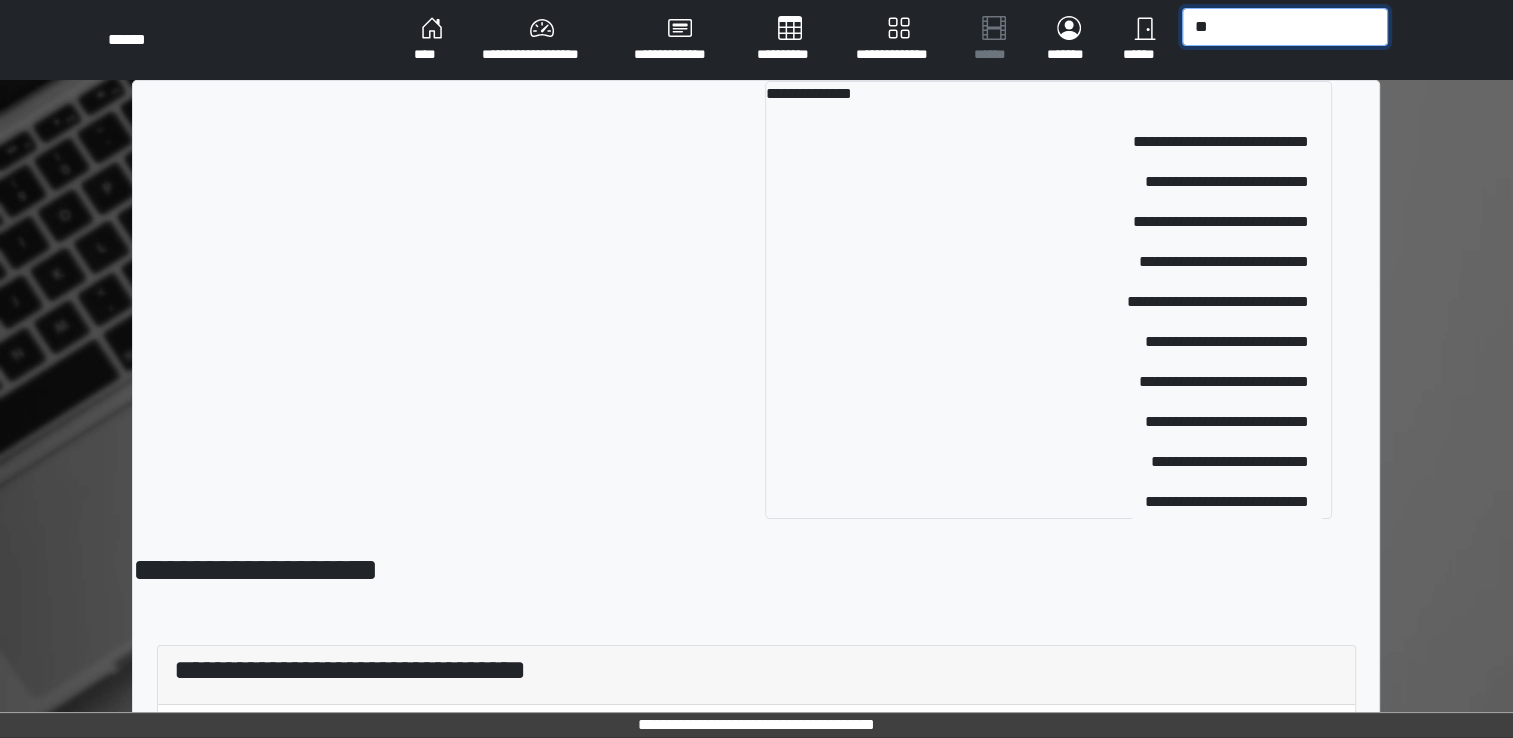 click on "**" at bounding box center [1285, 27] 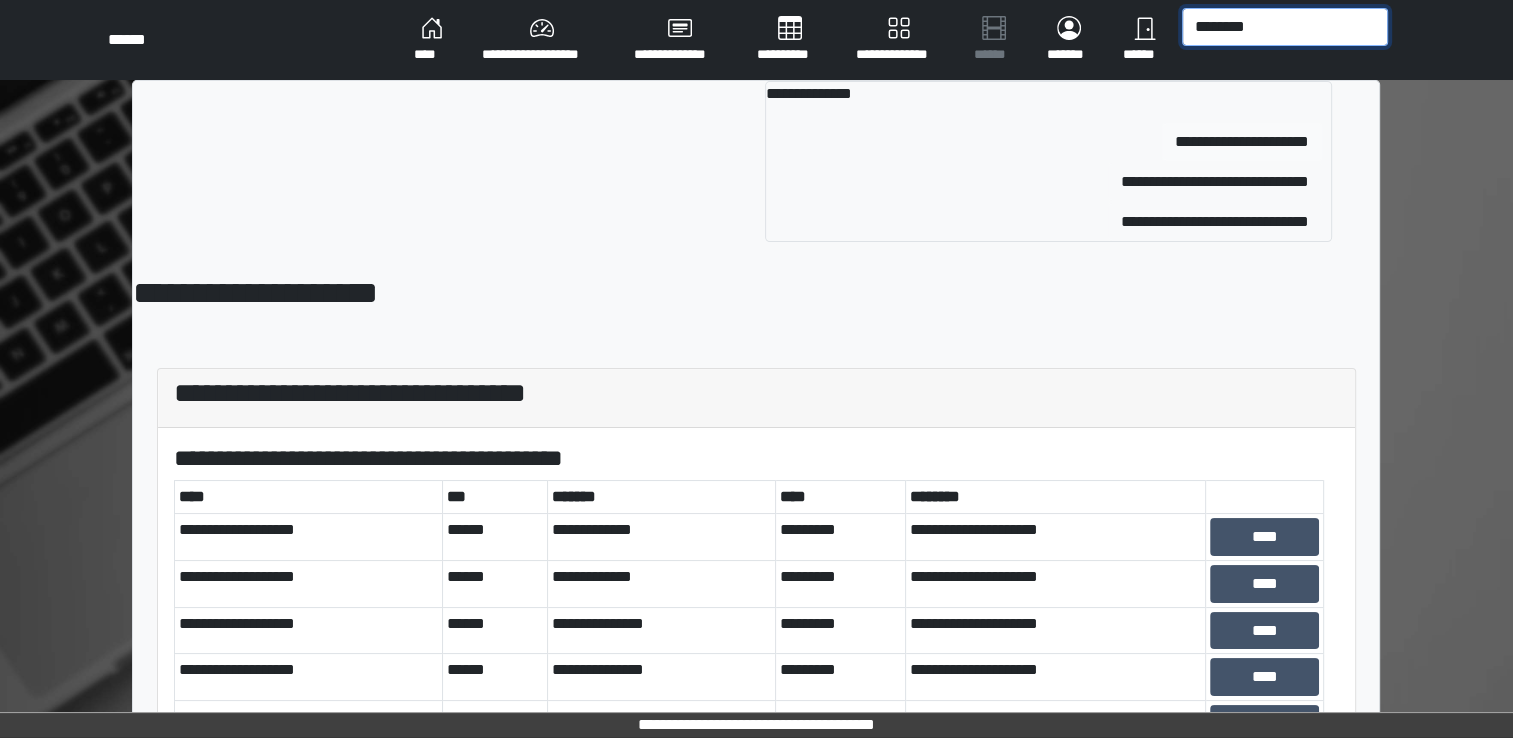 type on "********" 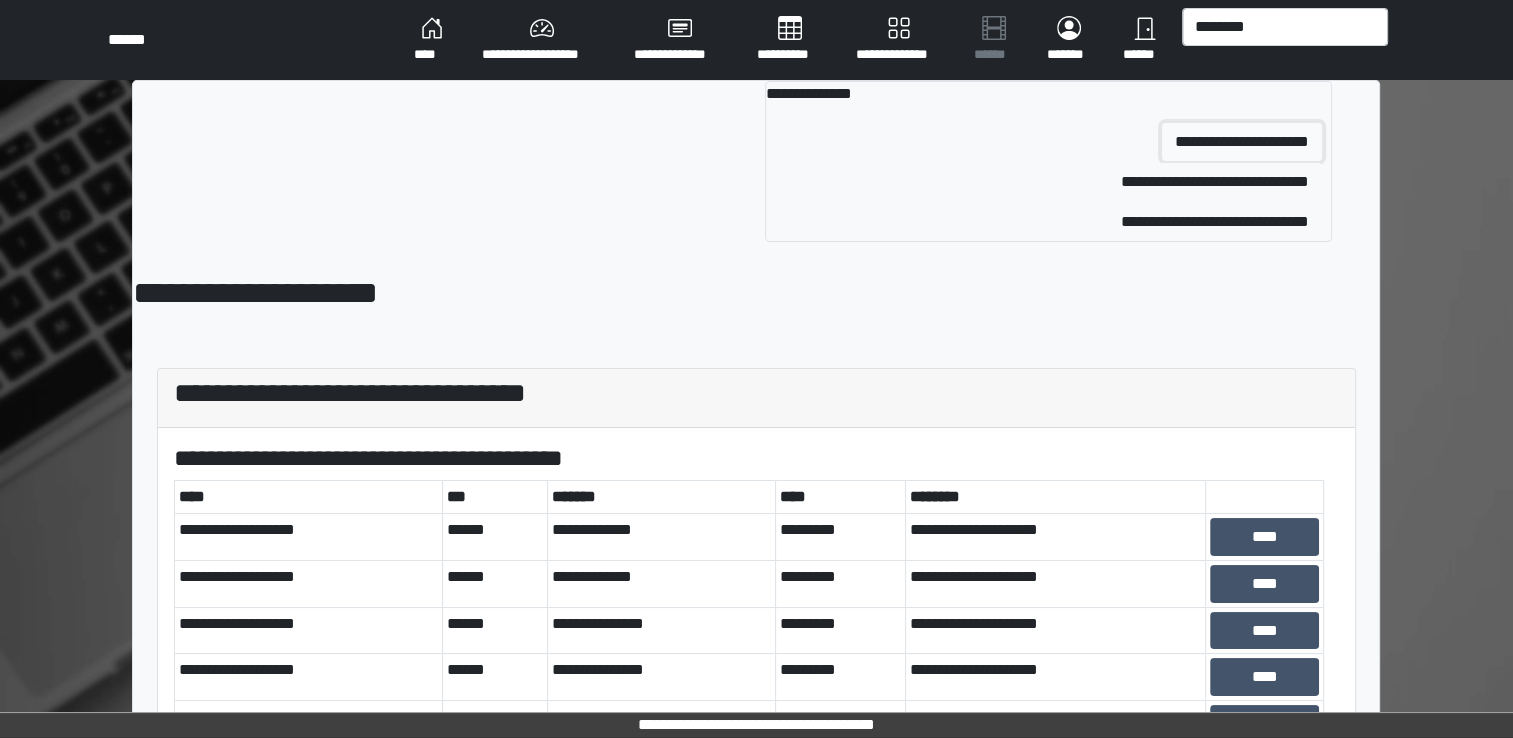 click on "**********" at bounding box center (1242, 142) 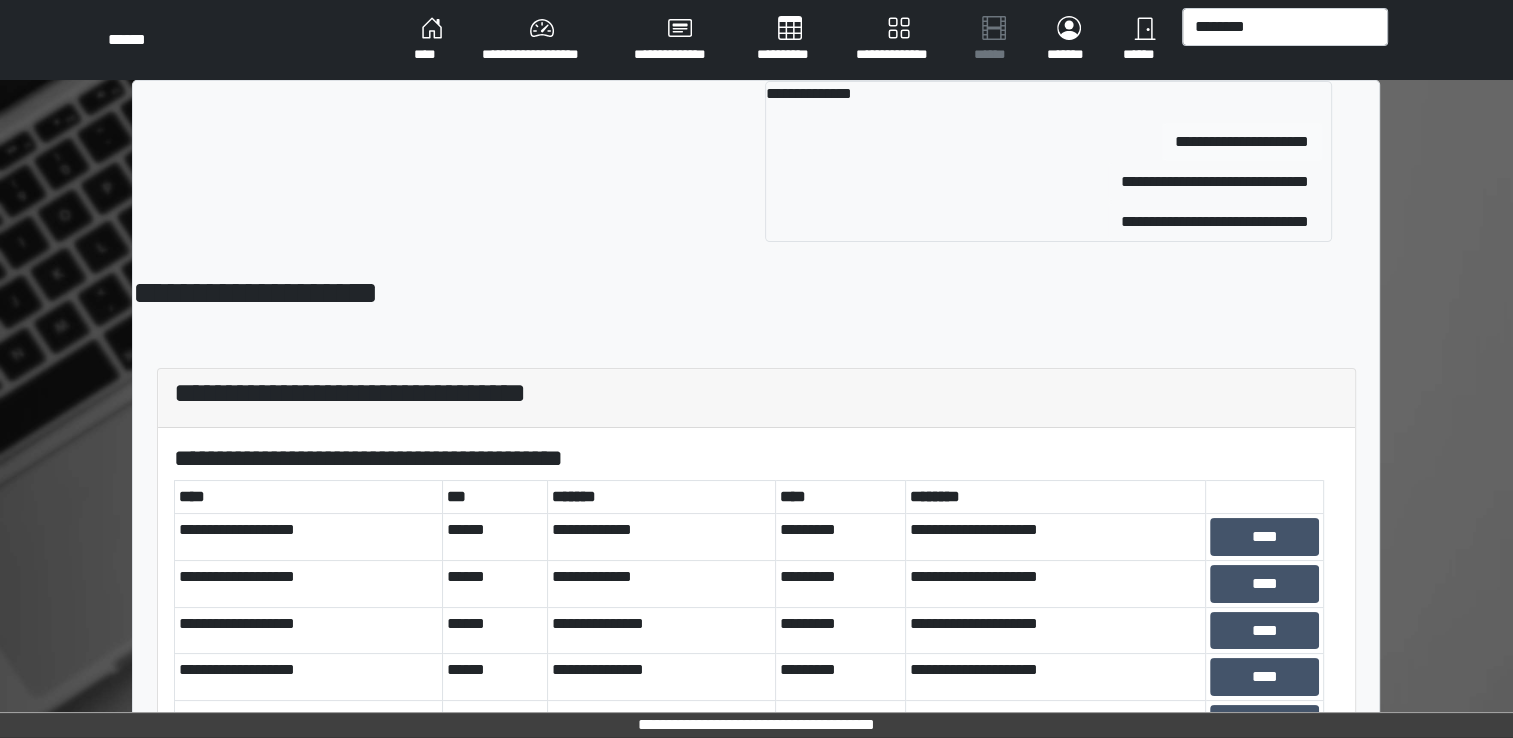 type 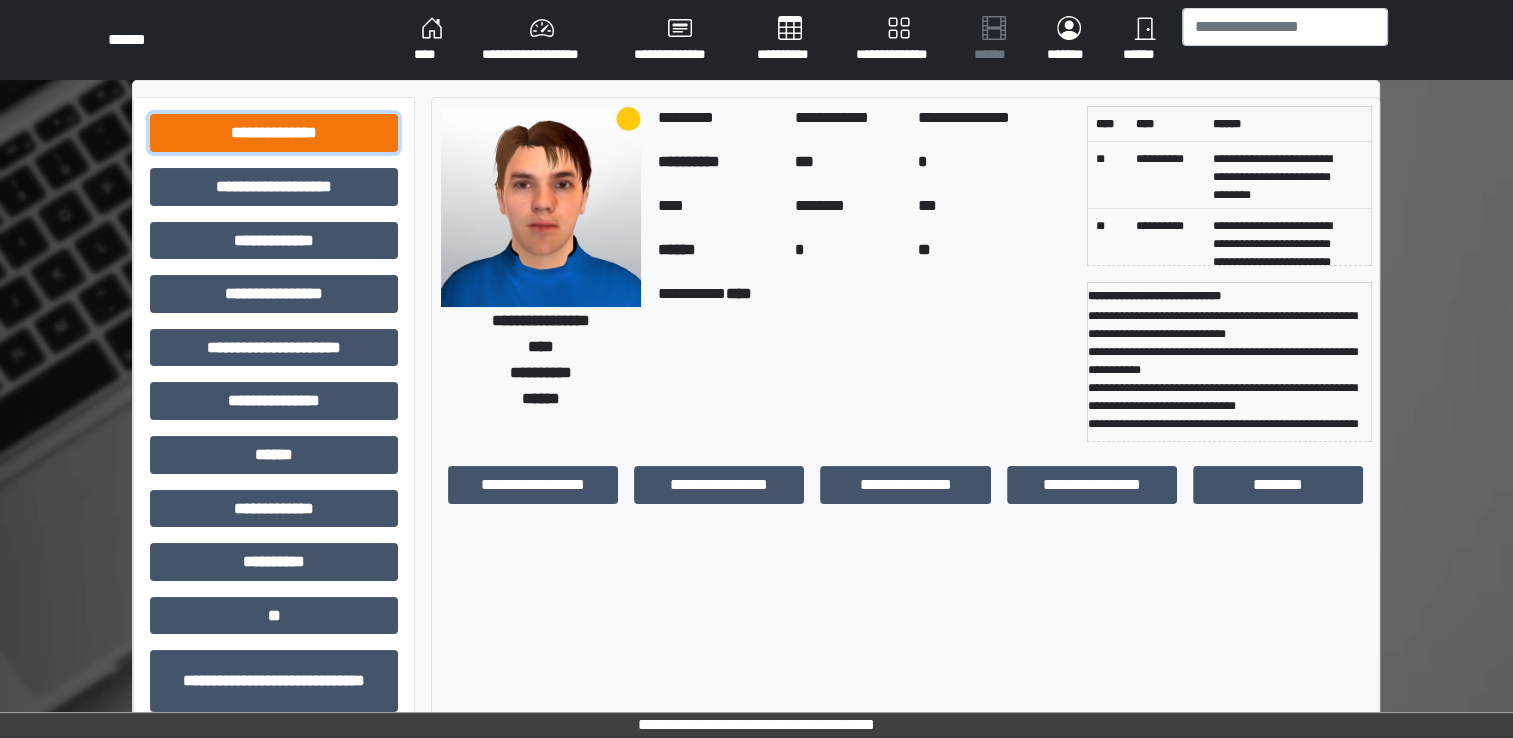 click on "**********" at bounding box center (274, 133) 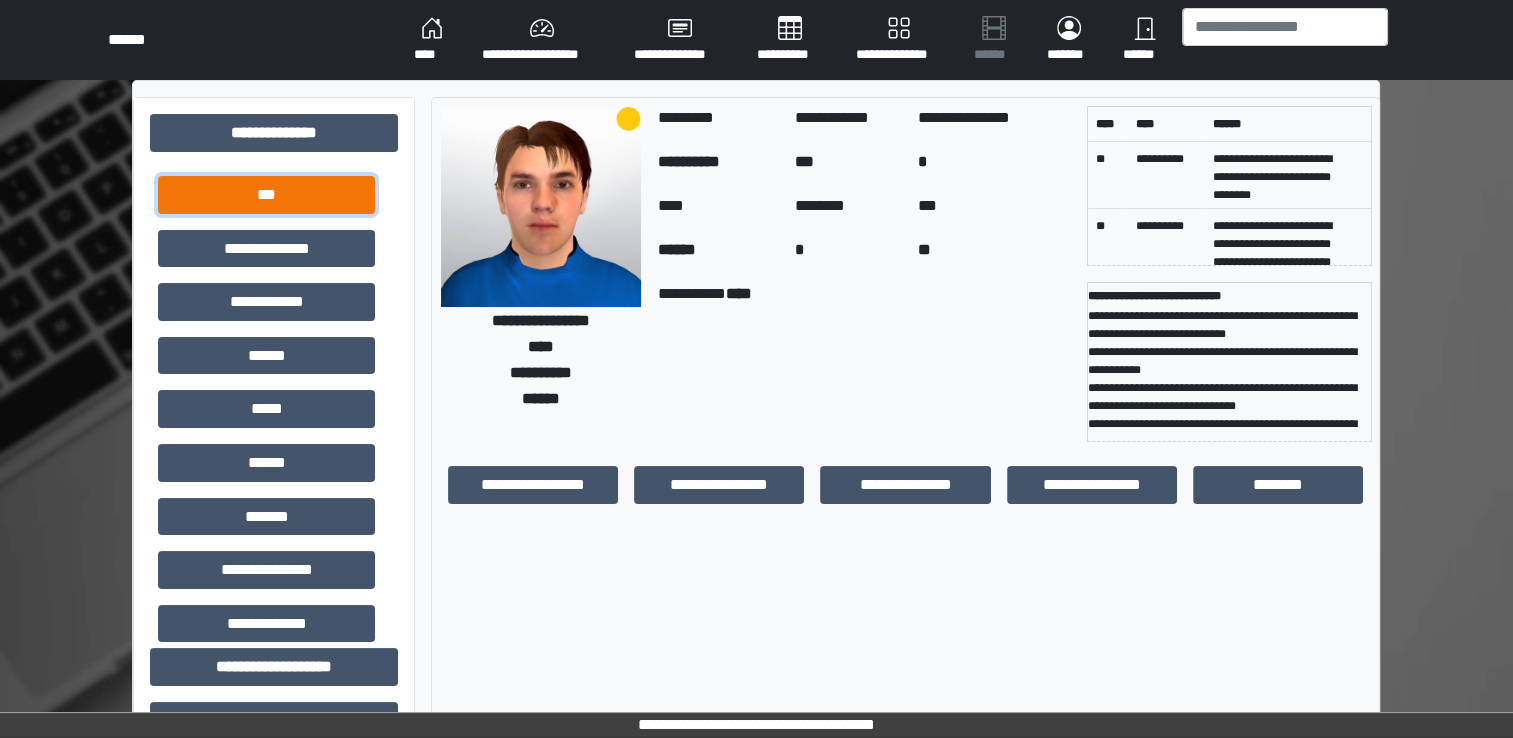 click on "***" at bounding box center (266, 195) 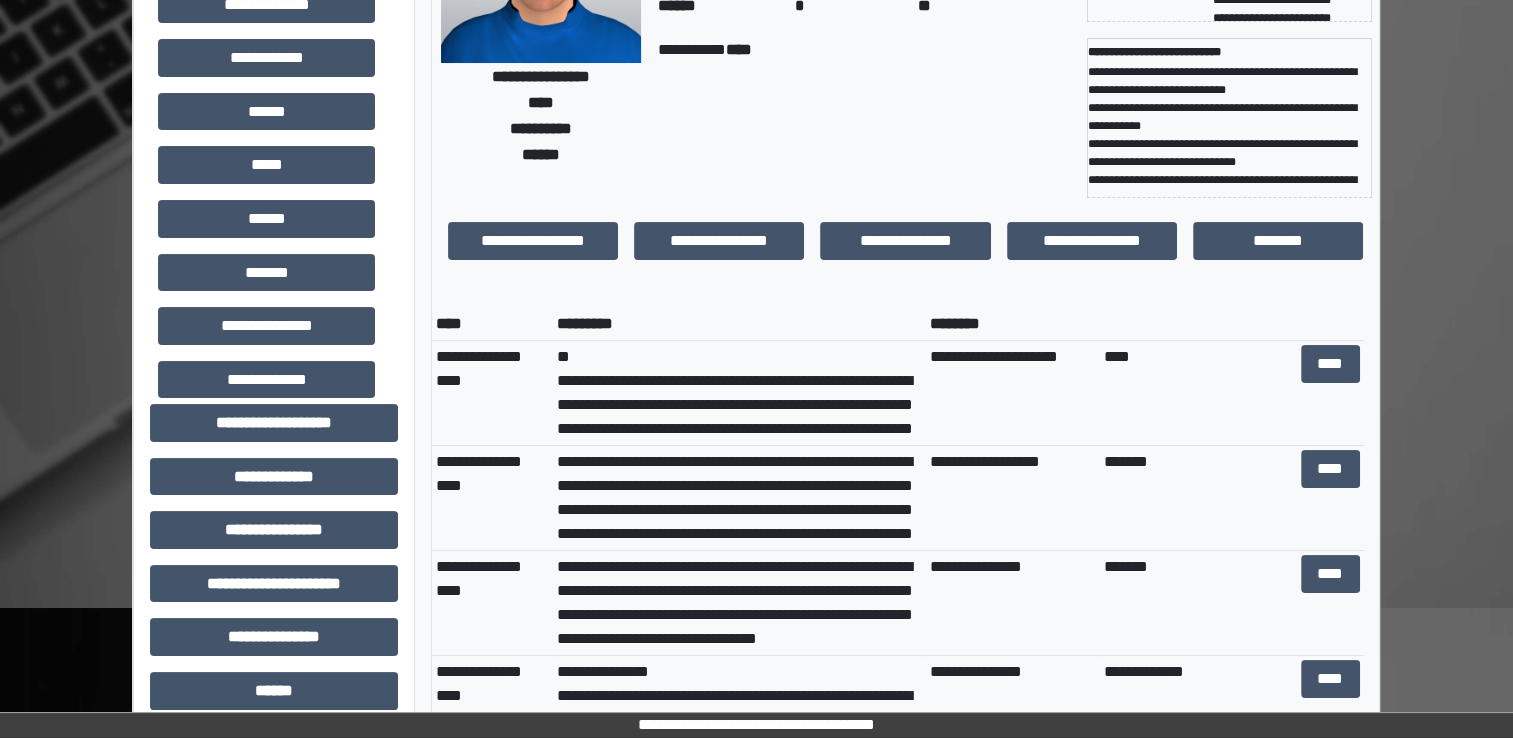 scroll, scrollTop: 300, scrollLeft: 0, axis: vertical 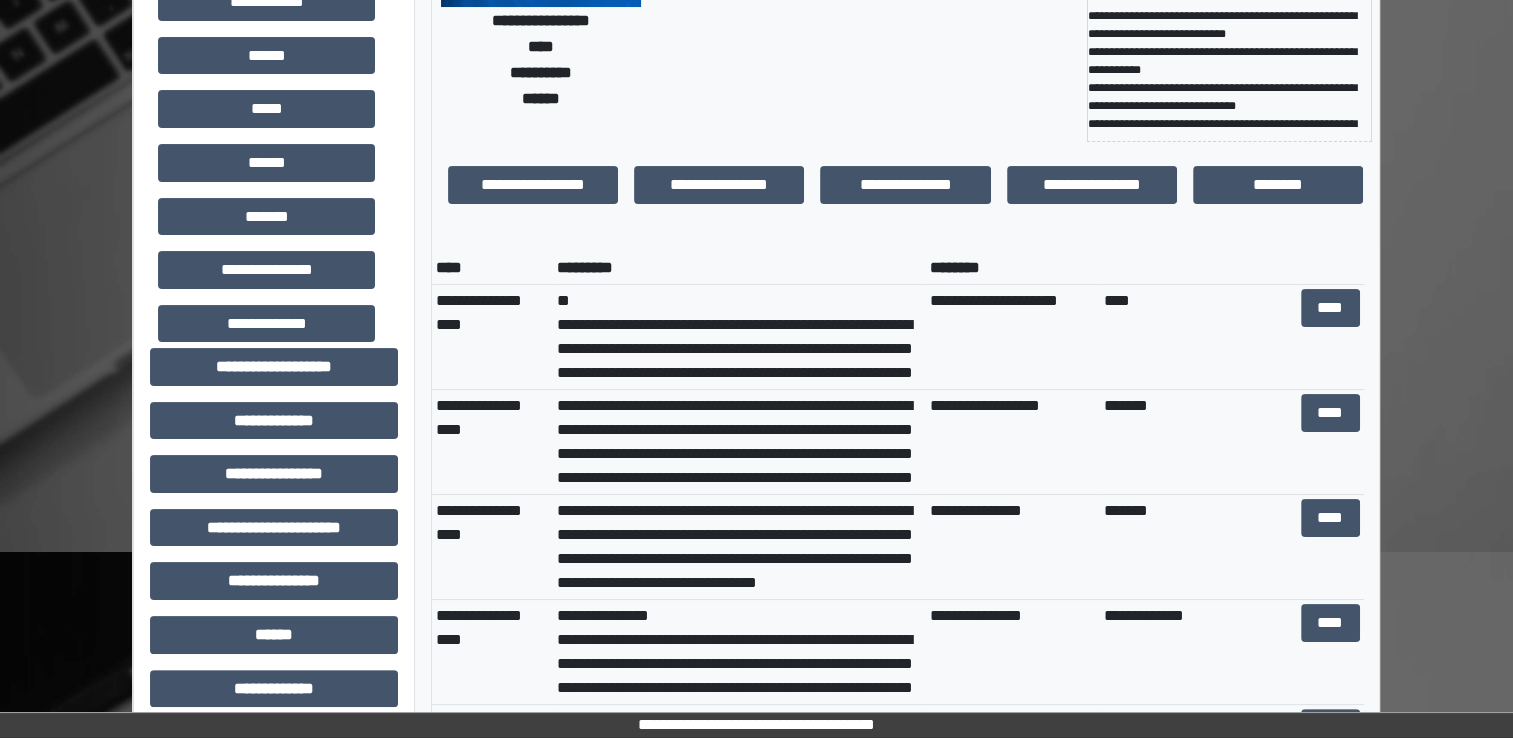 click on "**********" at bounding box center (739, 337) 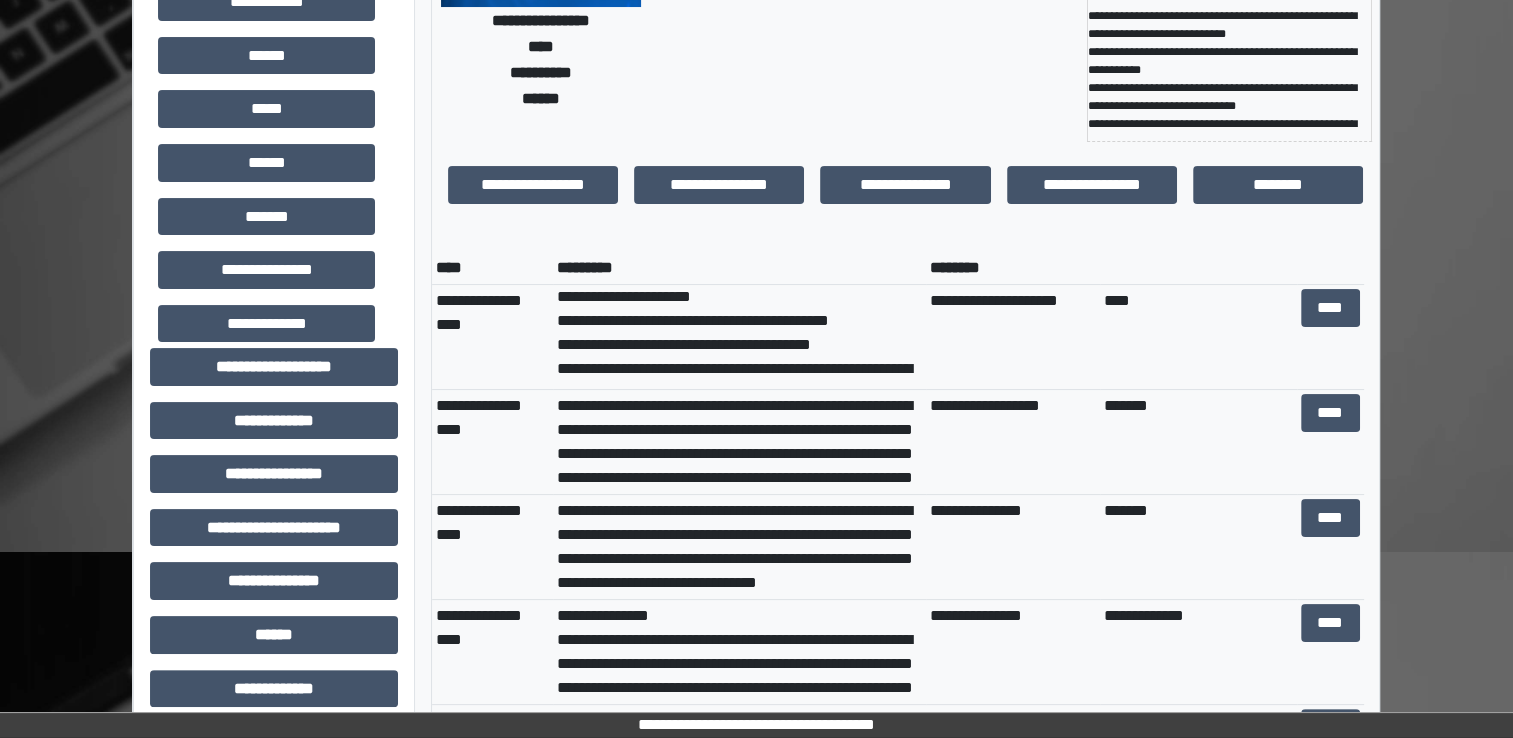 scroll, scrollTop: 800, scrollLeft: 0, axis: vertical 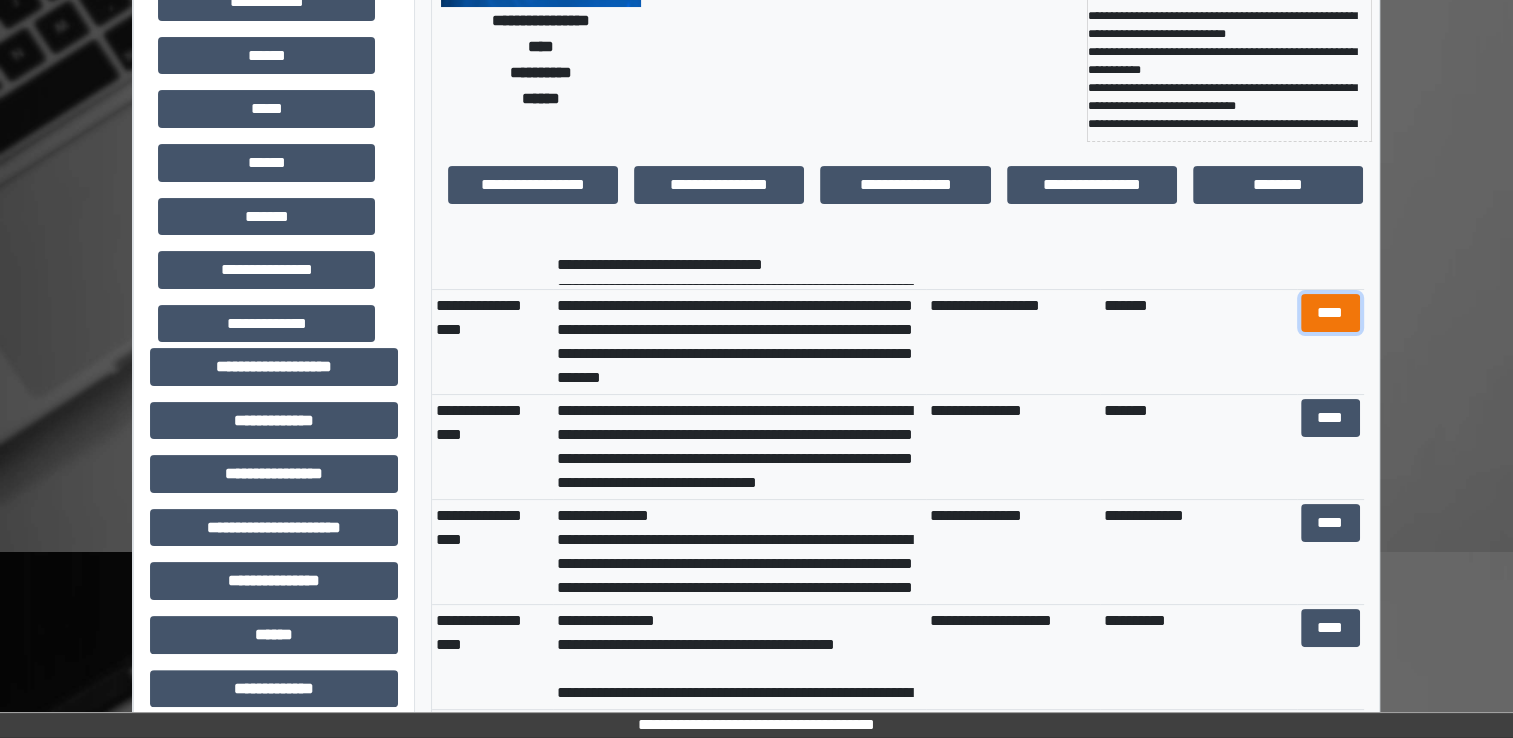 click on "****" at bounding box center [1330, 313] 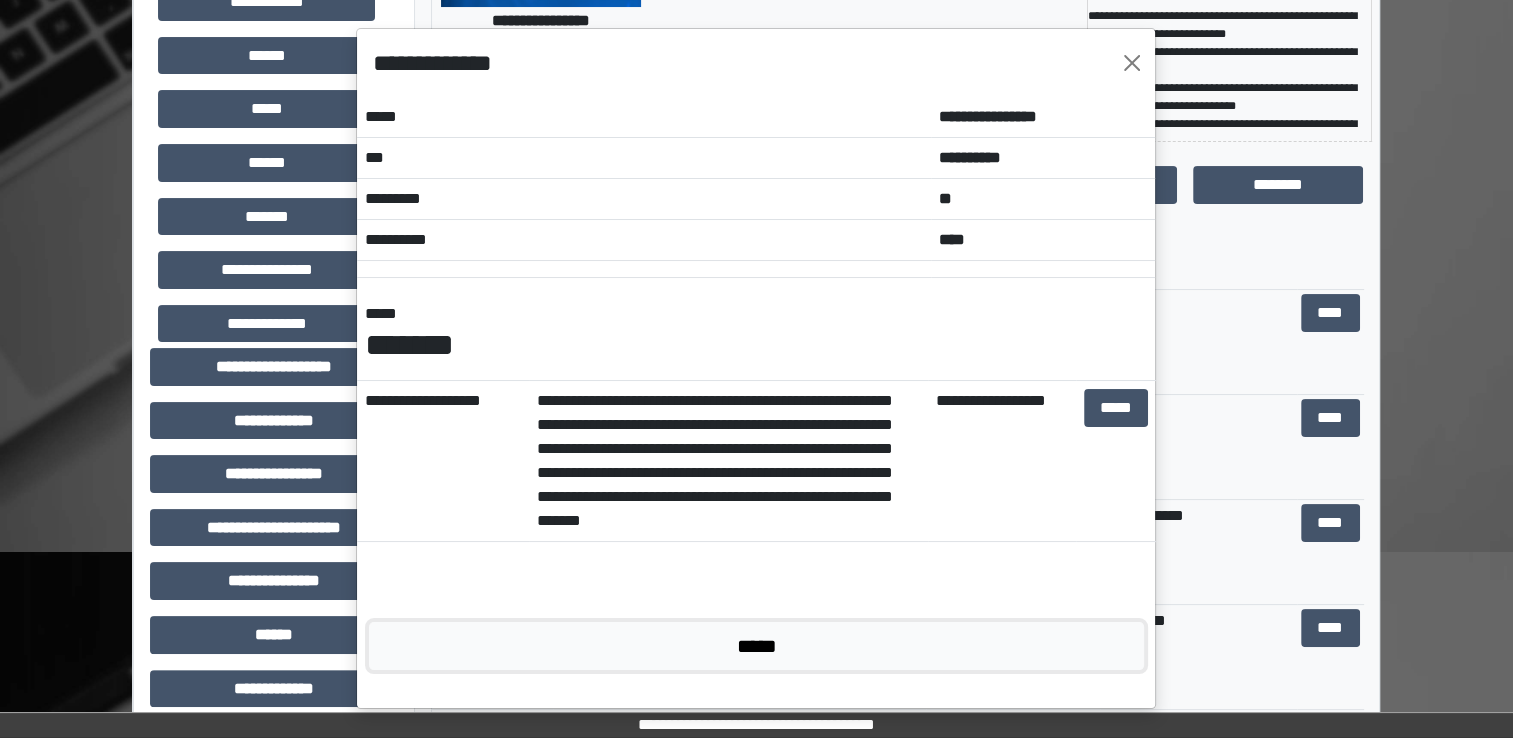 click on "*****" at bounding box center (756, 646) 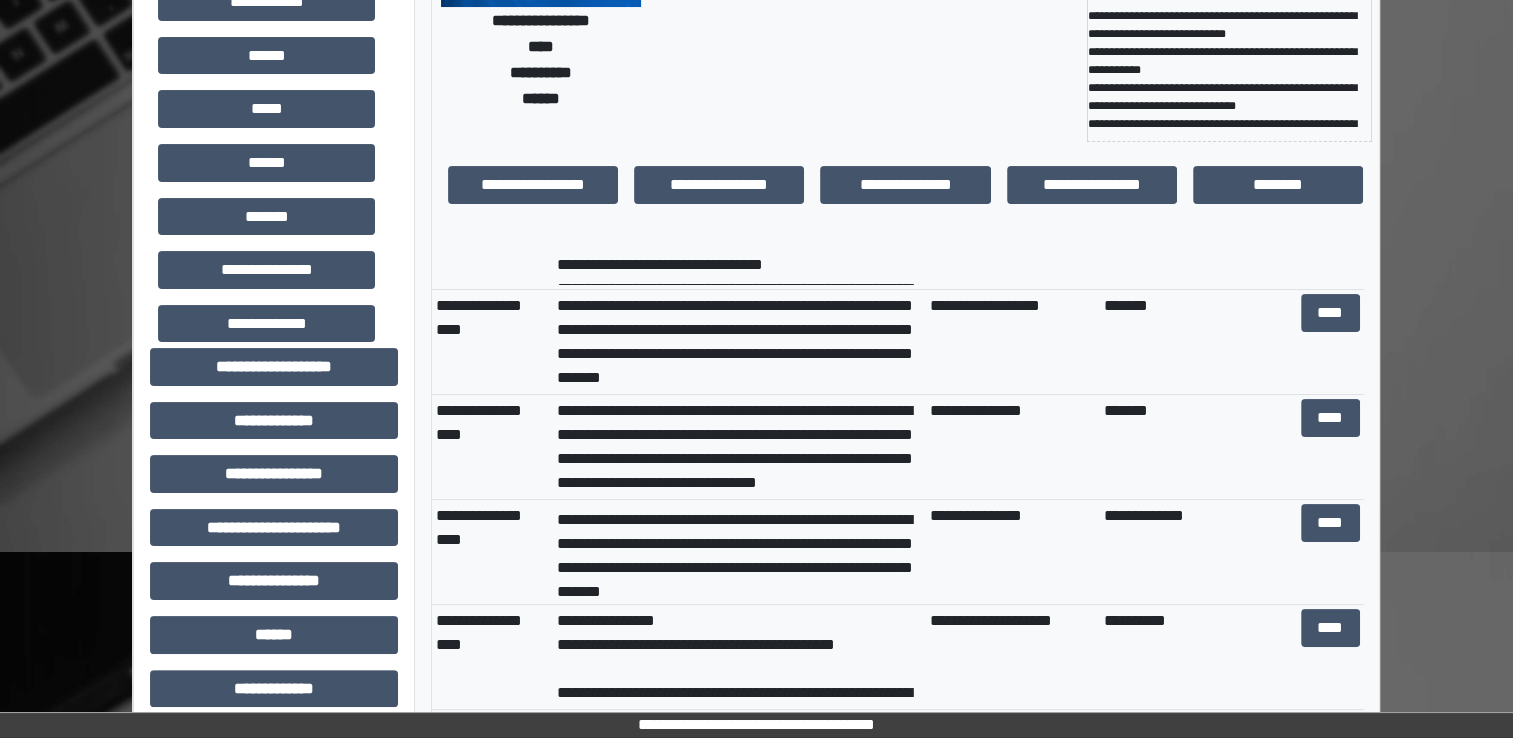 scroll, scrollTop: 24, scrollLeft: 0, axis: vertical 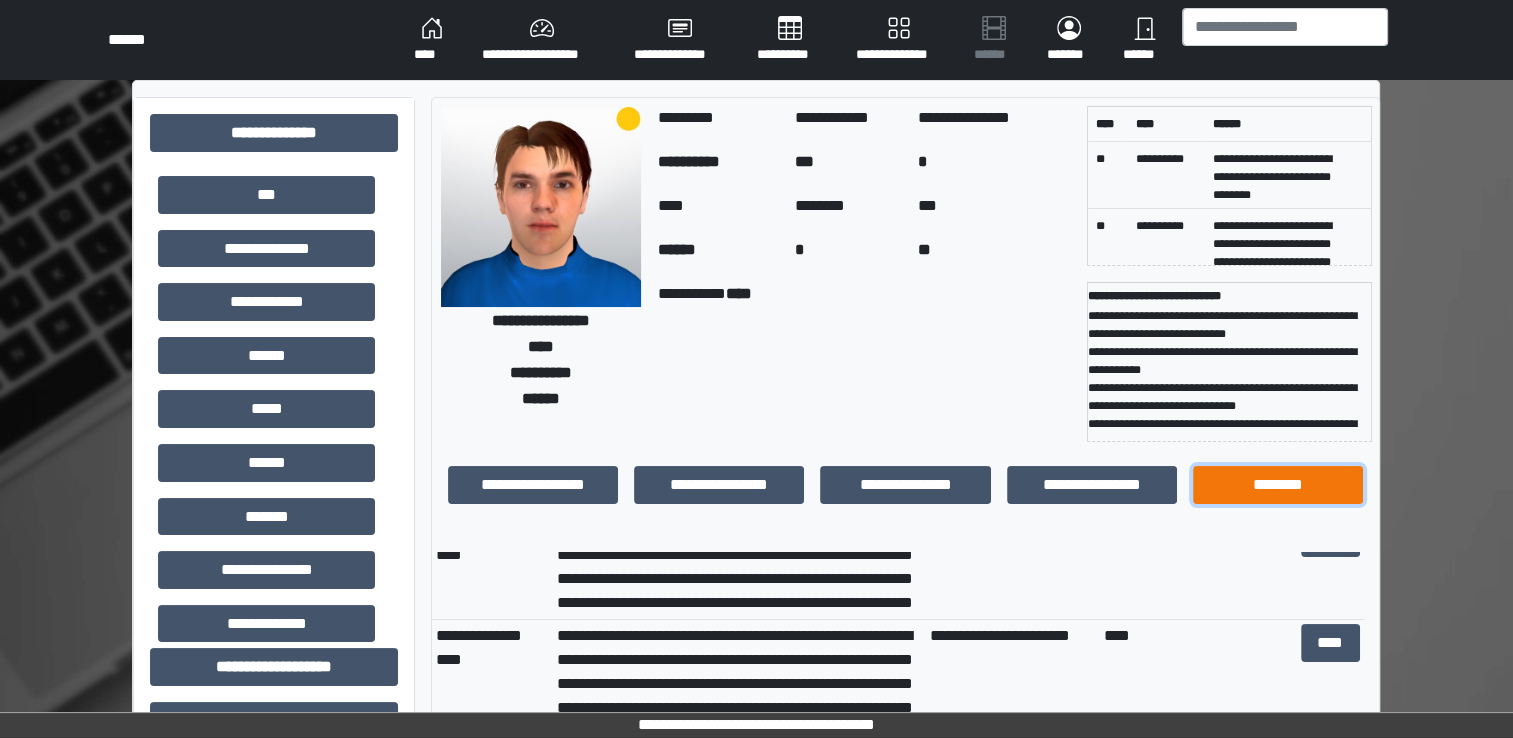 click on "********" at bounding box center (1278, 485) 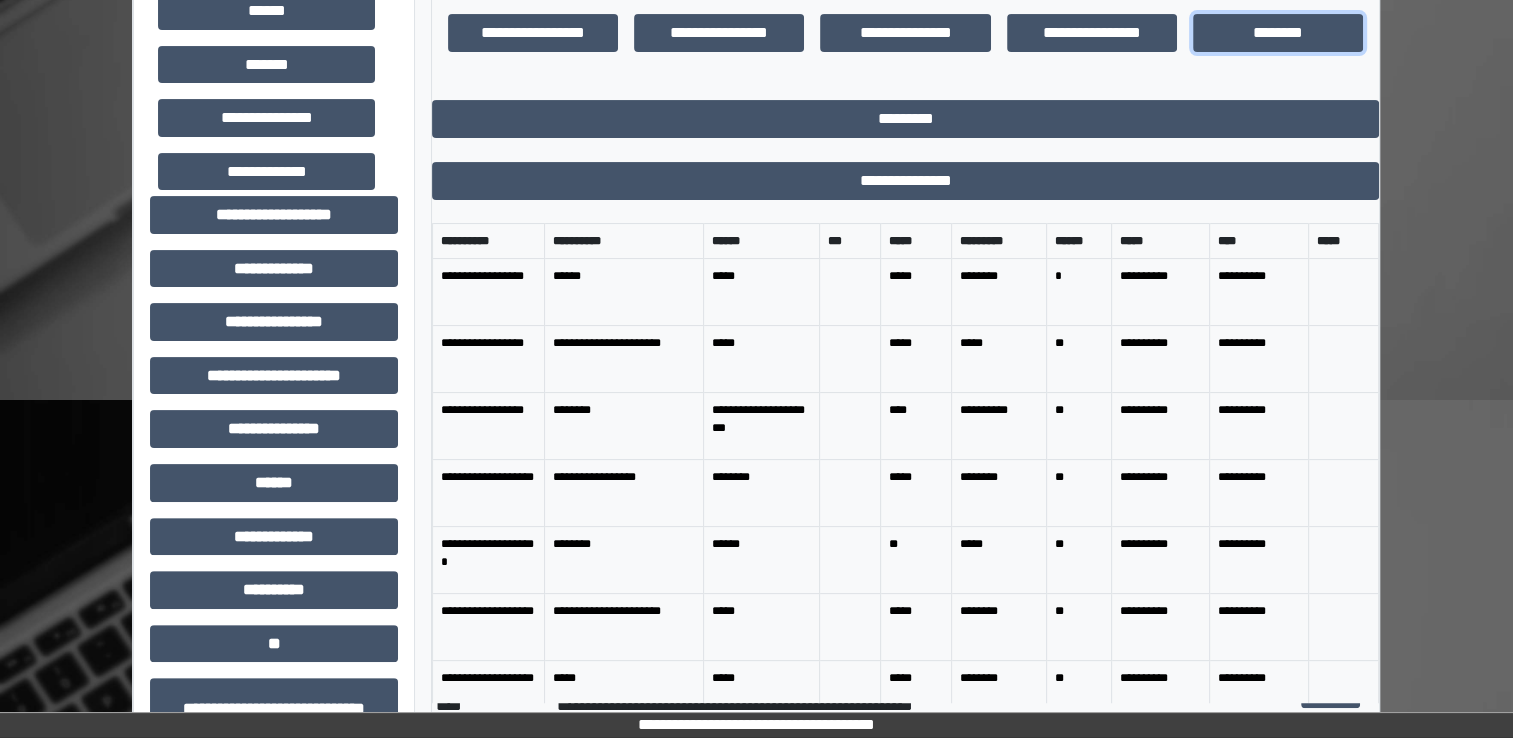 scroll, scrollTop: 500, scrollLeft: 0, axis: vertical 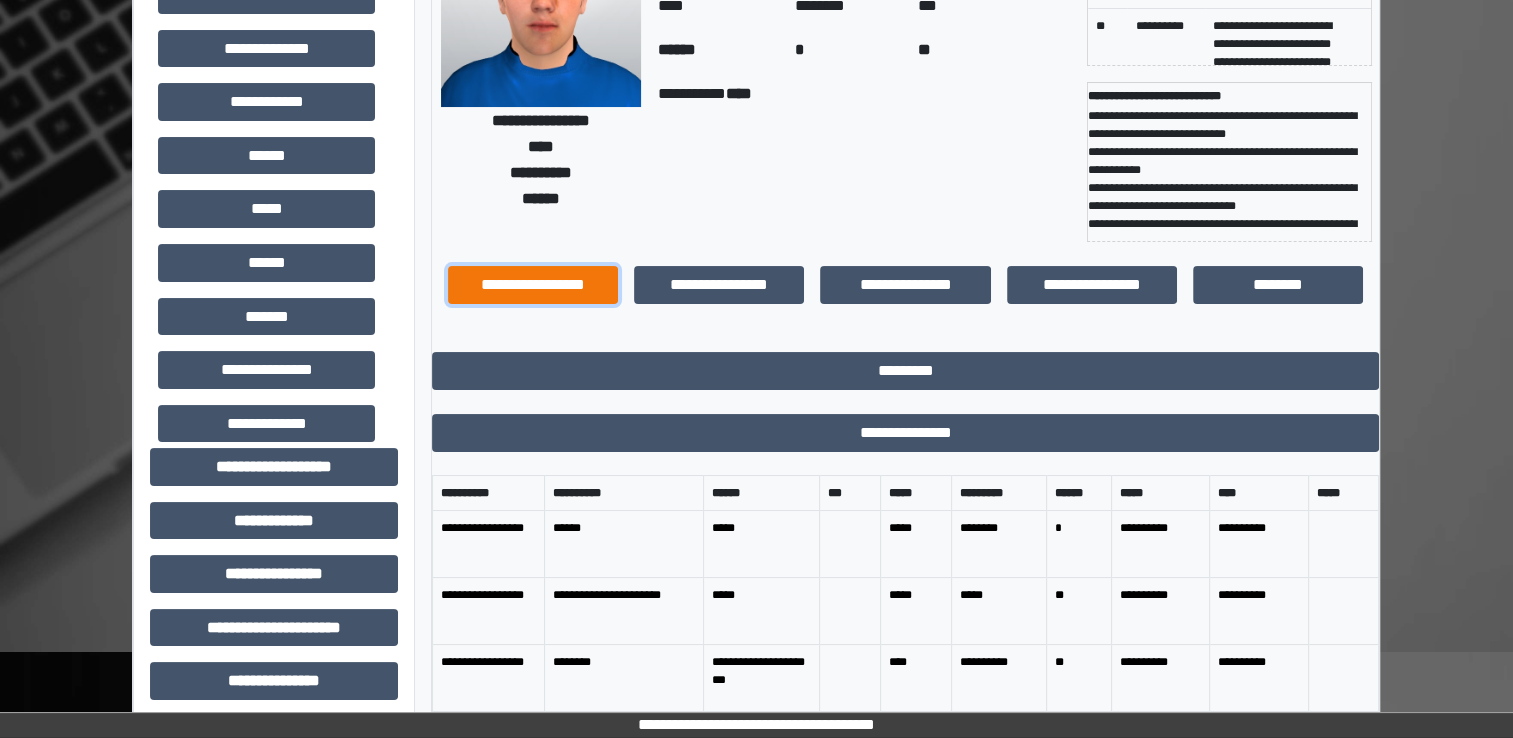click on "**********" at bounding box center (533, 285) 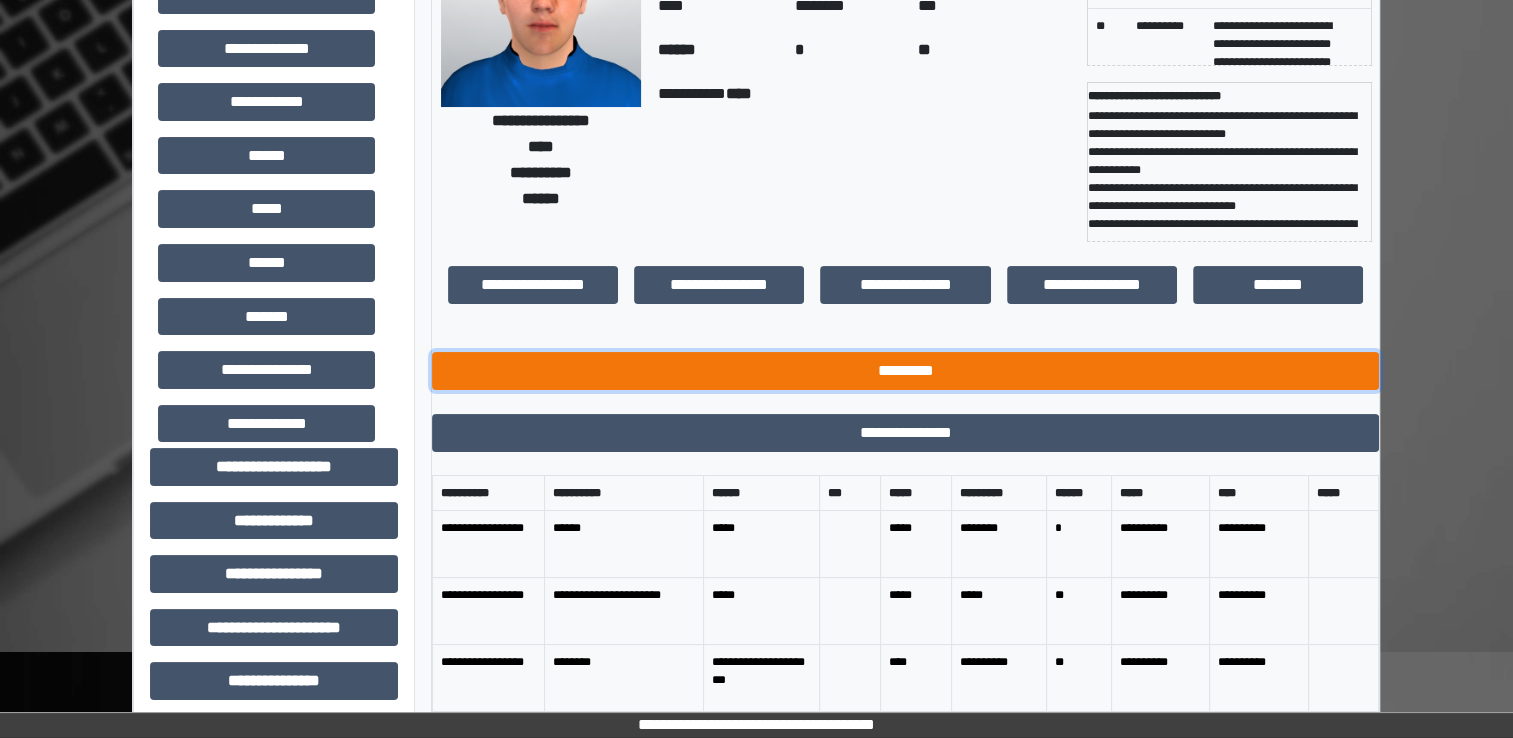 click on "*********" at bounding box center [905, 371] 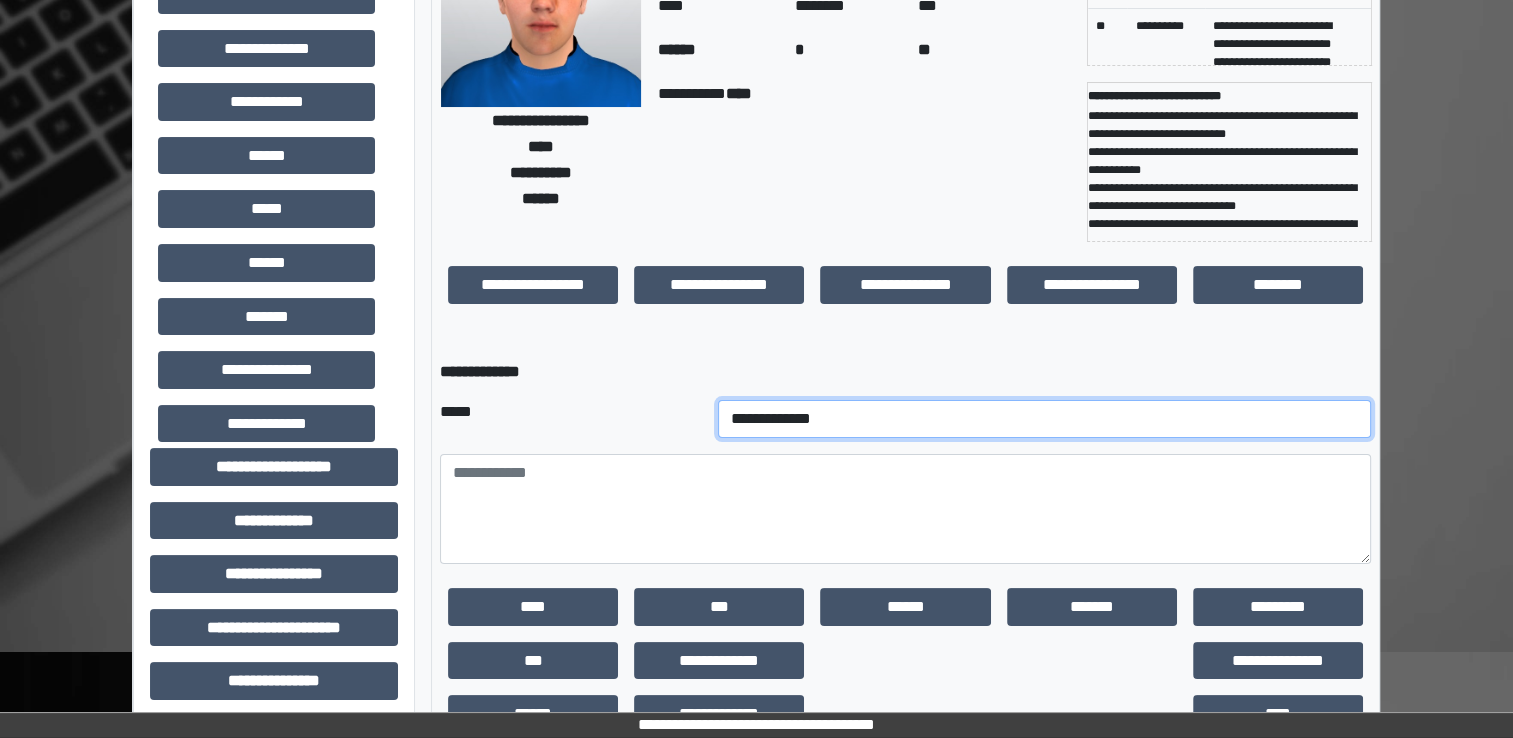 click on "**********" at bounding box center [1045, 419] 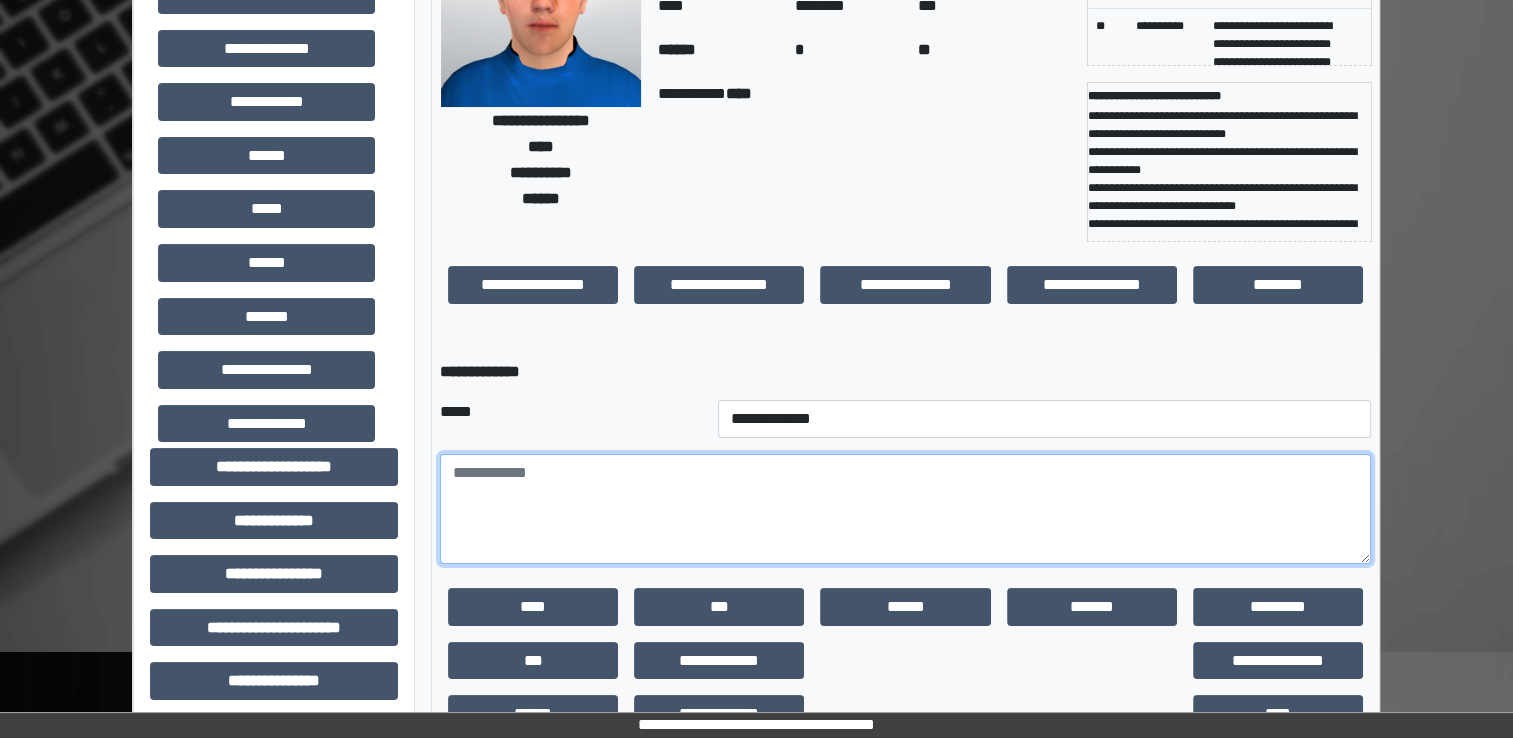 click at bounding box center [905, 509] 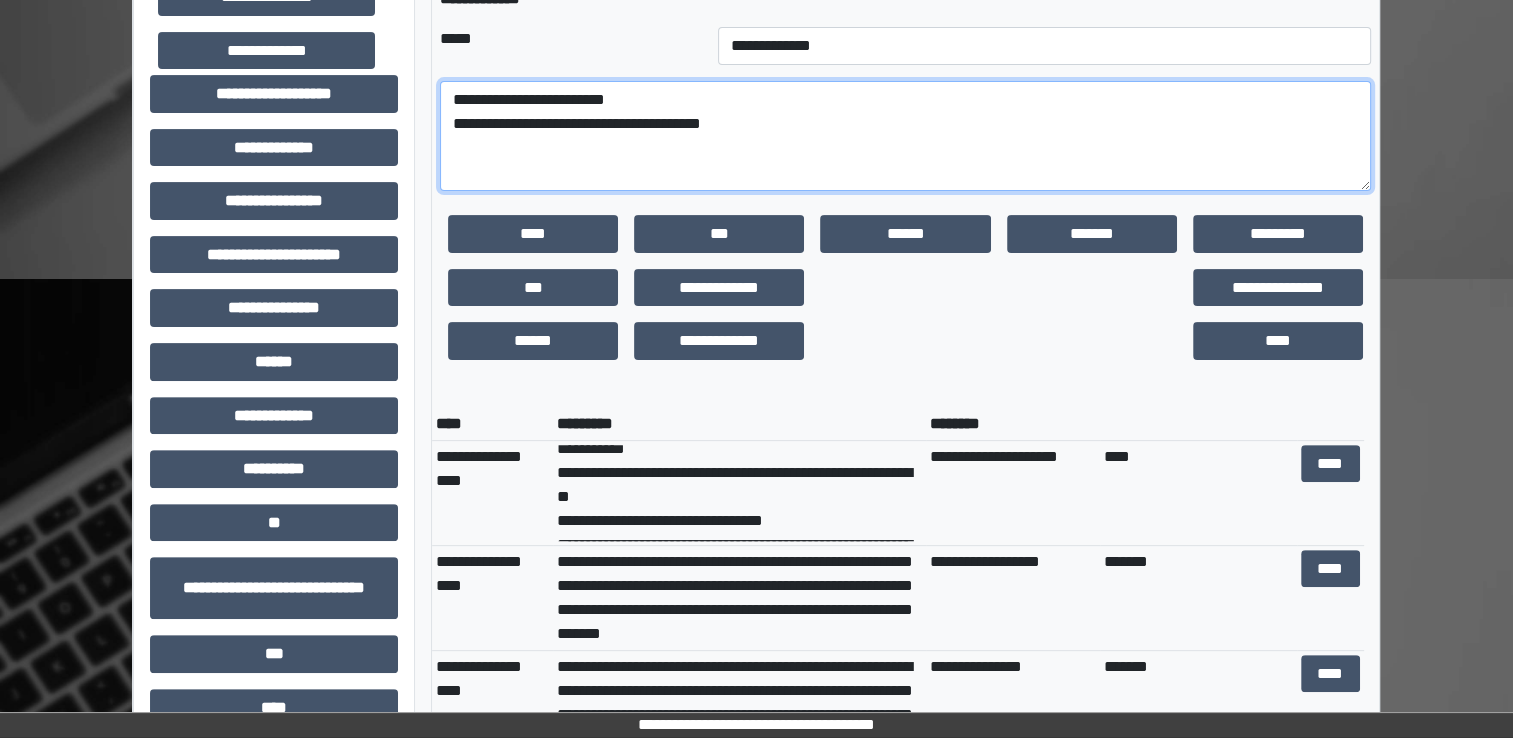 scroll, scrollTop: 600, scrollLeft: 0, axis: vertical 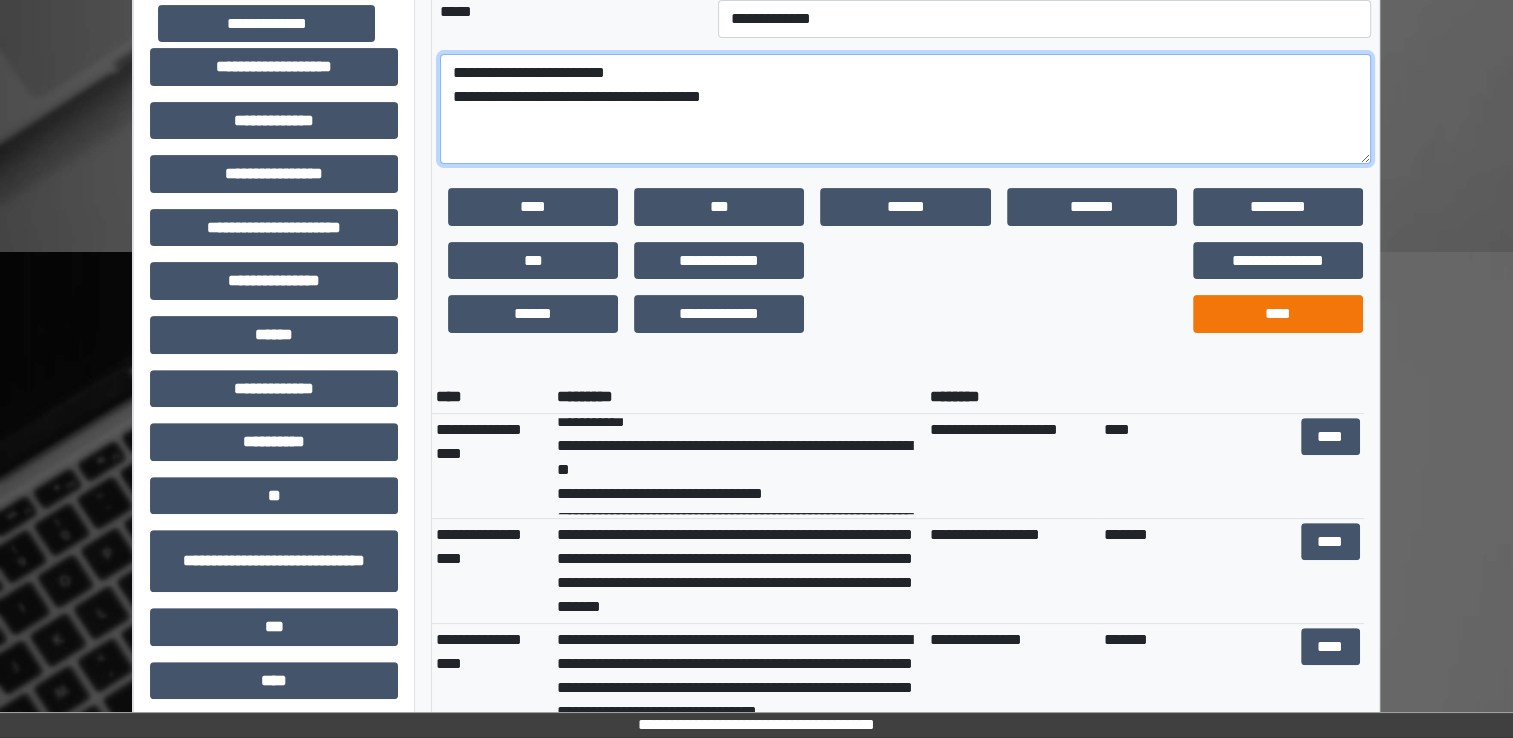 type on "**********" 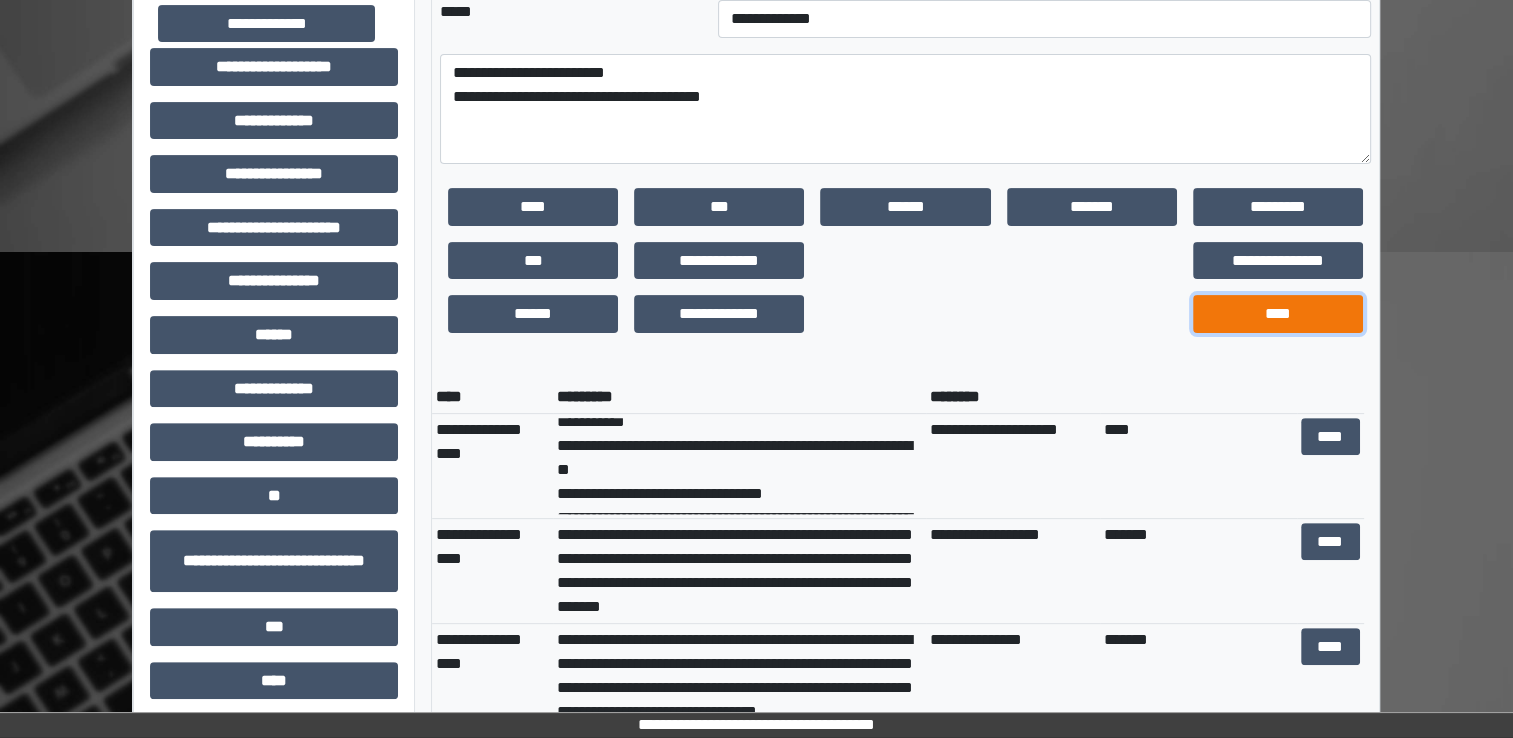 click on "****" at bounding box center [1278, 314] 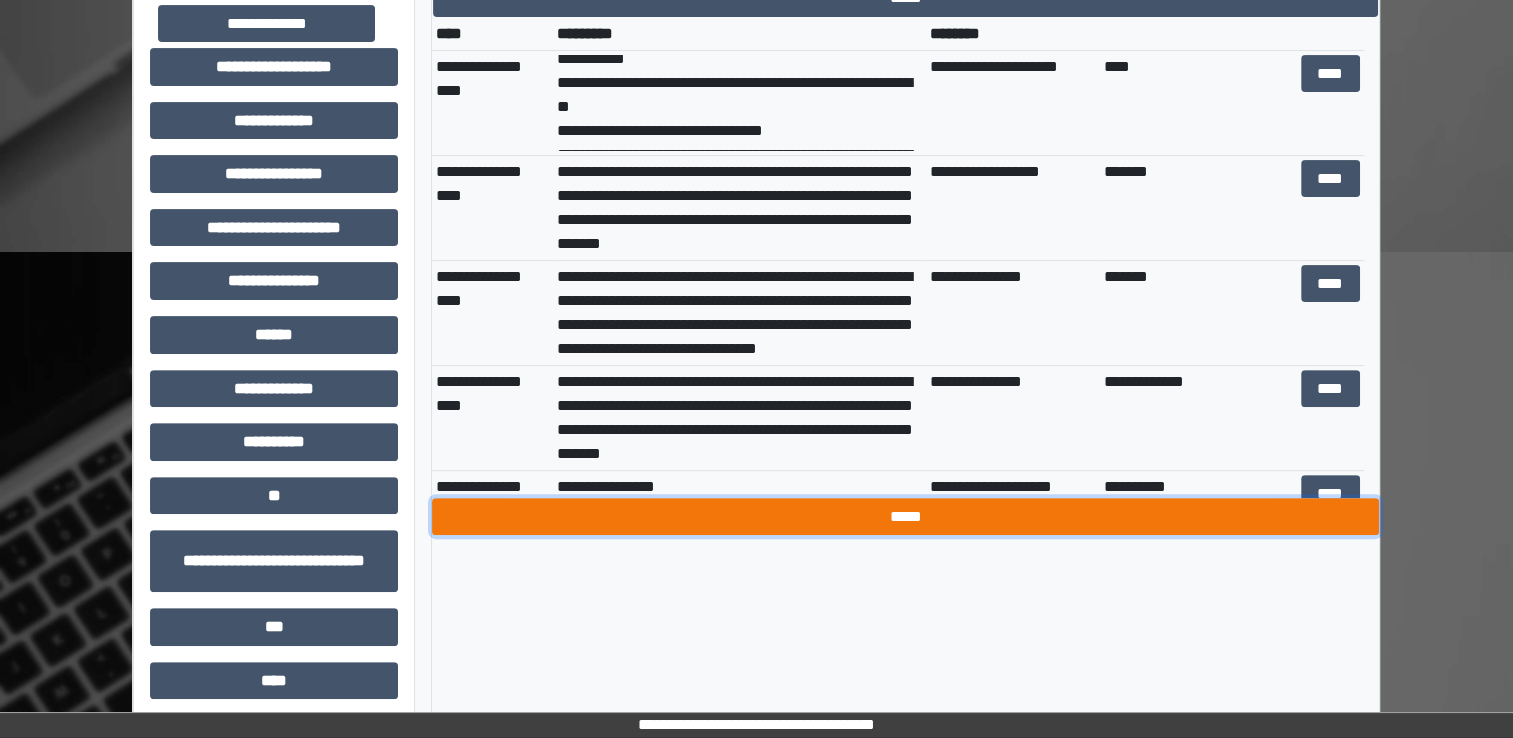 click on "*****" at bounding box center (905, 517) 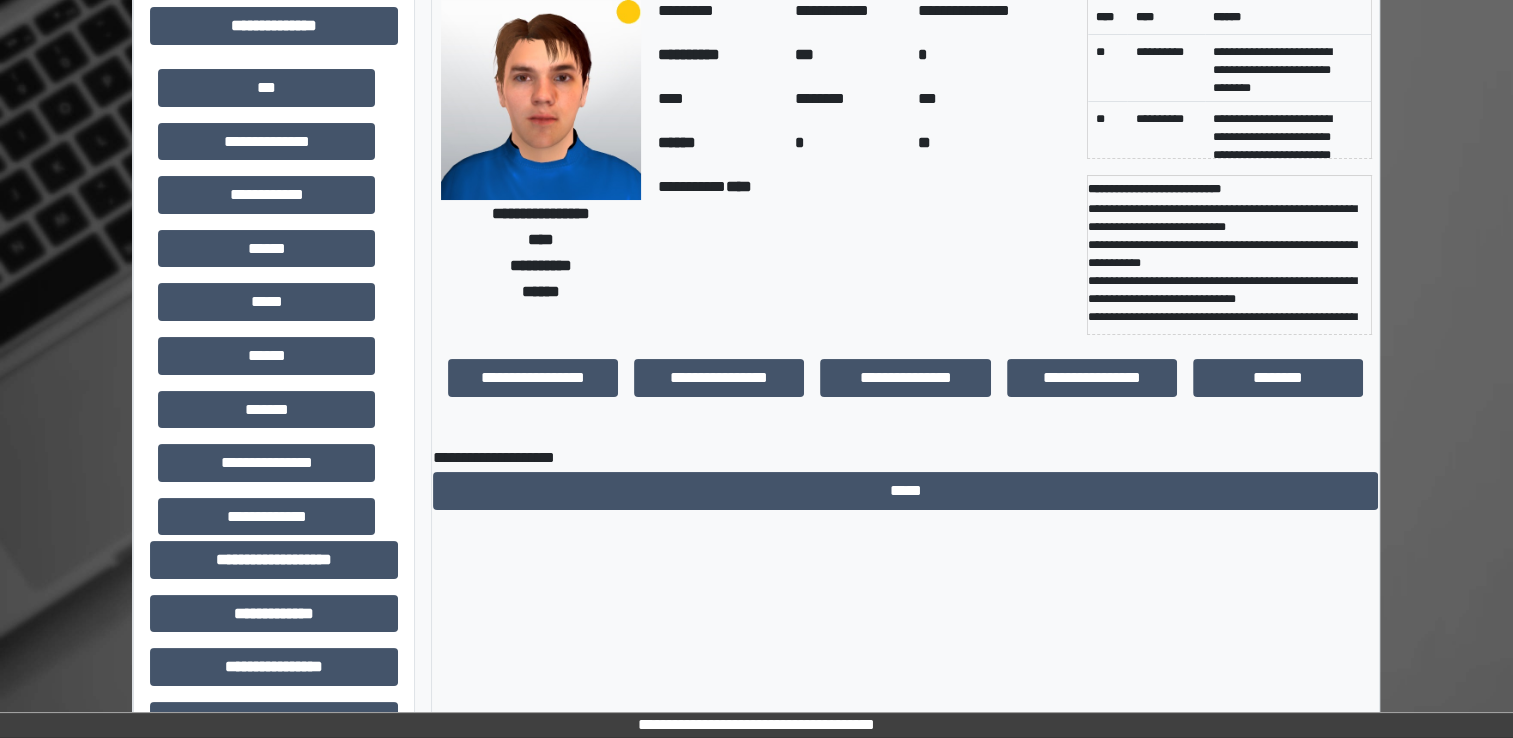 scroll, scrollTop: 0, scrollLeft: 0, axis: both 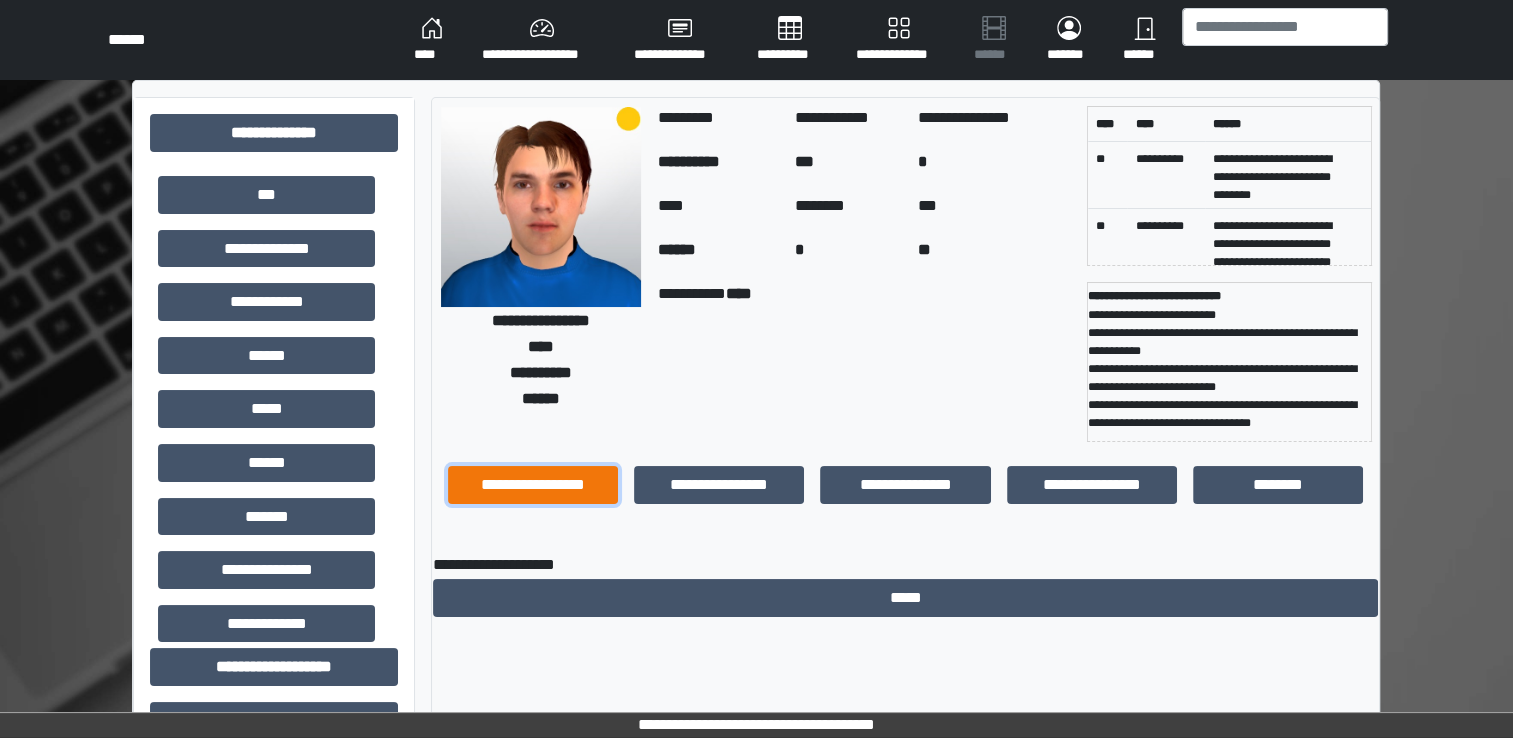 click on "**********" at bounding box center (533, 485) 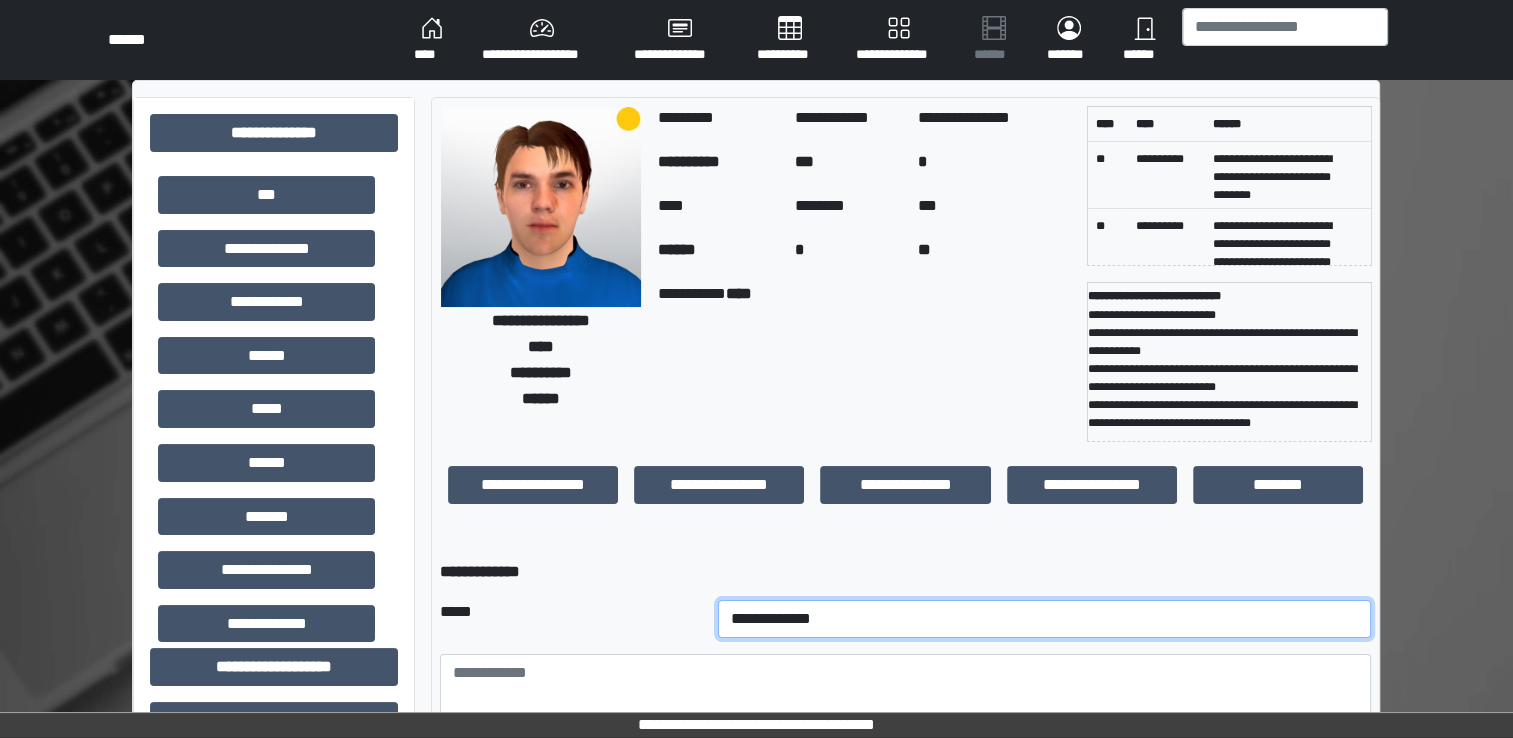 click on "**********" at bounding box center [1045, 619] 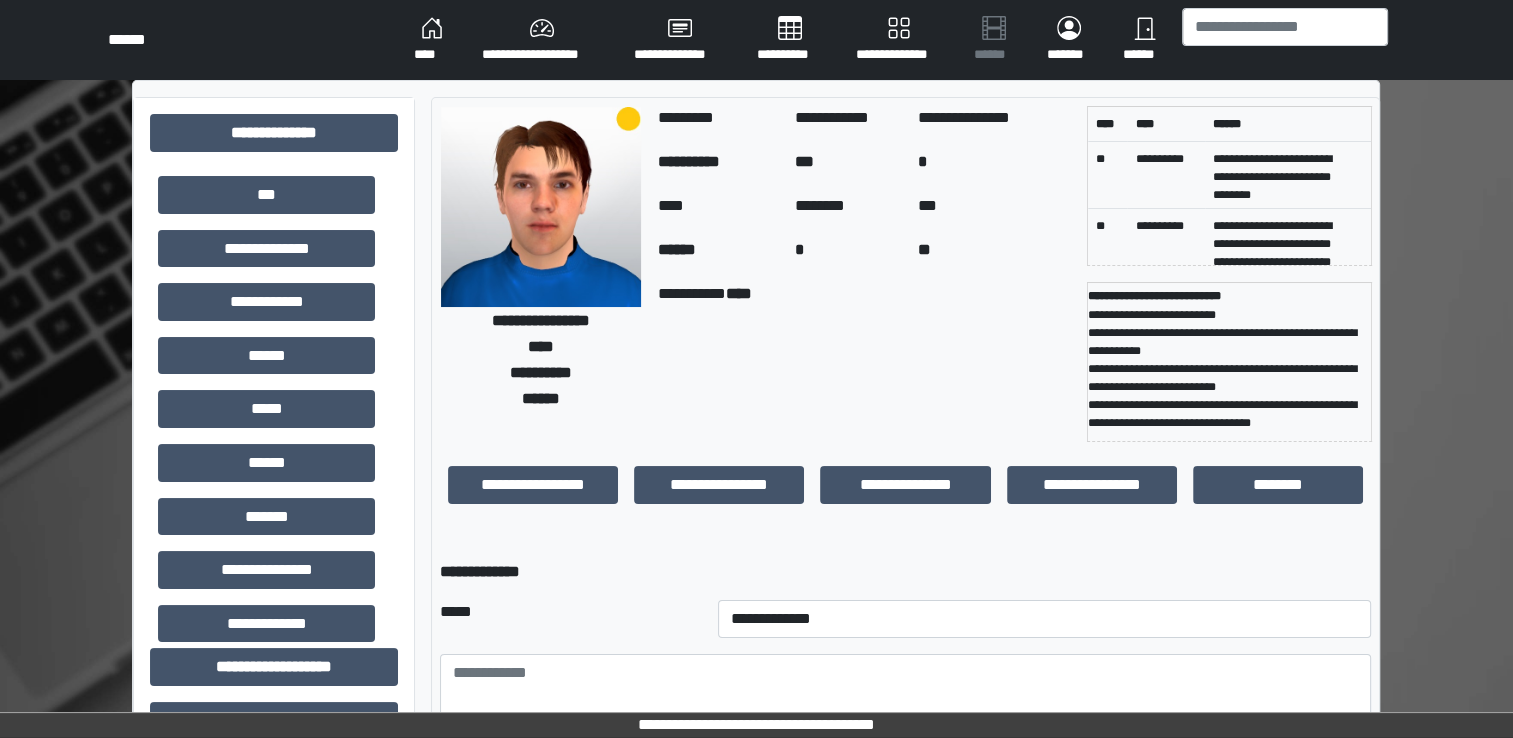 click on "*****" at bounding box center [571, 619] 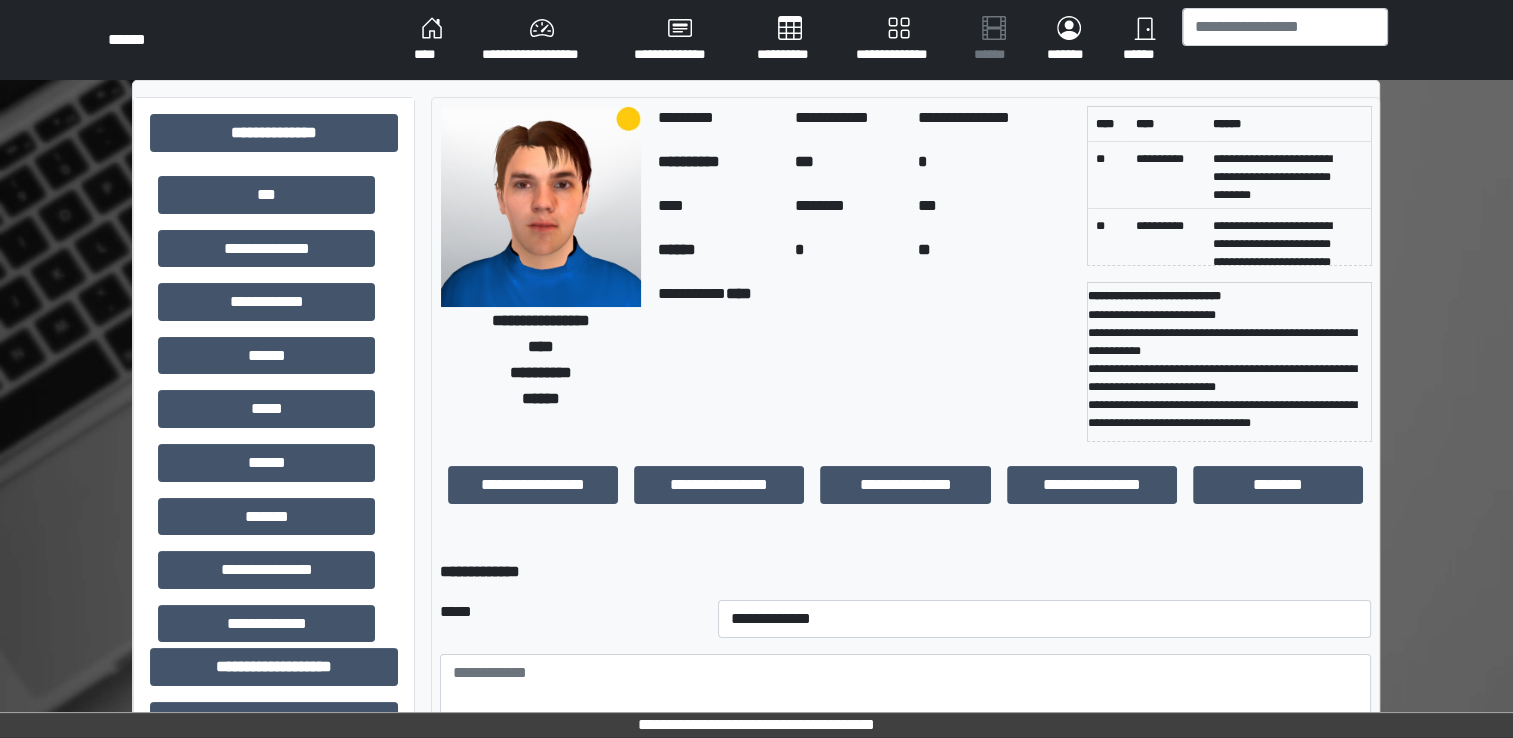click on "****" at bounding box center (432, 40) 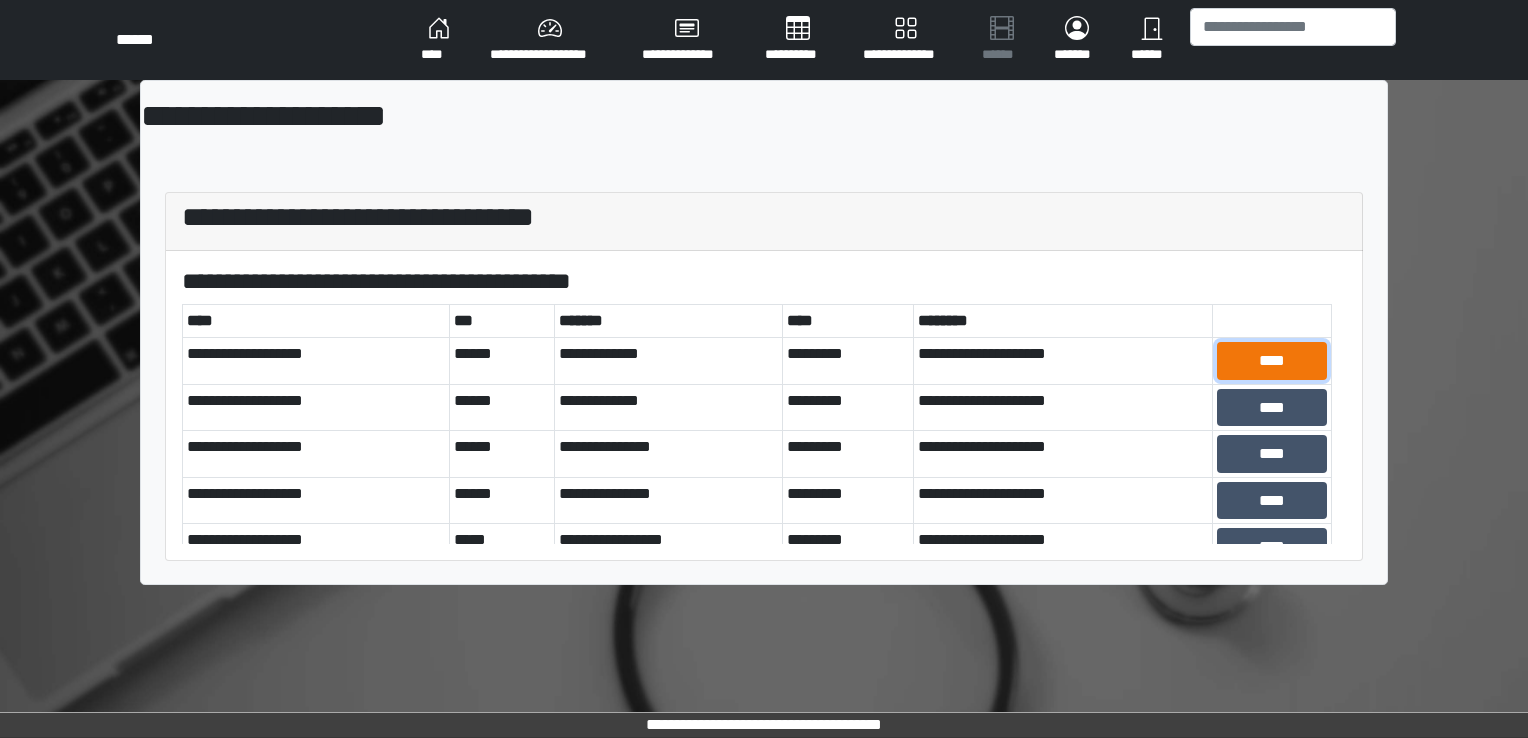 click on "****" at bounding box center [1272, 361] 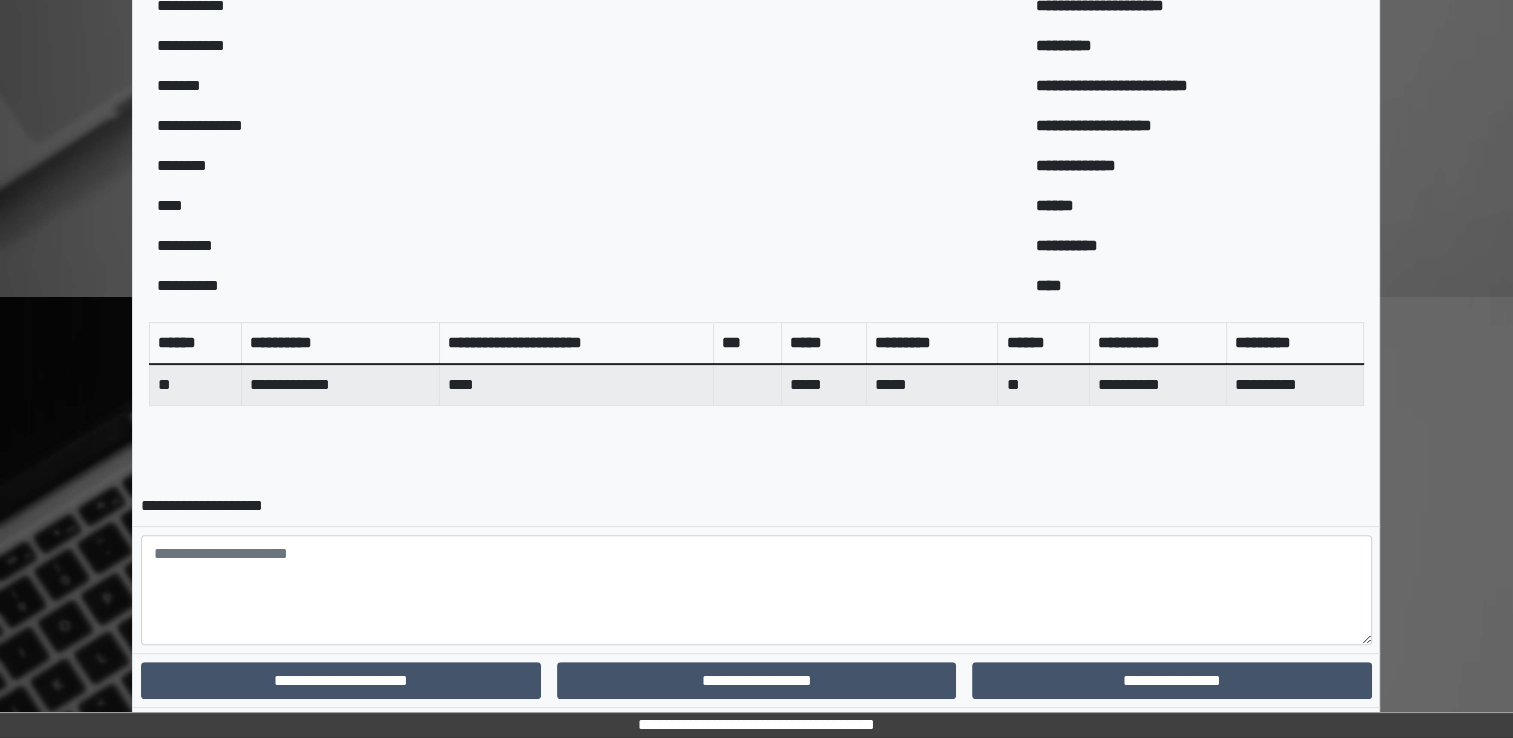 scroll, scrollTop: 600, scrollLeft: 0, axis: vertical 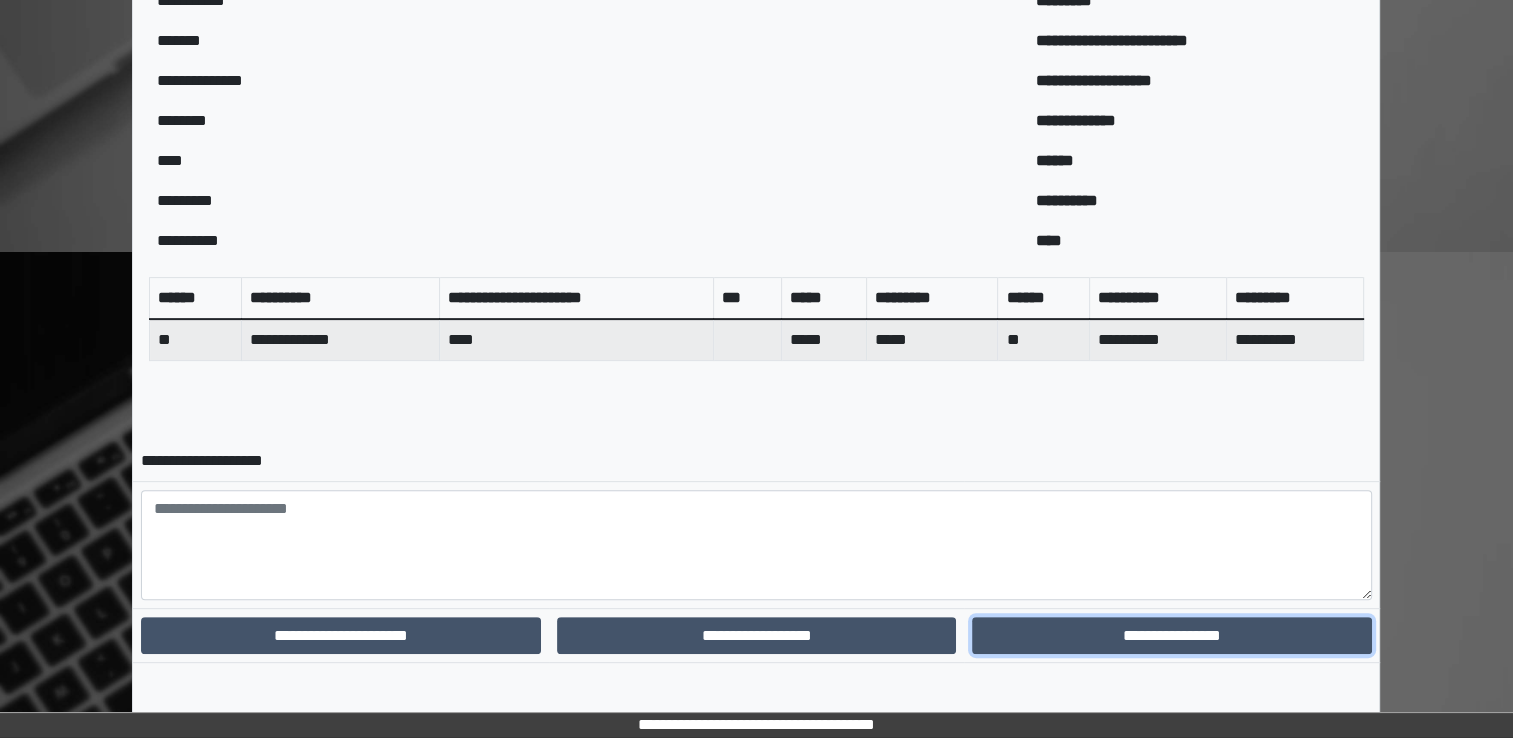 drag, startPoint x: 1211, startPoint y: 624, endPoint x: 1204, endPoint y: 659, distance: 35.69314 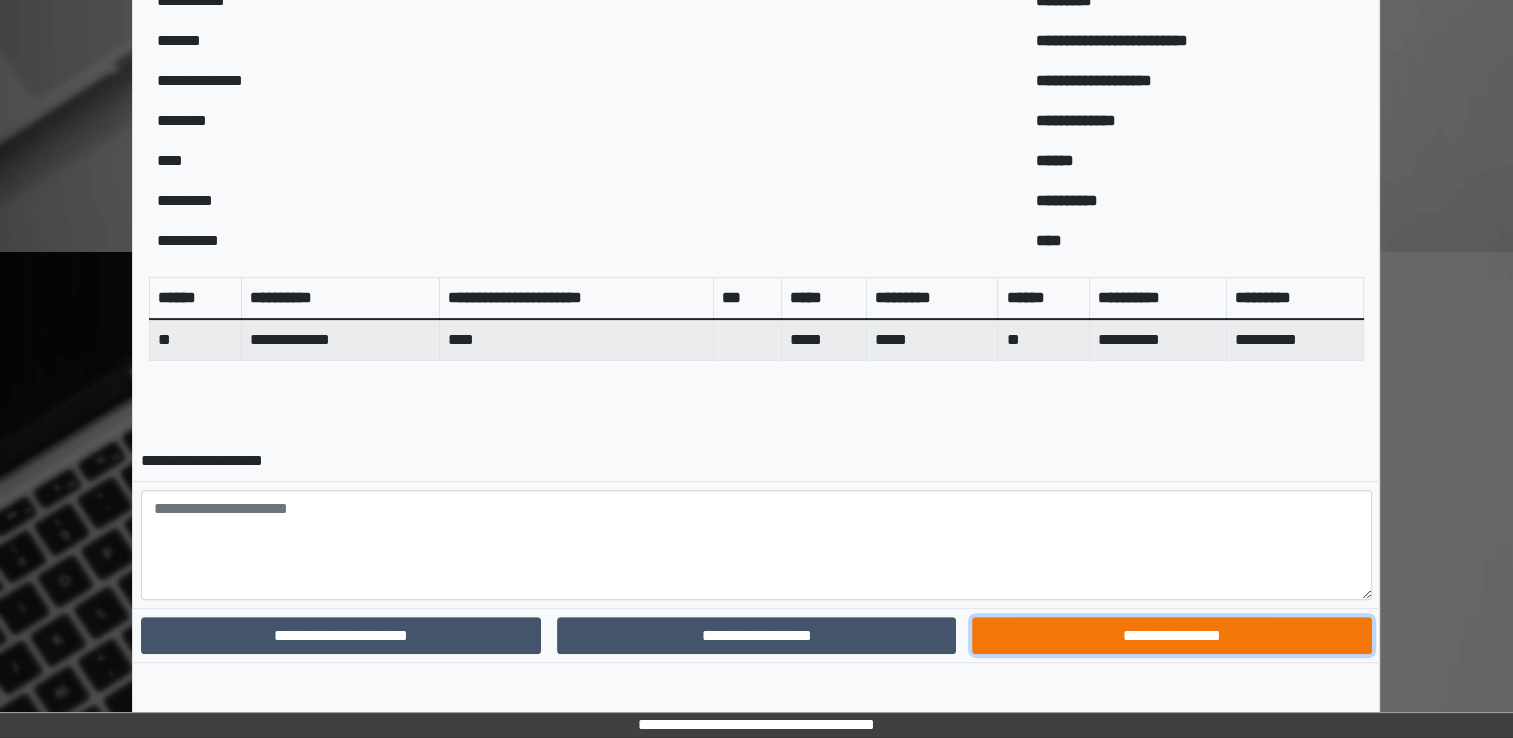 click on "**********" at bounding box center (1171, 636) 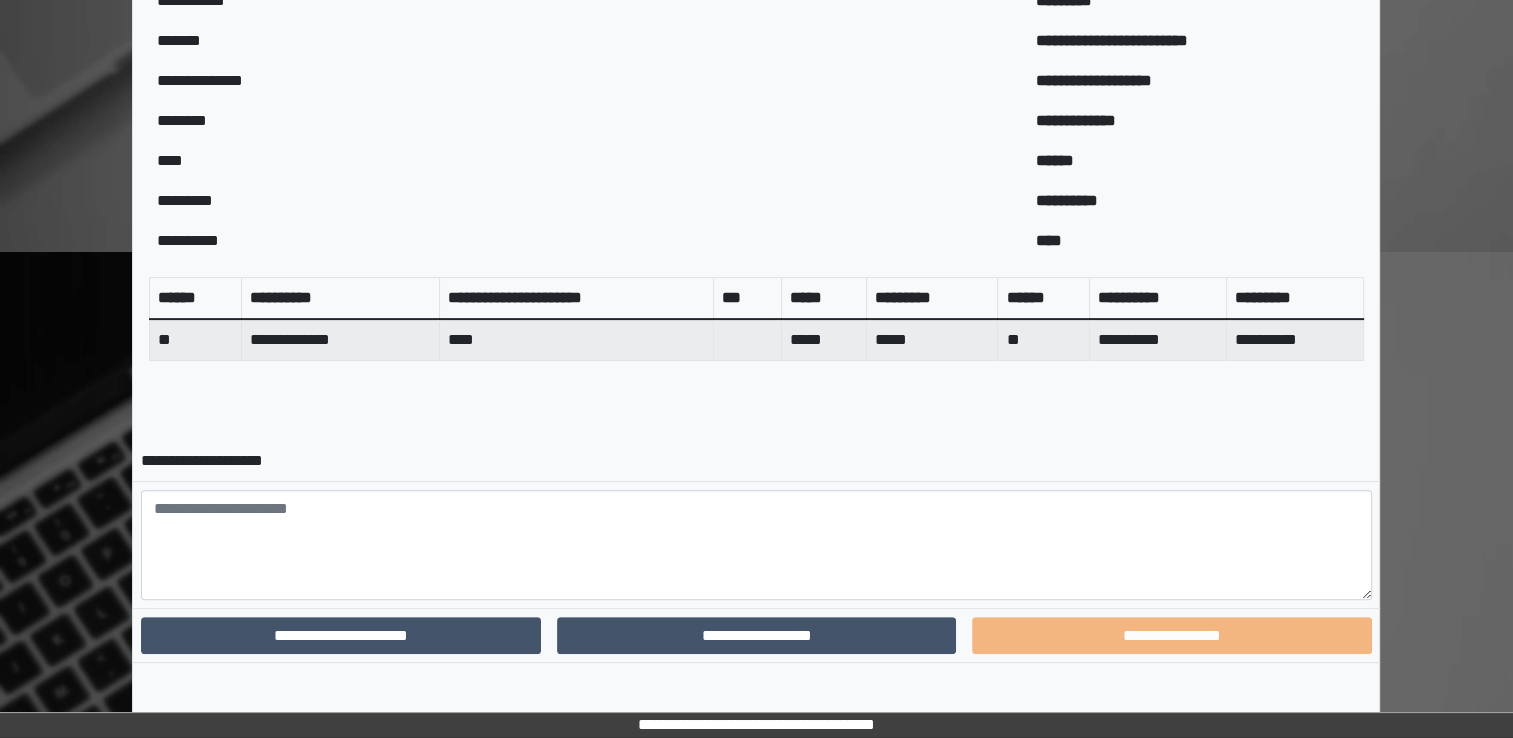 scroll, scrollTop: 519, scrollLeft: 0, axis: vertical 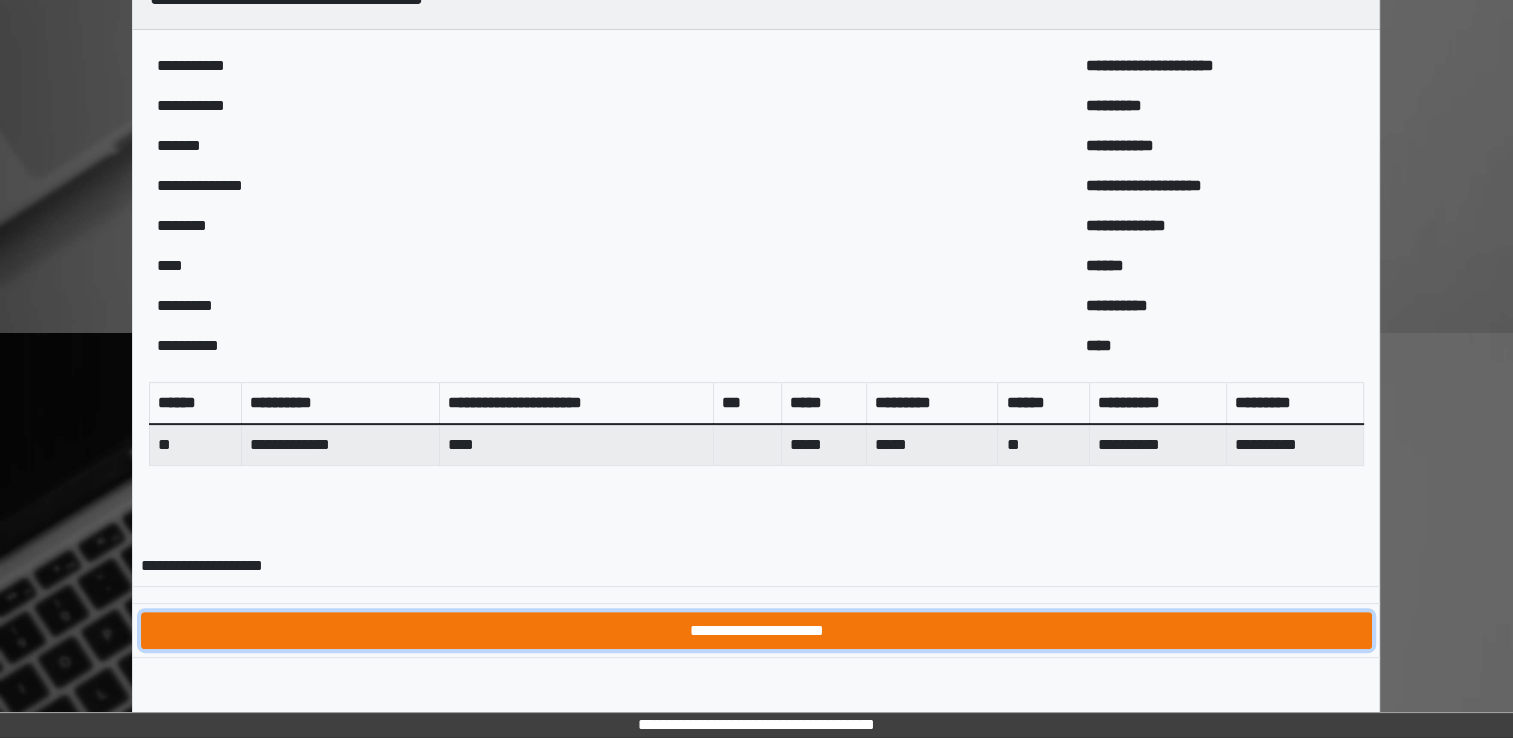 click on "**********" at bounding box center [756, 631] 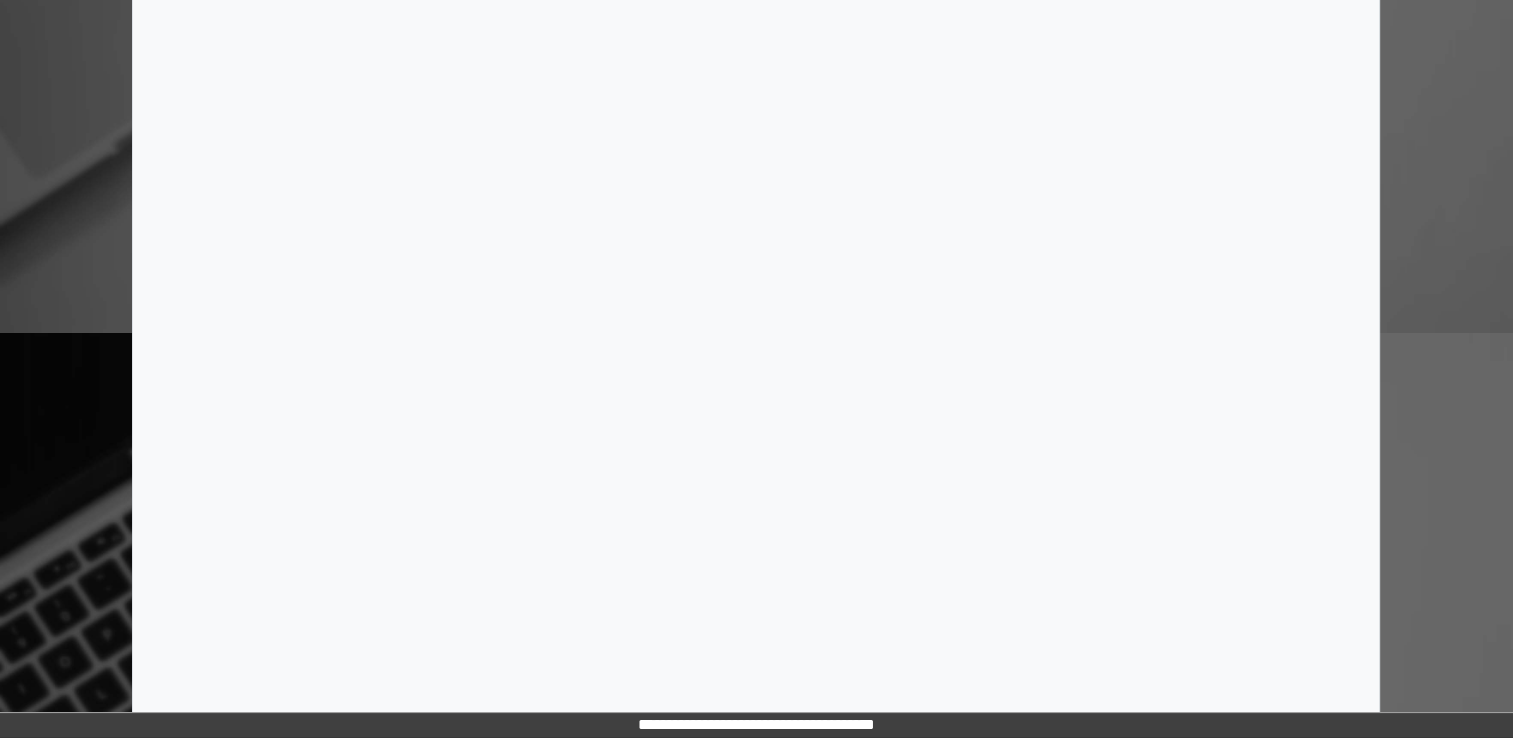 scroll, scrollTop: 0, scrollLeft: 0, axis: both 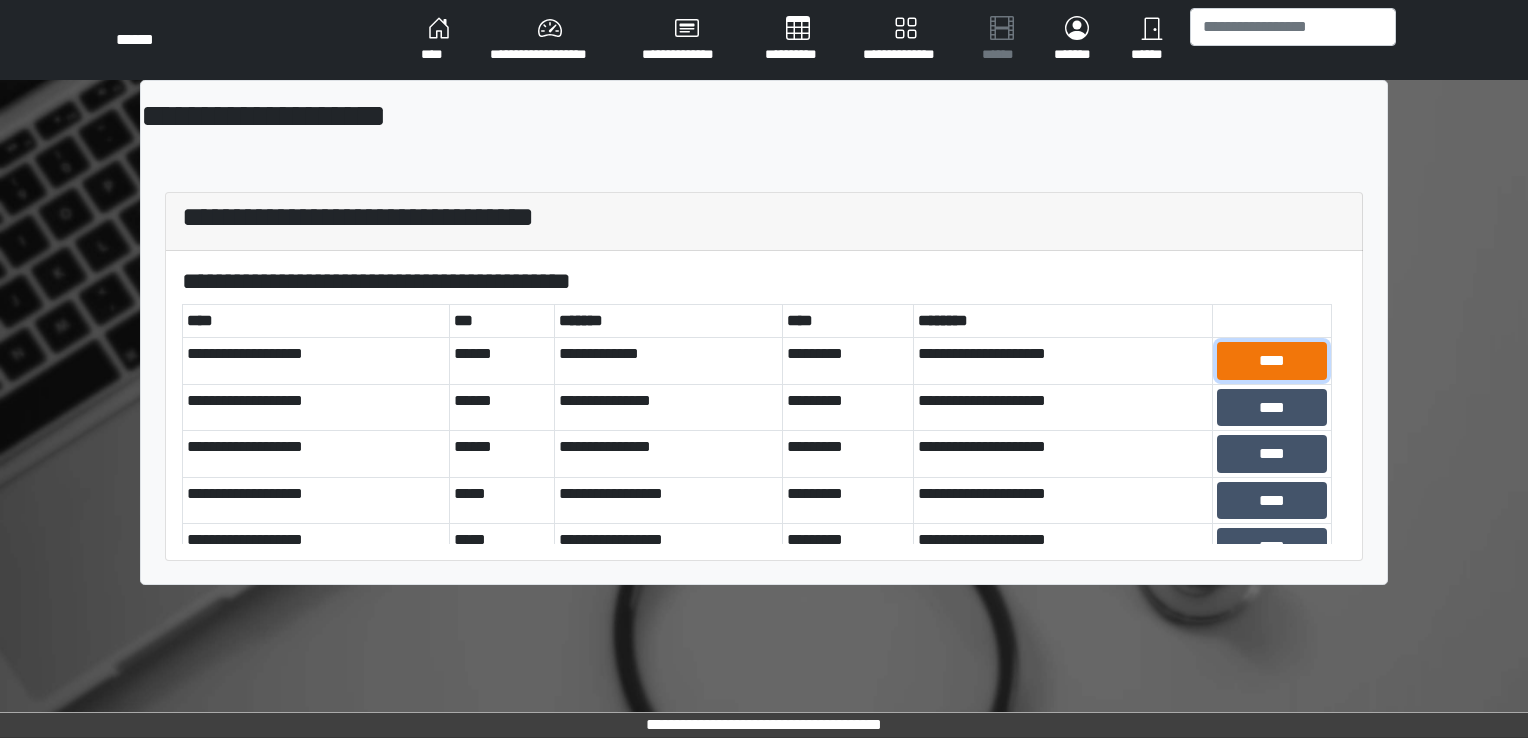 click on "****" at bounding box center [1272, 361] 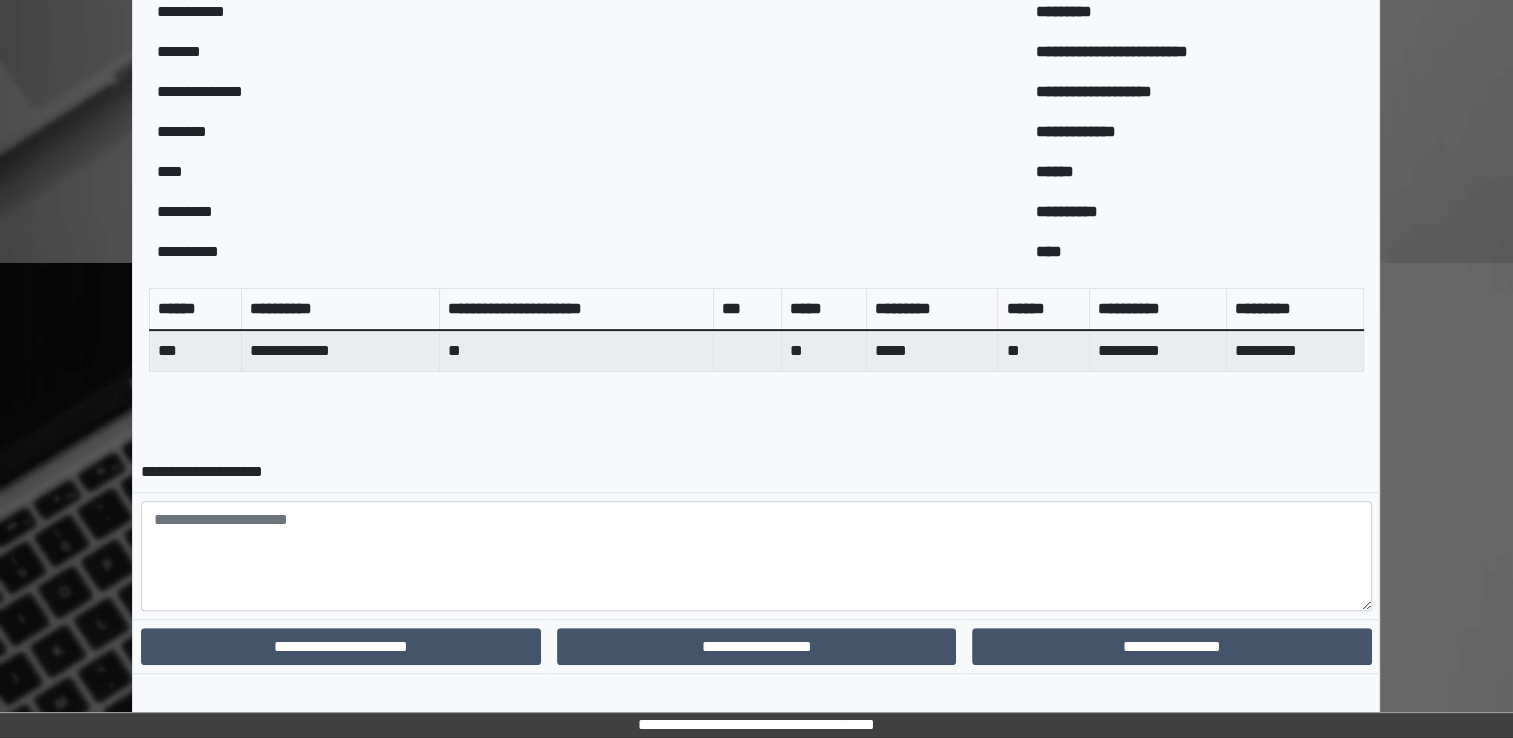 scroll, scrollTop: 600, scrollLeft: 0, axis: vertical 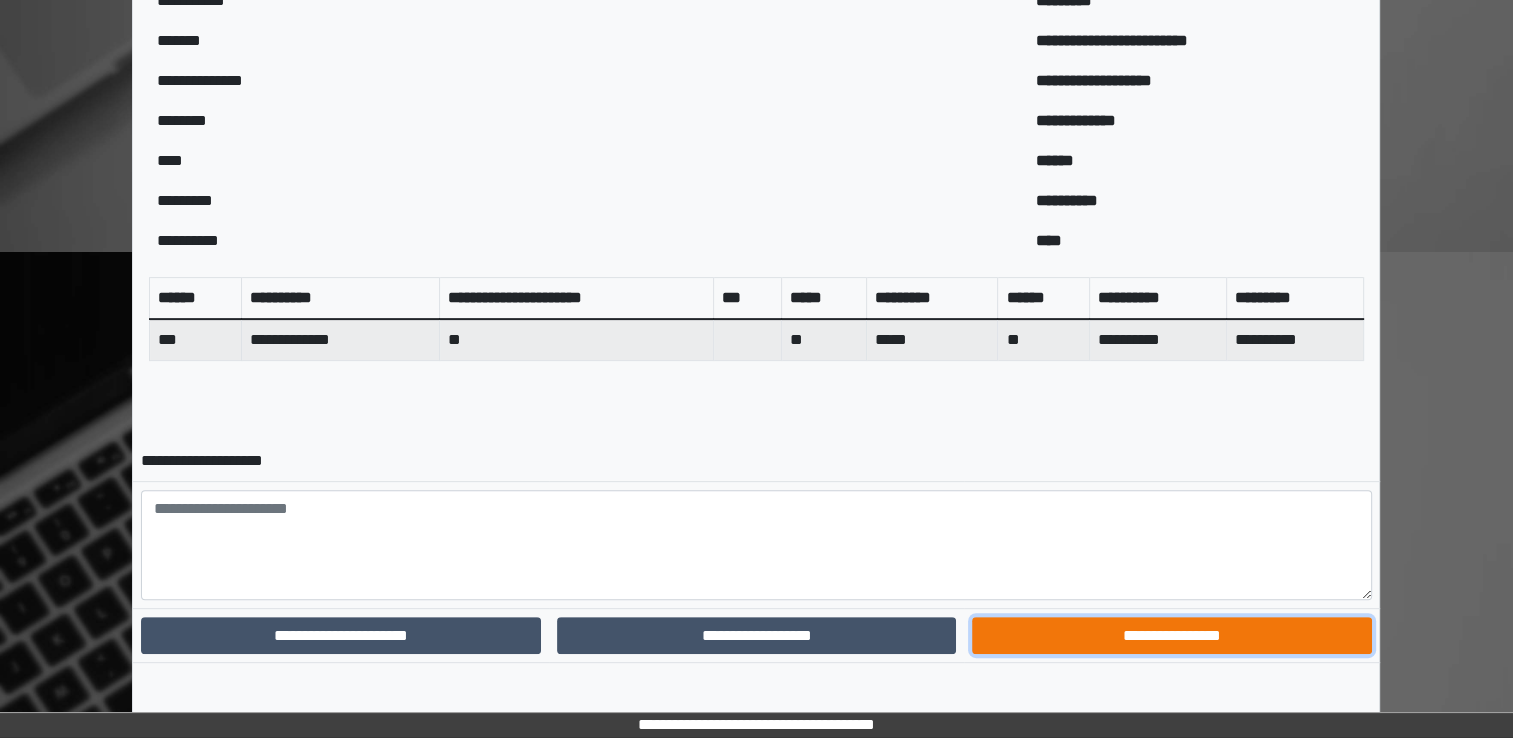 click on "**********" at bounding box center [1171, 636] 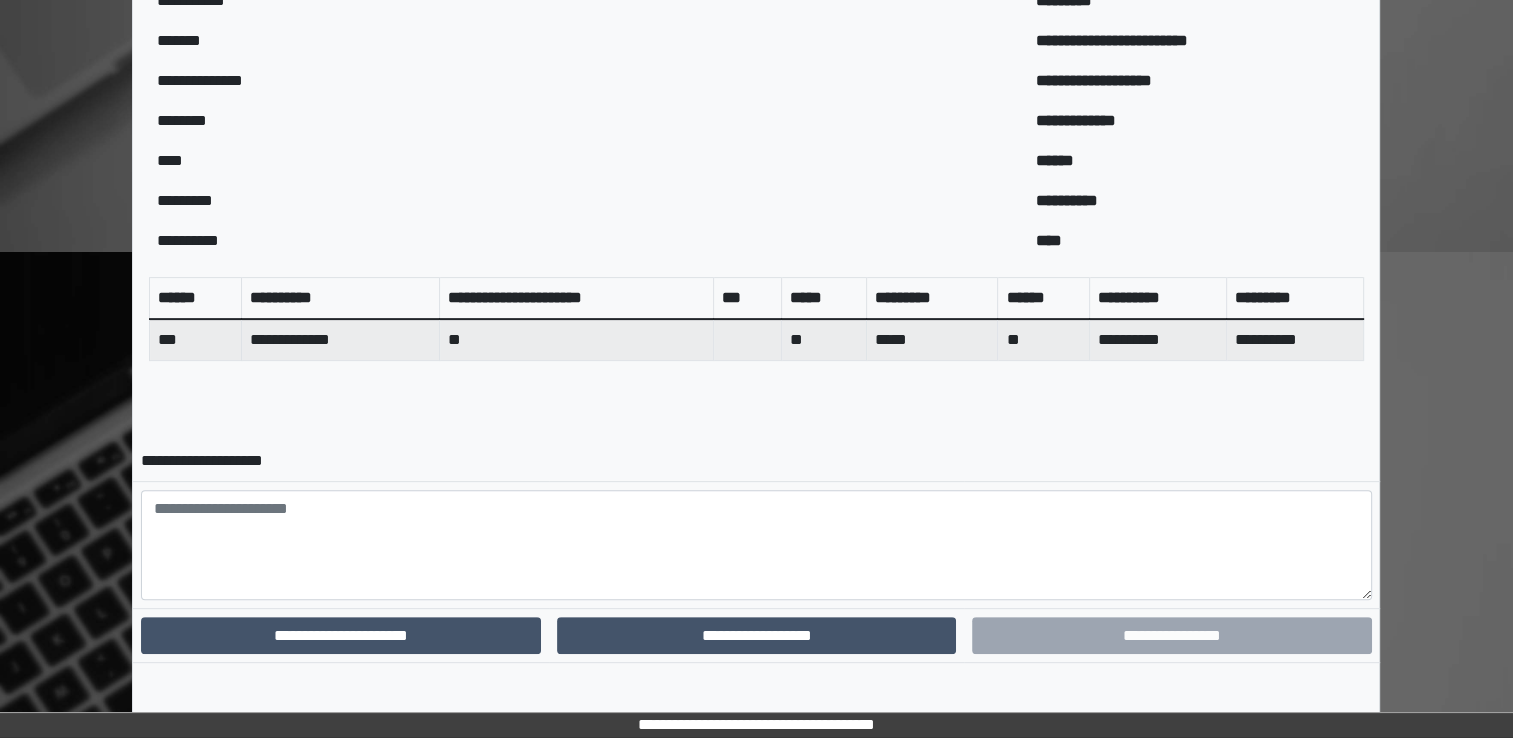 scroll, scrollTop: 519, scrollLeft: 0, axis: vertical 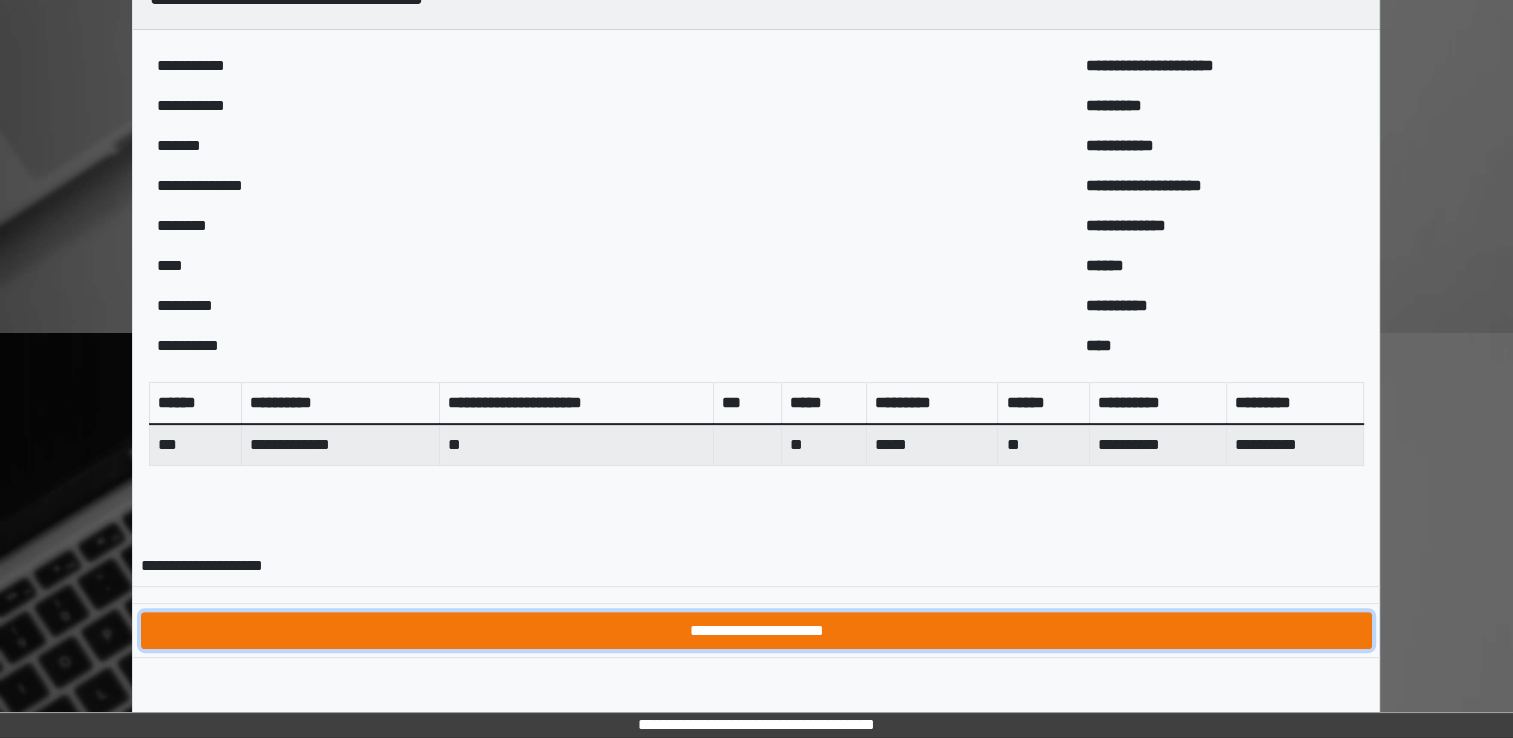 click on "**********" at bounding box center [756, 631] 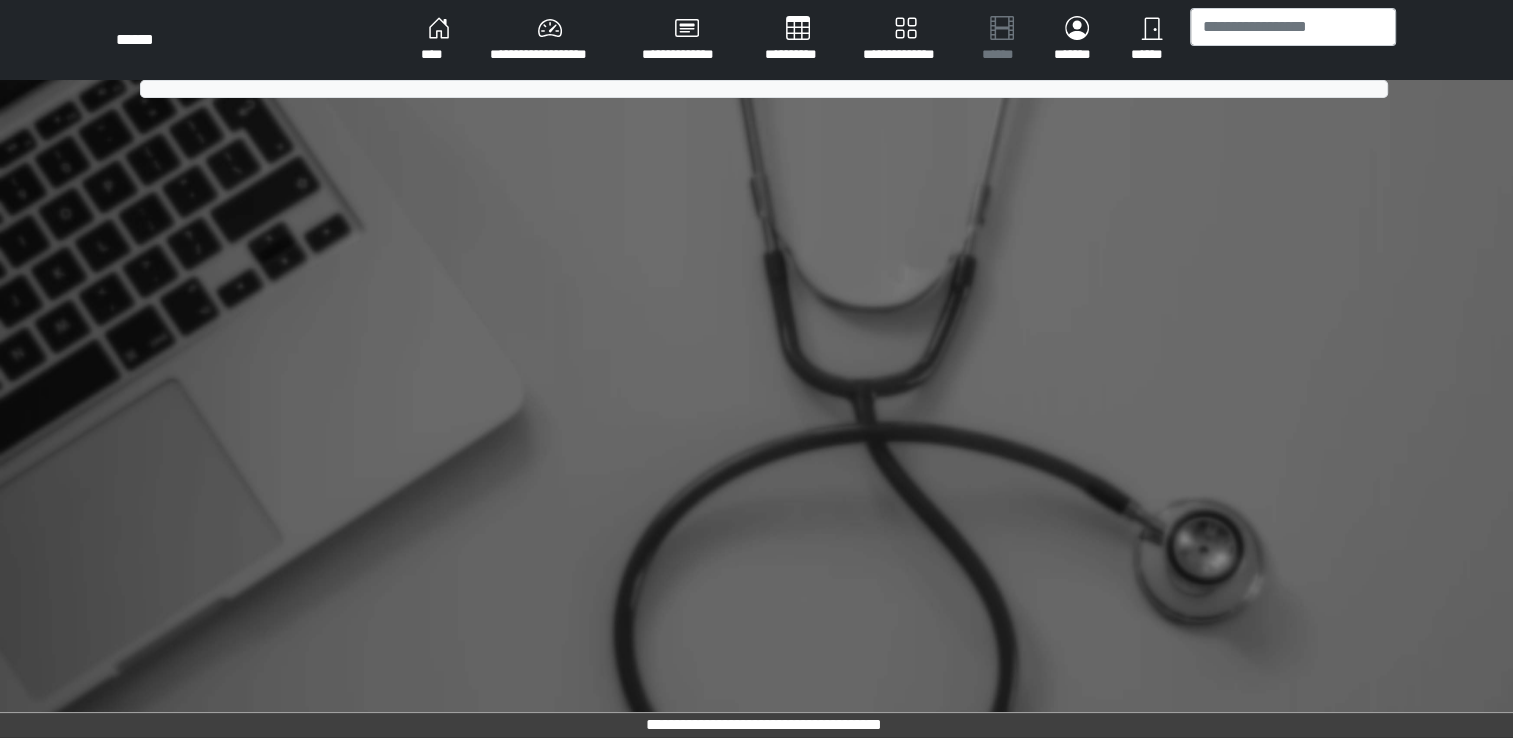 scroll, scrollTop: 0, scrollLeft: 0, axis: both 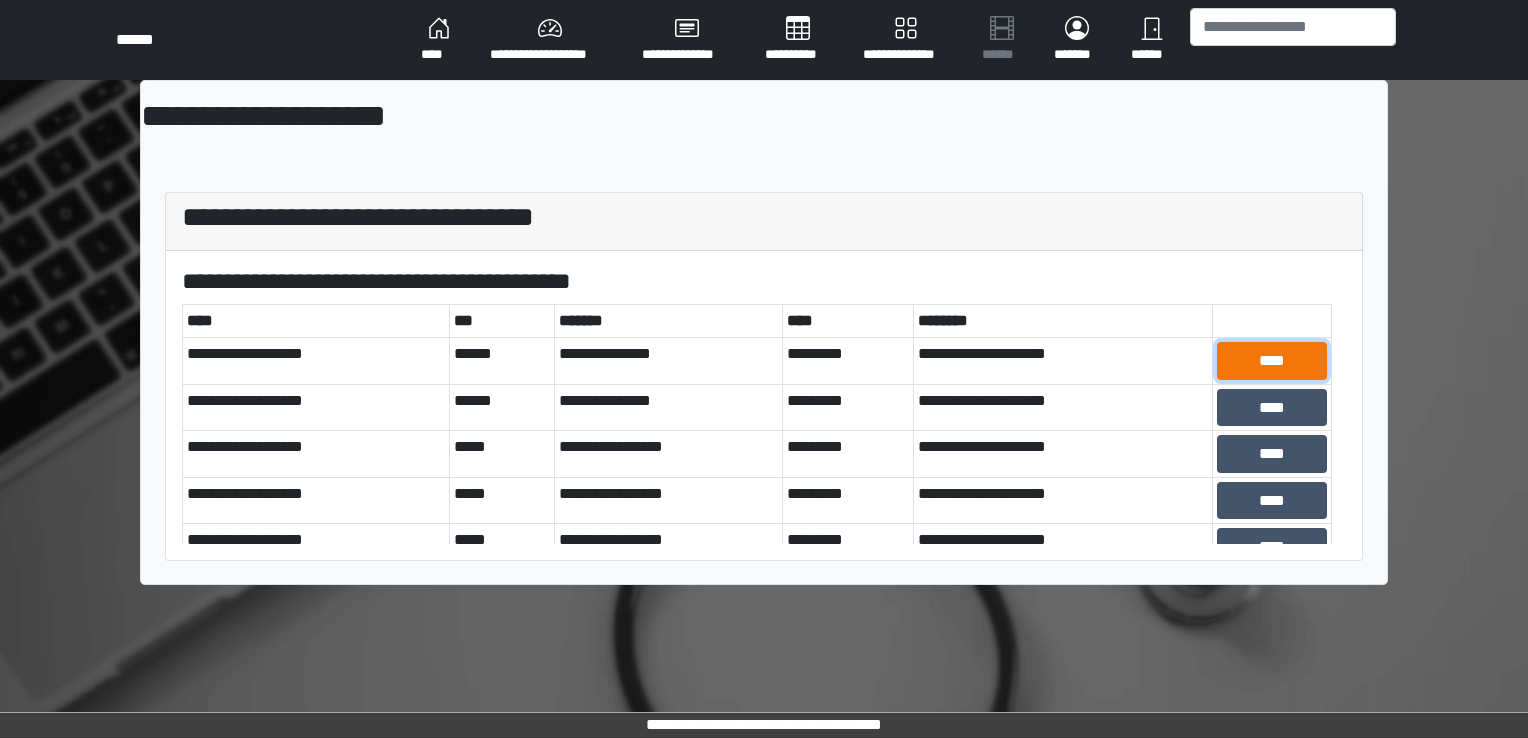 click on "****" at bounding box center (1272, 361) 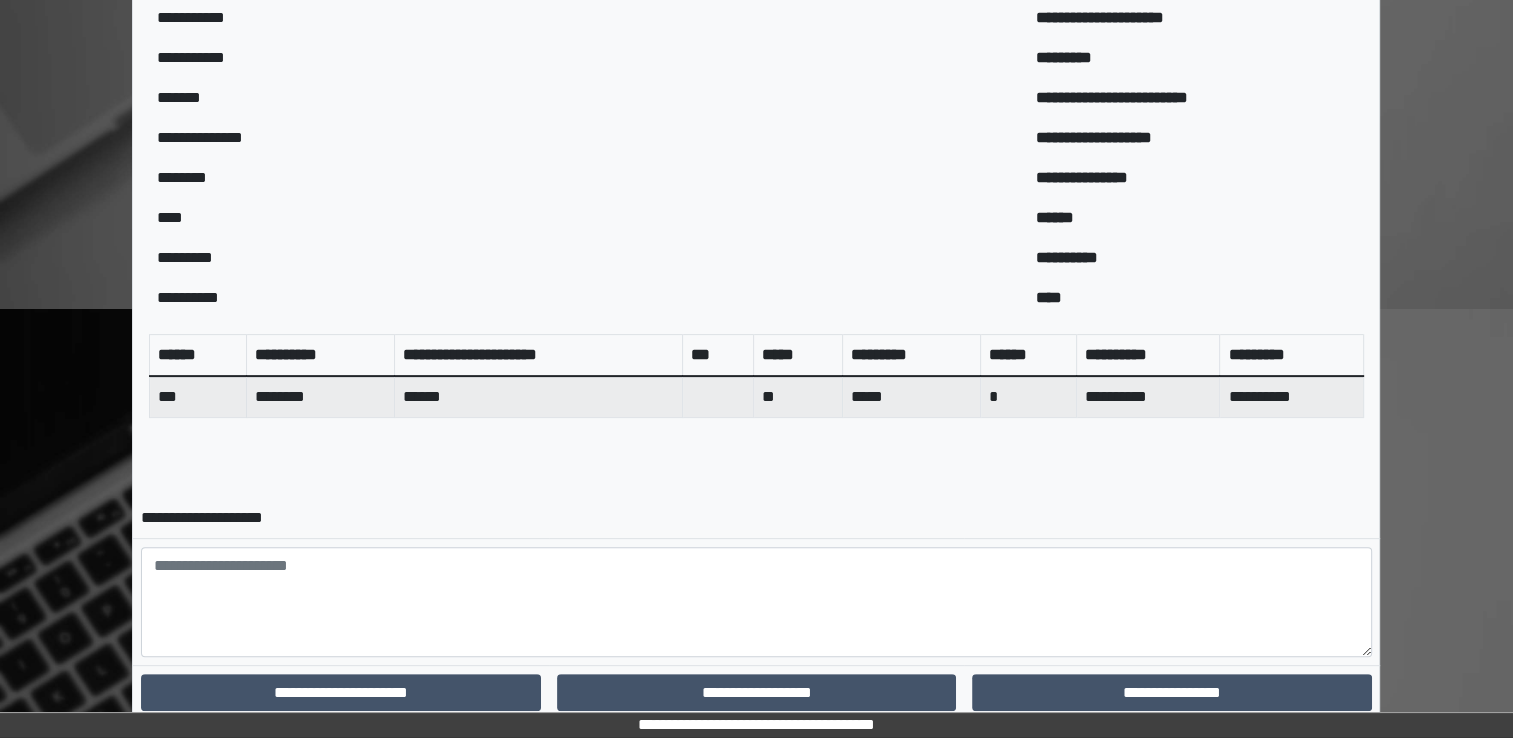 scroll, scrollTop: 600, scrollLeft: 0, axis: vertical 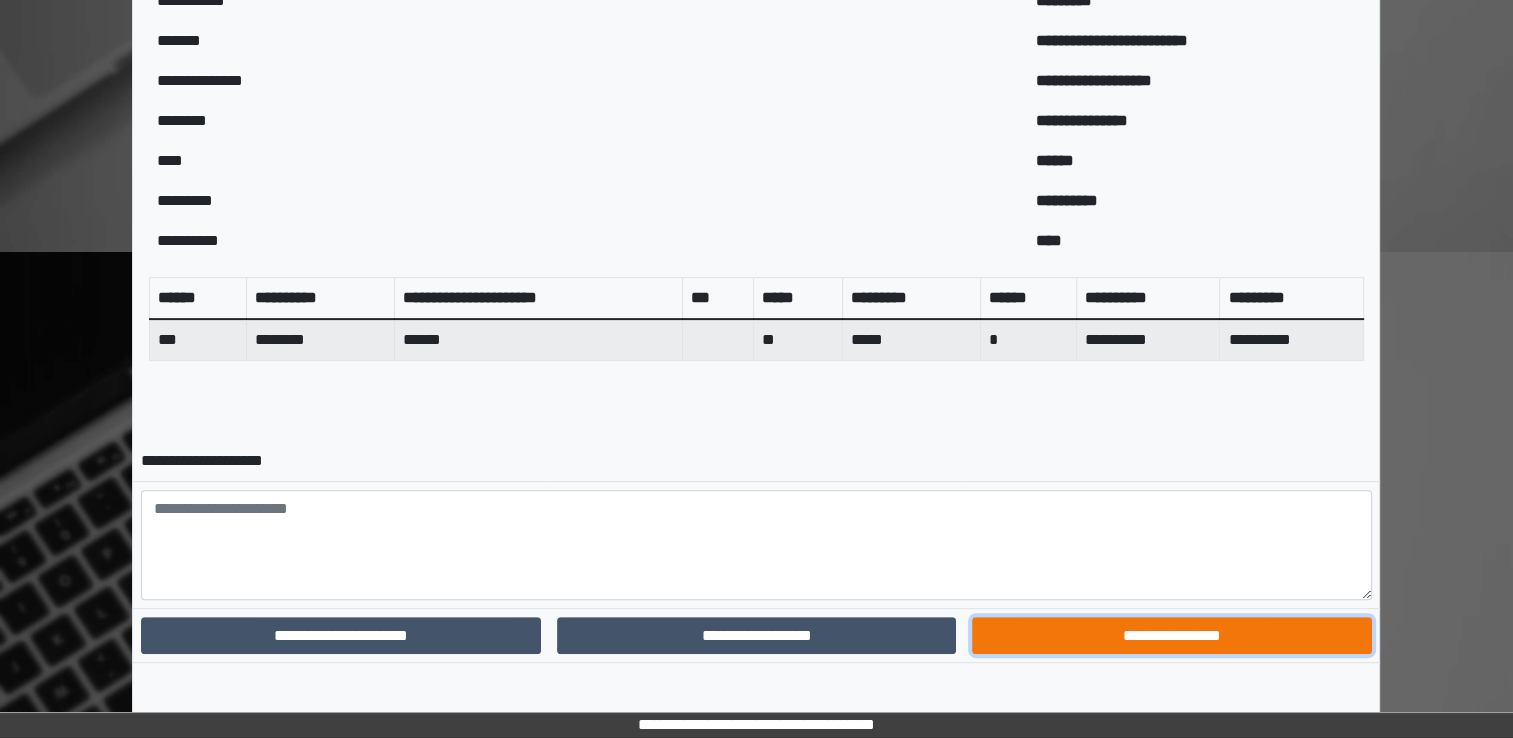 click on "**********" at bounding box center (1171, 636) 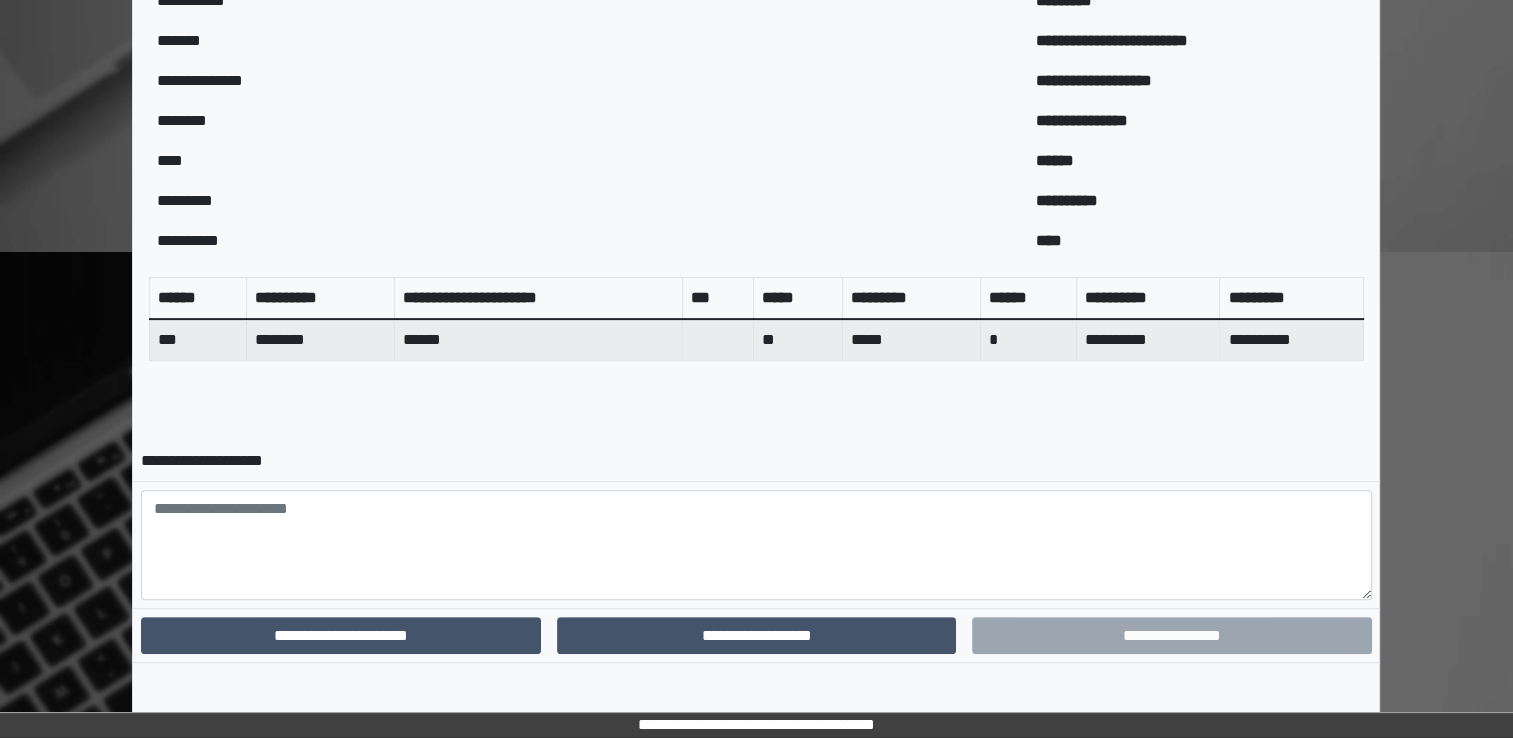 scroll, scrollTop: 519, scrollLeft: 0, axis: vertical 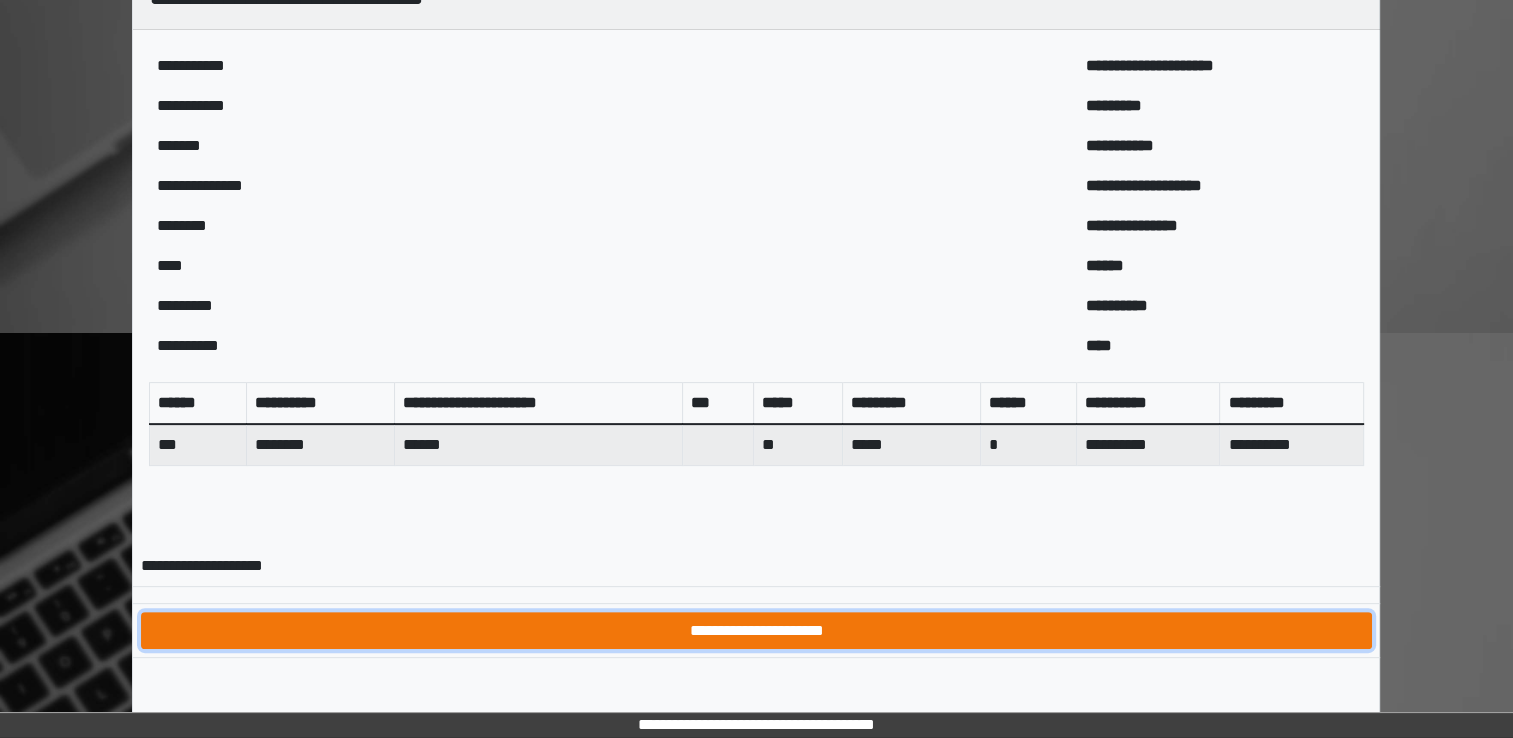 click on "**********" at bounding box center (756, 631) 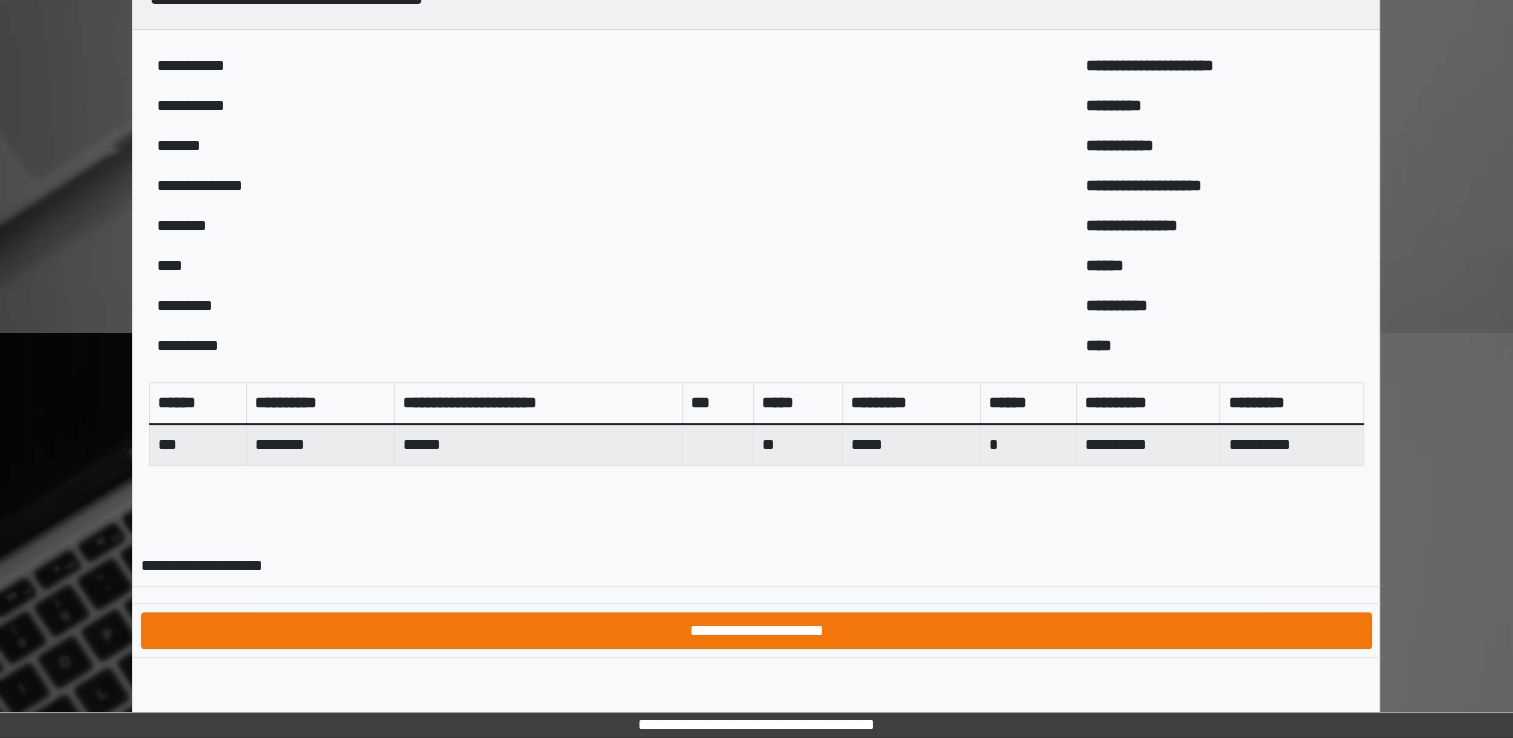 scroll, scrollTop: 0, scrollLeft: 0, axis: both 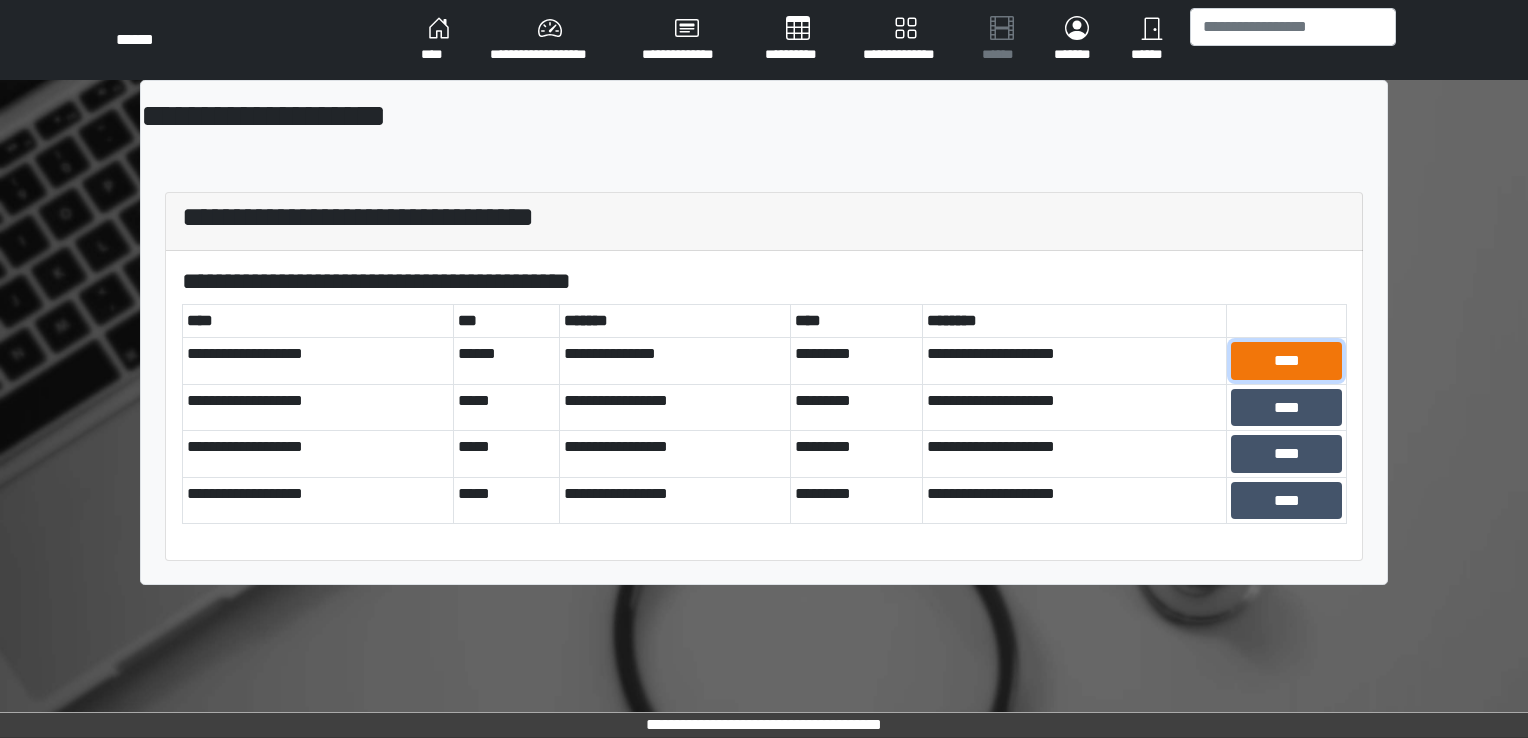 click on "****" at bounding box center (1286, 361) 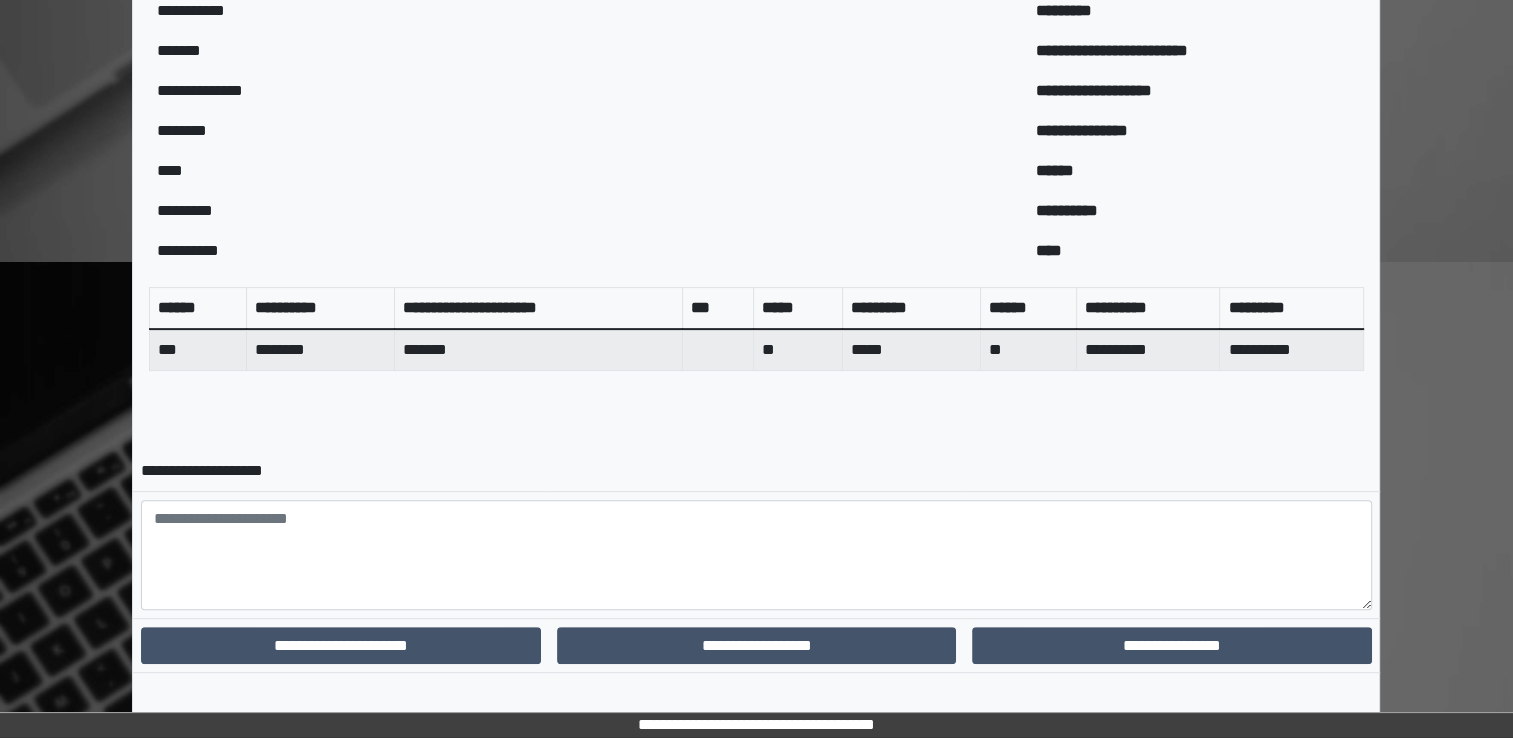 scroll, scrollTop: 604, scrollLeft: 0, axis: vertical 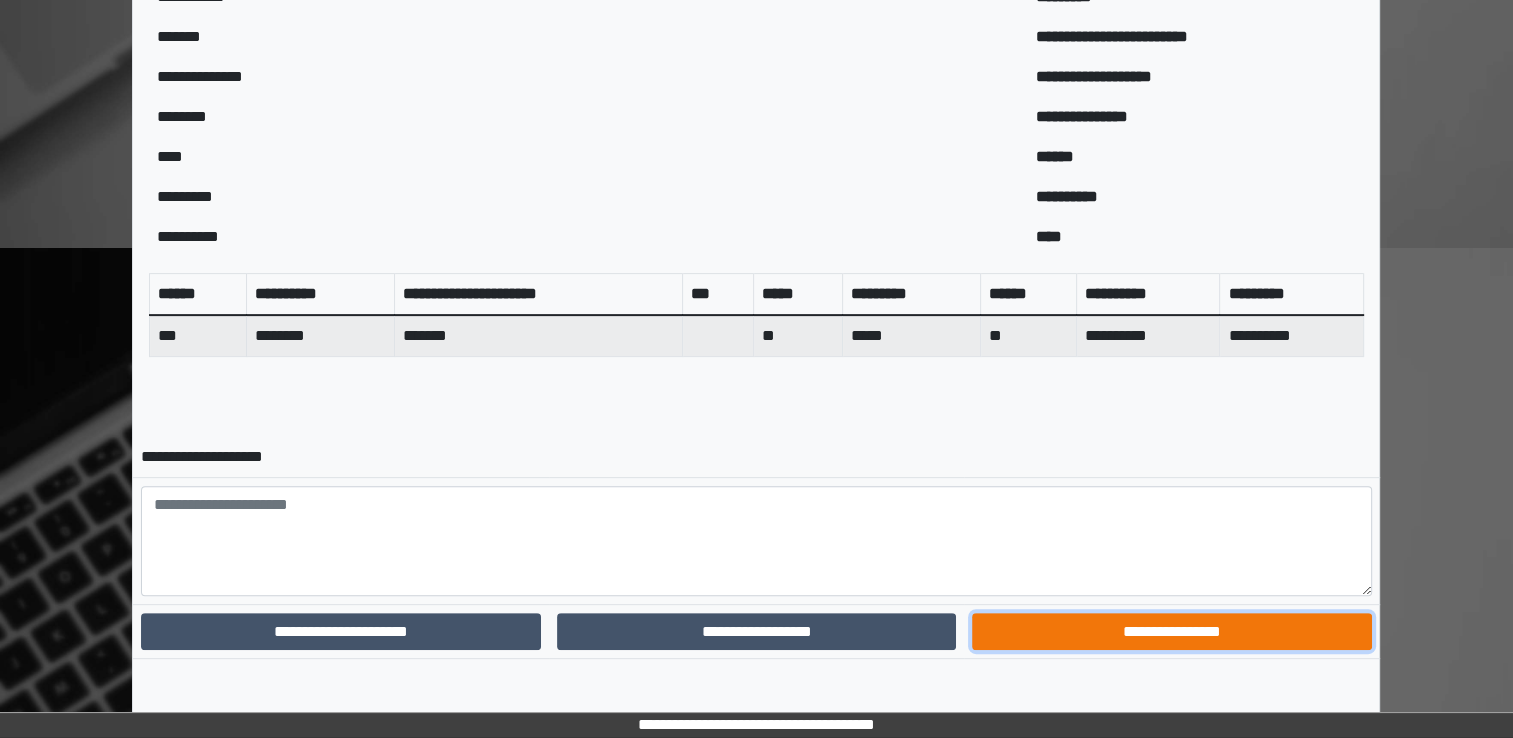 click on "**********" at bounding box center [1171, 632] 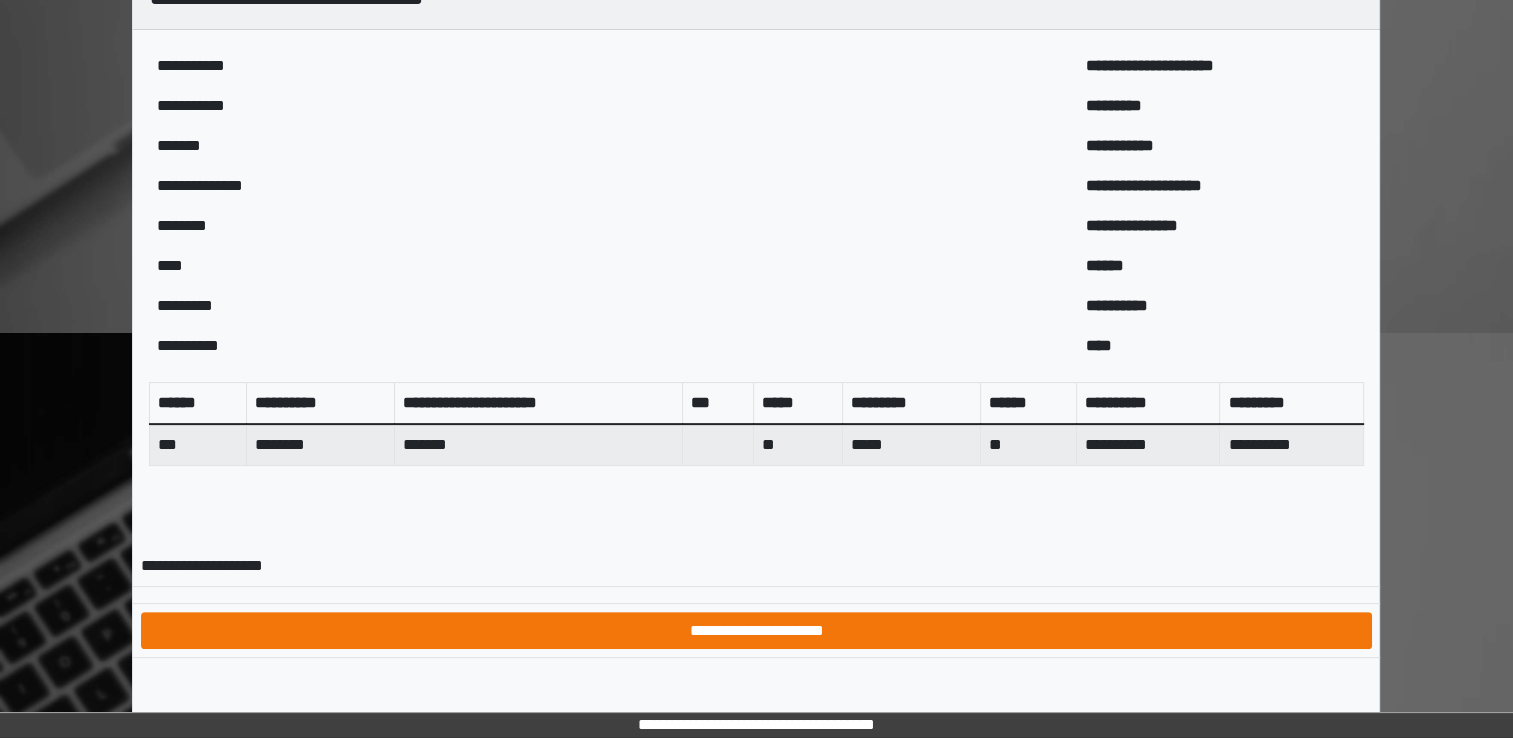 scroll, scrollTop: 519, scrollLeft: 0, axis: vertical 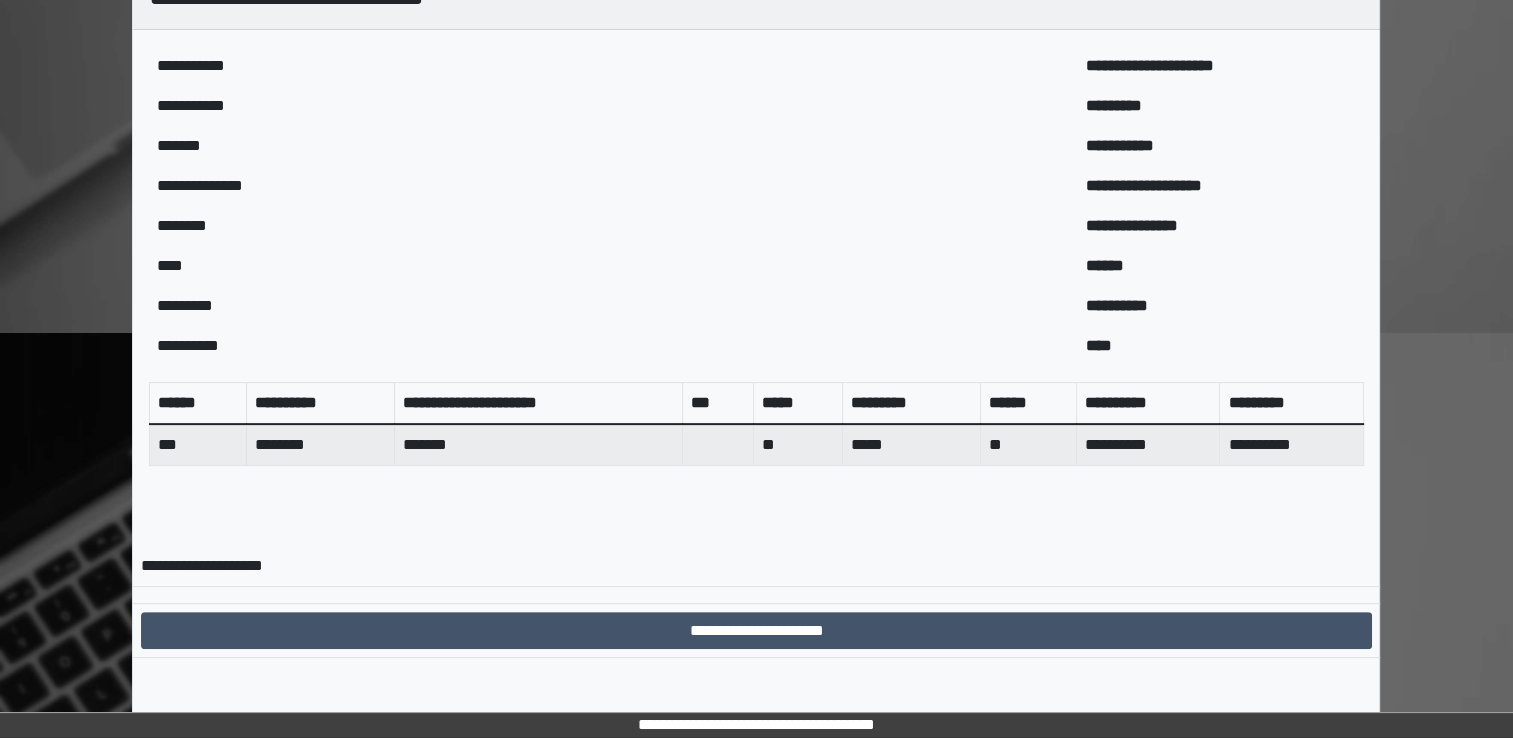 click on "**********" at bounding box center (756, 630) 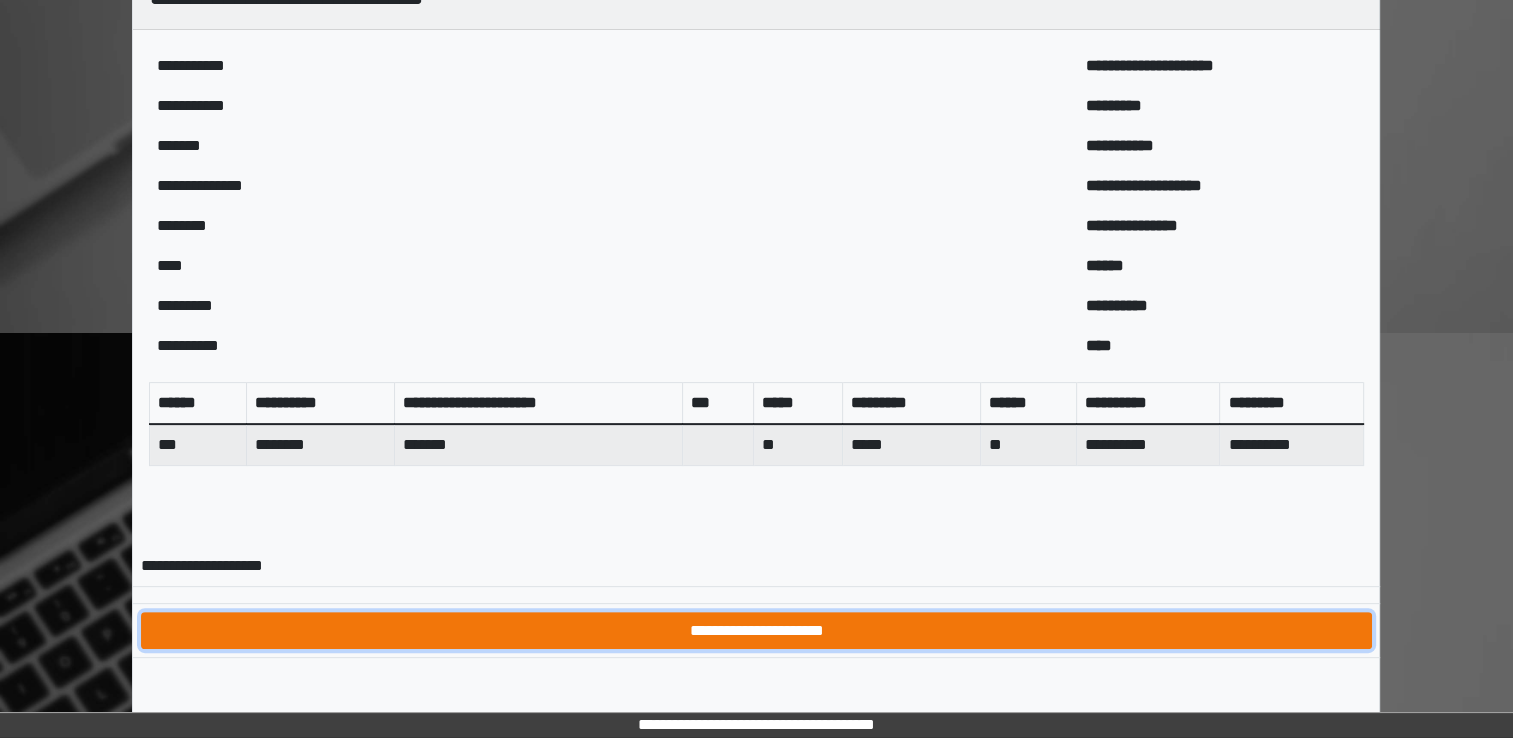 click on "**********" at bounding box center [756, 631] 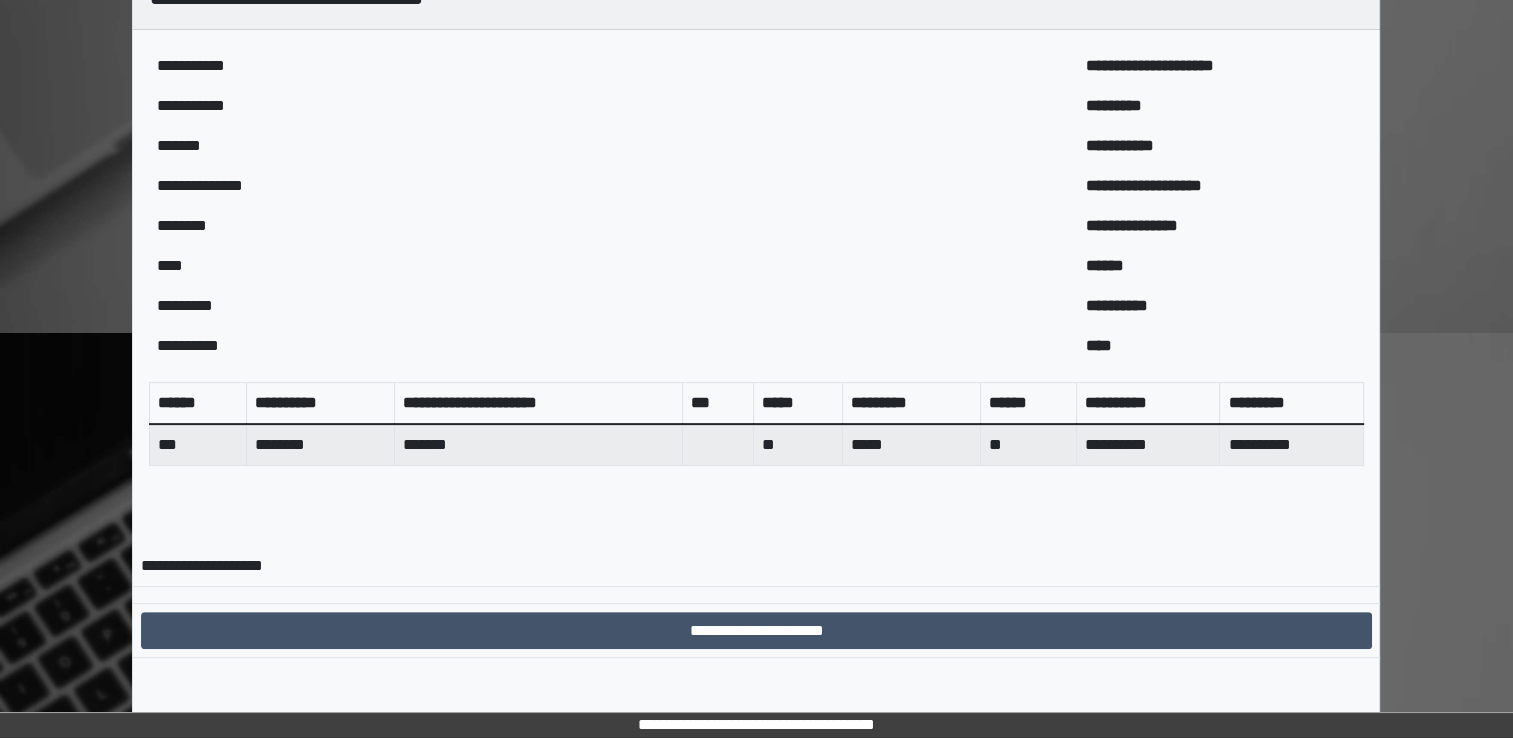 scroll, scrollTop: 0, scrollLeft: 0, axis: both 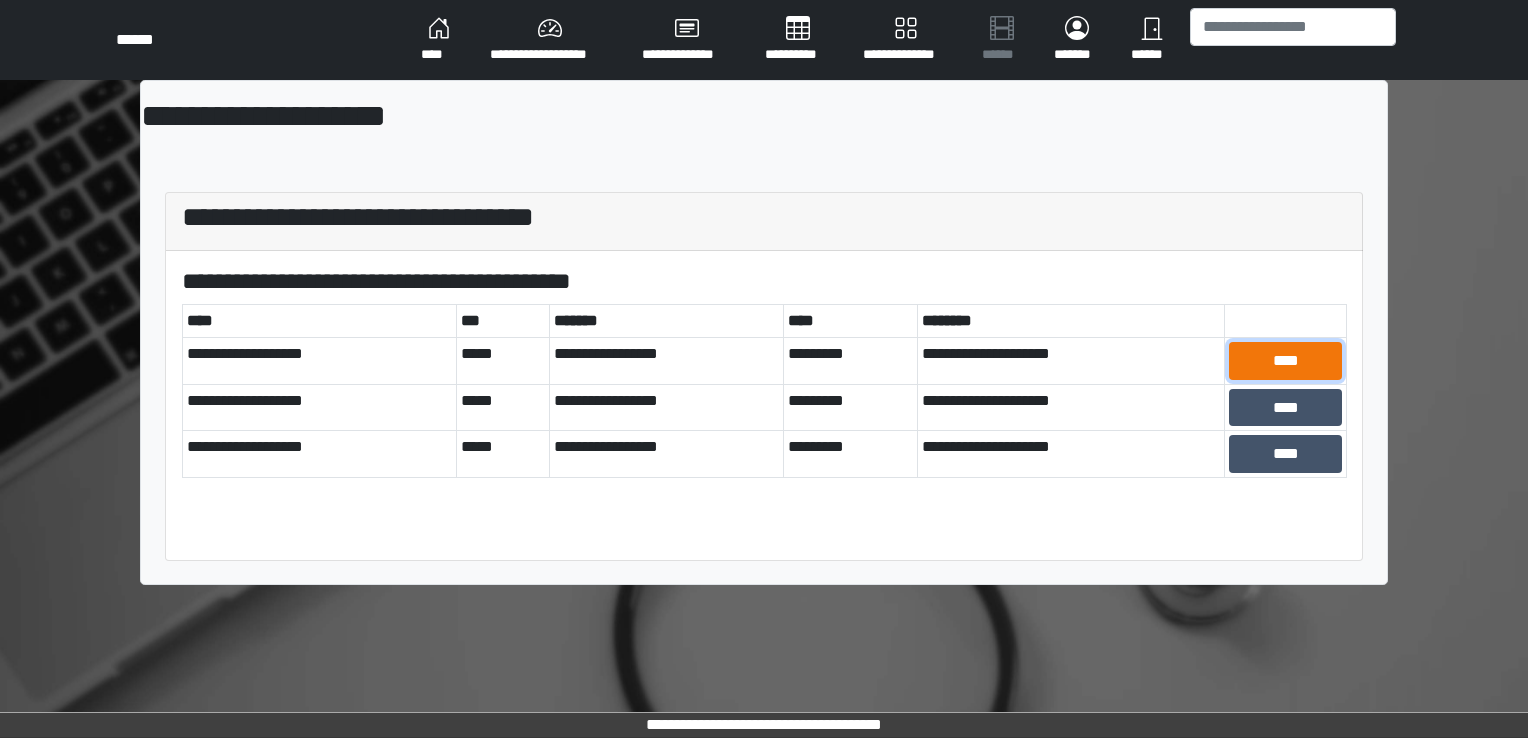 click on "****" at bounding box center [1285, 361] 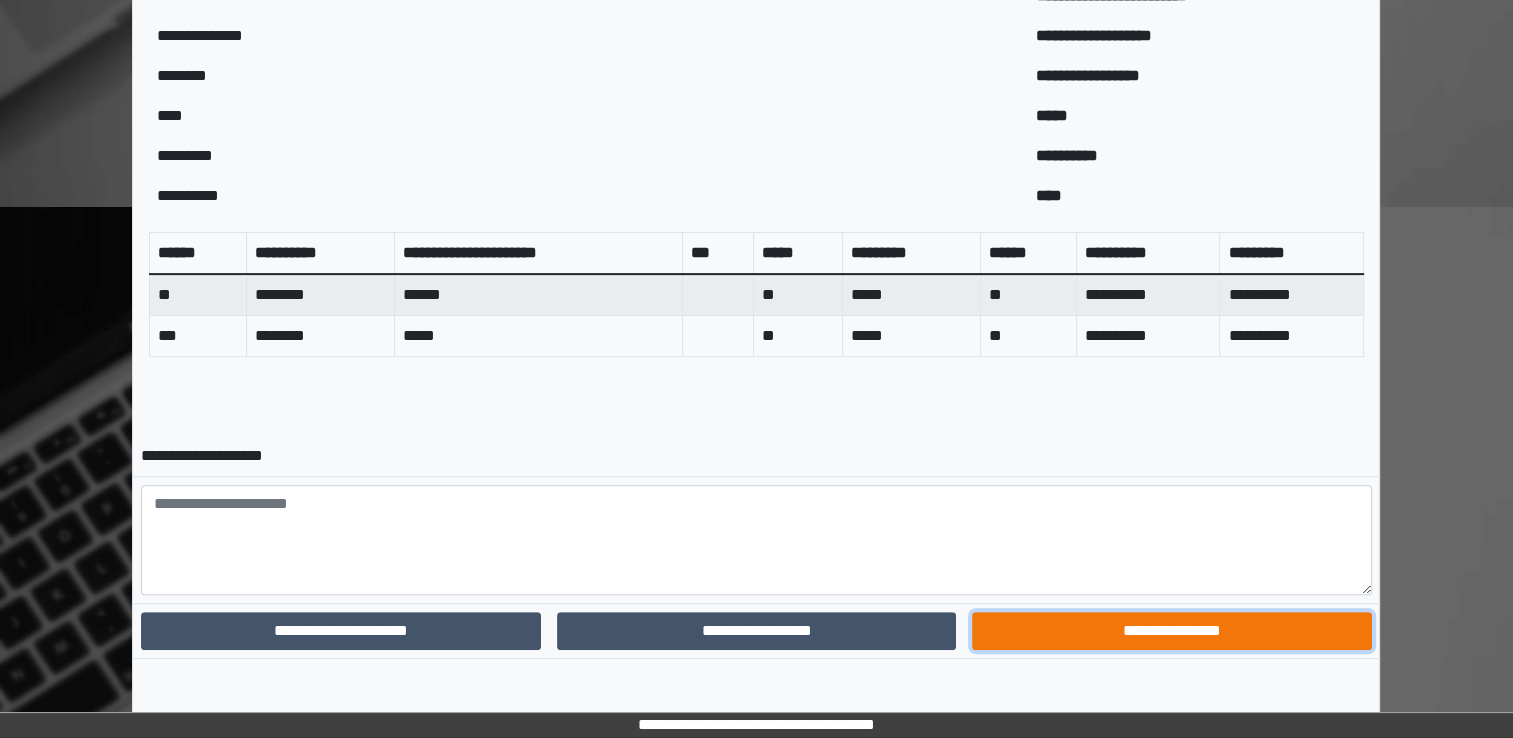 click on "**********" at bounding box center [1171, 631] 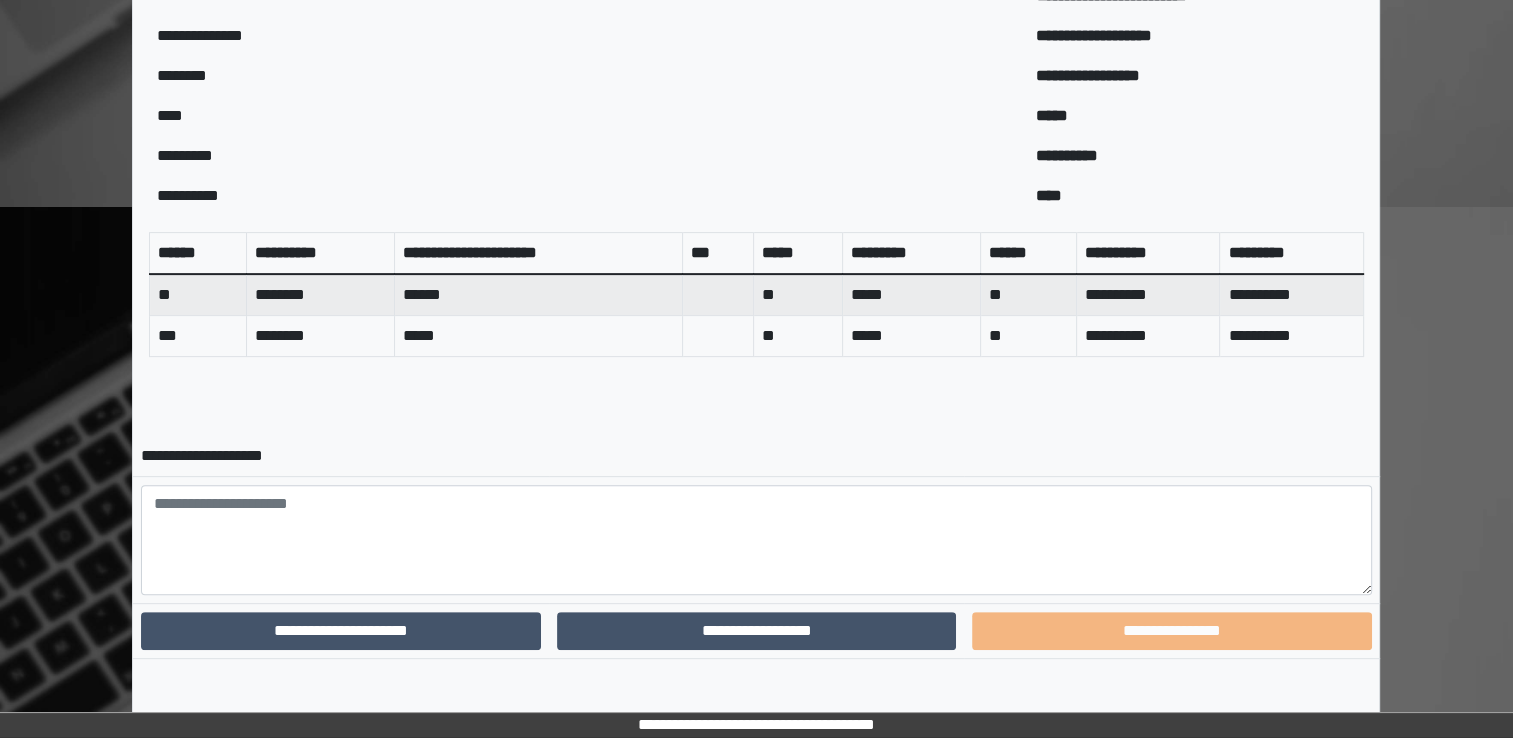 scroll, scrollTop: 560, scrollLeft: 0, axis: vertical 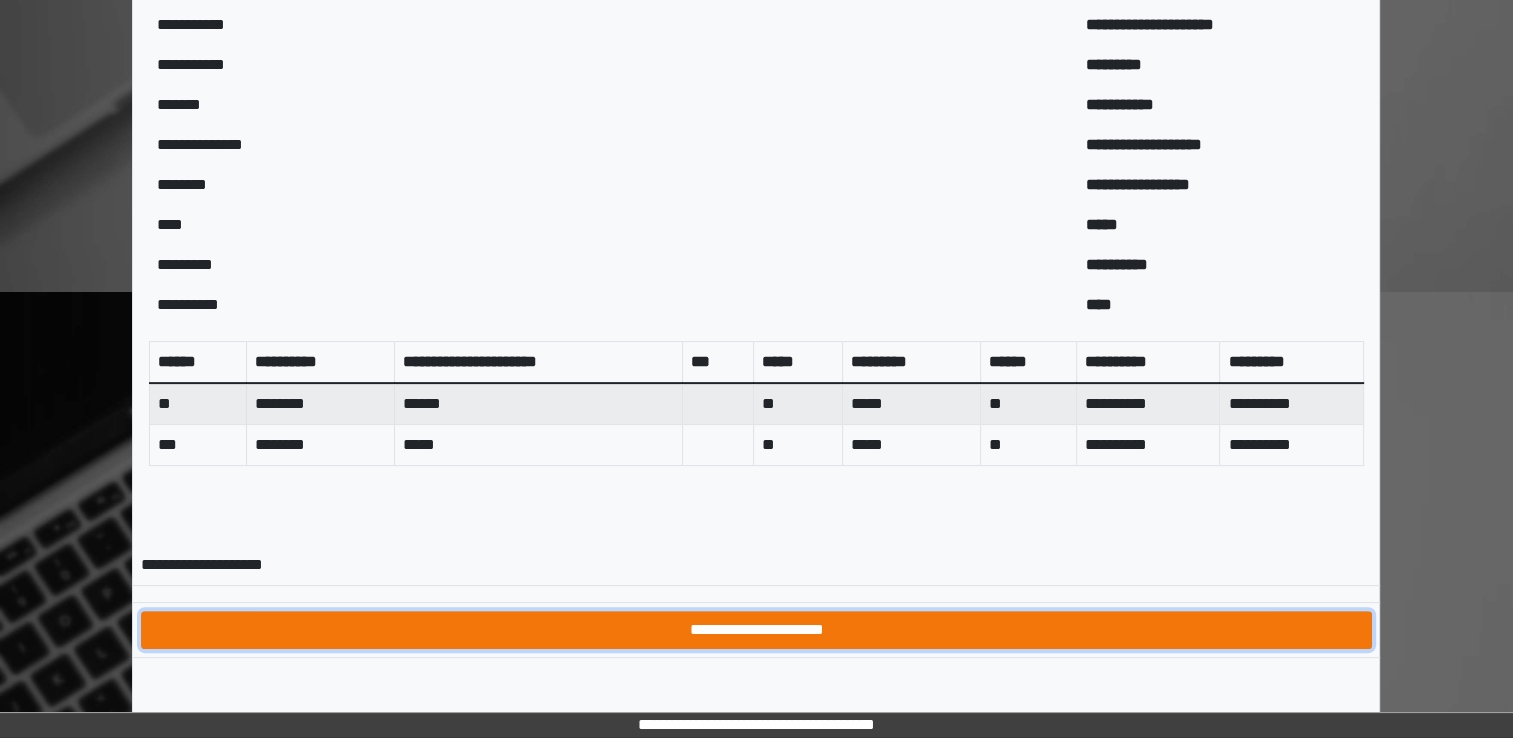 click on "**********" at bounding box center (756, 630) 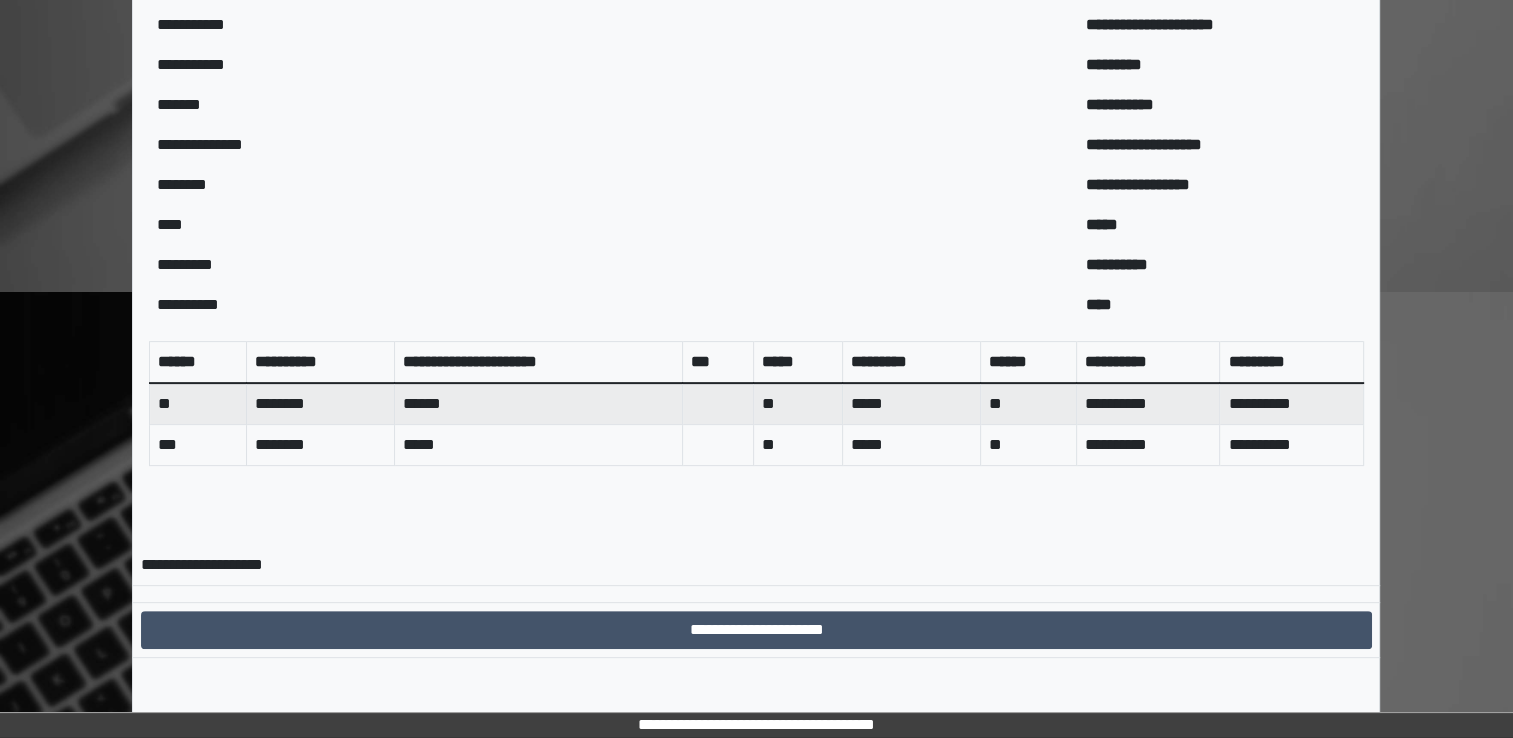 scroll, scrollTop: 0, scrollLeft: 0, axis: both 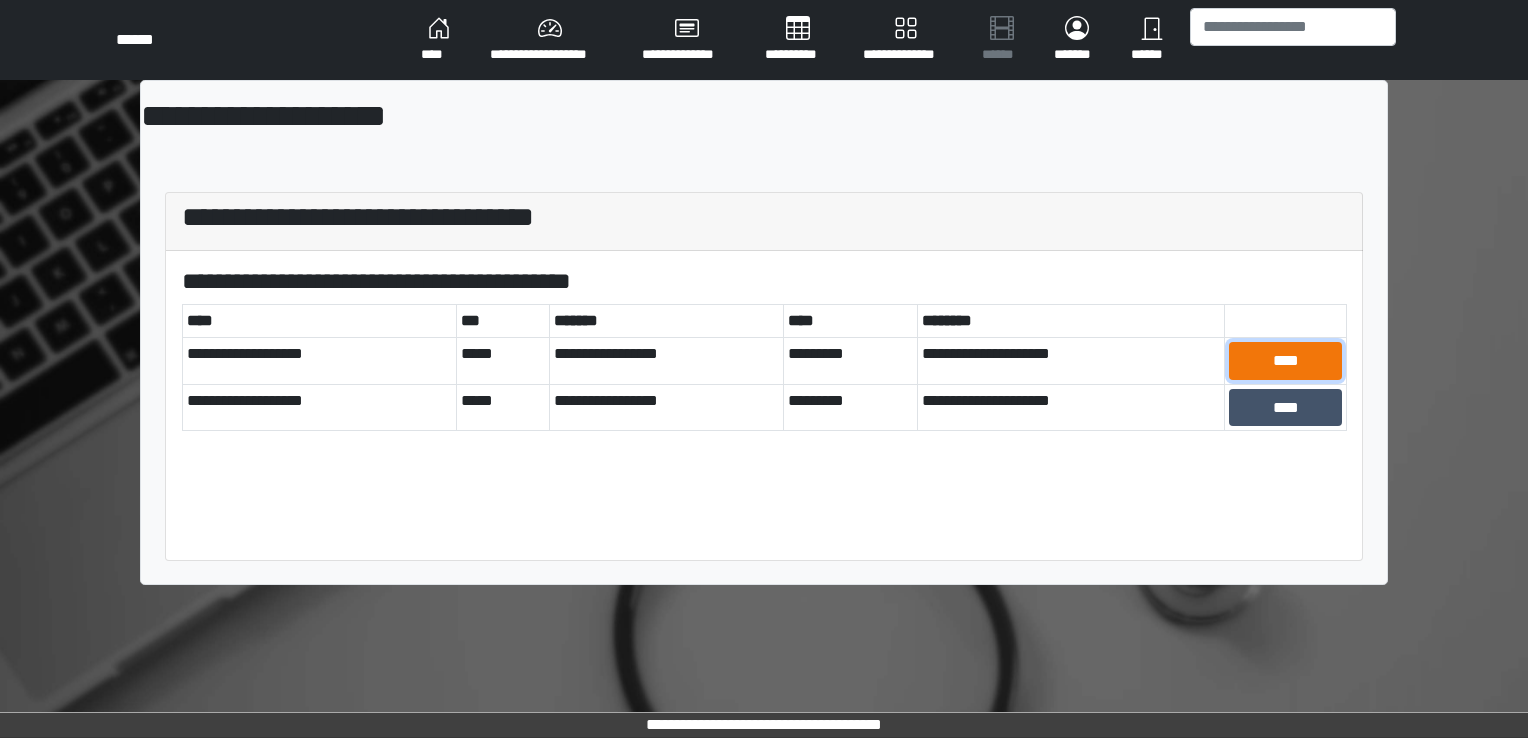 click on "****" at bounding box center [1285, 361] 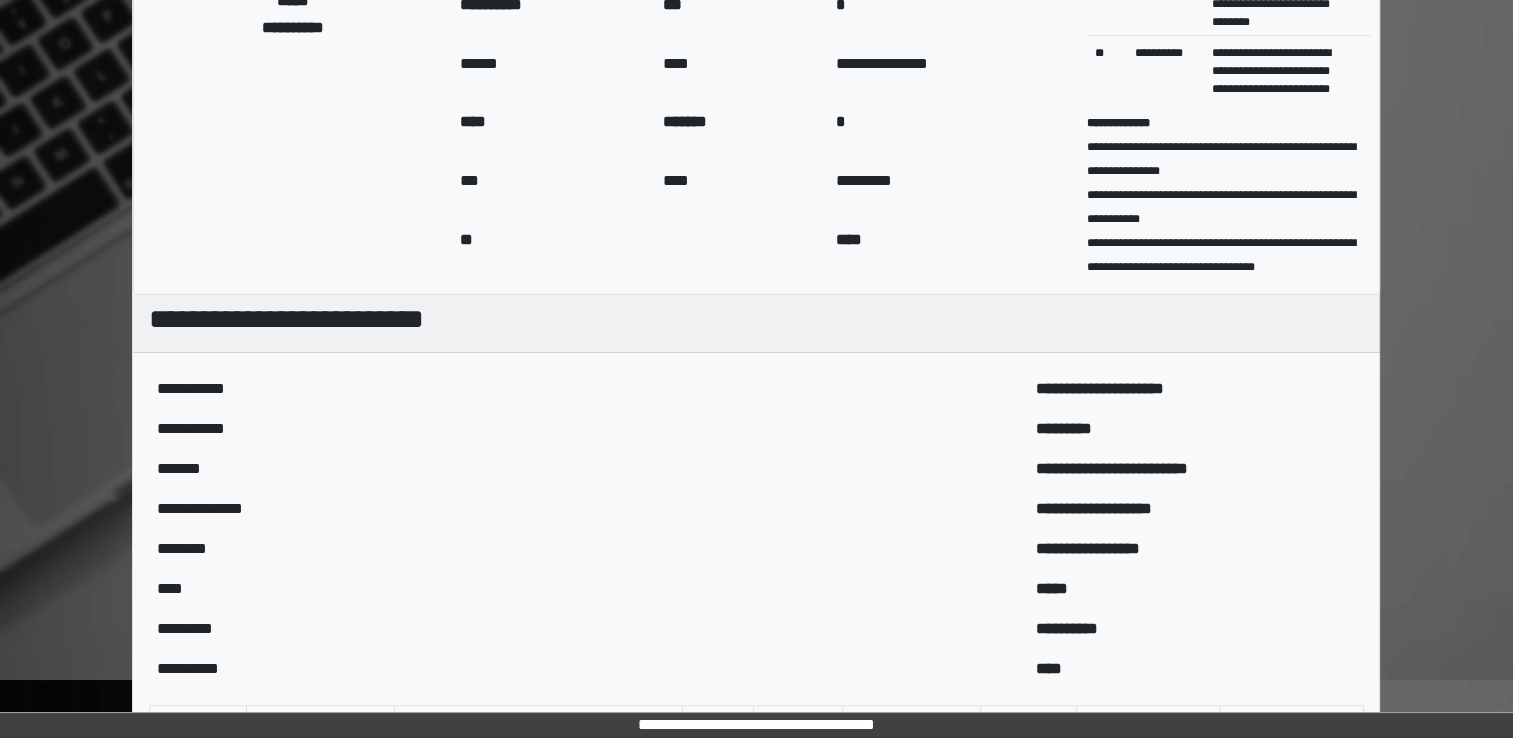 scroll, scrollTop: 600, scrollLeft: 0, axis: vertical 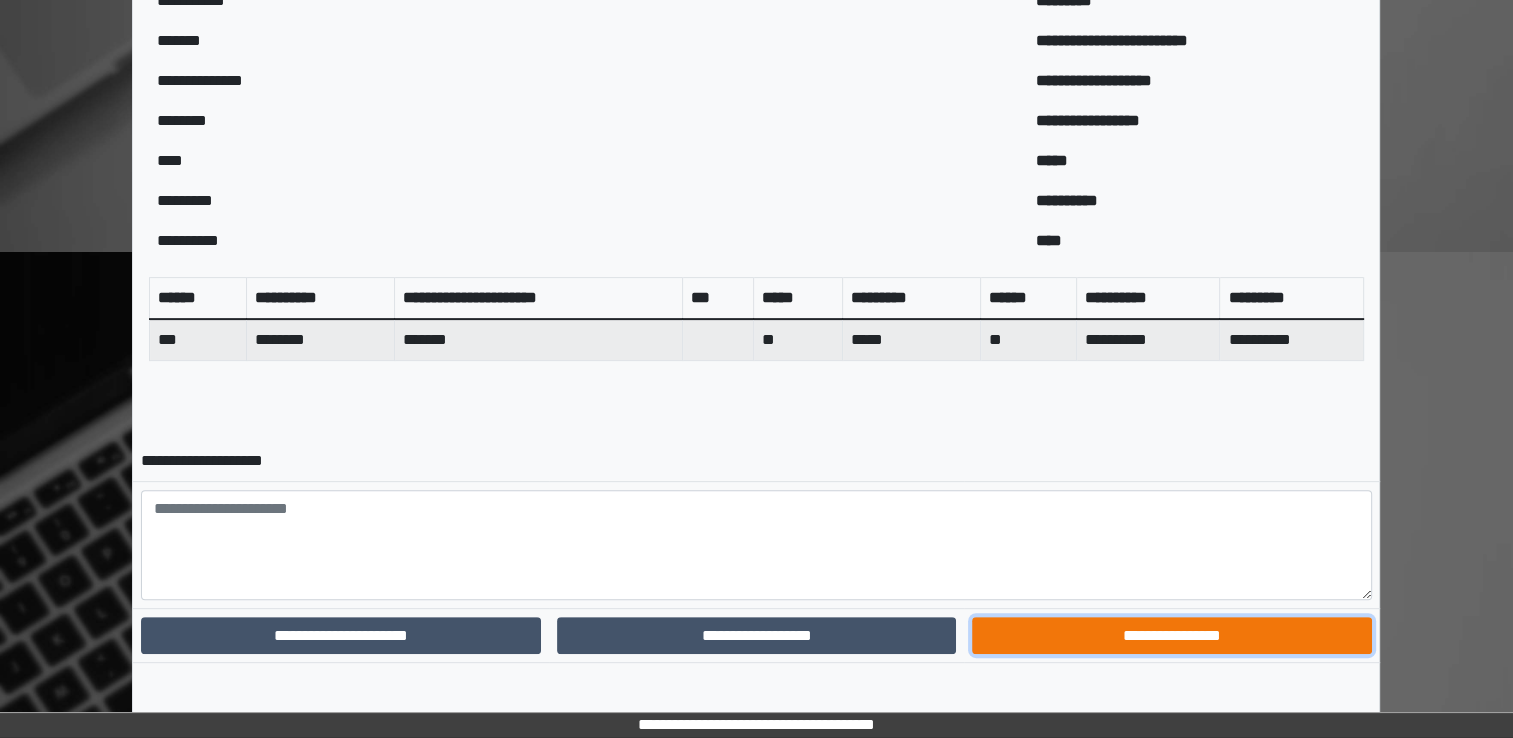 click on "**********" at bounding box center [1171, 636] 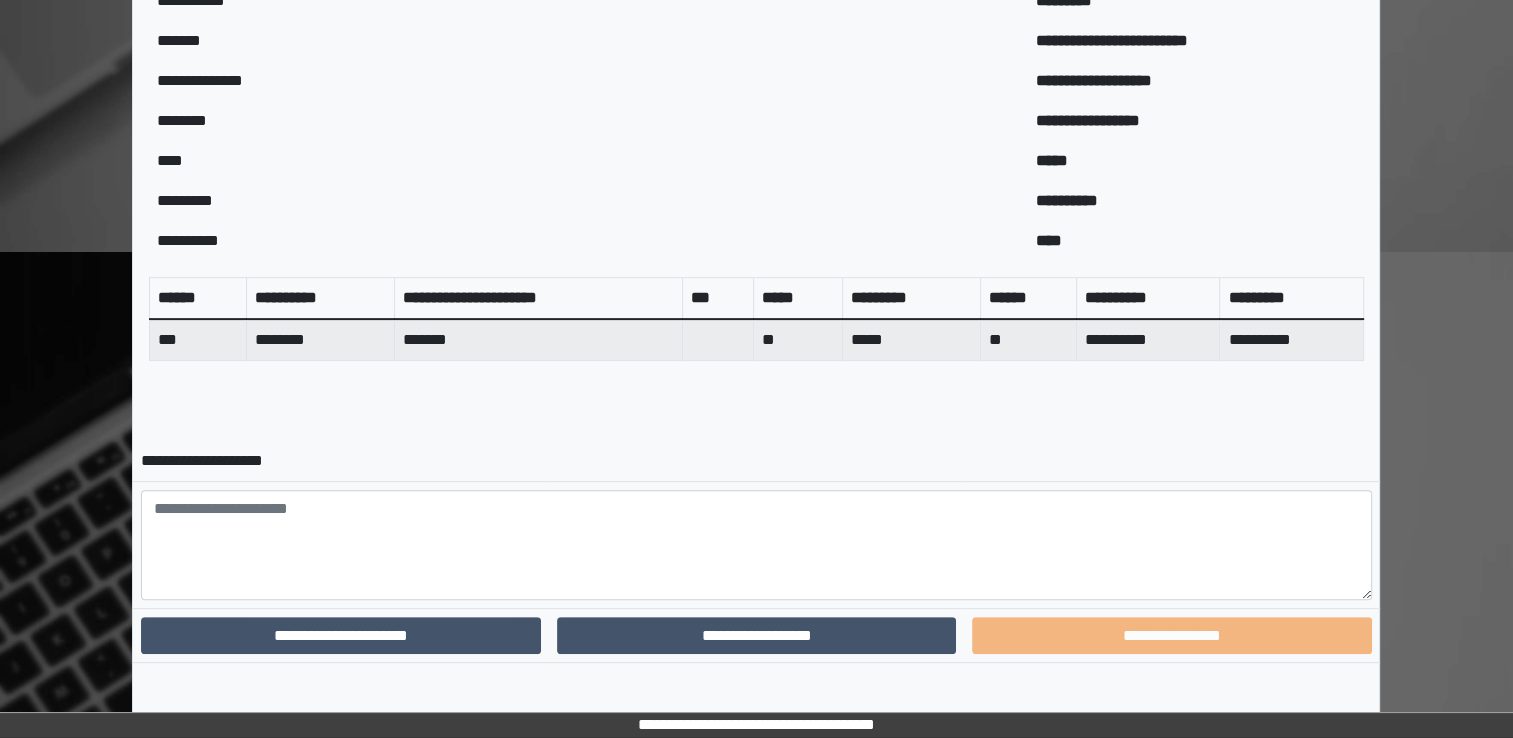 scroll, scrollTop: 519, scrollLeft: 0, axis: vertical 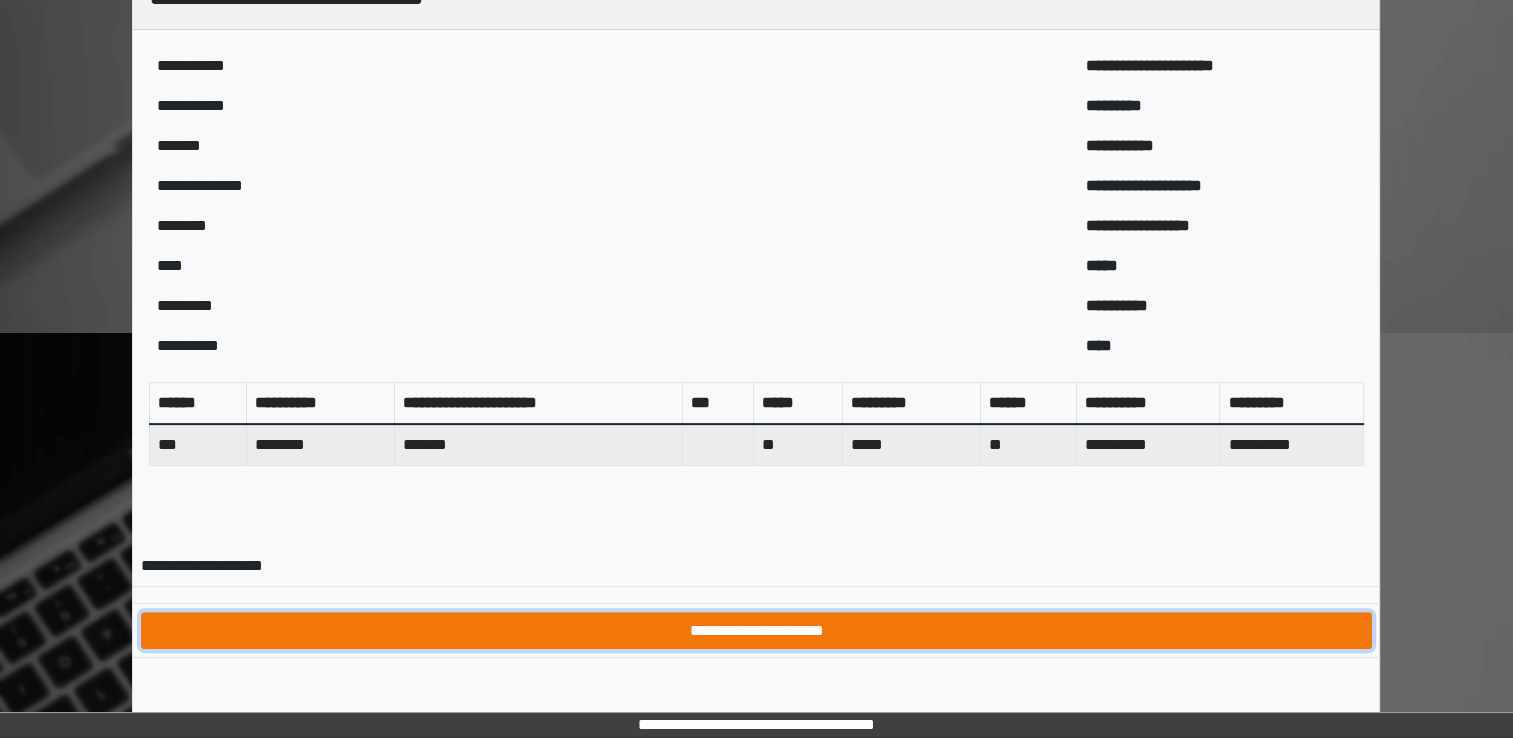 click on "**********" at bounding box center (756, 631) 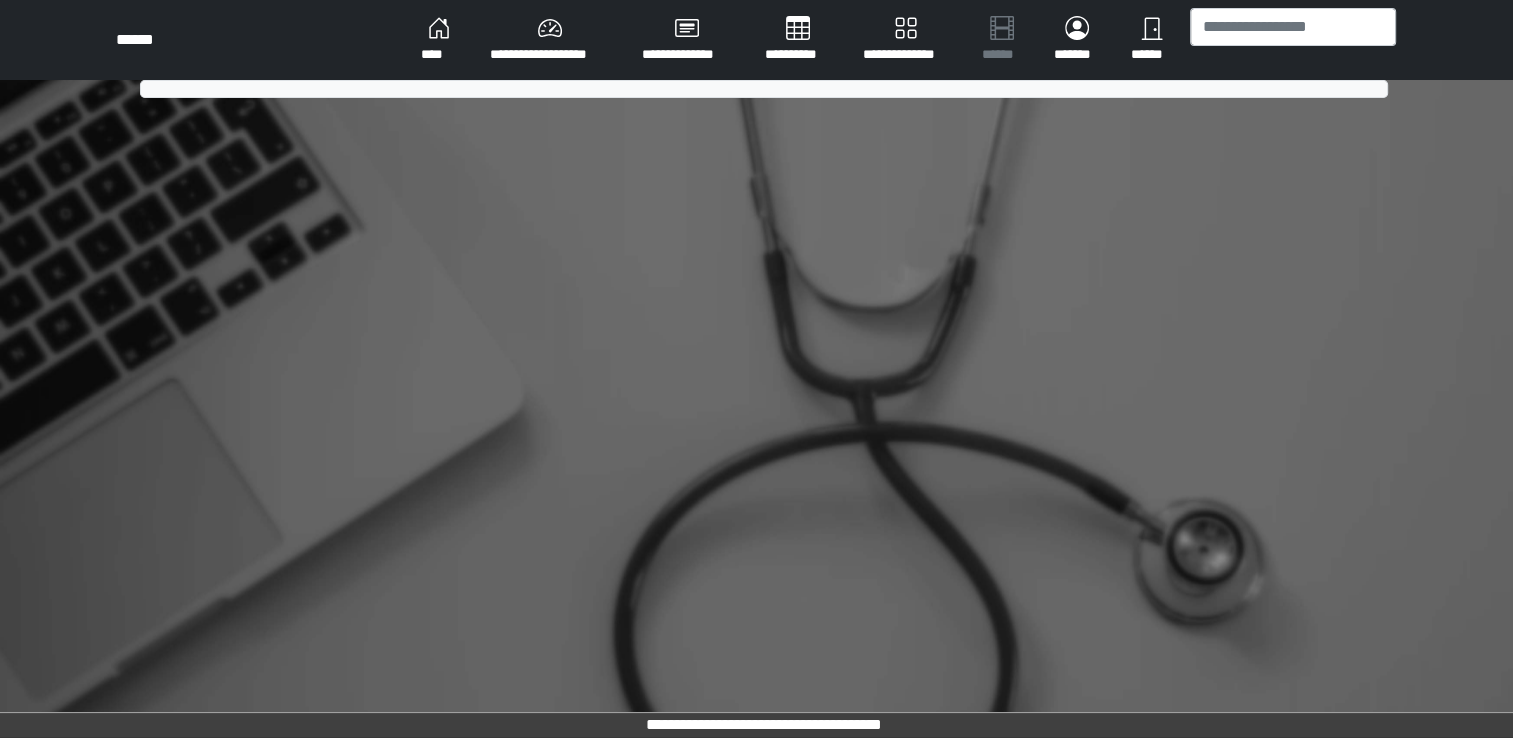 scroll, scrollTop: 0, scrollLeft: 0, axis: both 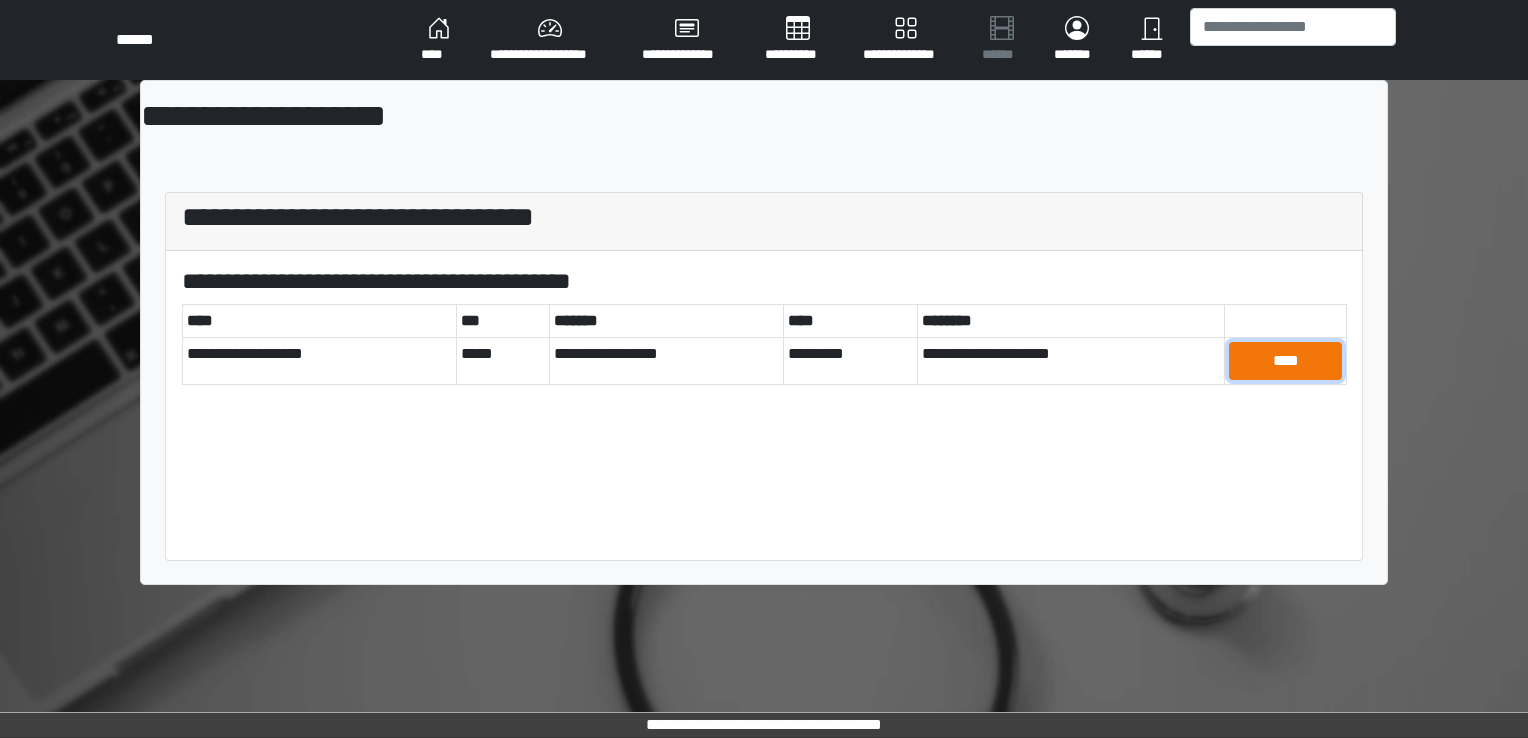 click on "****" at bounding box center (1285, 361) 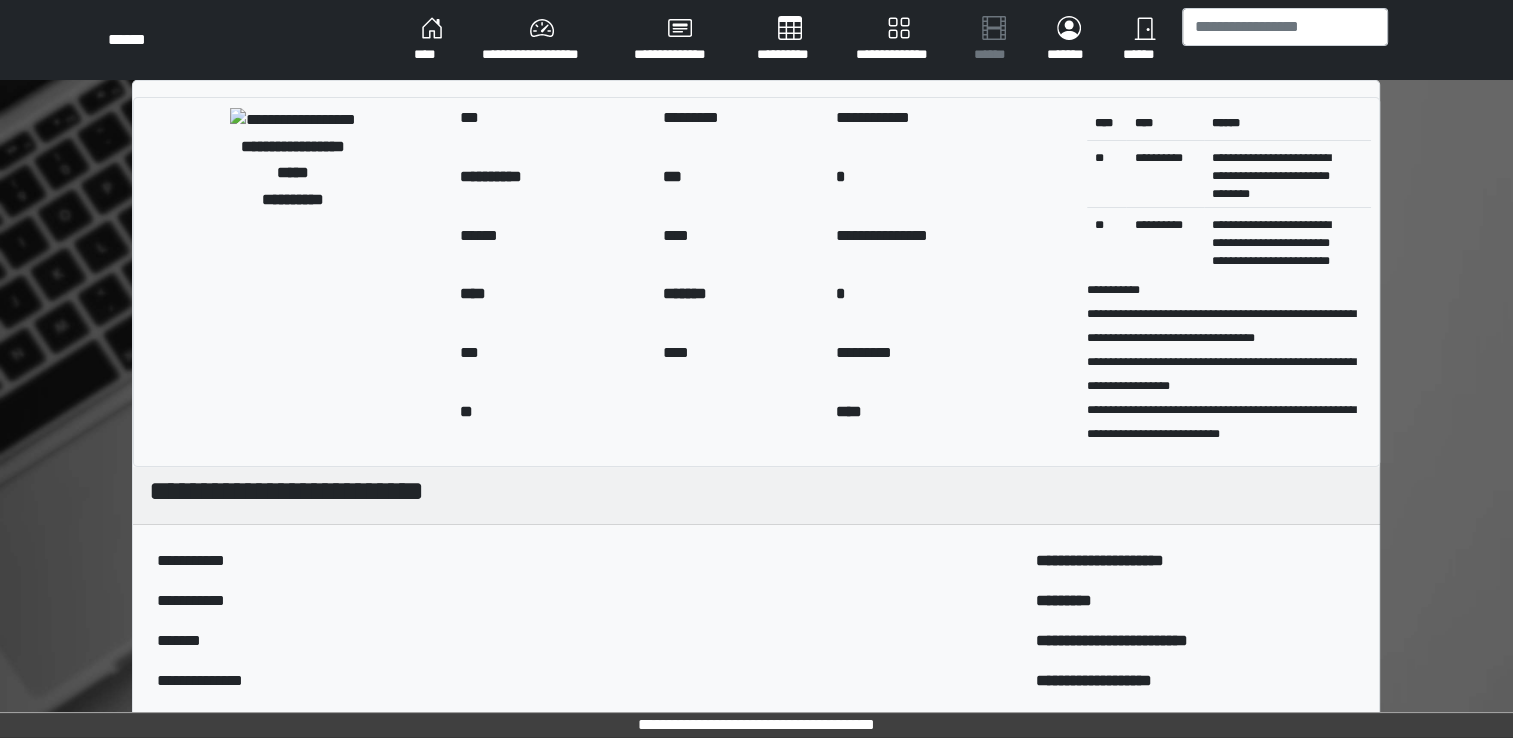 scroll, scrollTop: 104, scrollLeft: 0, axis: vertical 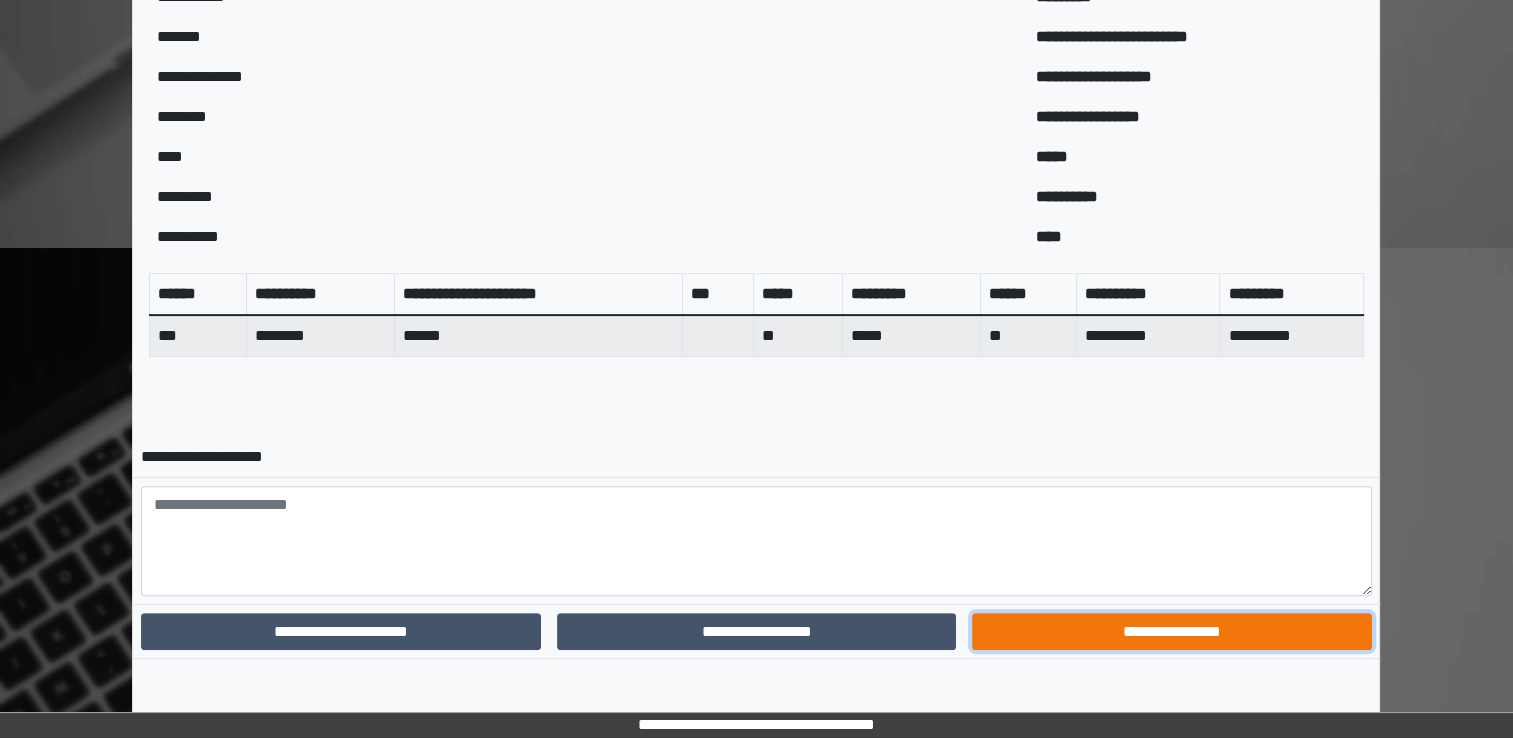 click on "**********" at bounding box center [1171, 632] 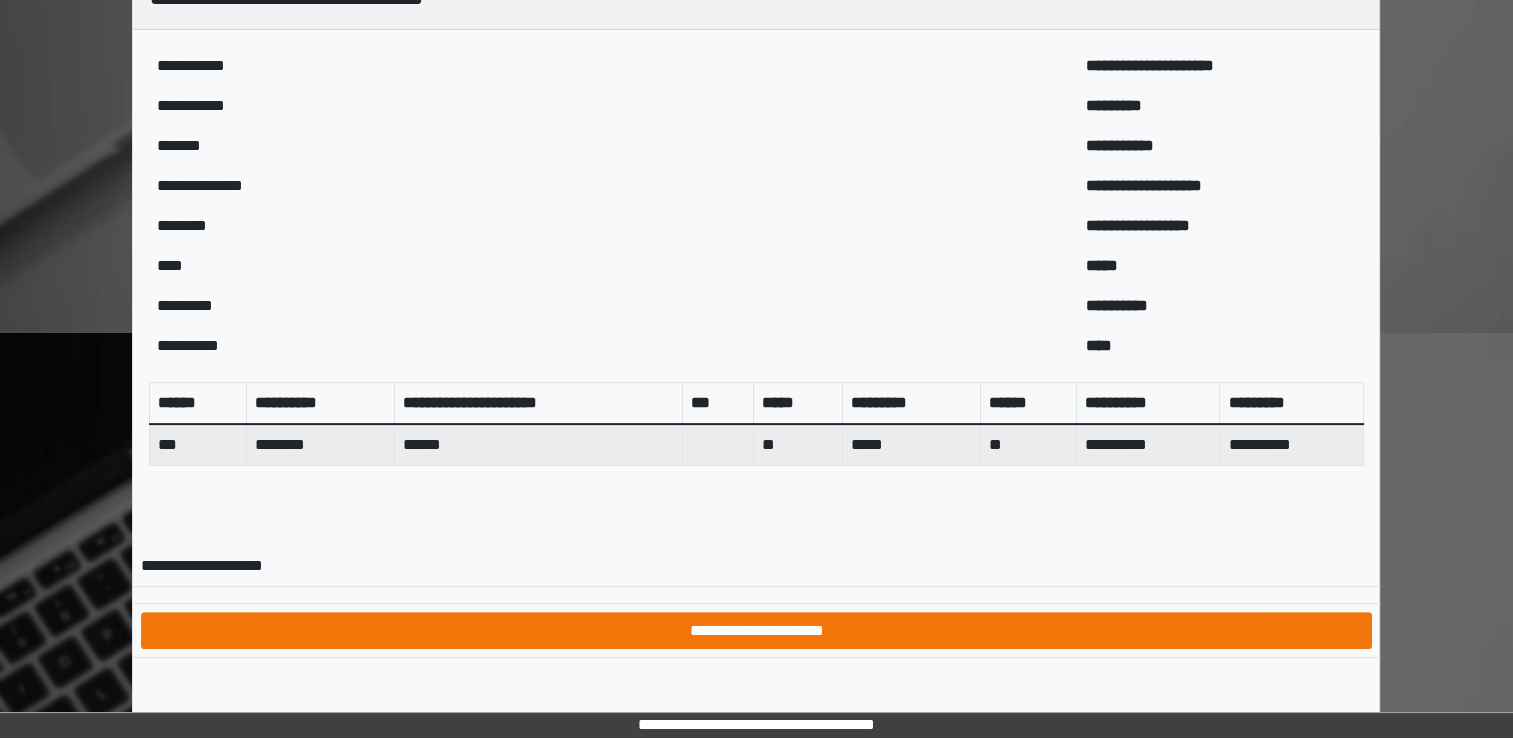 scroll, scrollTop: 519, scrollLeft: 0, axis: vertical 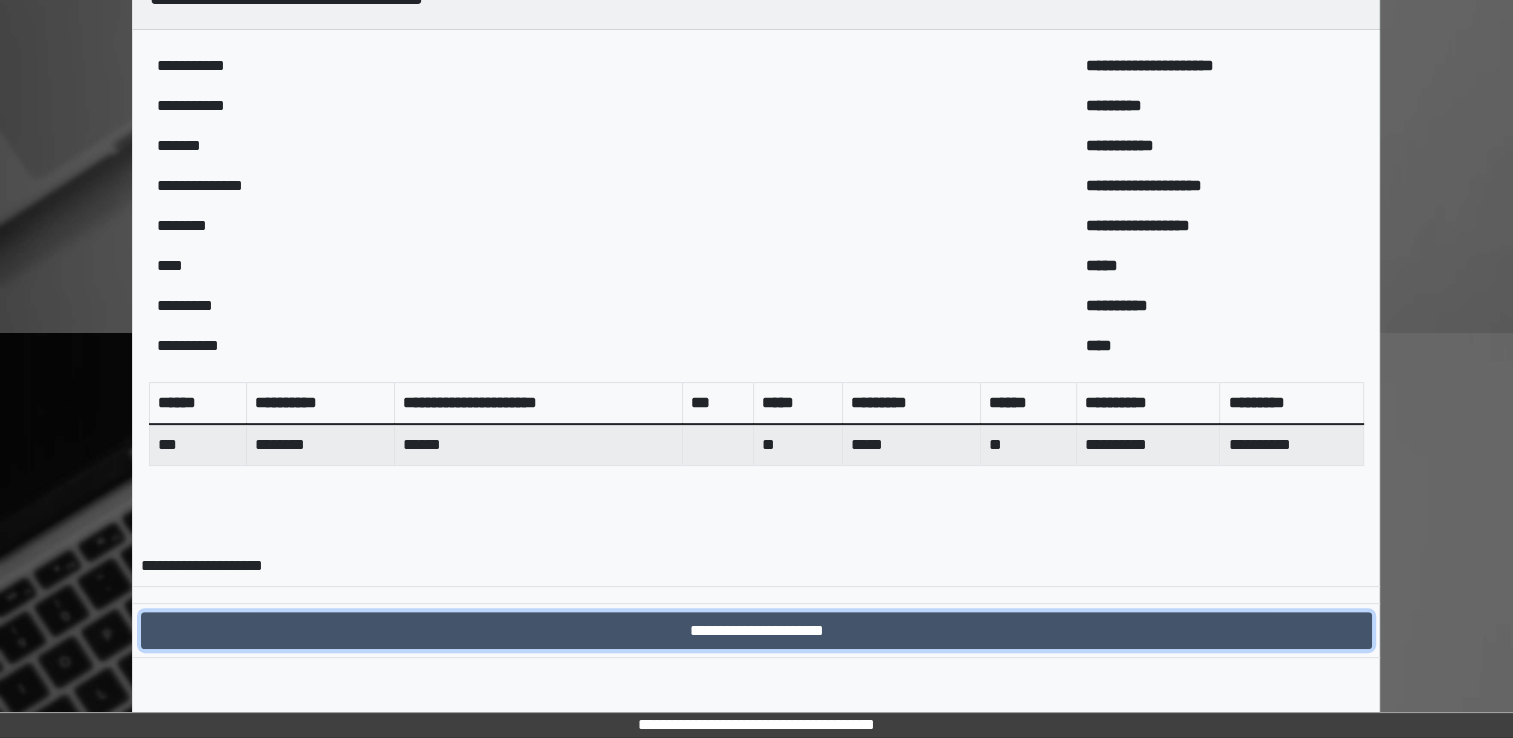 click on "**********" at bounding box center [756, 631] 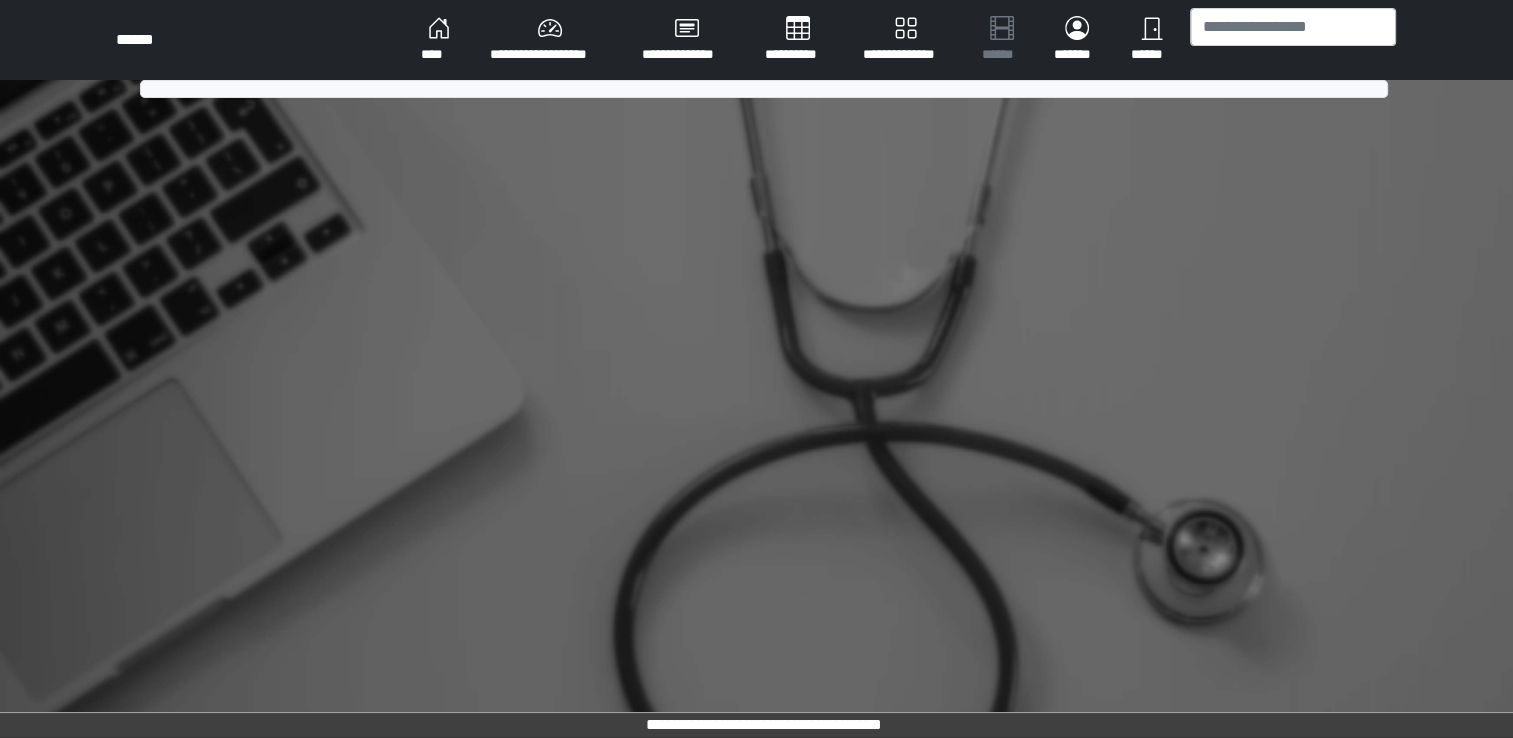 scroll, scrollTop: 0, scrollLeft: 0, axis: both 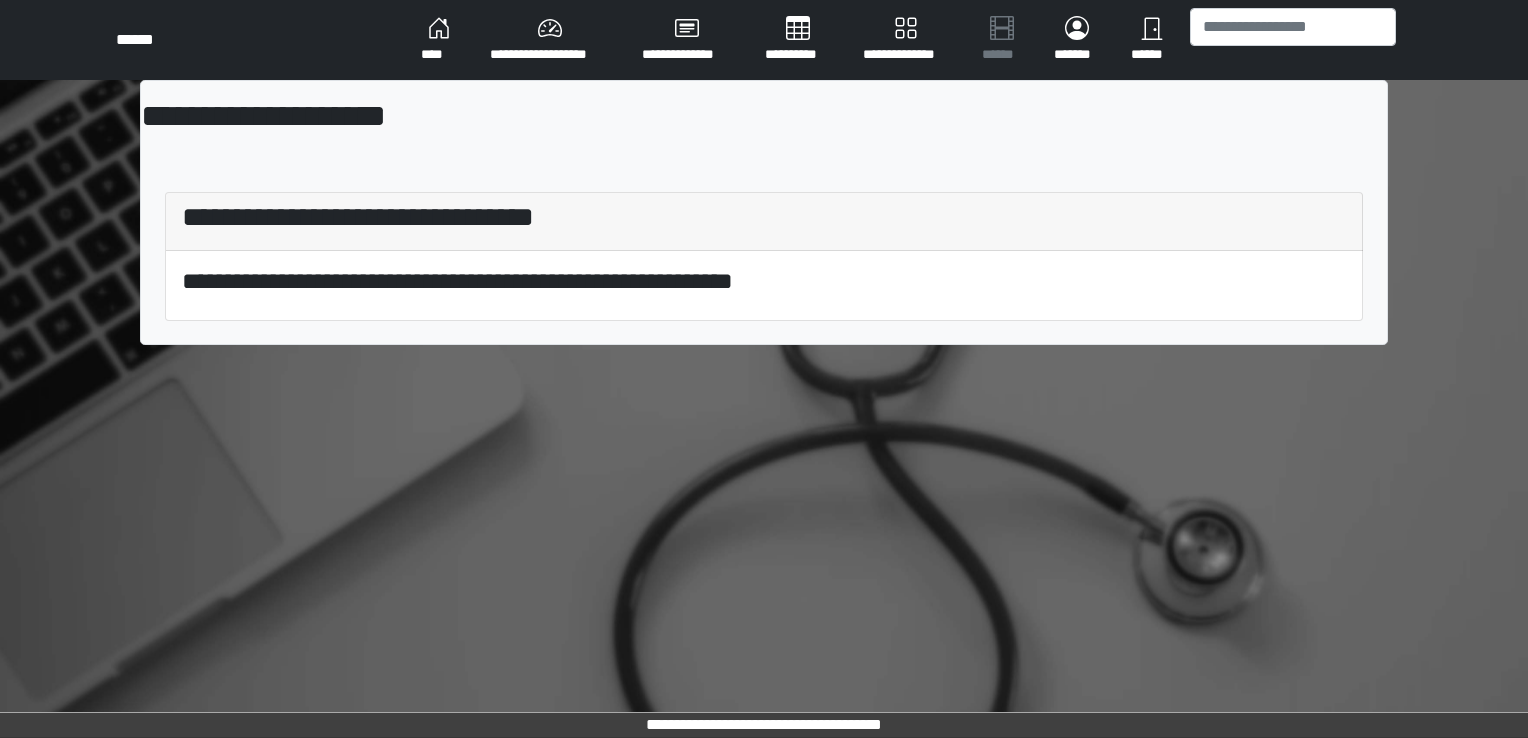 click on "****" at bounding box center (439, 40) 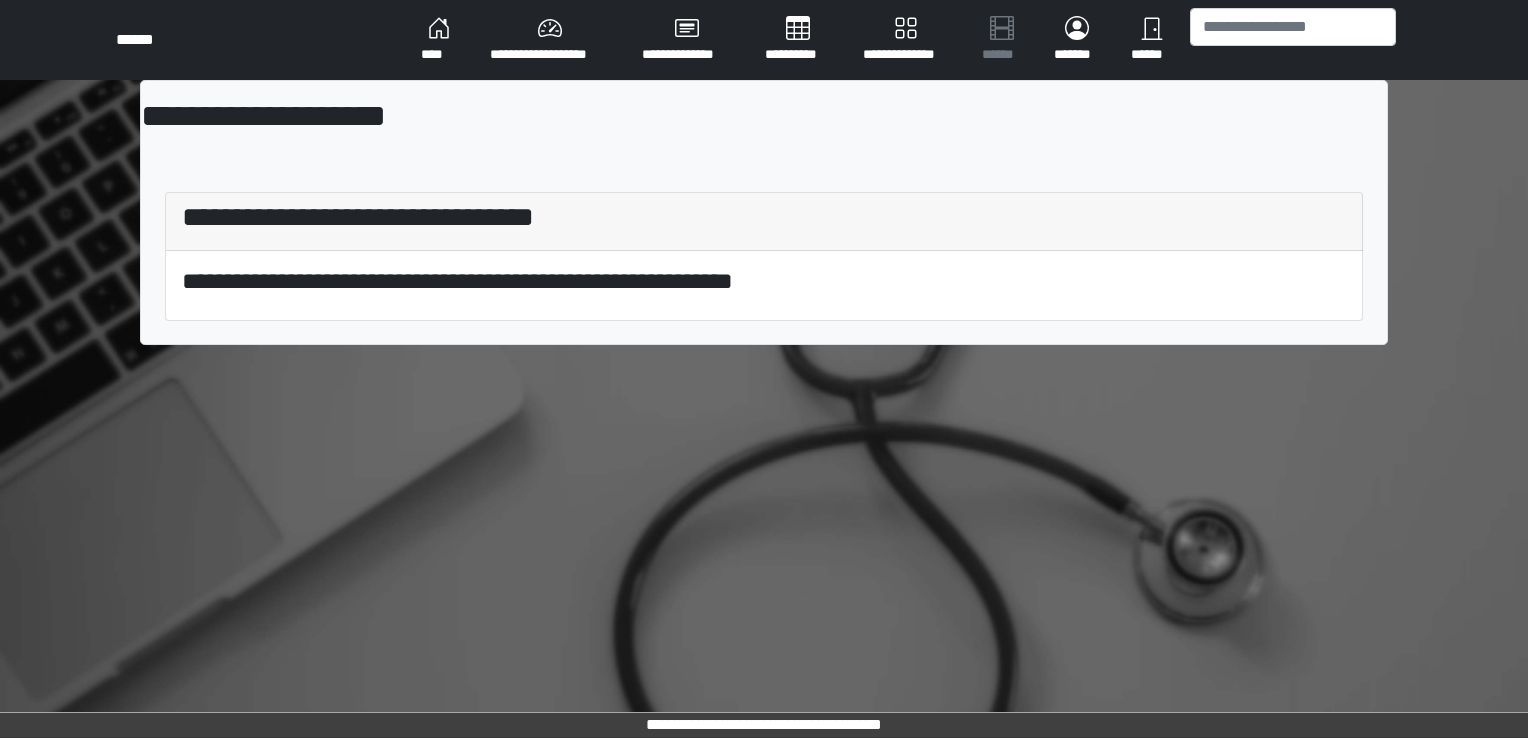 click on "**********" at bounding box center [550, 40] 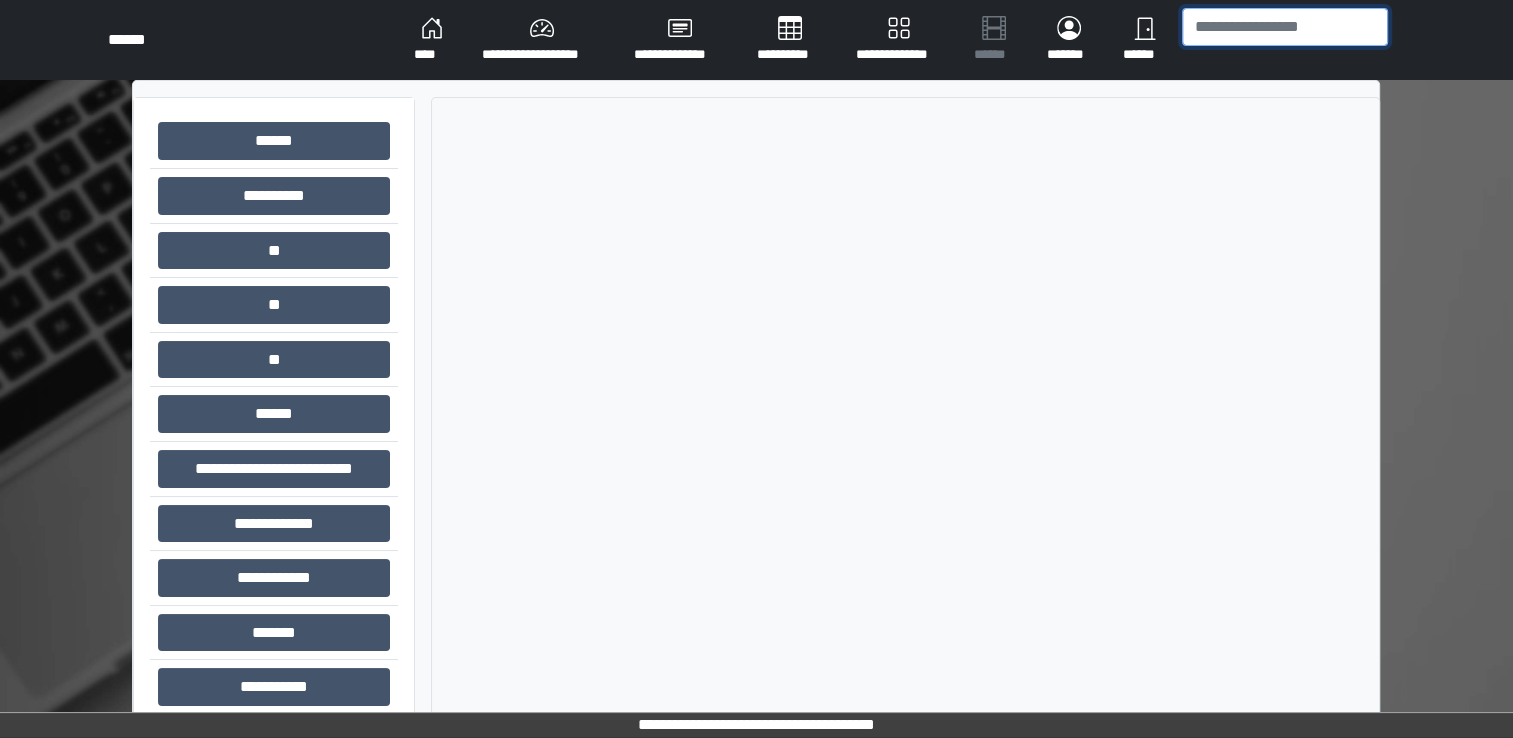 click at bounding box center (1285, 27) 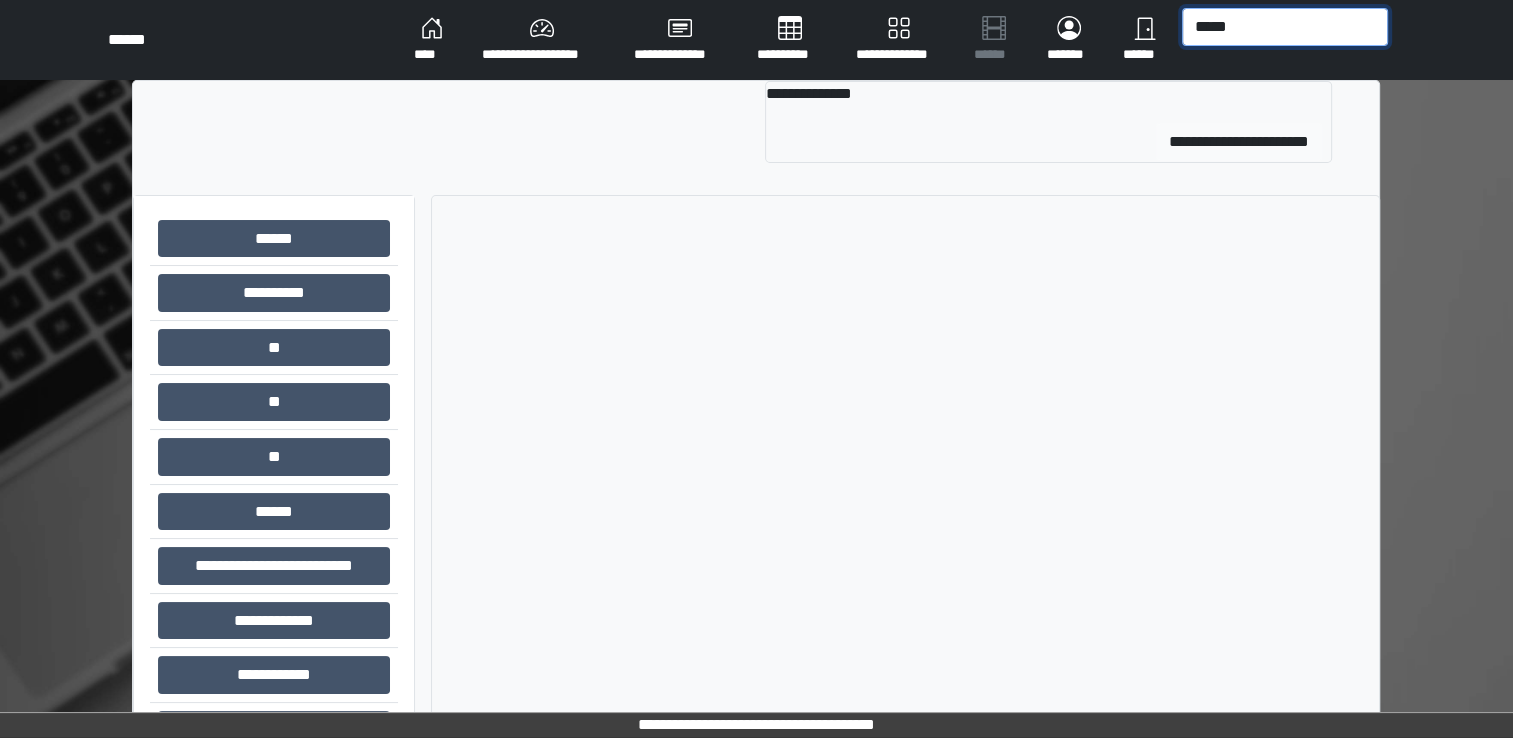 type on "*****" 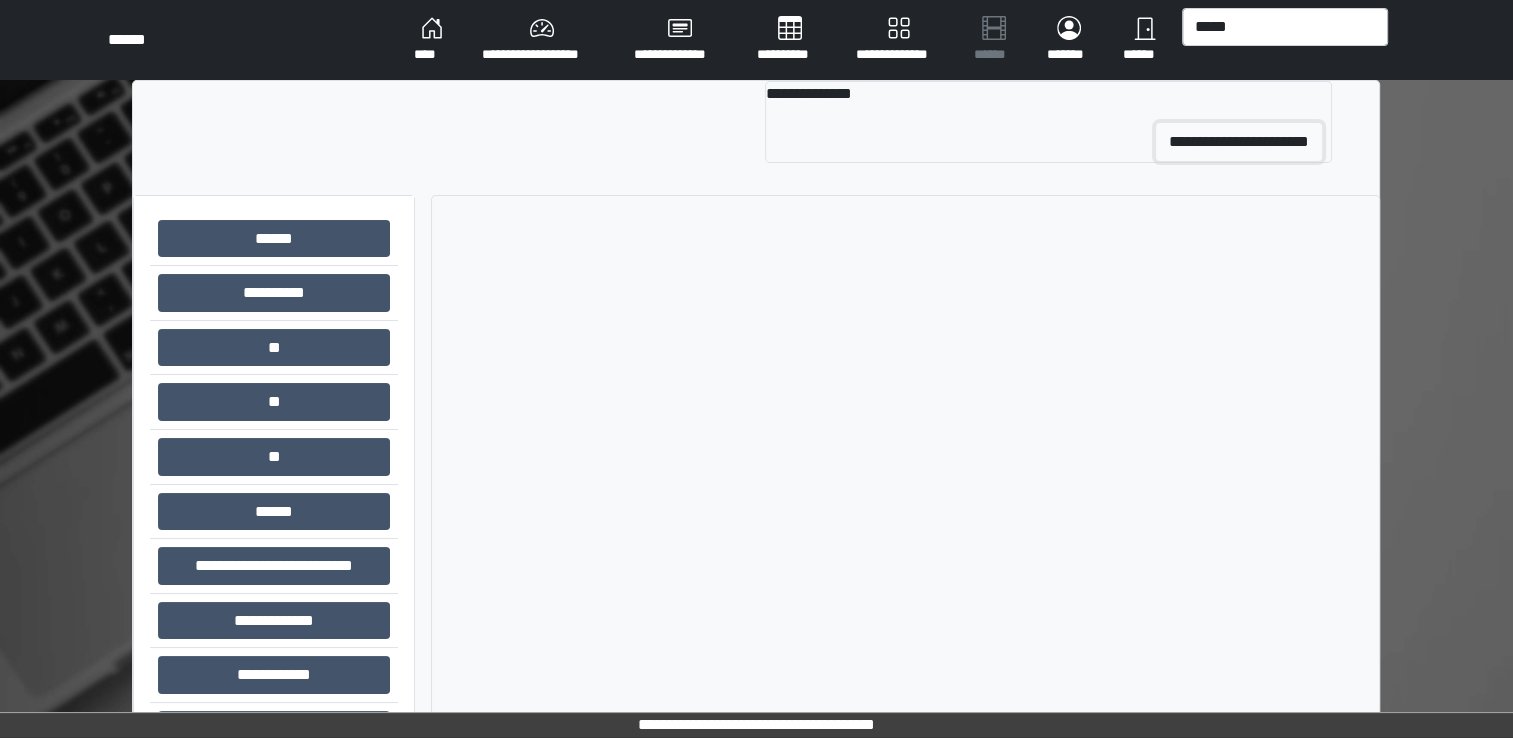click on "**********" at bounding box center [1239, 142] 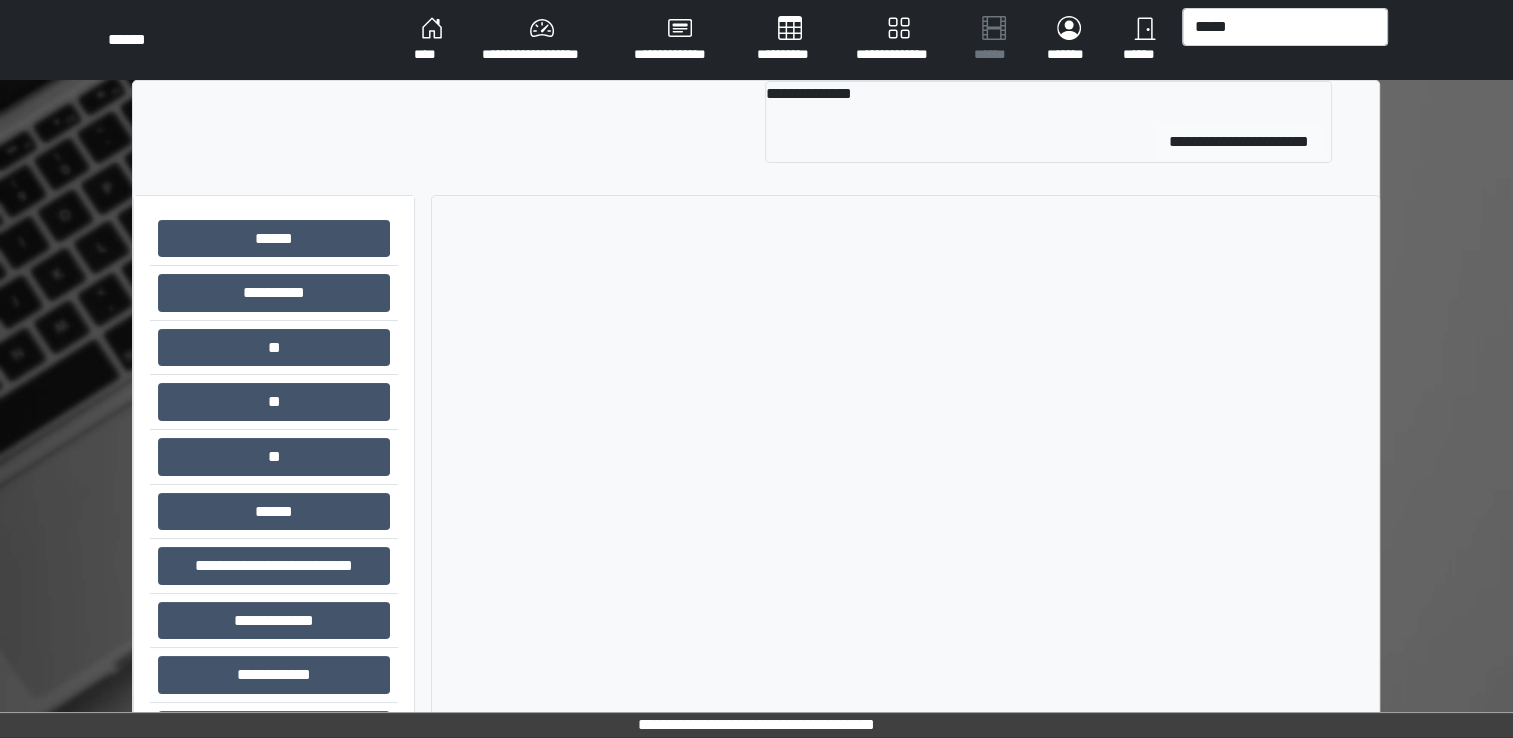 type 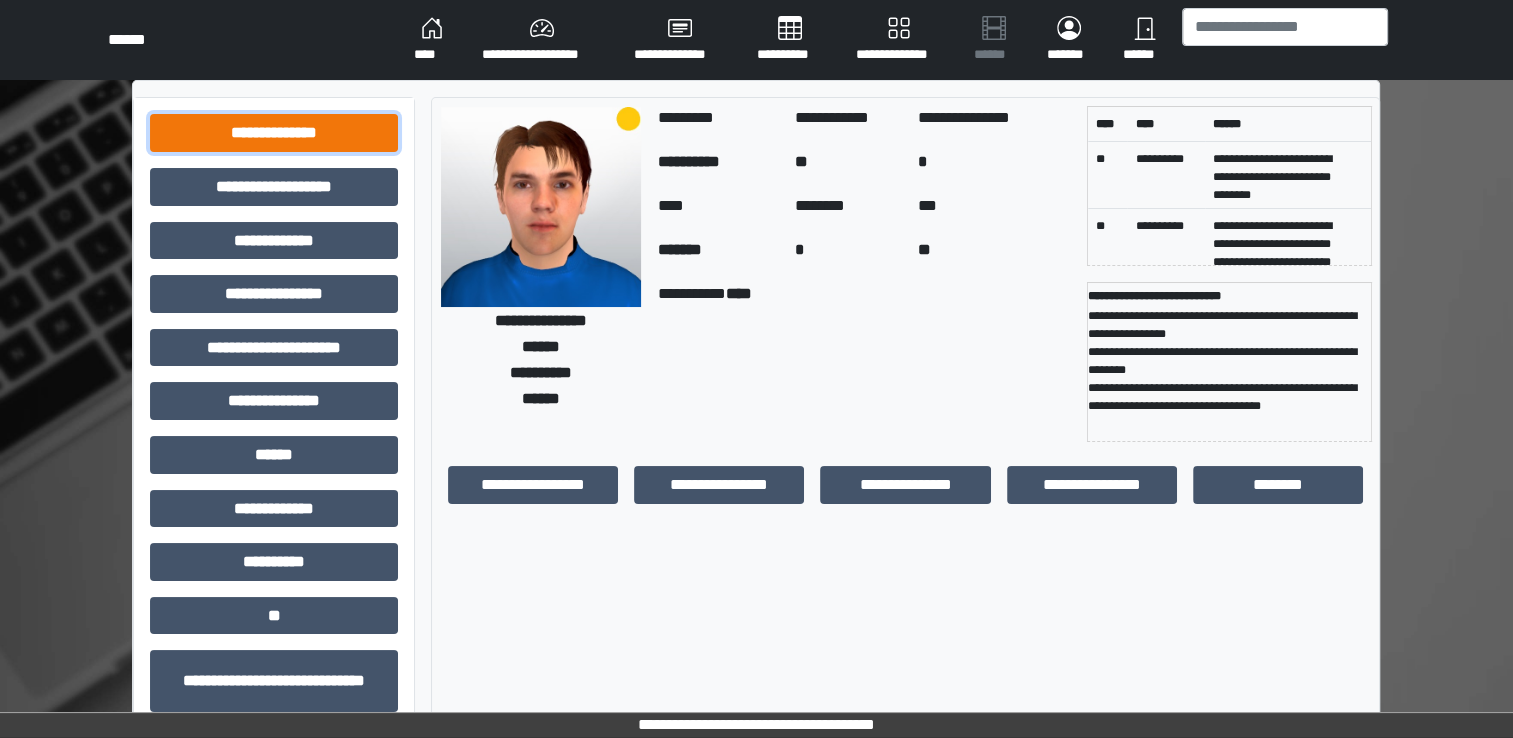 click on "**********" at bounding box center (274, 133) 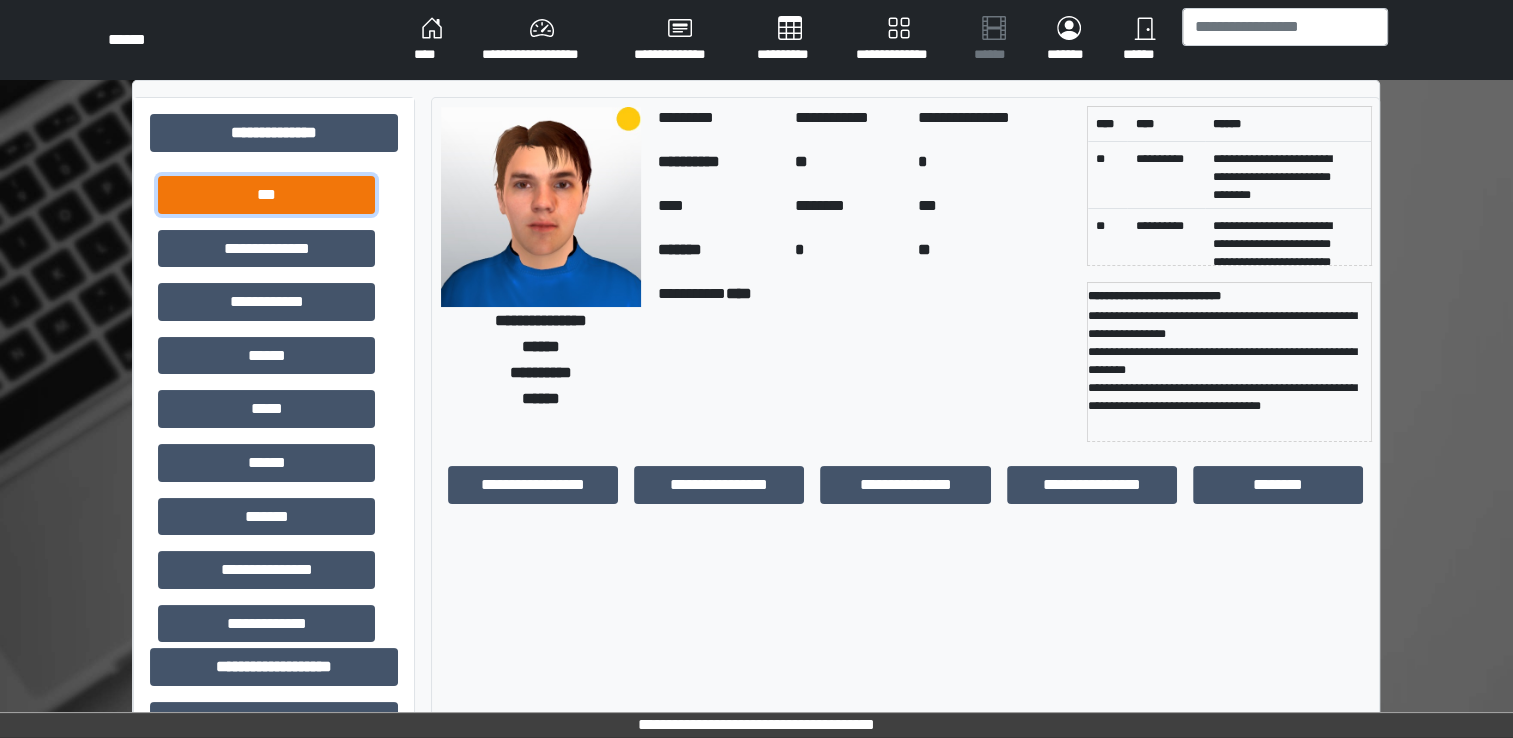 click on "***" at bounding box center (266, 195) 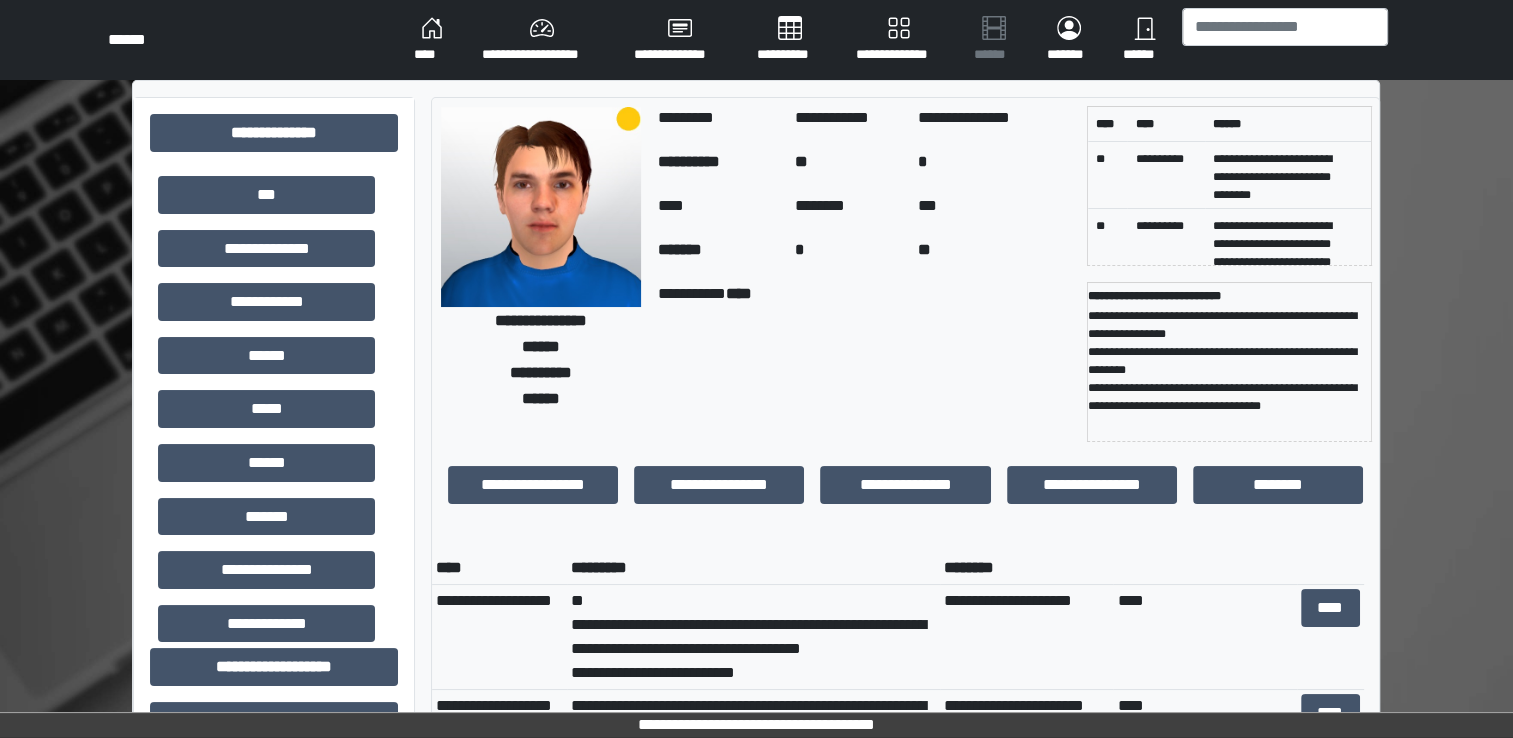click on "*********" at bounding box center (753, 568) 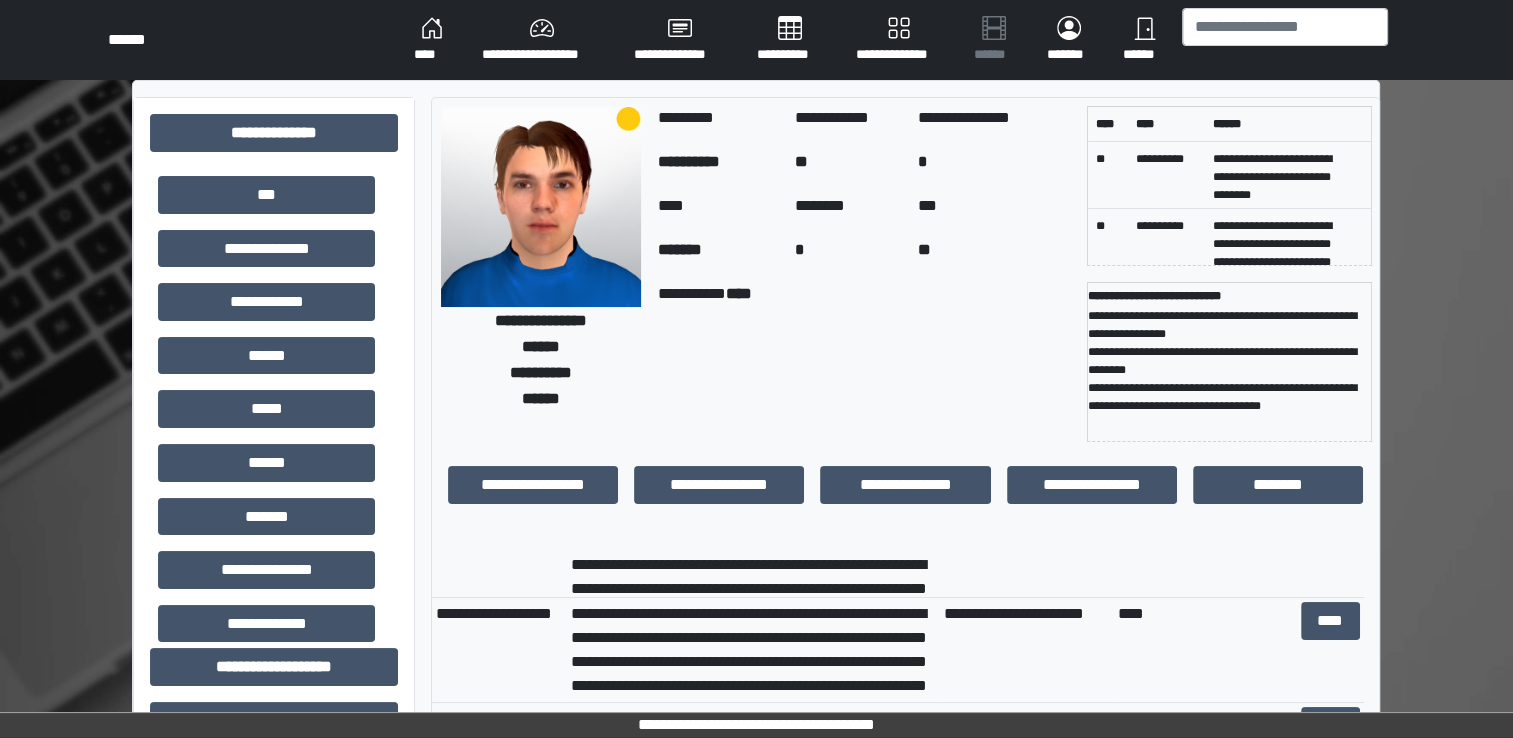 scroll, scrollTop: 80, scrollLeft: 0, axis: vertical 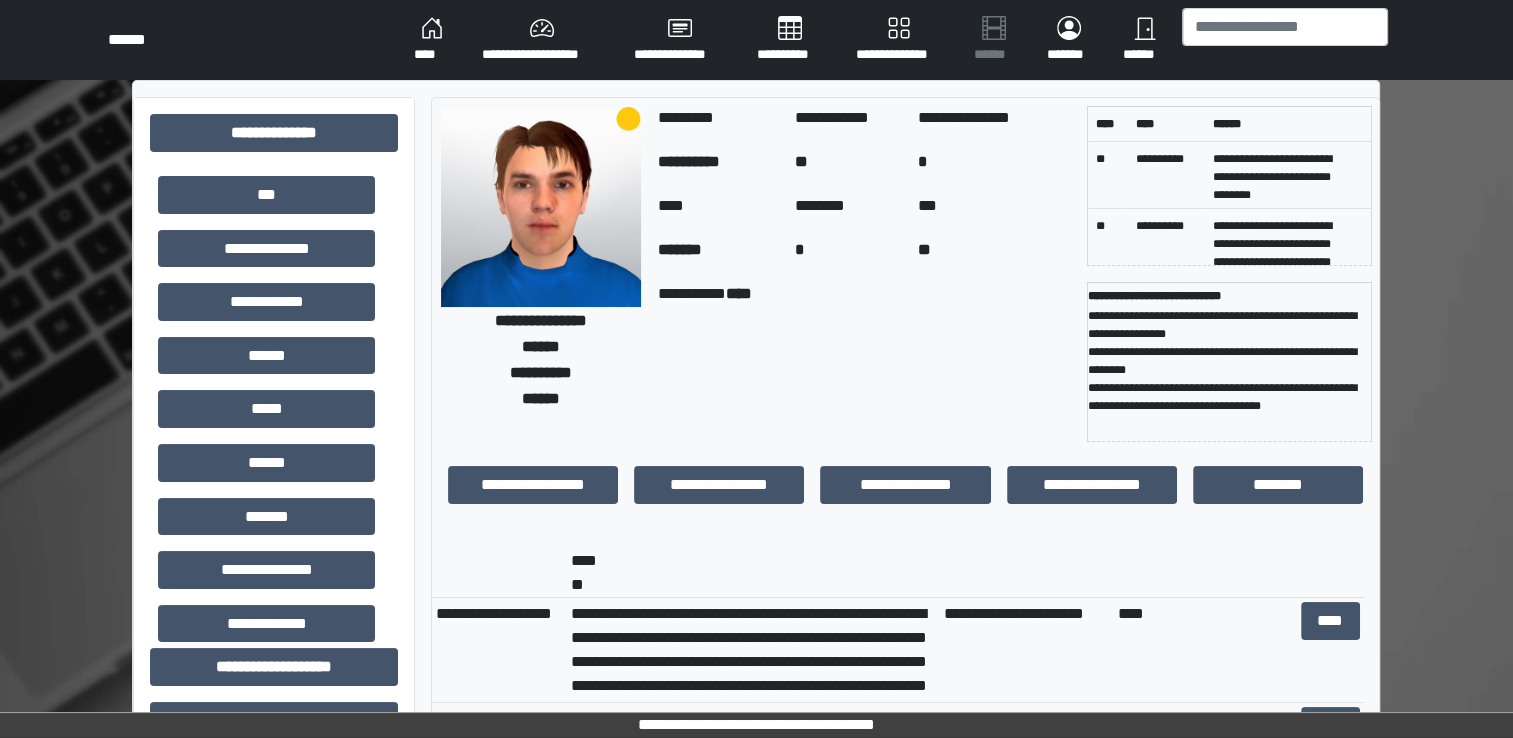 drag, startPoint x: 926, startPoint y: 584, endPoint x: 847, endPoint y: 563, distance: 81.7435 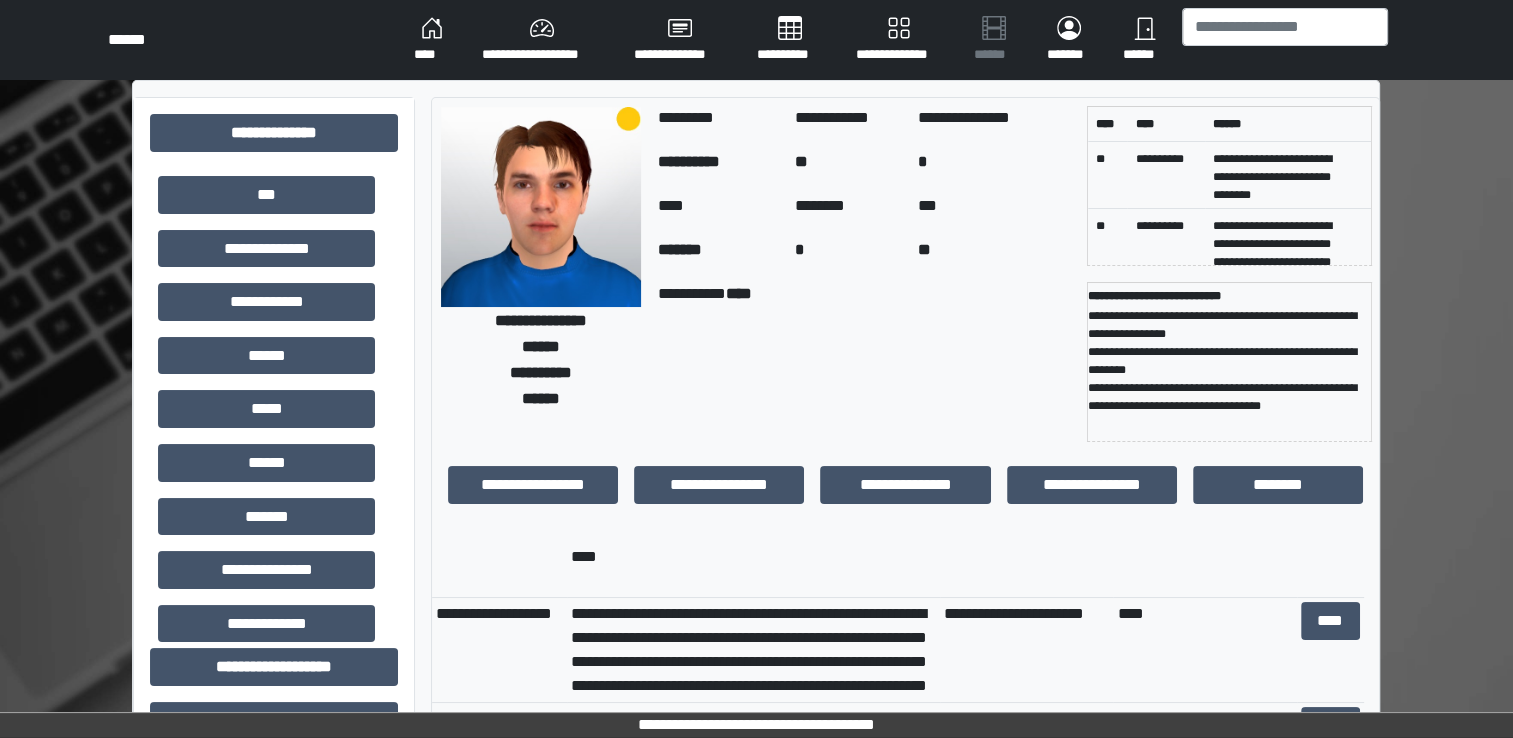 scroll, scrollTop: 2160, scrollLeft: 0, axis: vertical 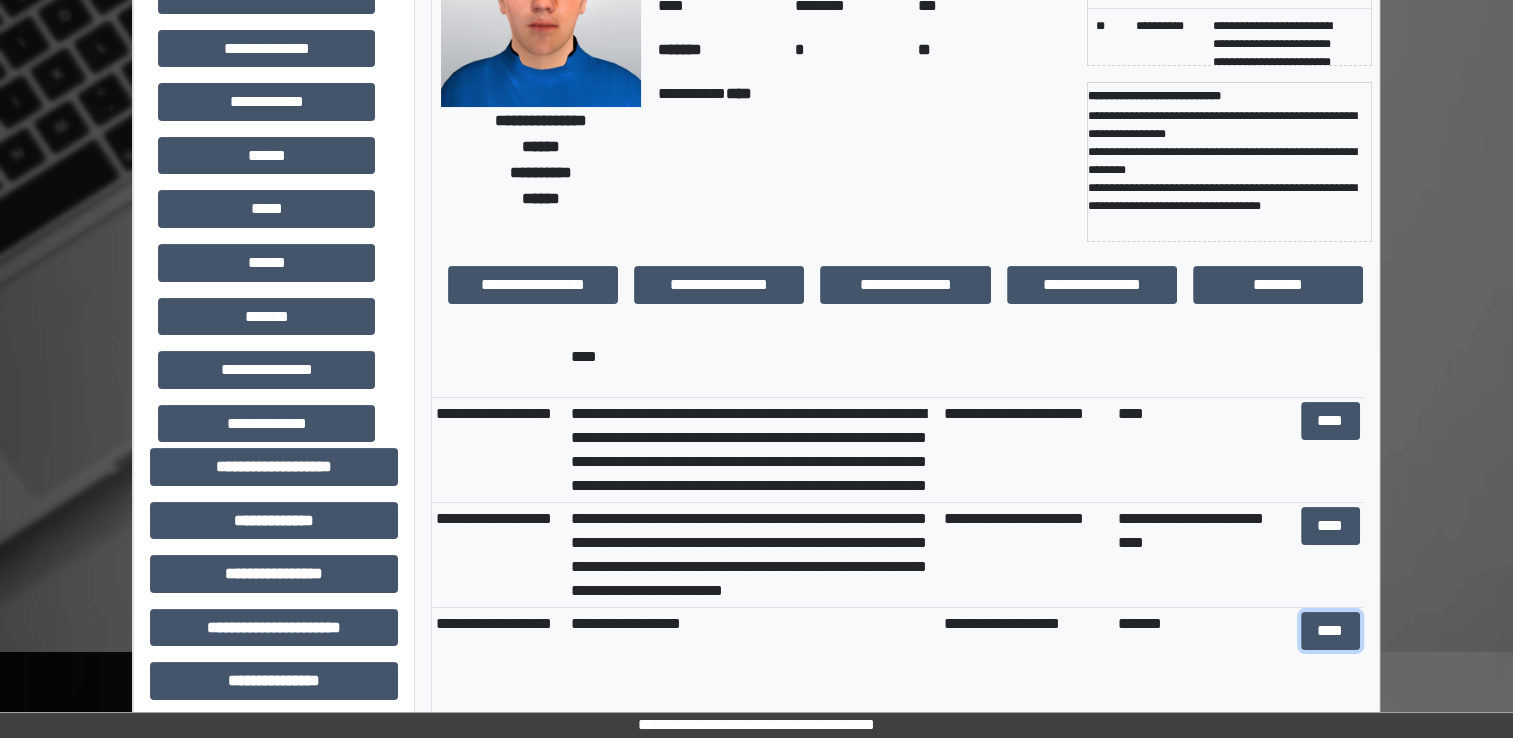 click on "****" at bounding box center (1330, 631) 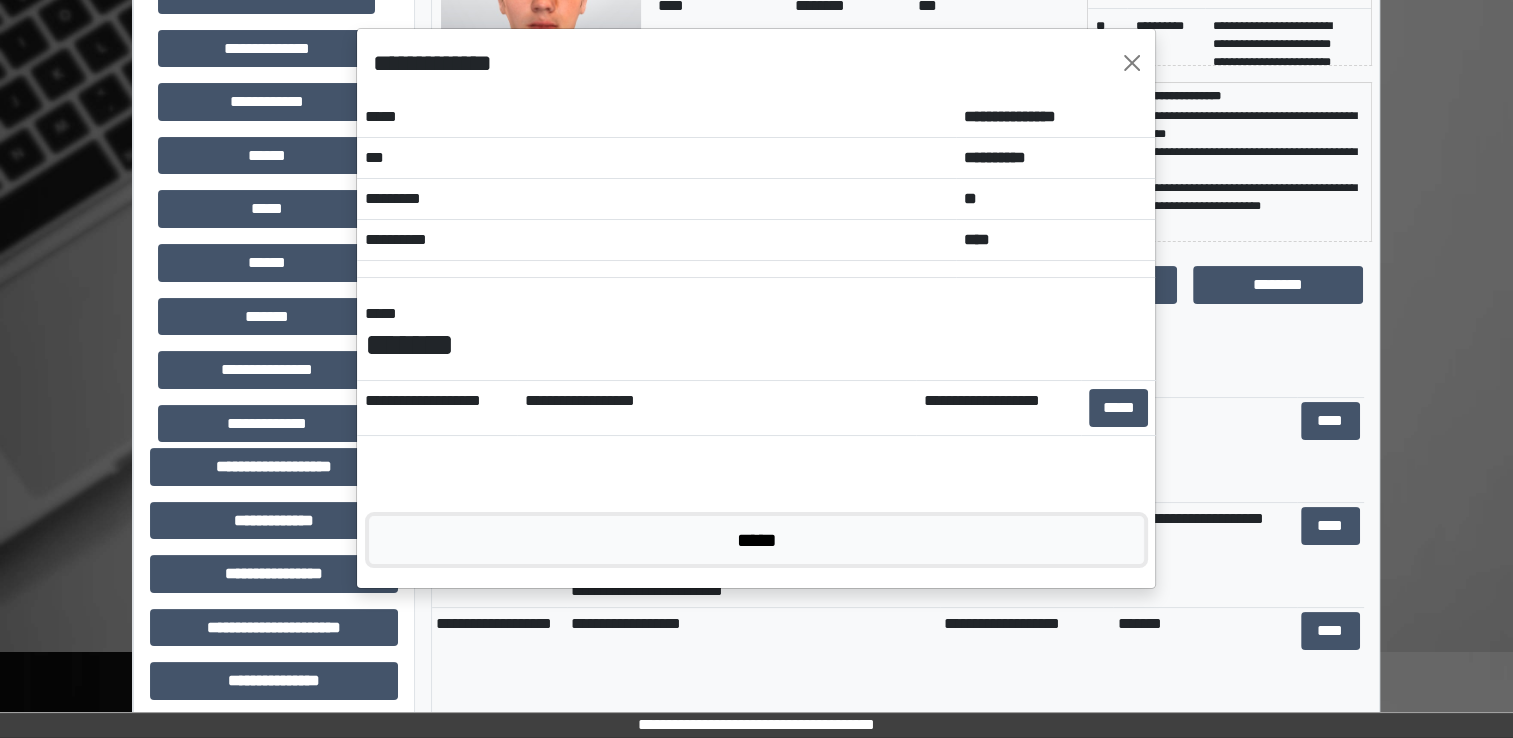 click on "*****" at bounding box center (756, 540) 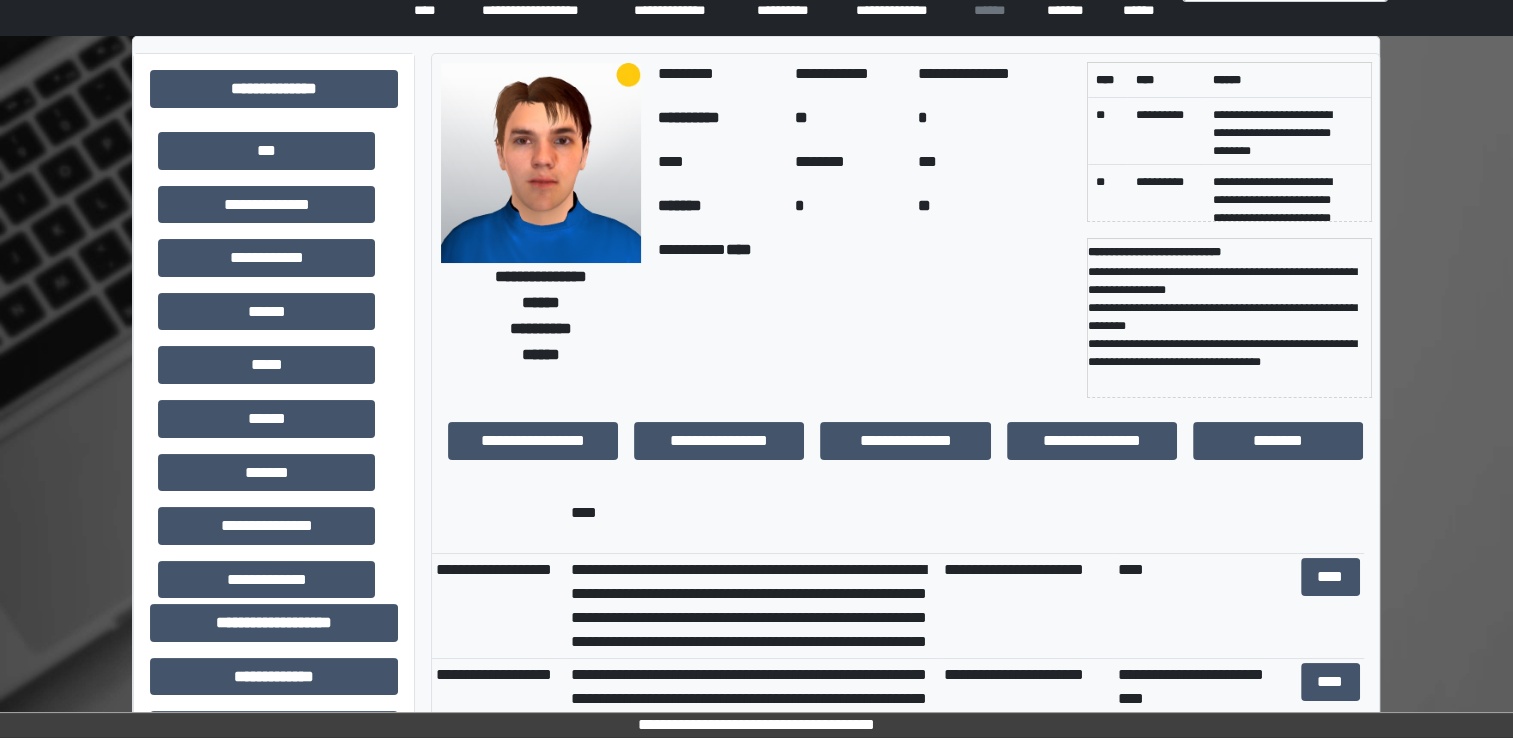 scroll, scrollTop: 0, scrollLeft: 0, axis: both 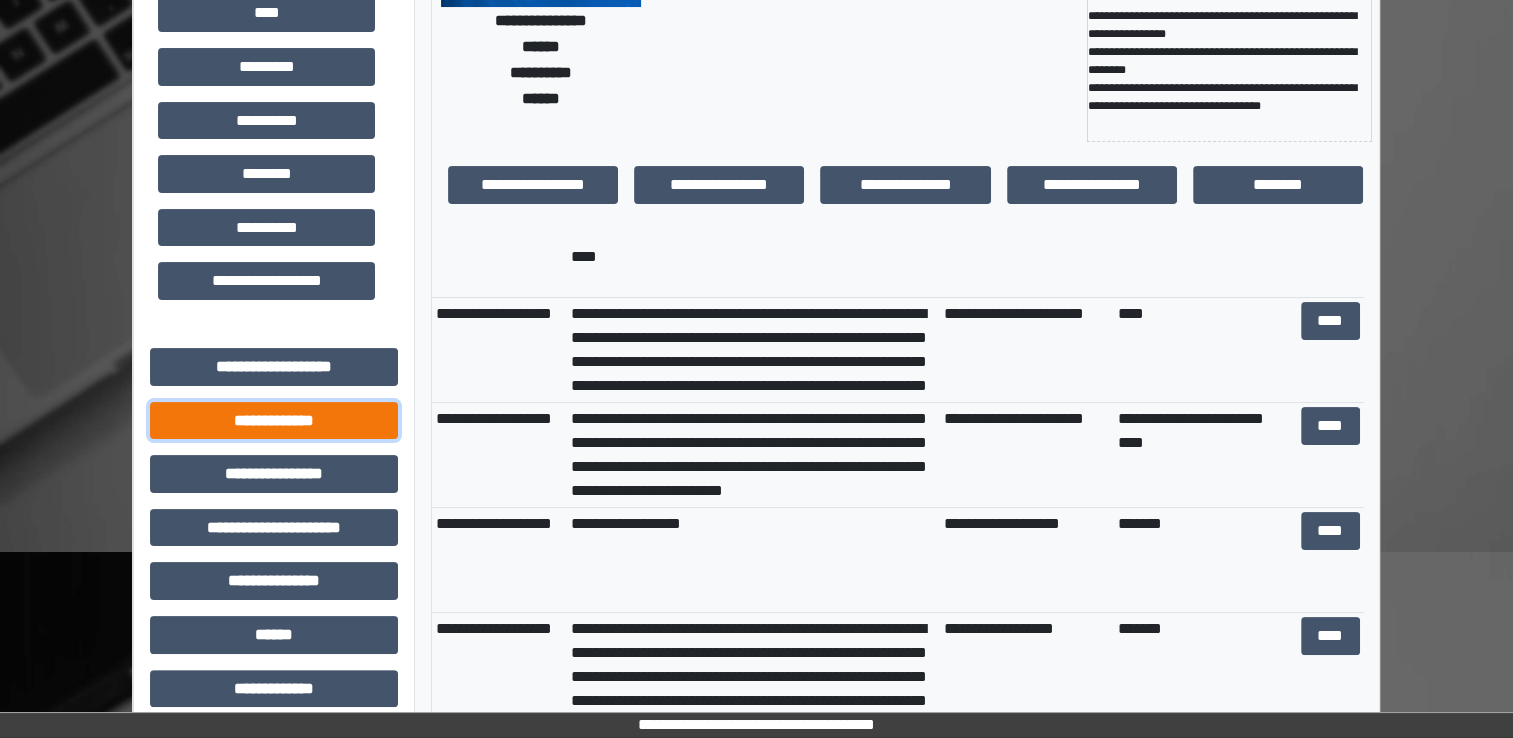 click on "**********" at bounding box center [274, 421] 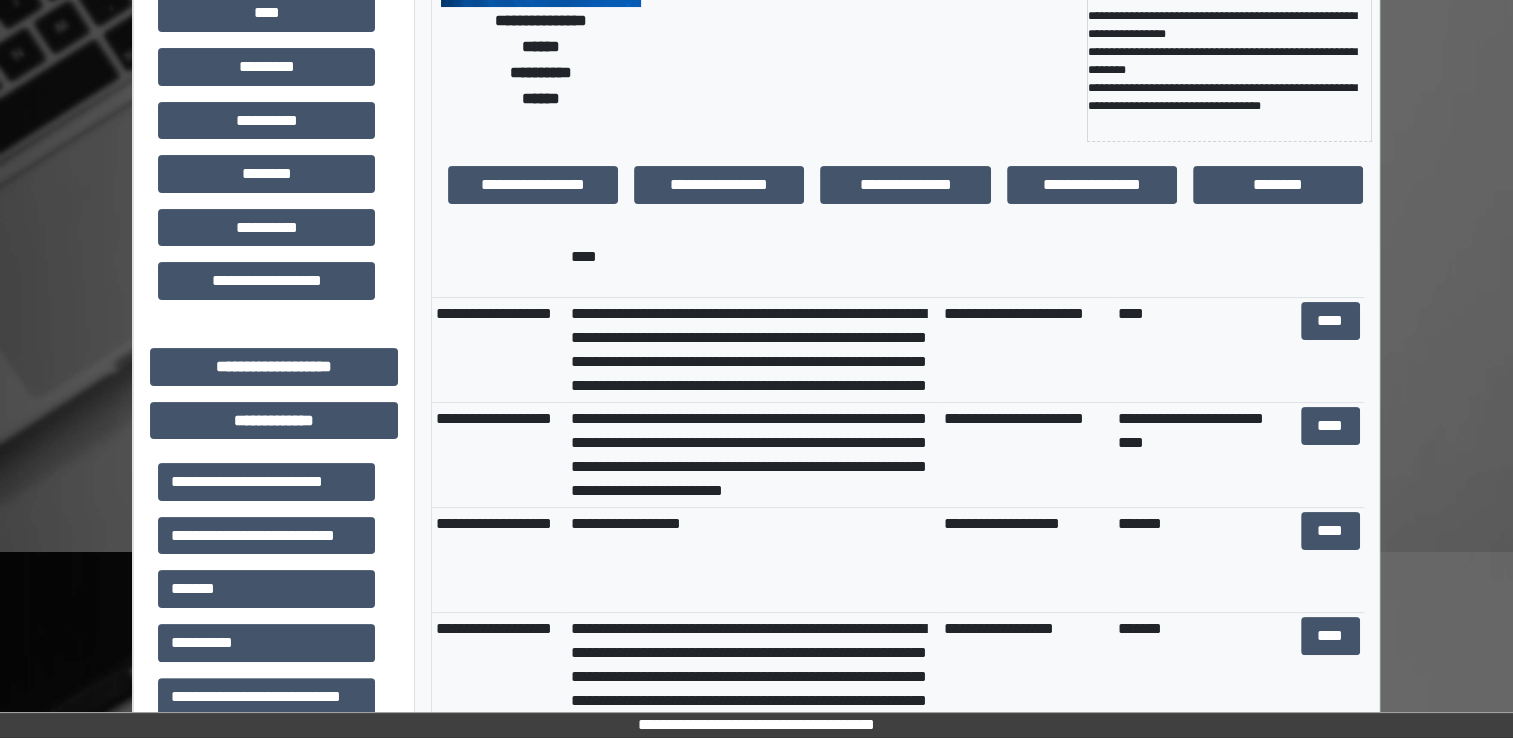 click on "**********" at bounding box center (274, 681) 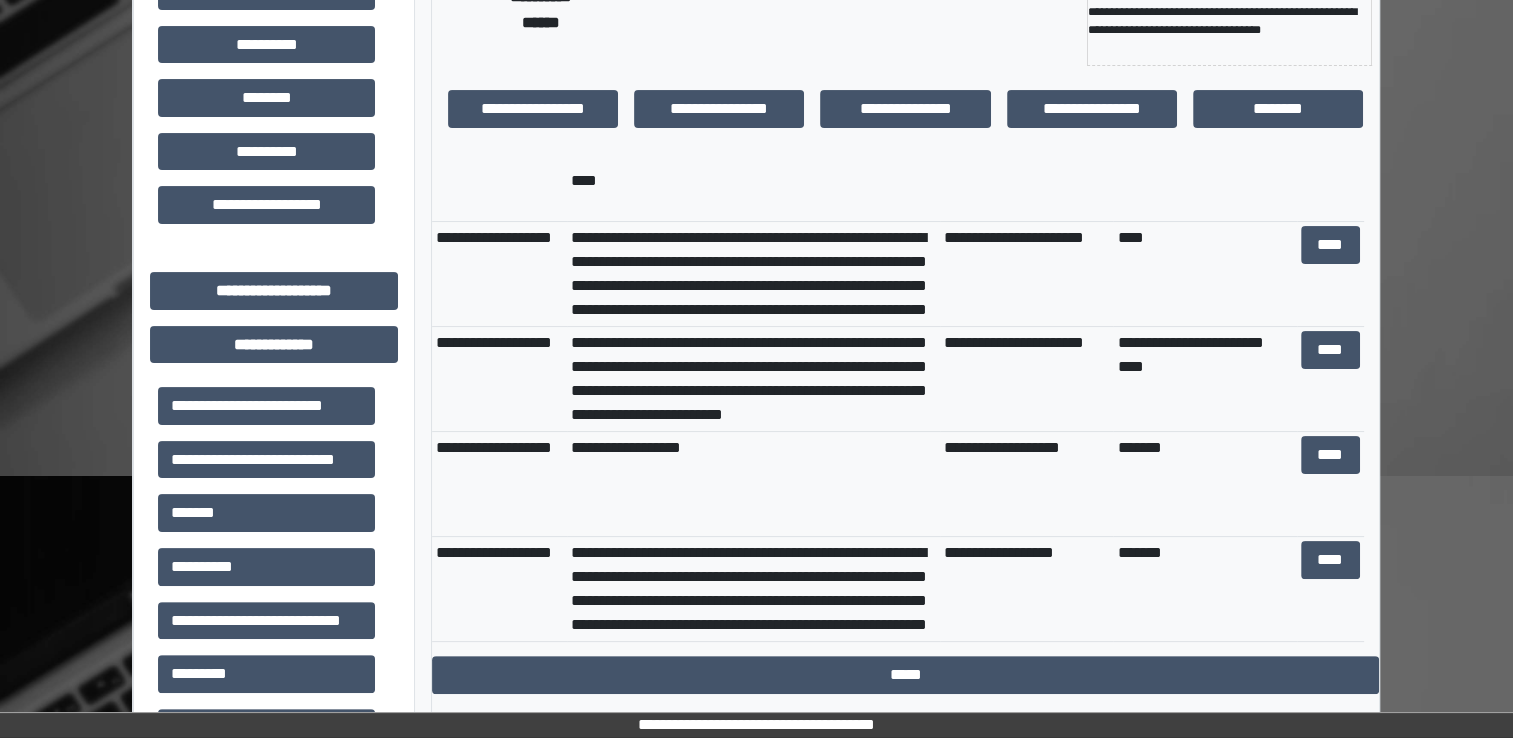 scroll, scrollTop: 500, scrollLeft: 0, axis: vertical 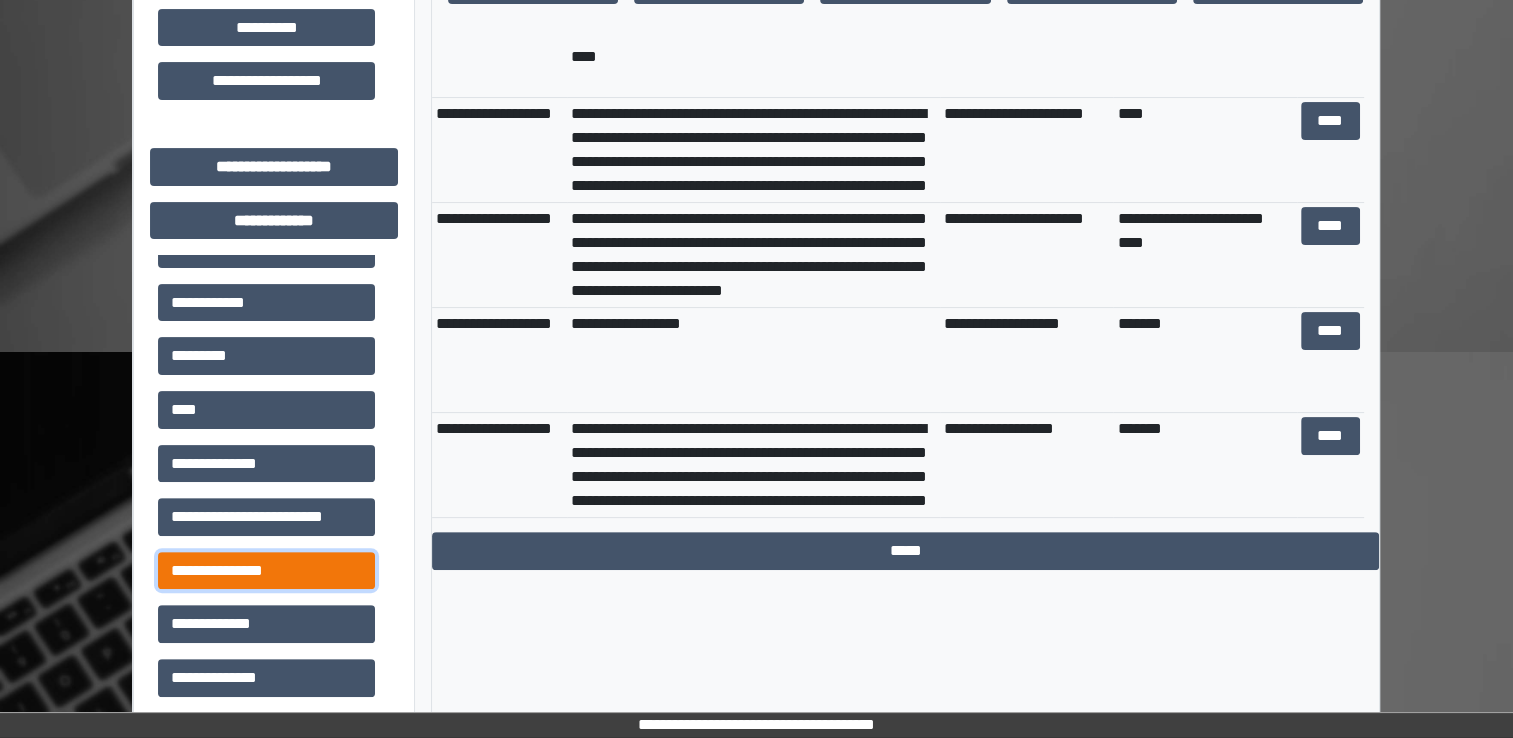 click on "**********" at bounding box center [266, 571] 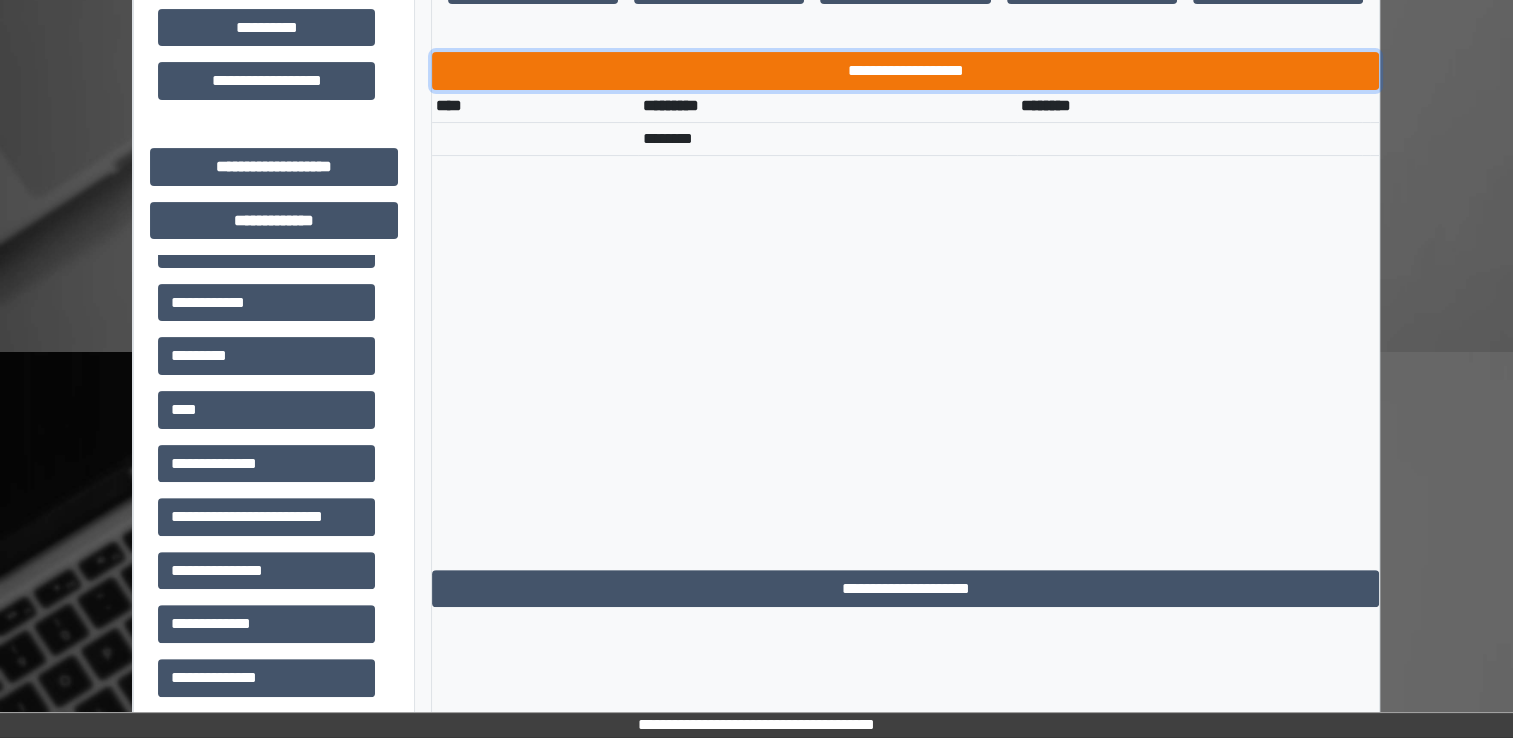 click on "**********" at bounding box center (905, 71) 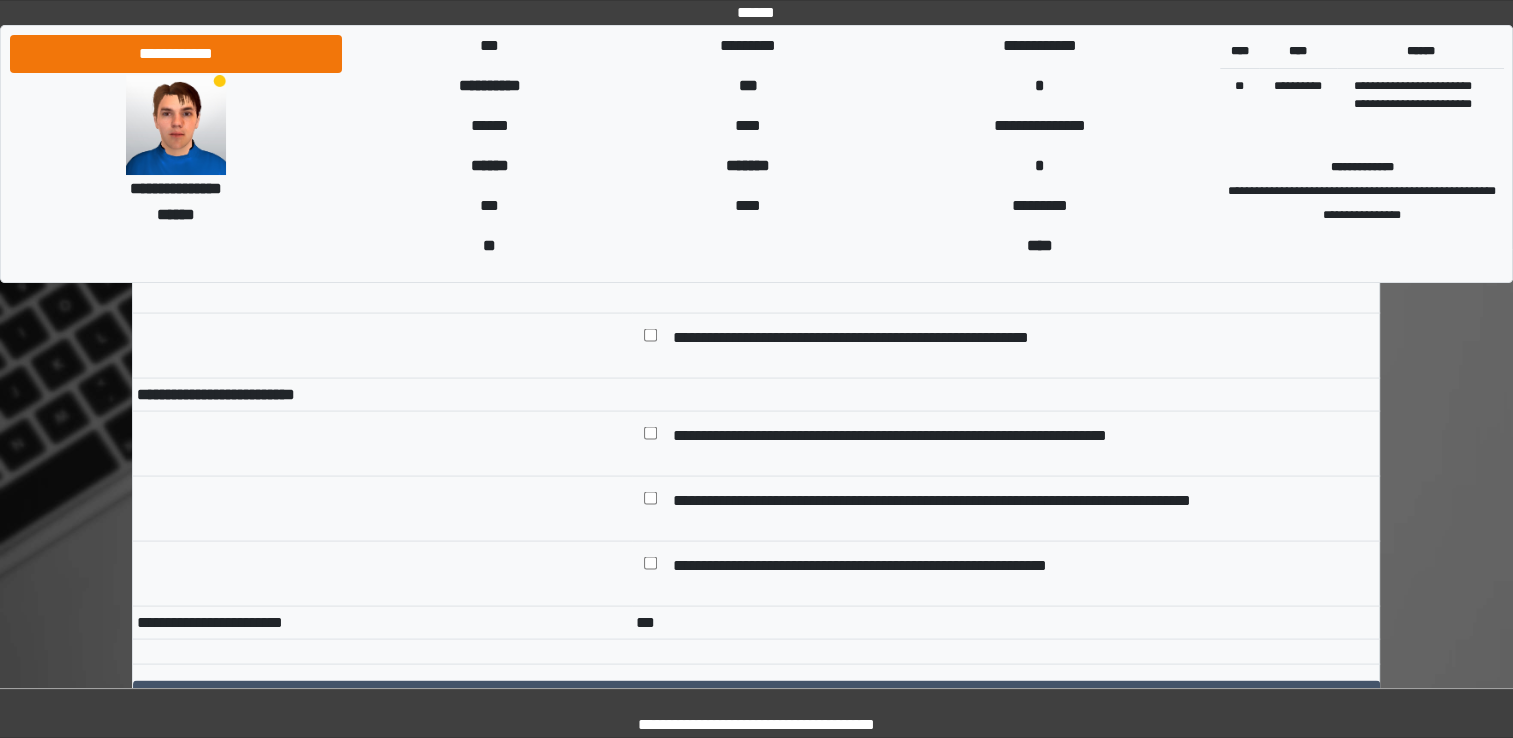 scroll, scrollTop: 3849, scrollLeft: 0, axis: vertical 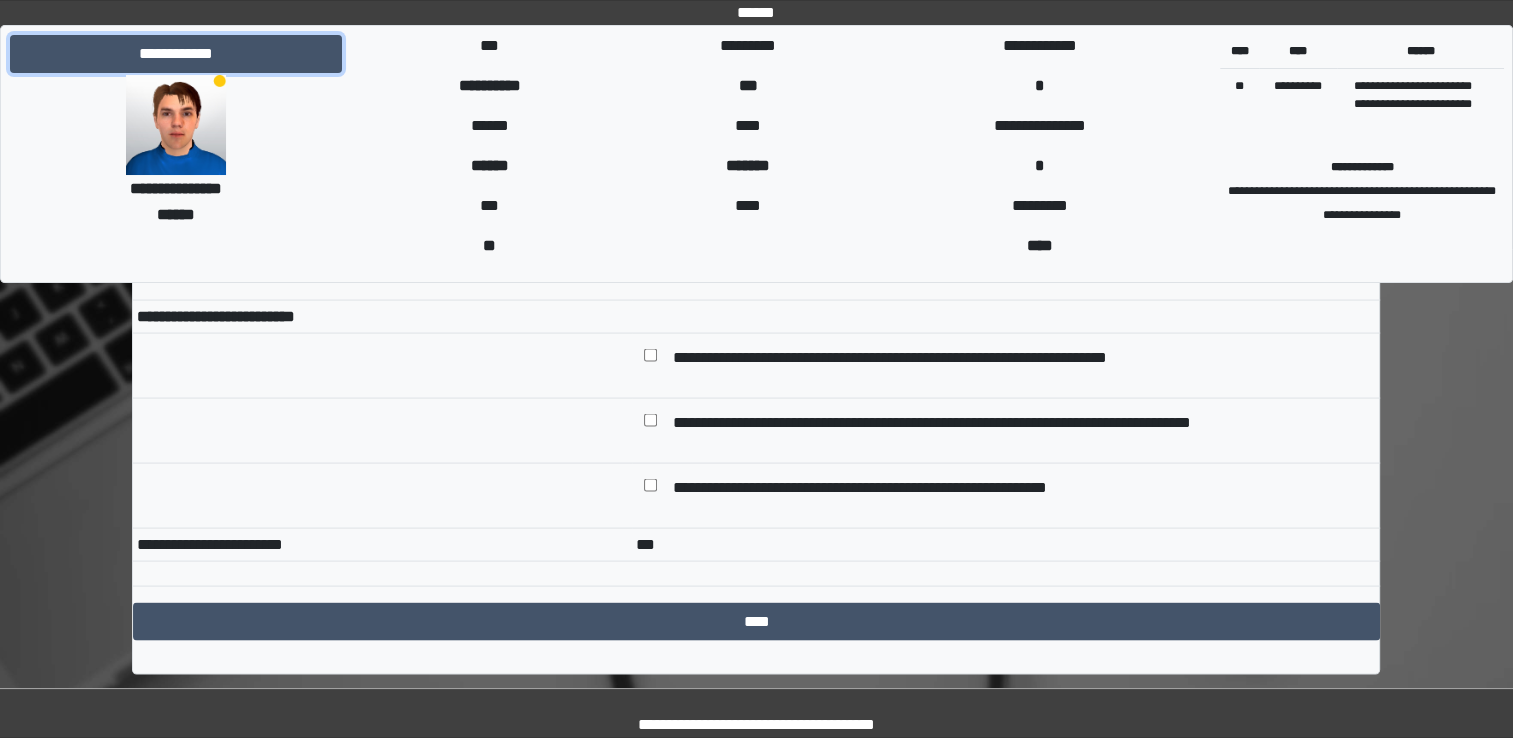 click on "**********" at bounding box center (176, 54) 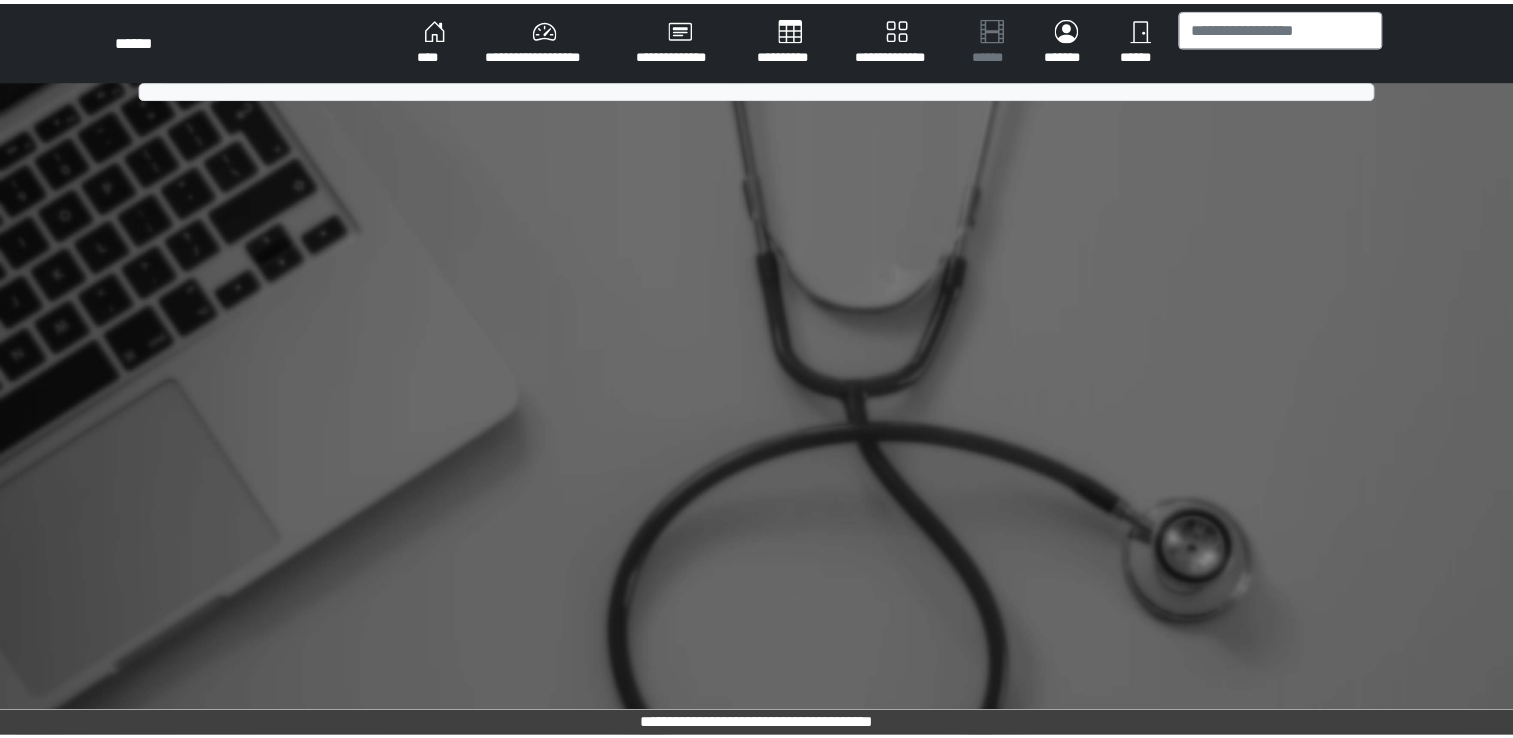 scroll, scrollTop: 0, scrollLeft: 0, axis: both 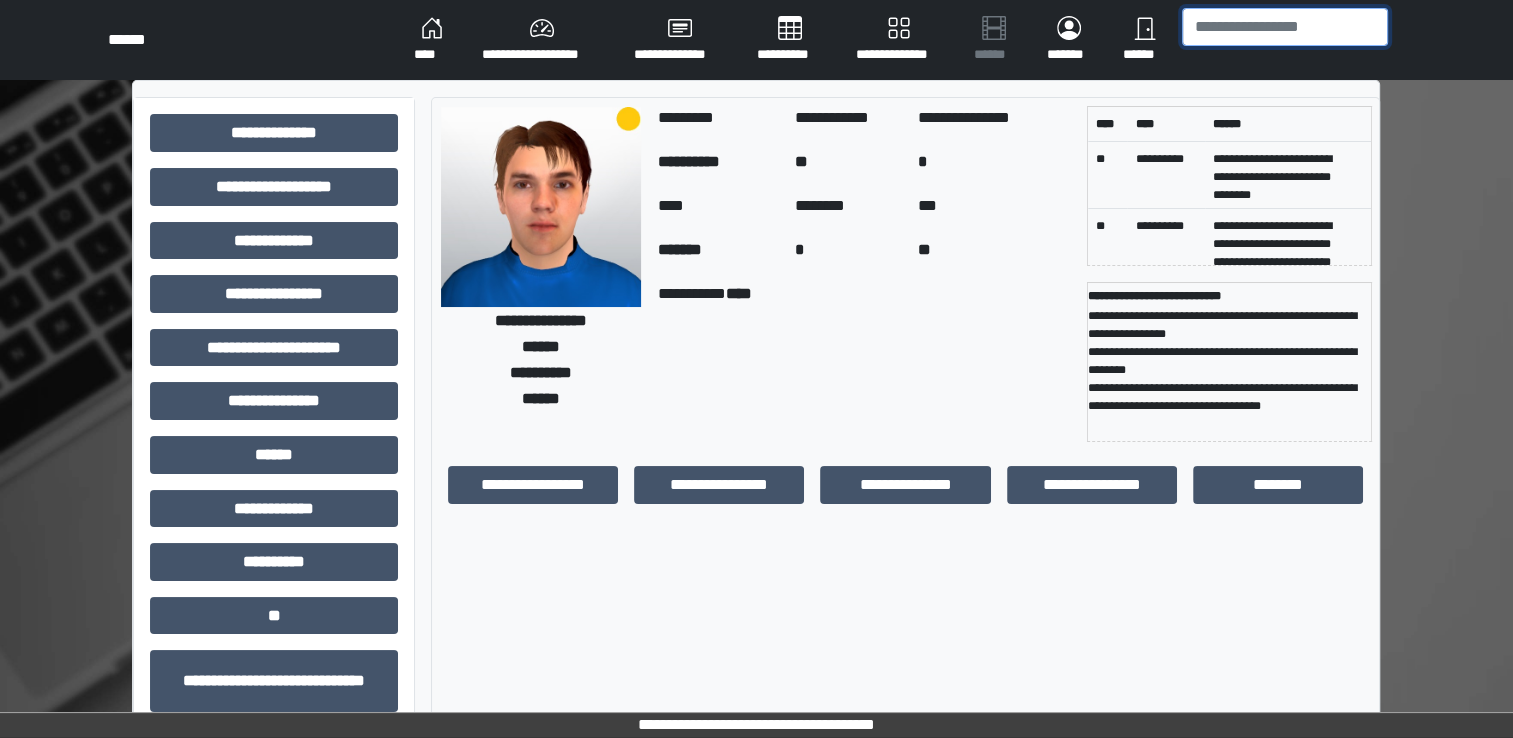 click at bounding box center [1285, 27] 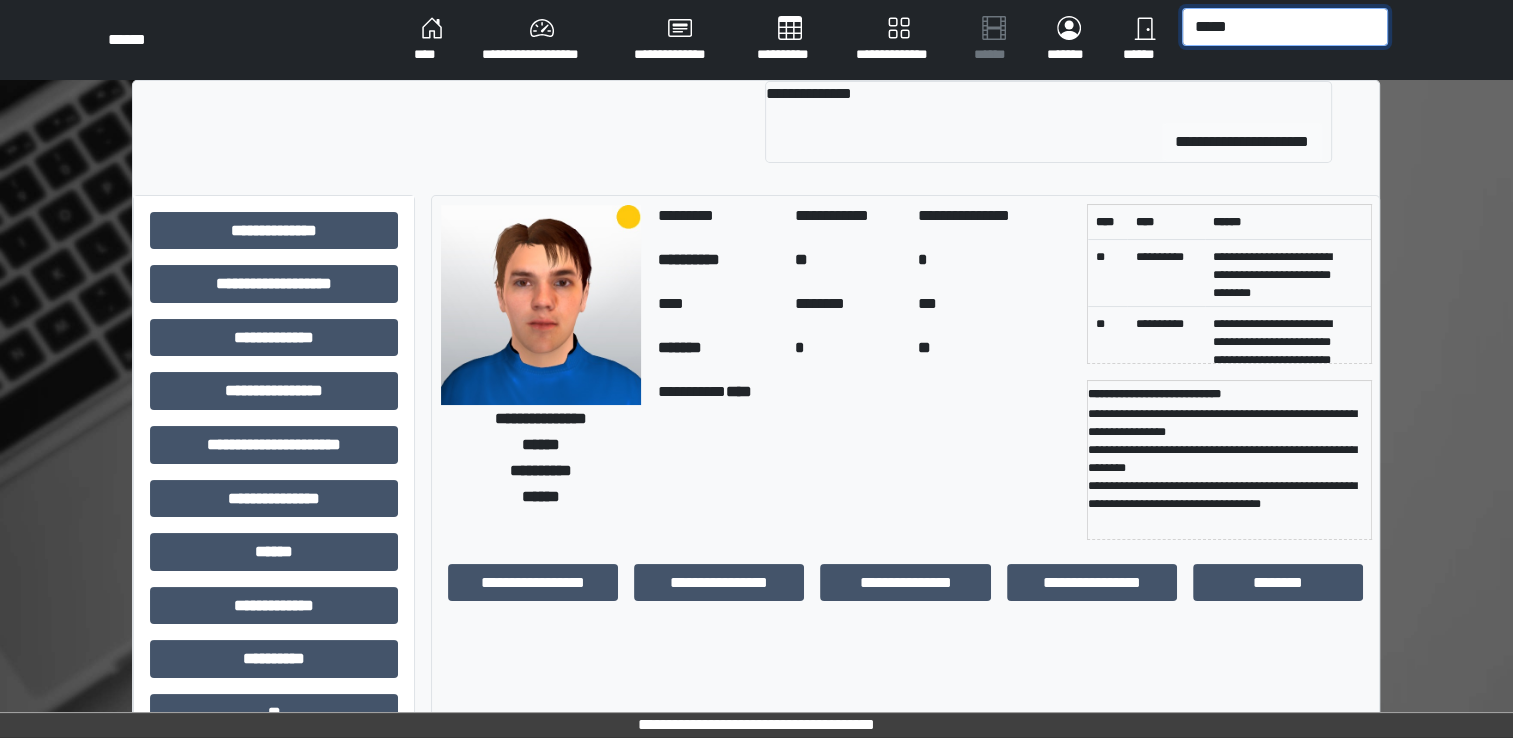 type on "*****" 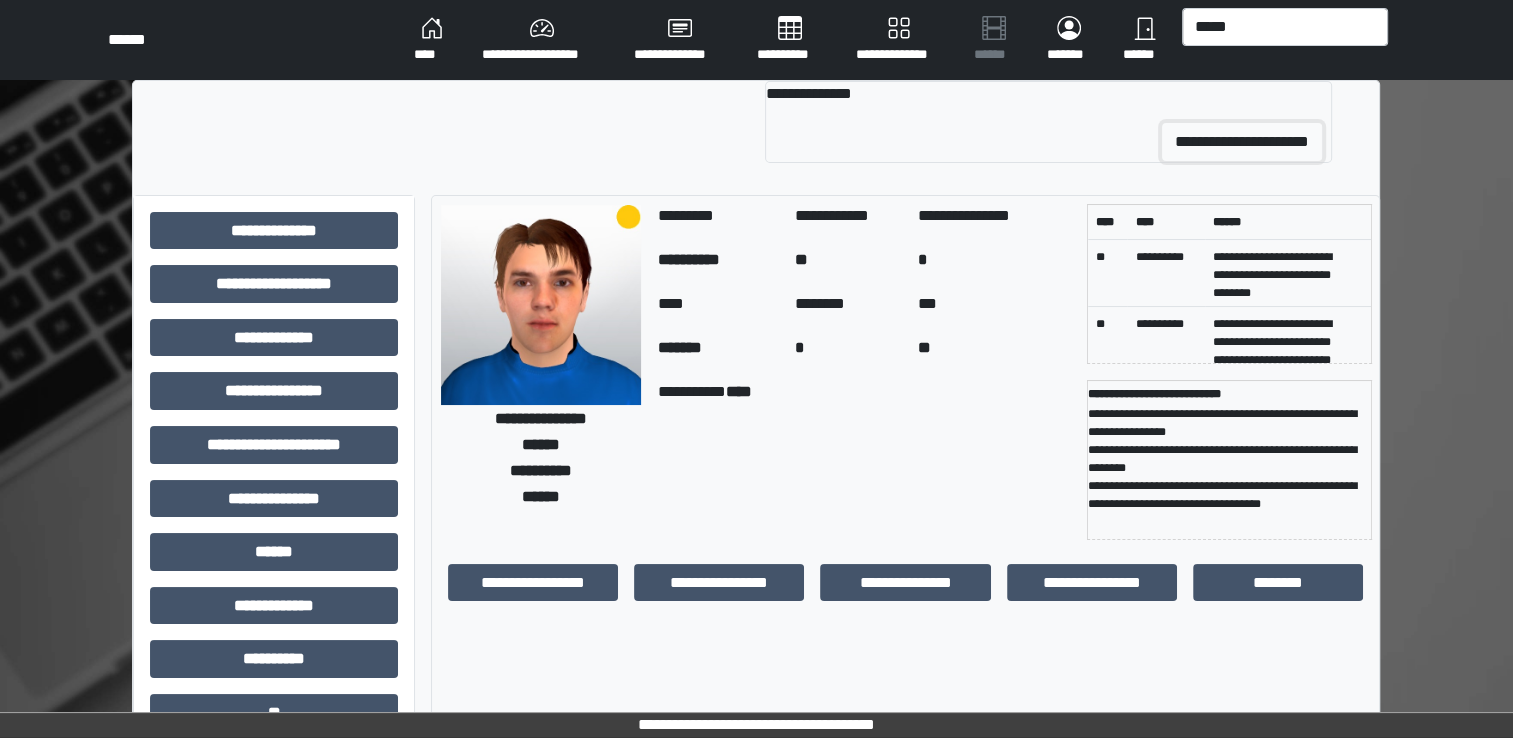 click on "**********" at bounding box center [1242, 142] 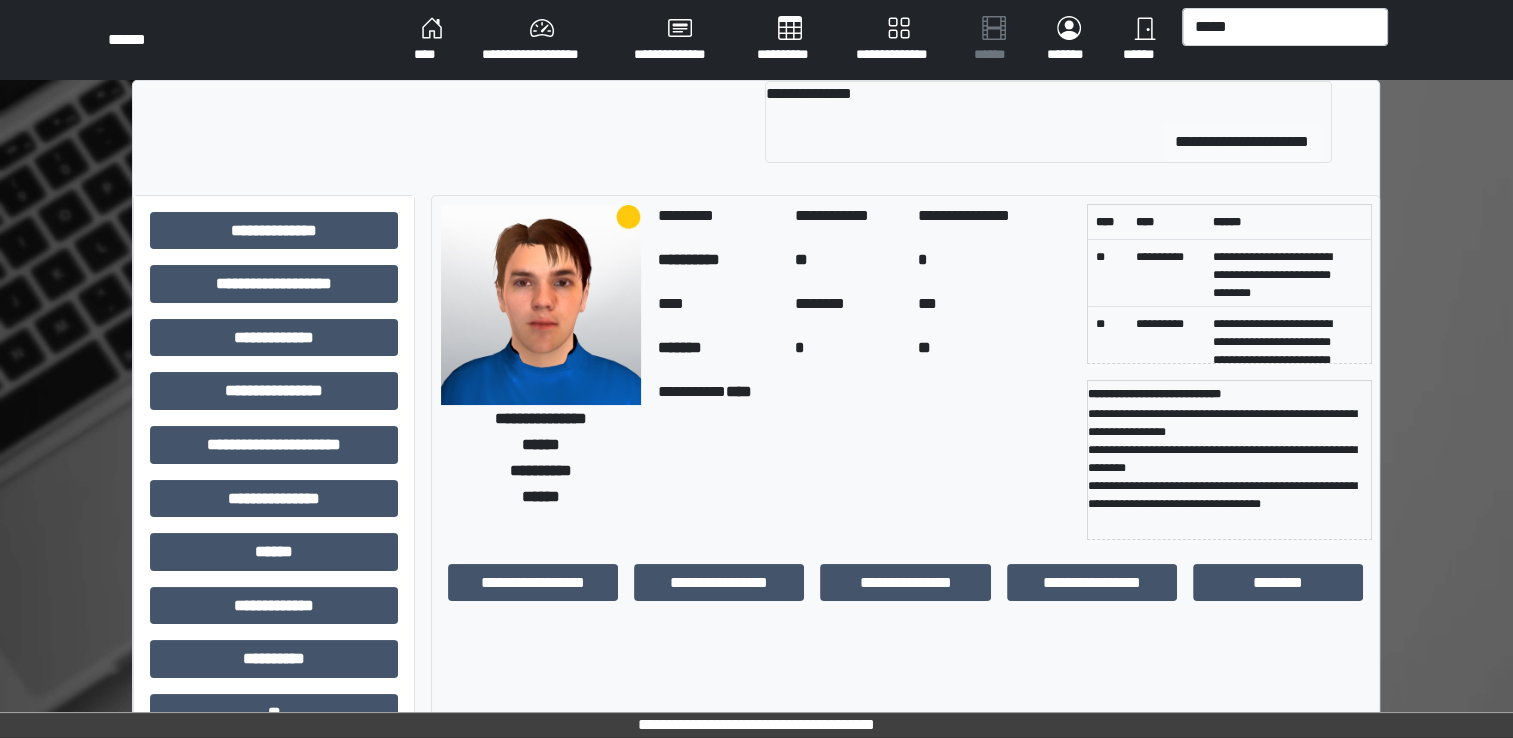 type 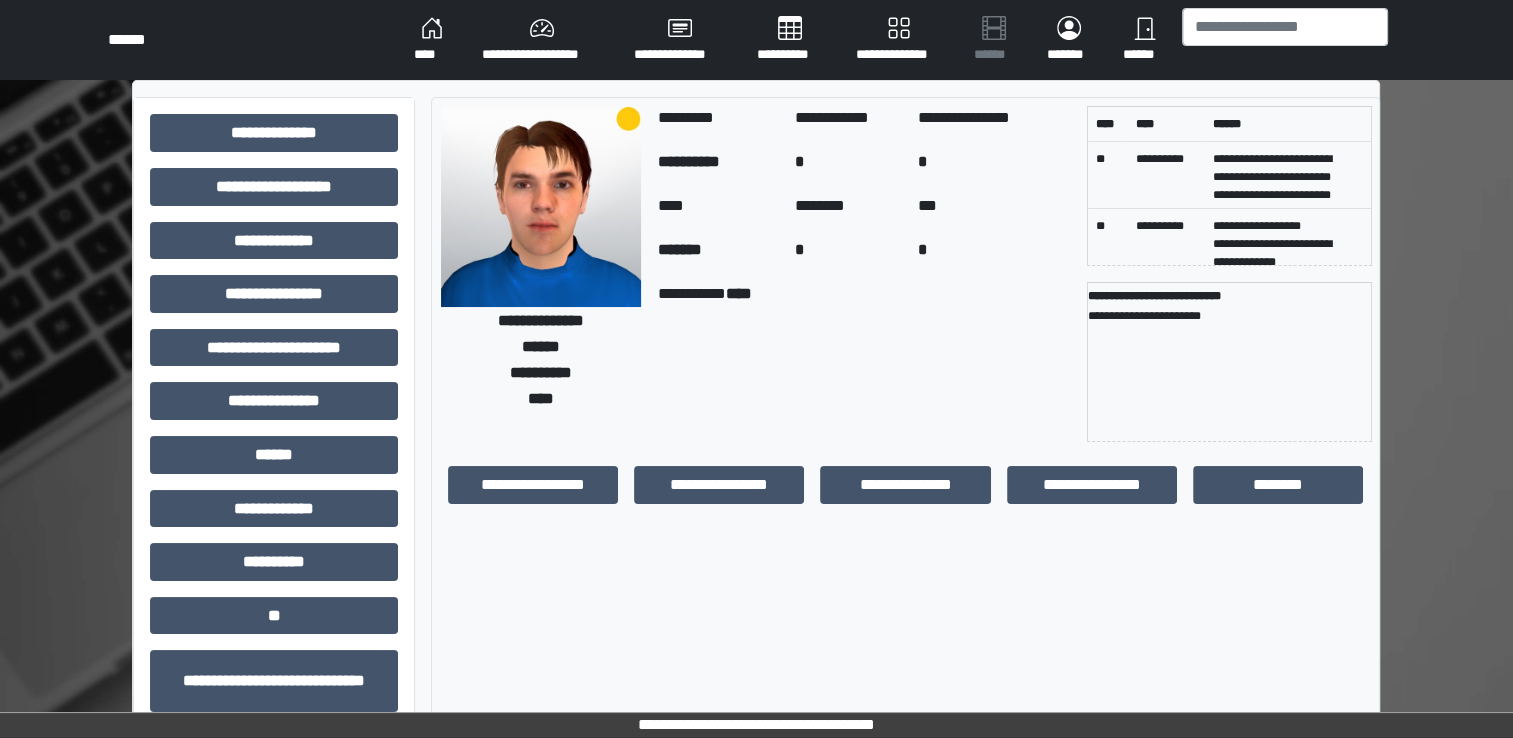 drag, startPoint x: 560, startPoint y: 311, endPoint x: 490, endPoint y: 348, distance: 79.17702 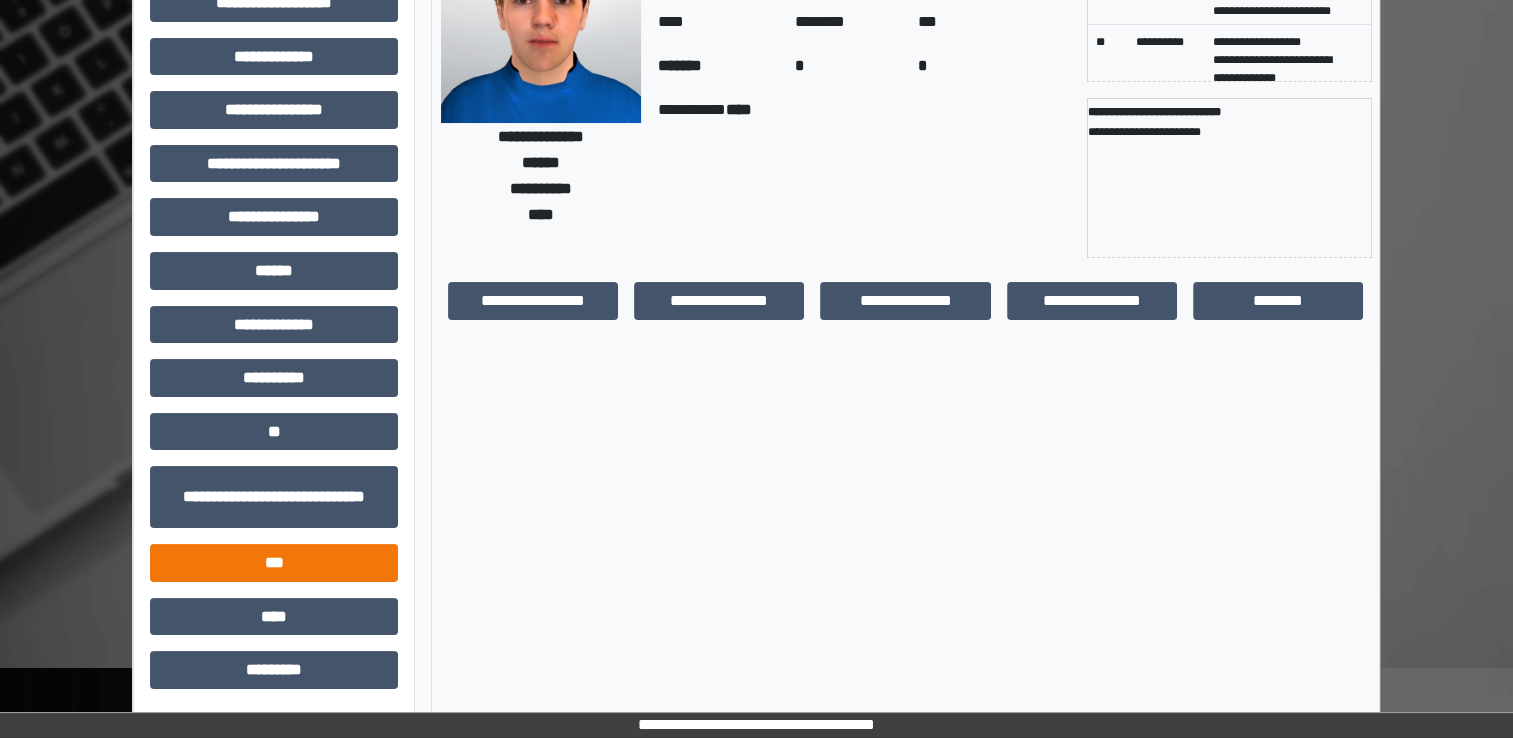 scroll, scrollTop: 0, scrollLeft: 0, axis: both 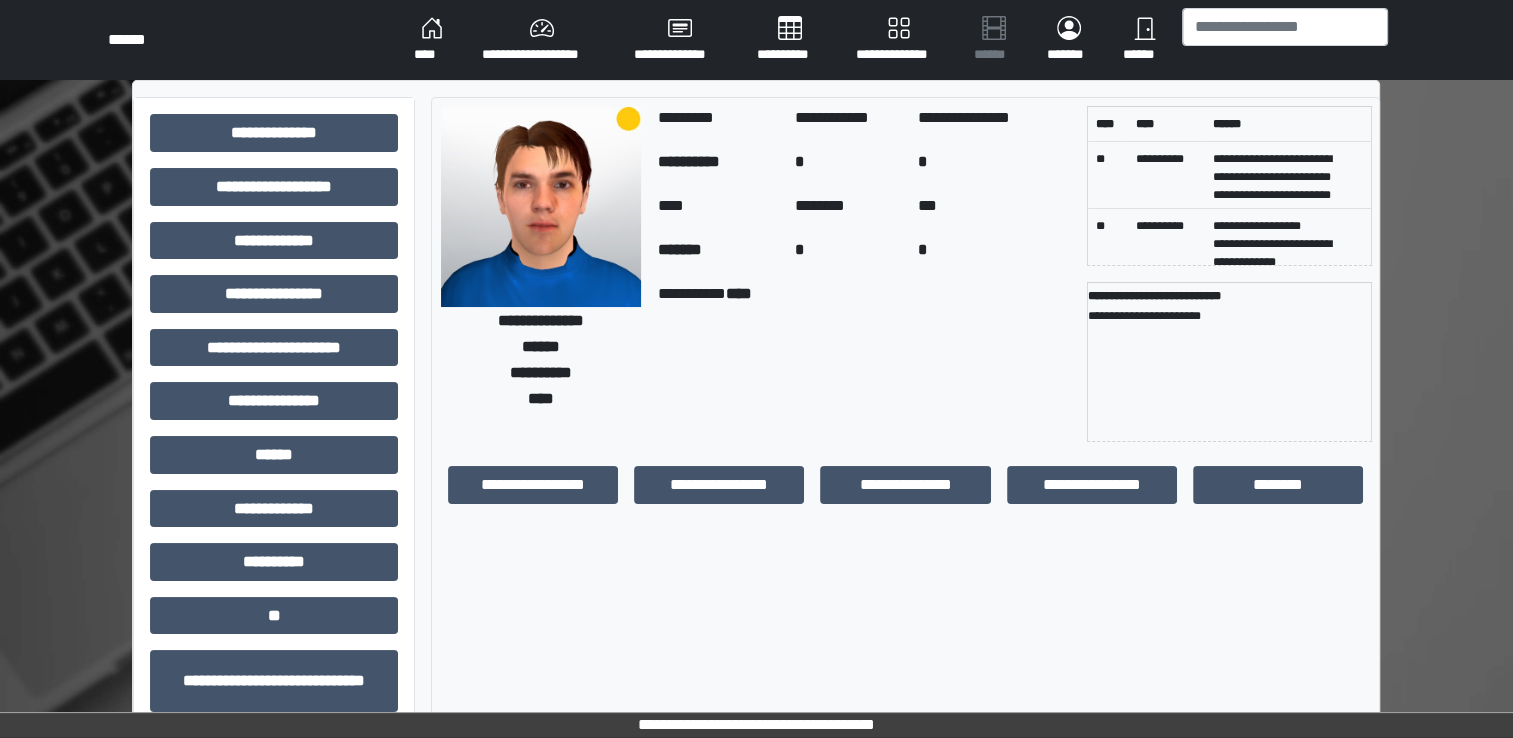 click on "****" at bounding box center [432, 40] 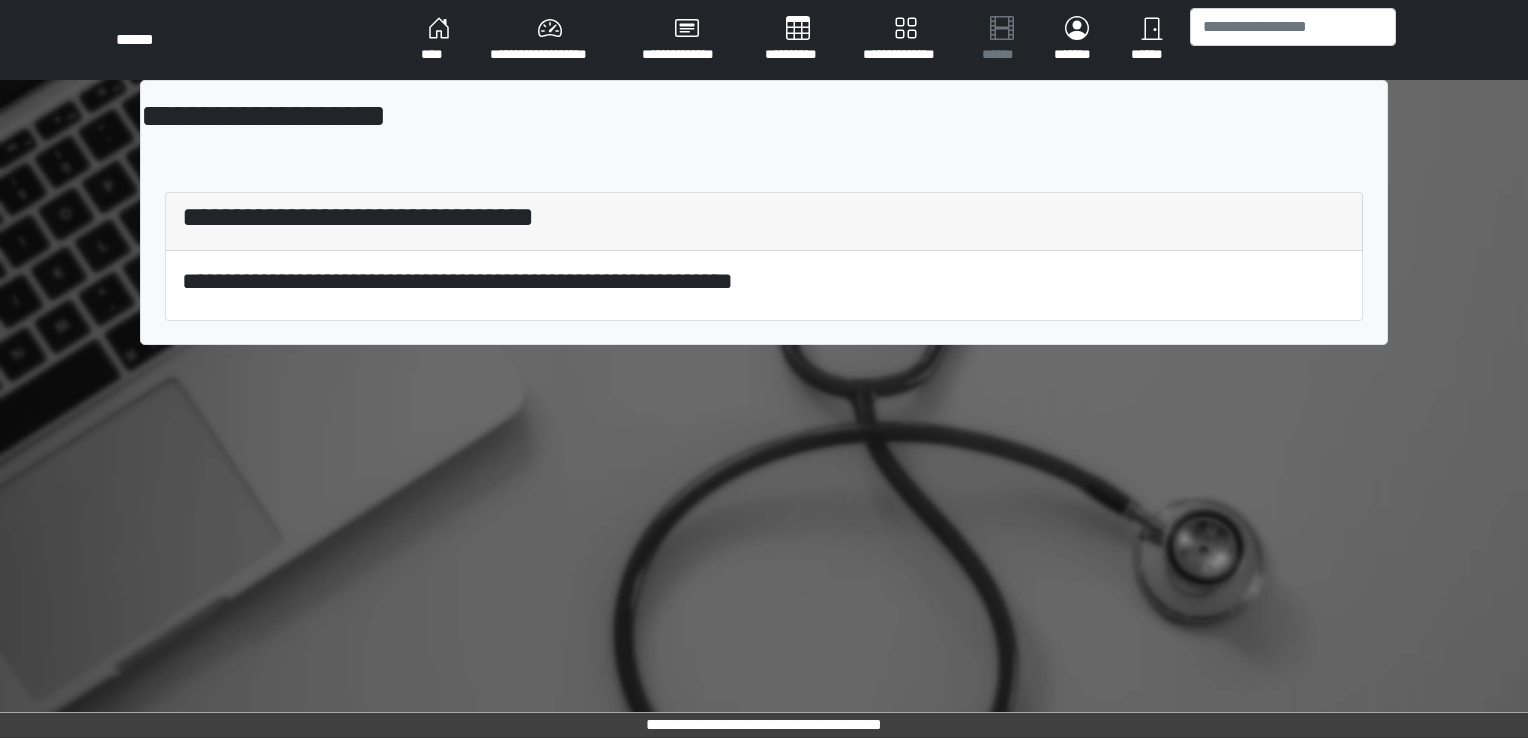 click on "**********" at bounding box center [550, 40] 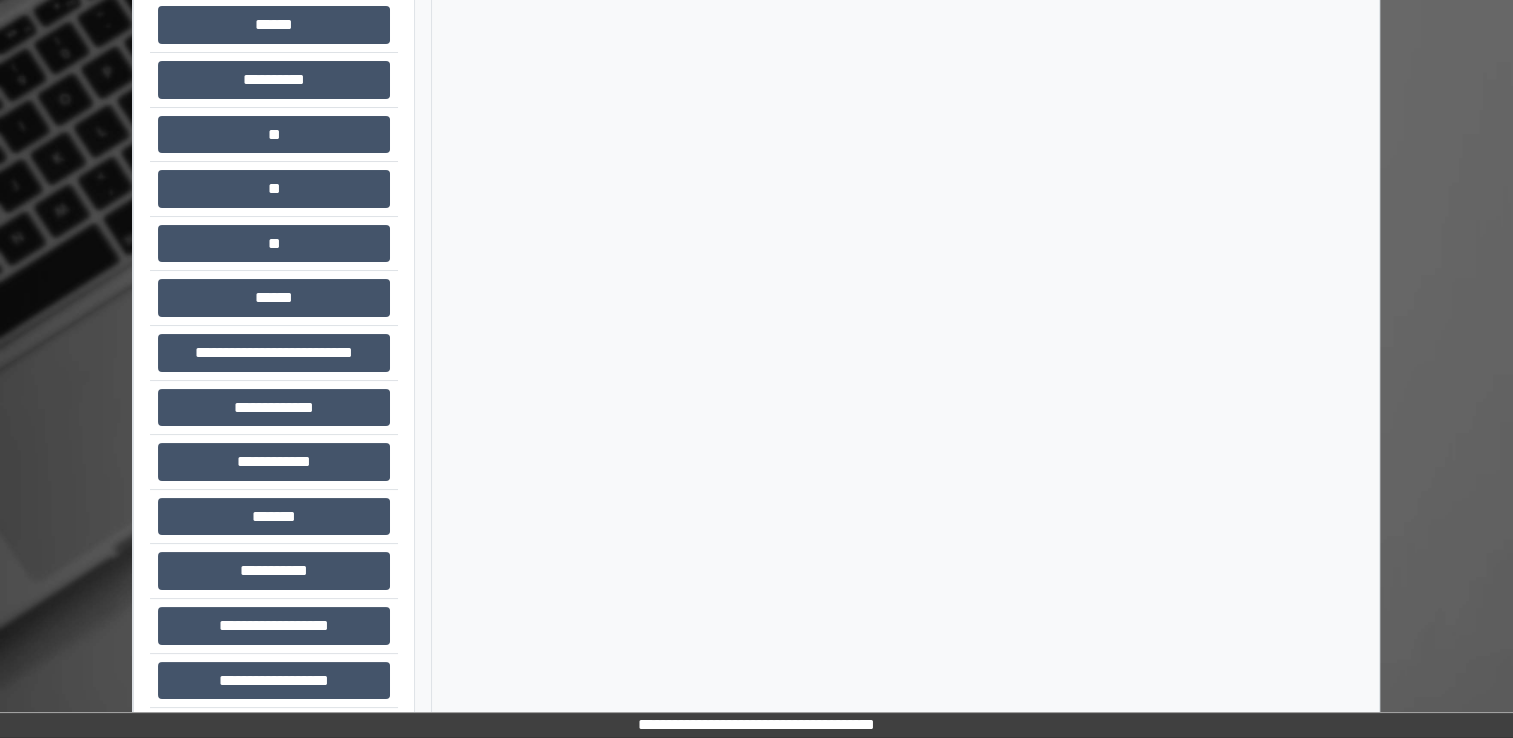 scroll, scrollTop: 132, scrollLeft: 0, axis: vertical 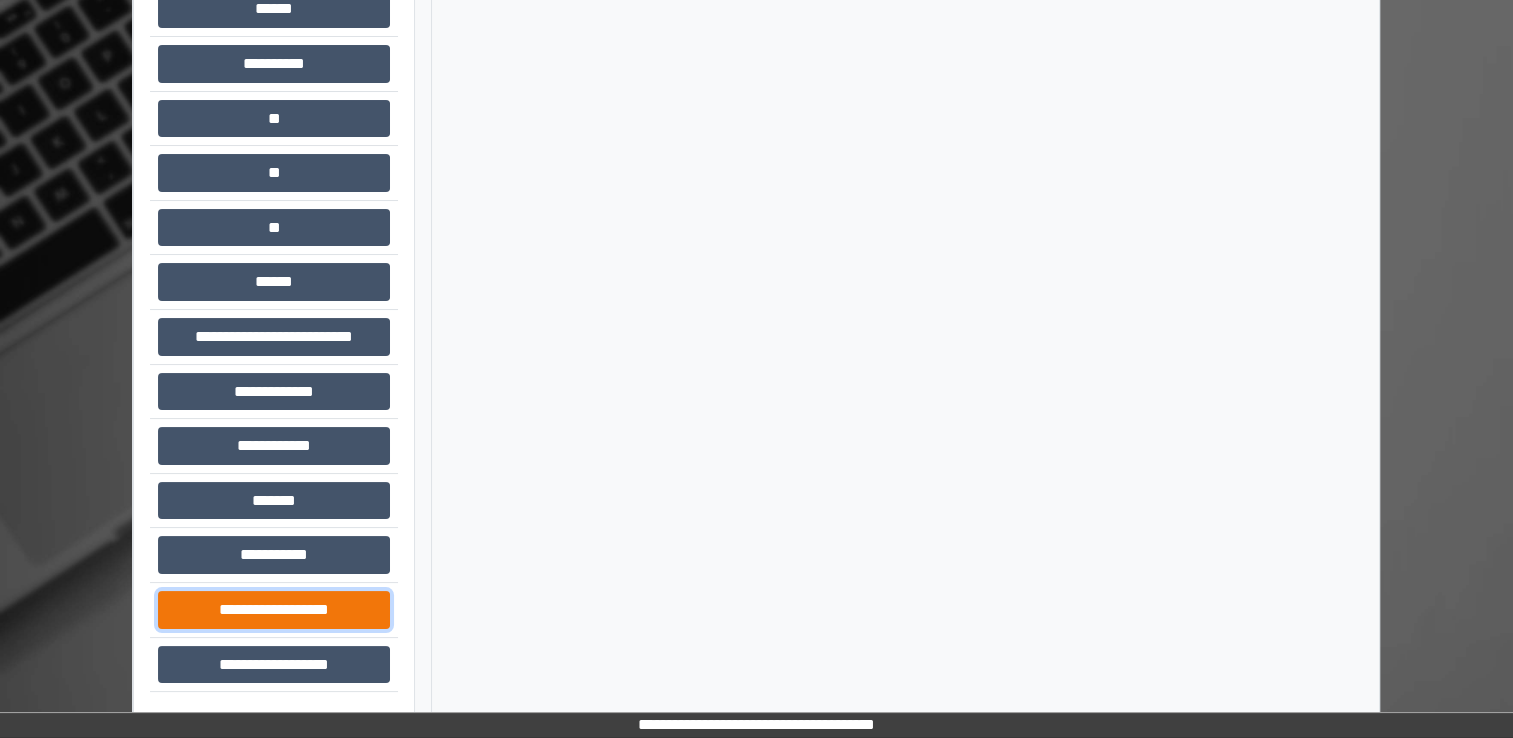 click on "**********" at bounding box center (274, 610) 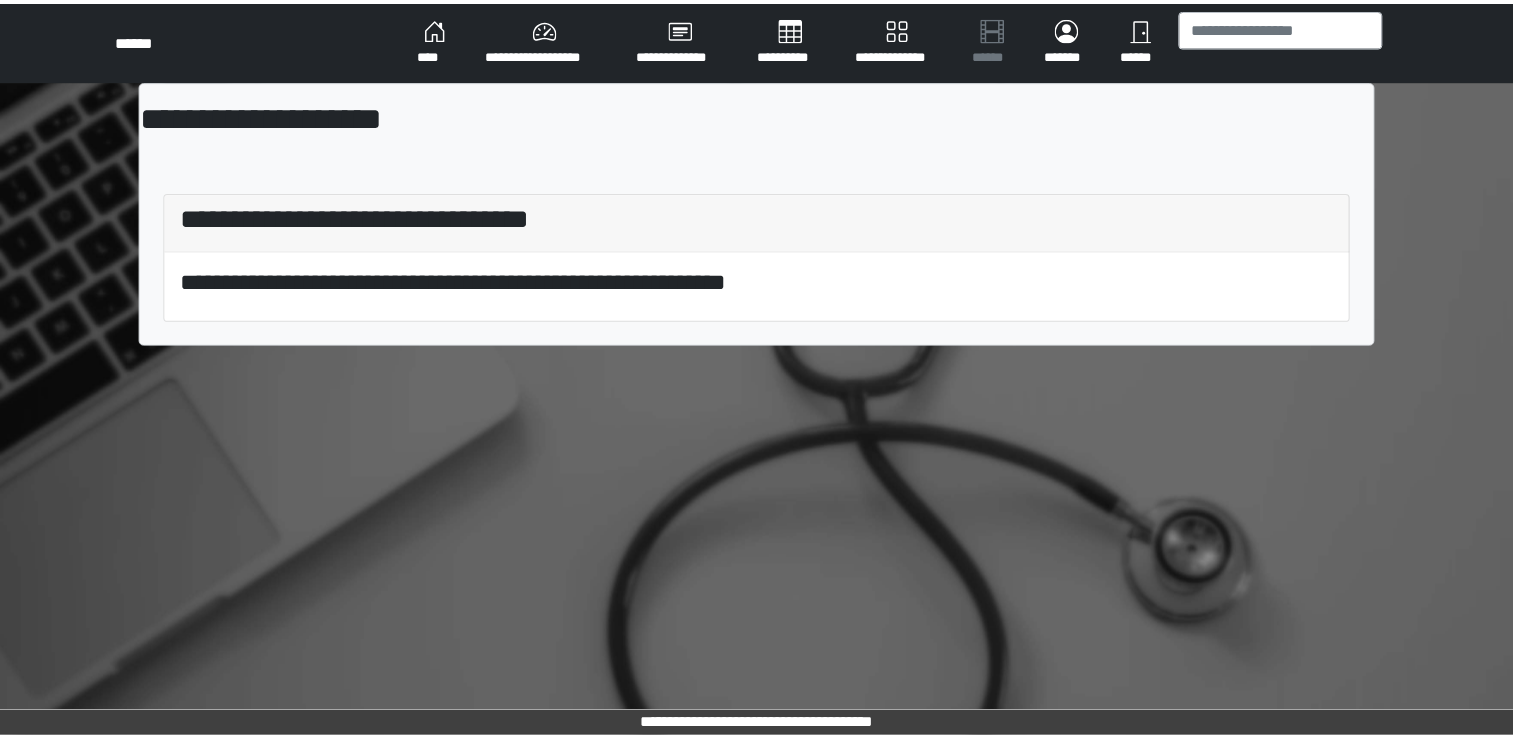 scroll, scrollTop: 0, scrollLeft: 0, axis: both 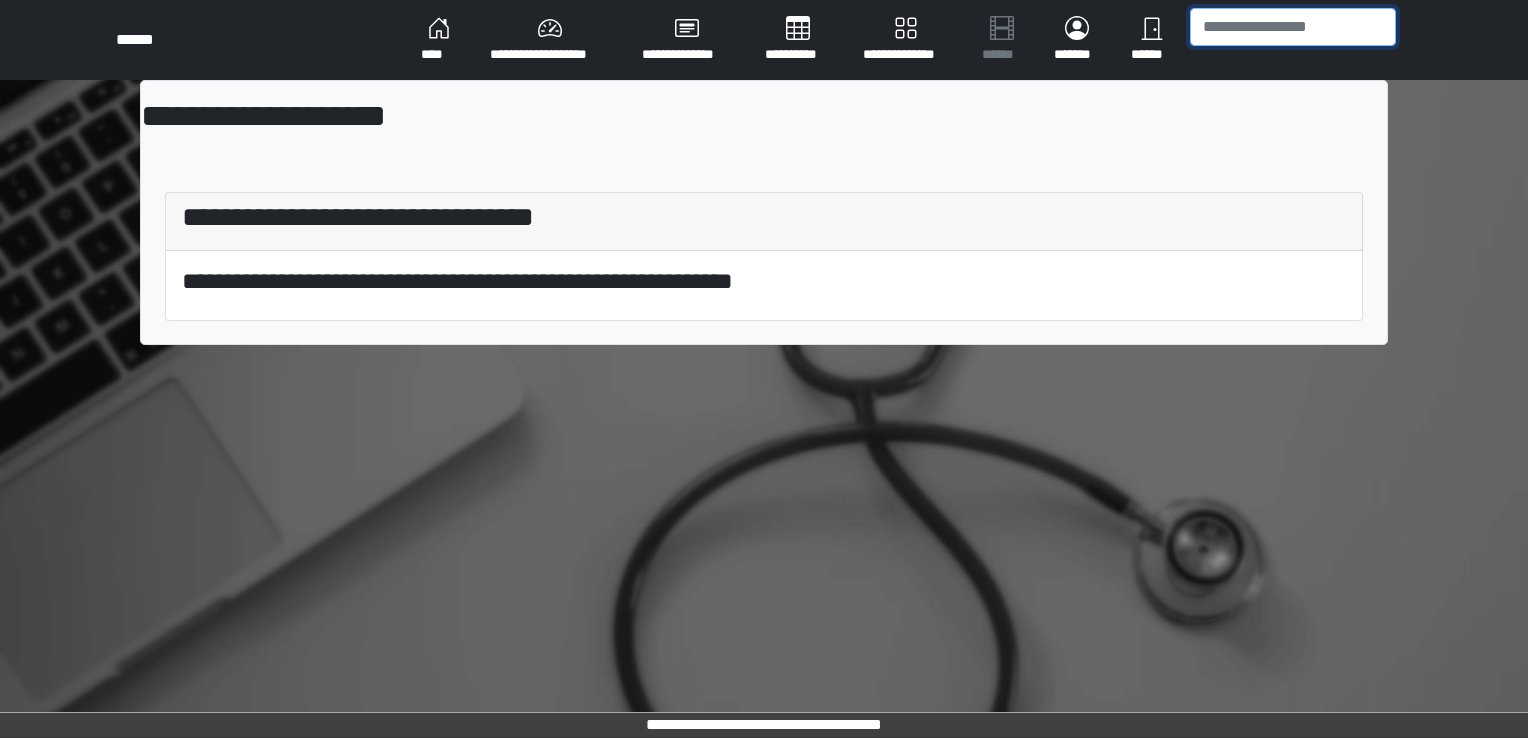 click at bounding box center (1293, 27) 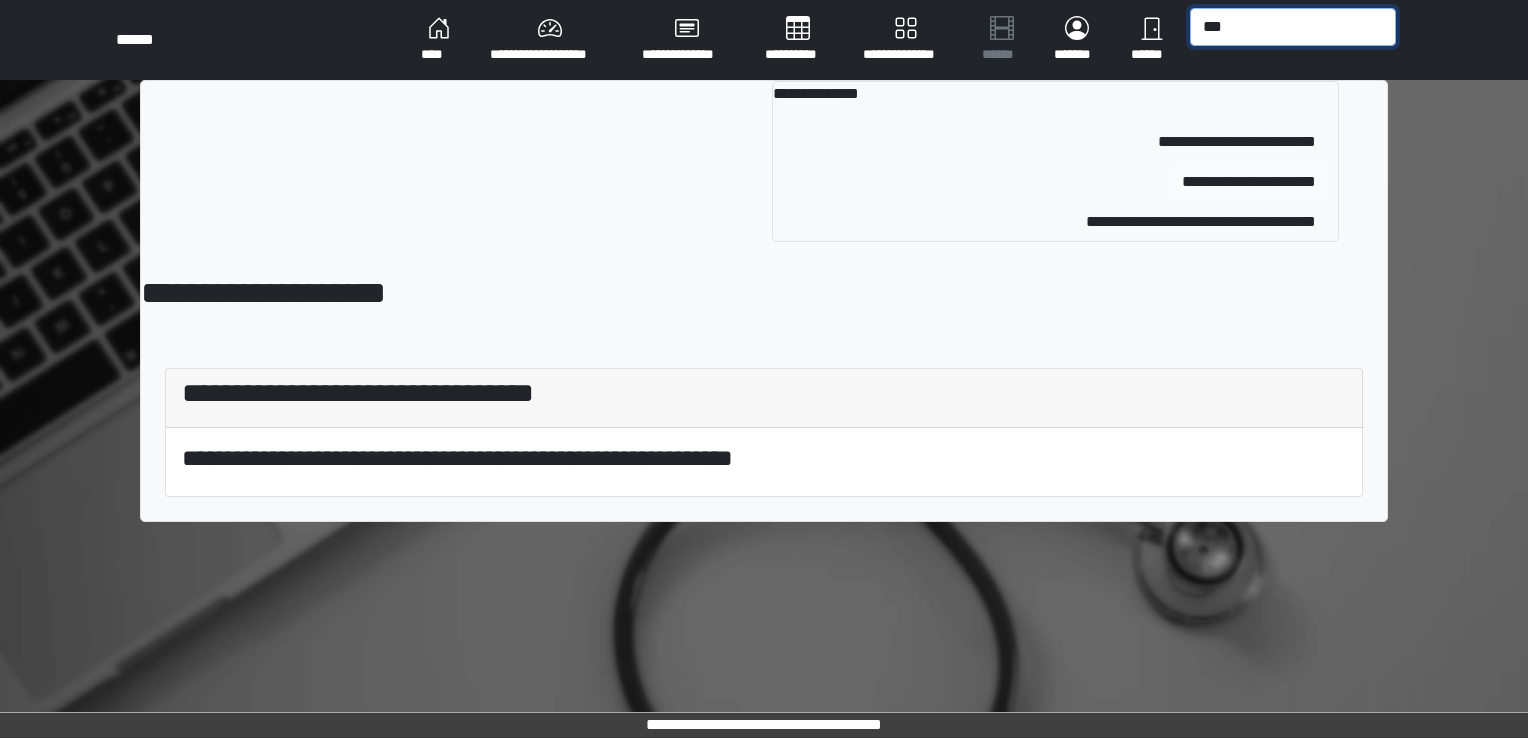 type on "***" 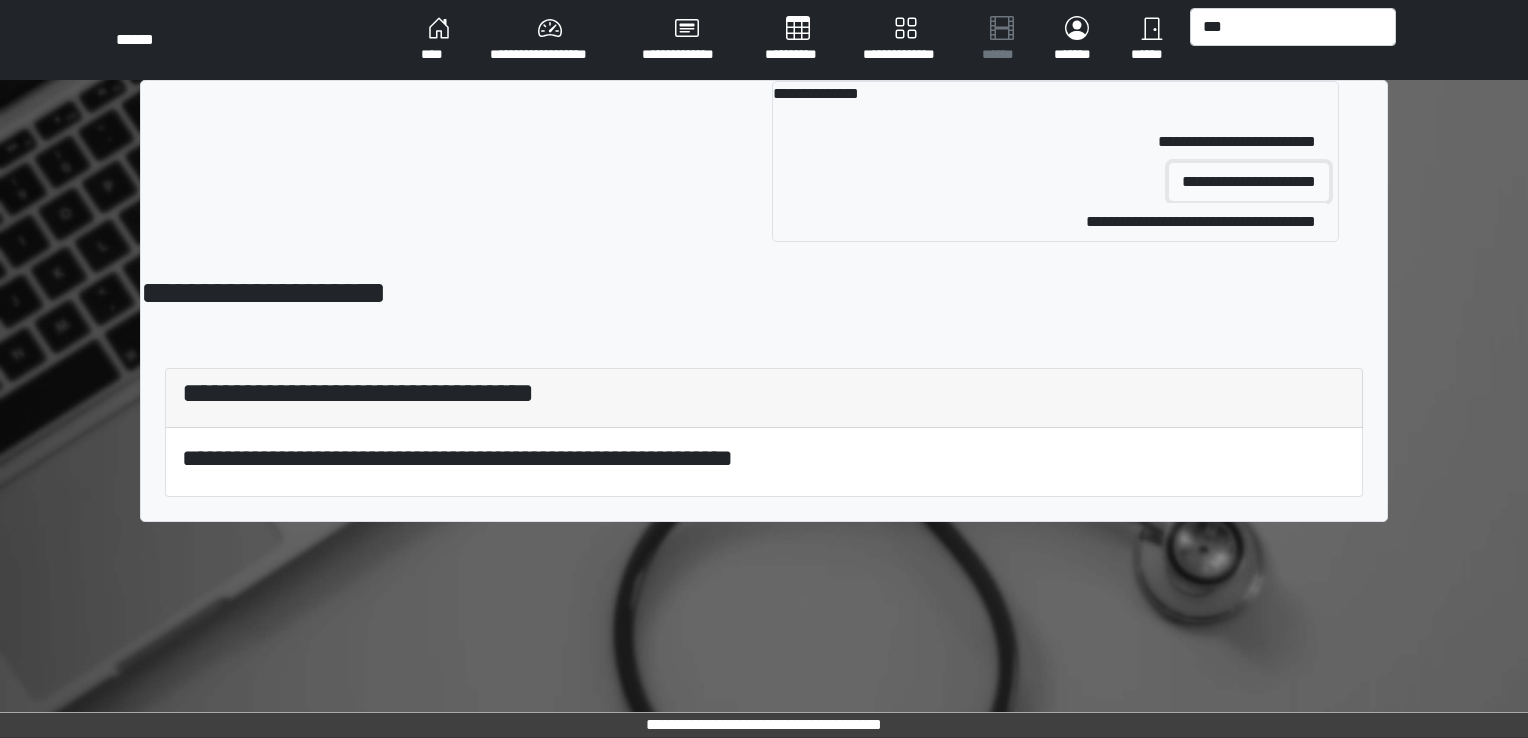 click on "**********" at bounding box center [1249, 182] 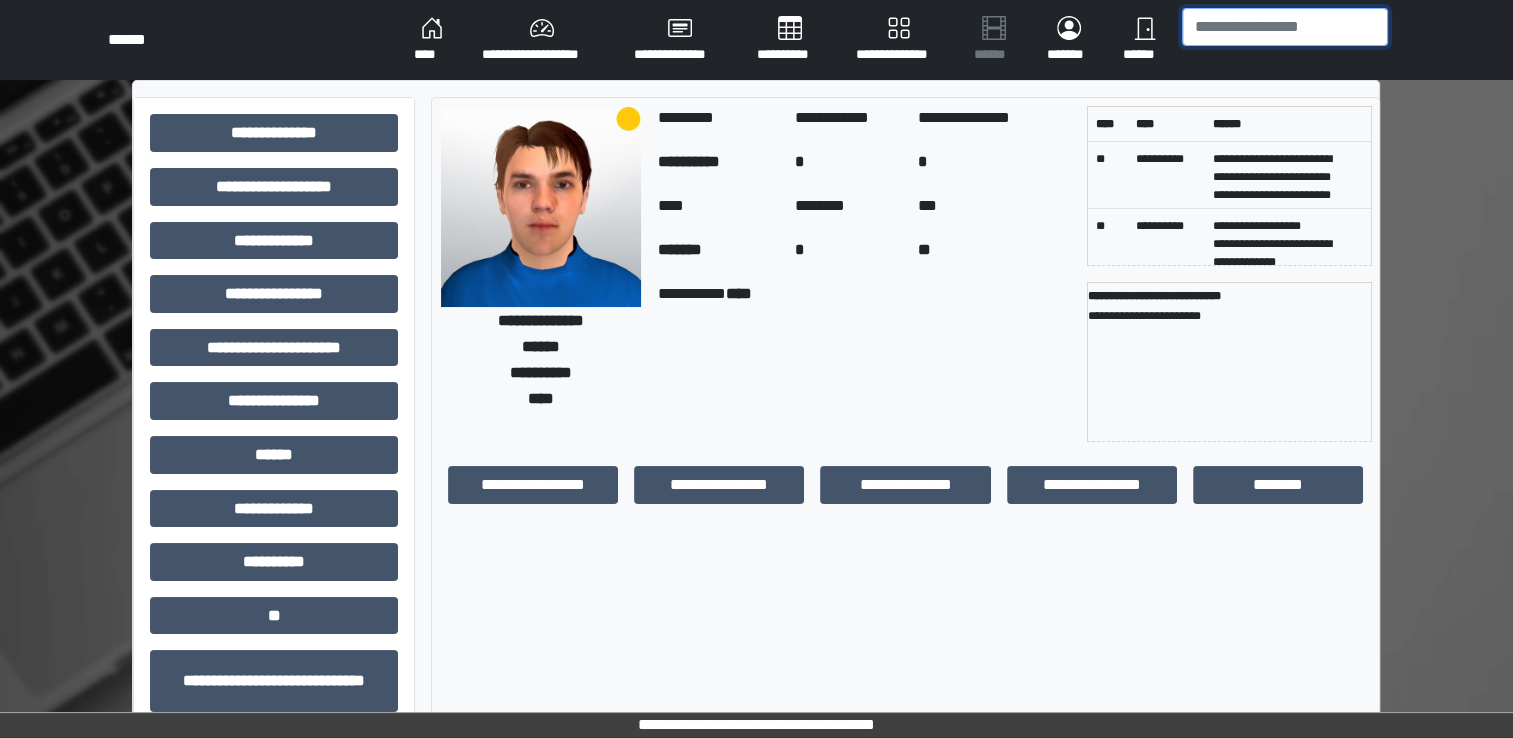 click at bounding box center (1285, 27) 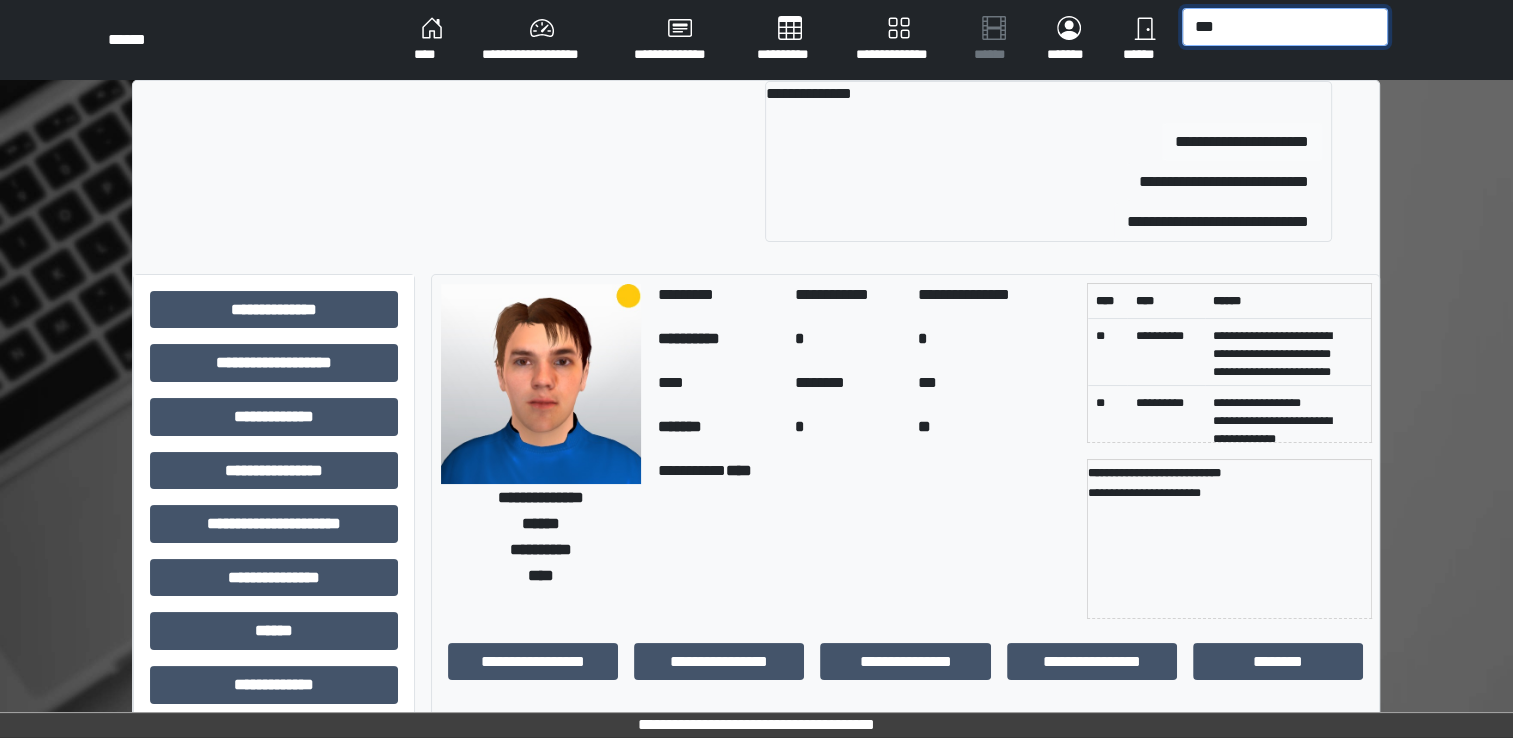 type on "***" 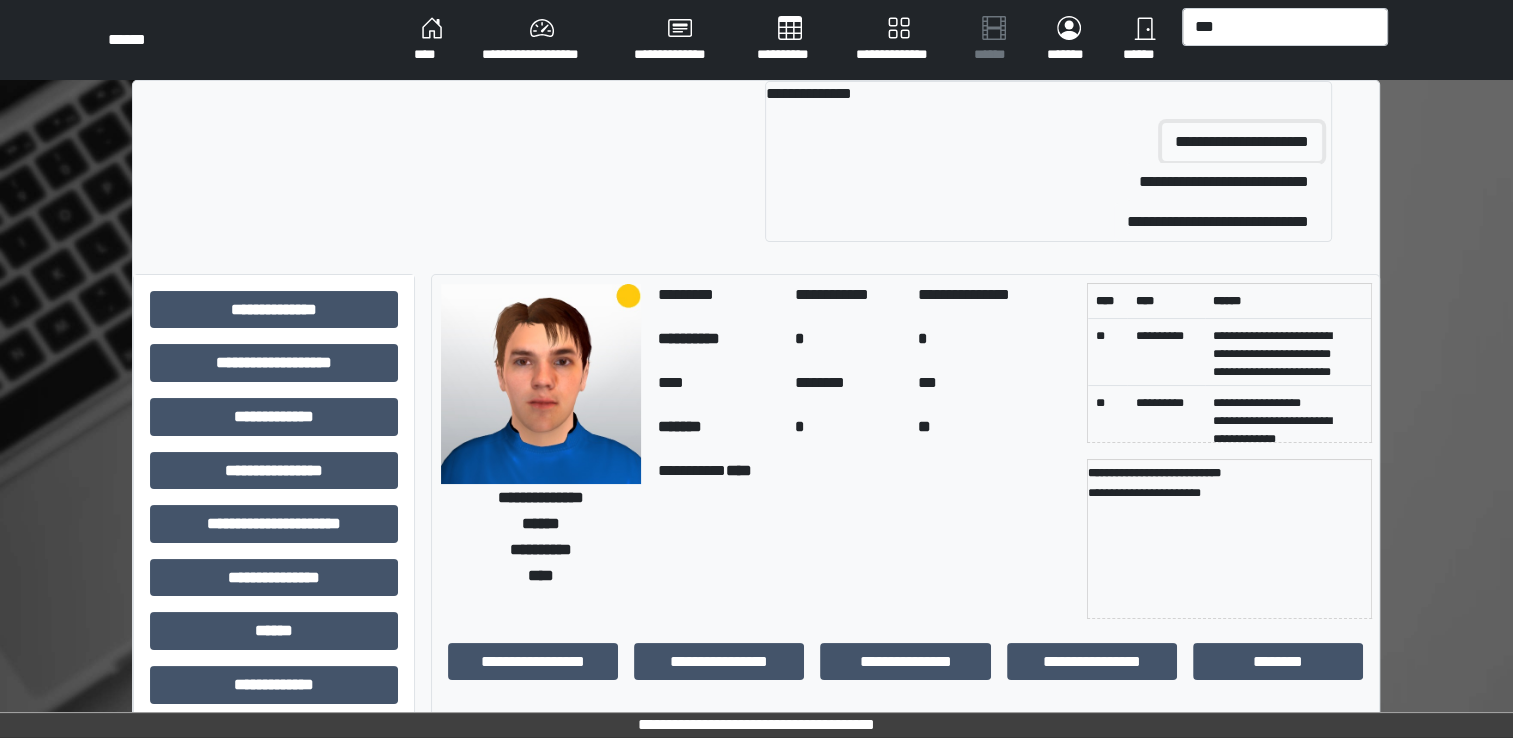 click on "**********" at bounding box center (1242, 142) 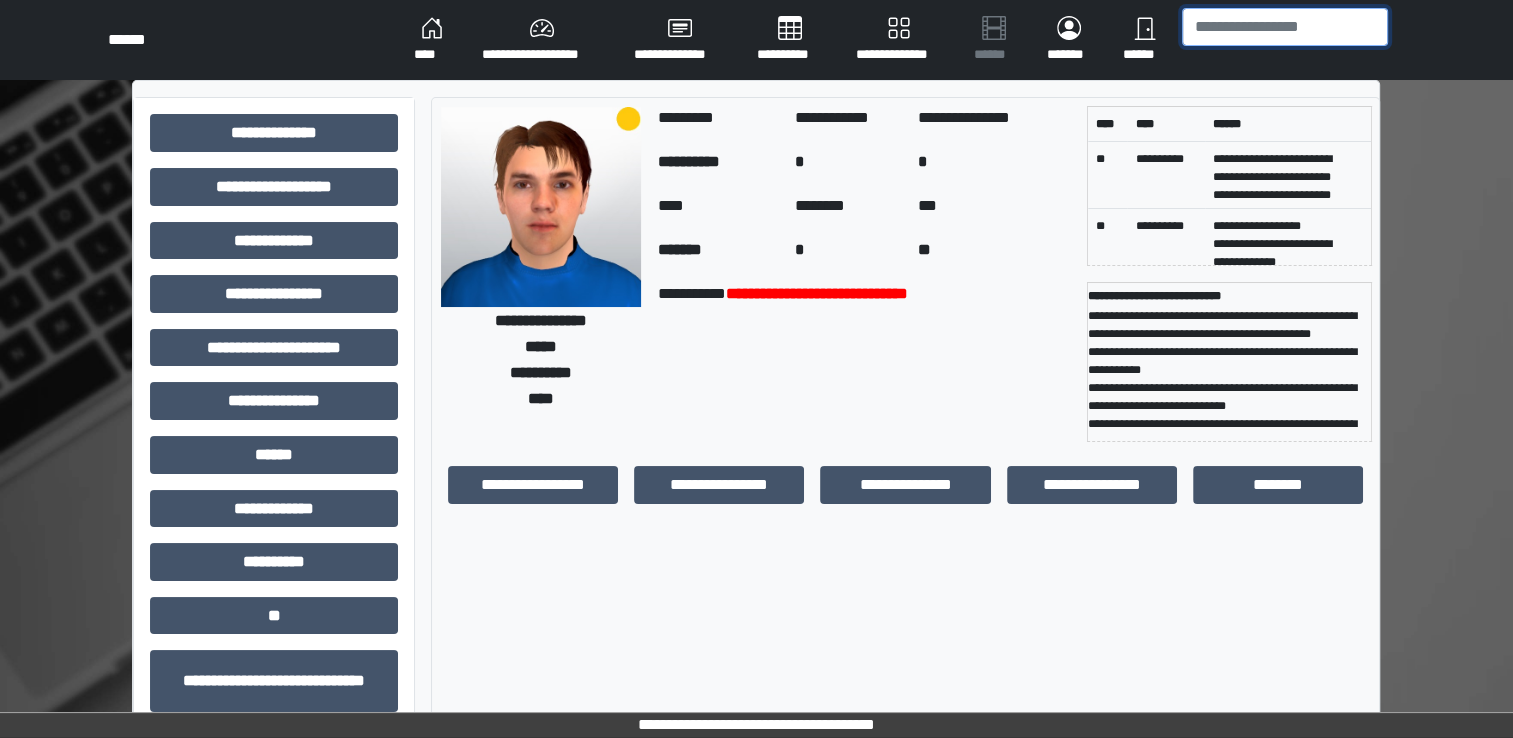 click at bounding box center [1285, 27] 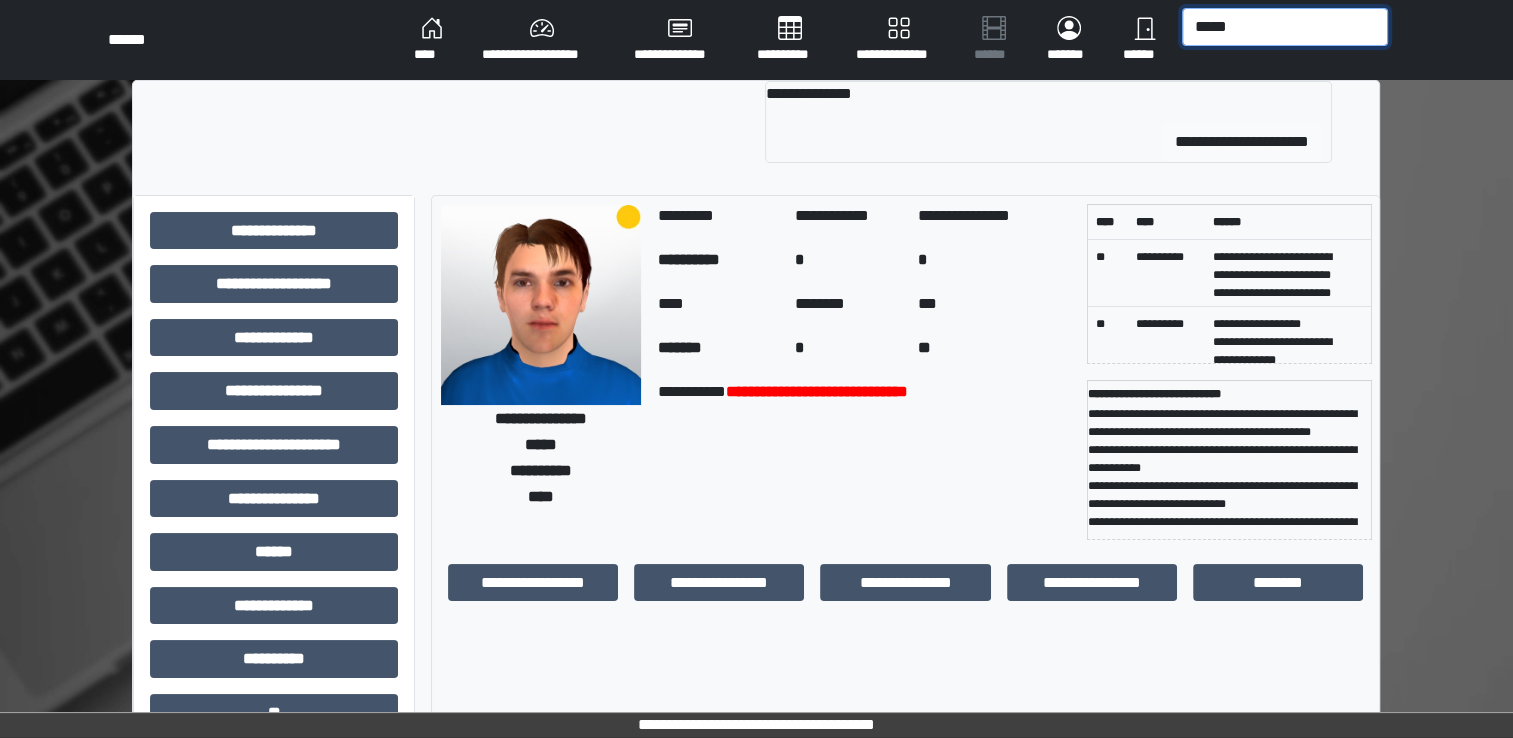 type on "*****" 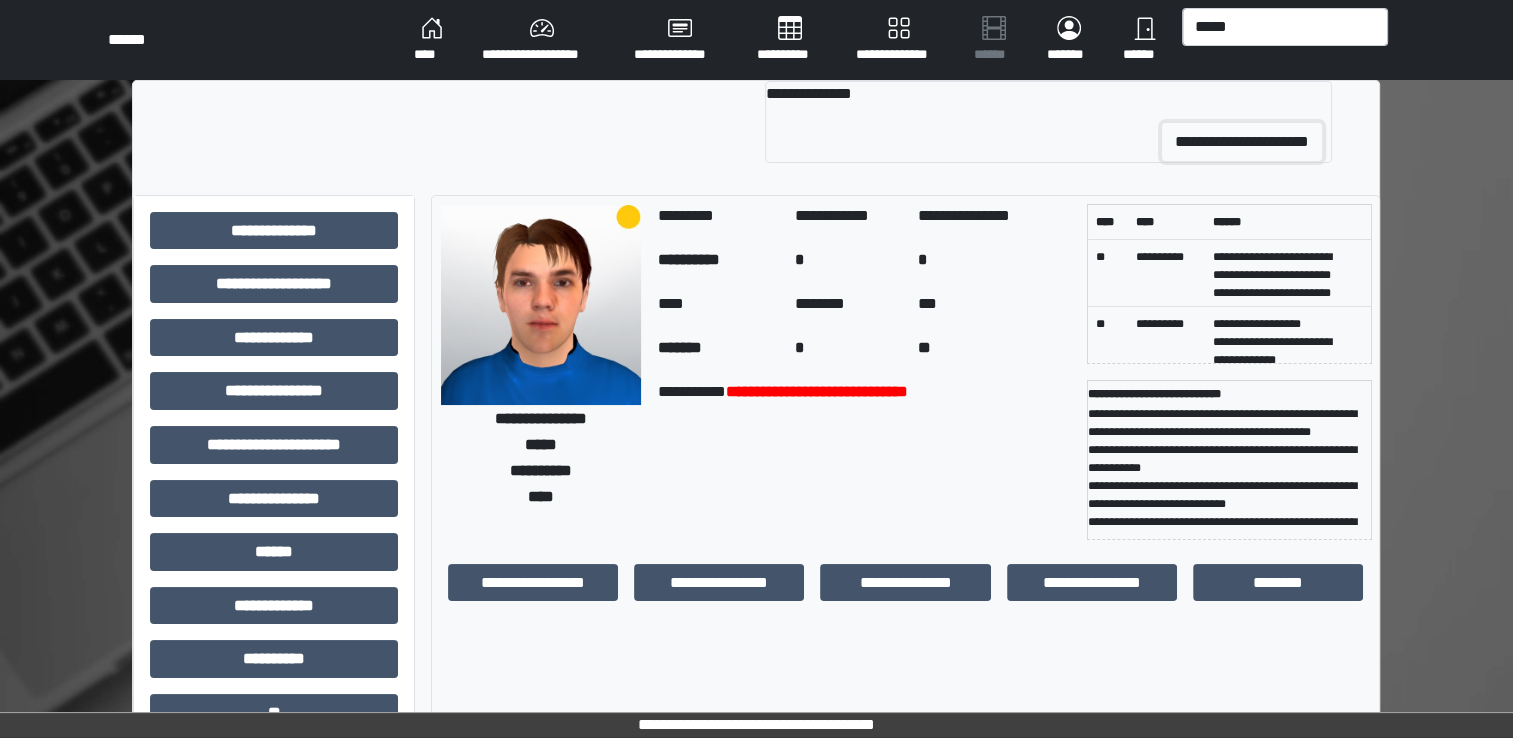 click on "**********" at bounding box center [1242, 142] 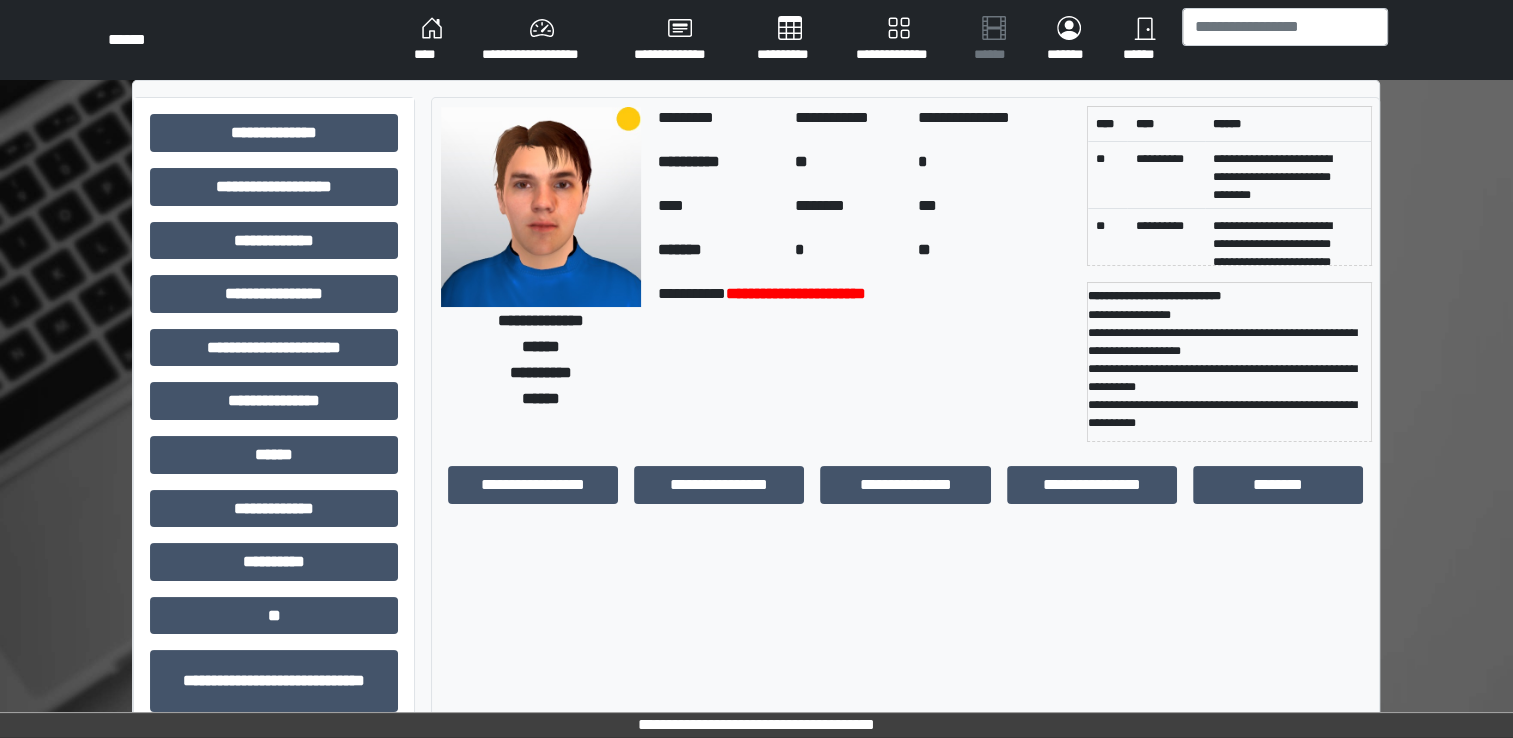 scroll, scrollTop: 0, scrollLeft: 0, axis: both 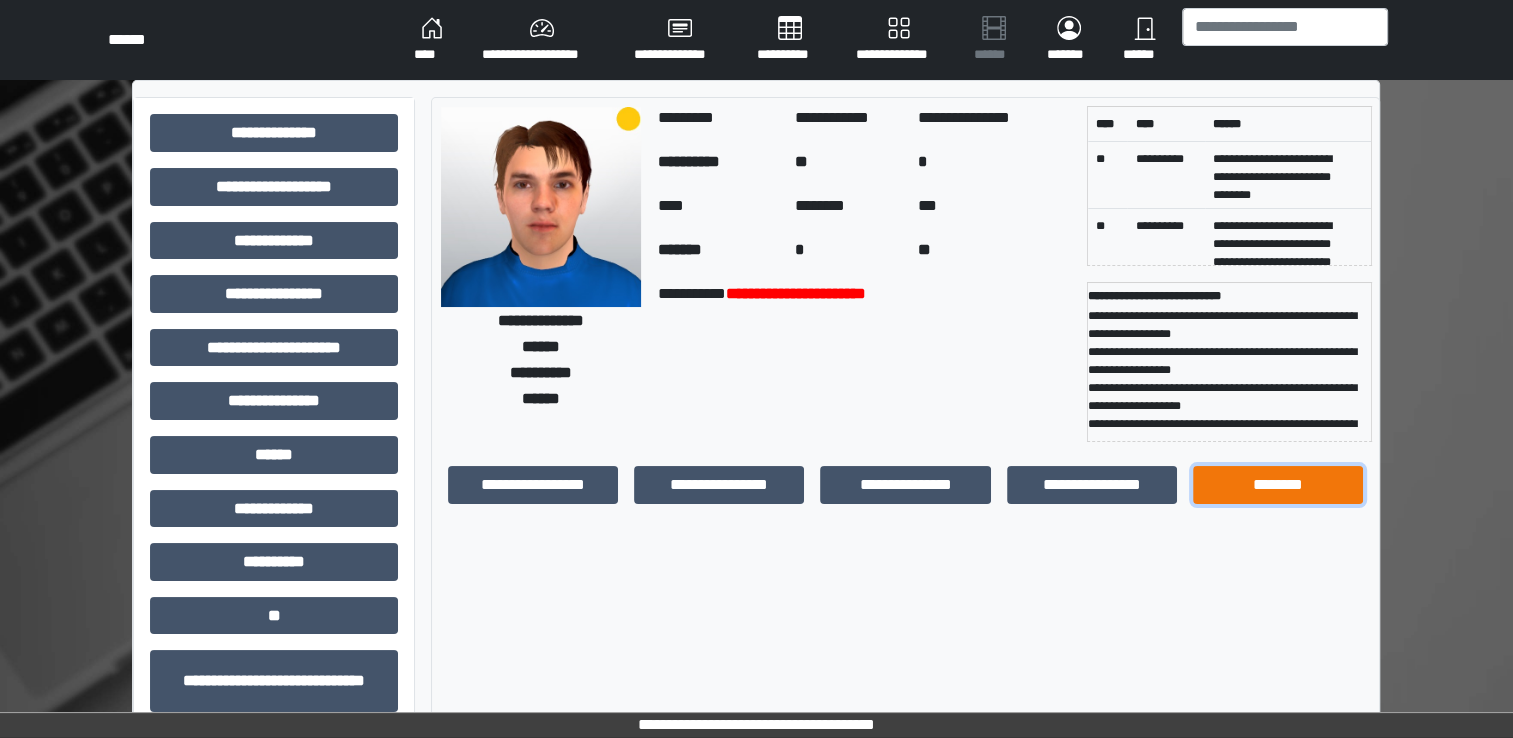 click on "********" at bounding box center [1278, 485] 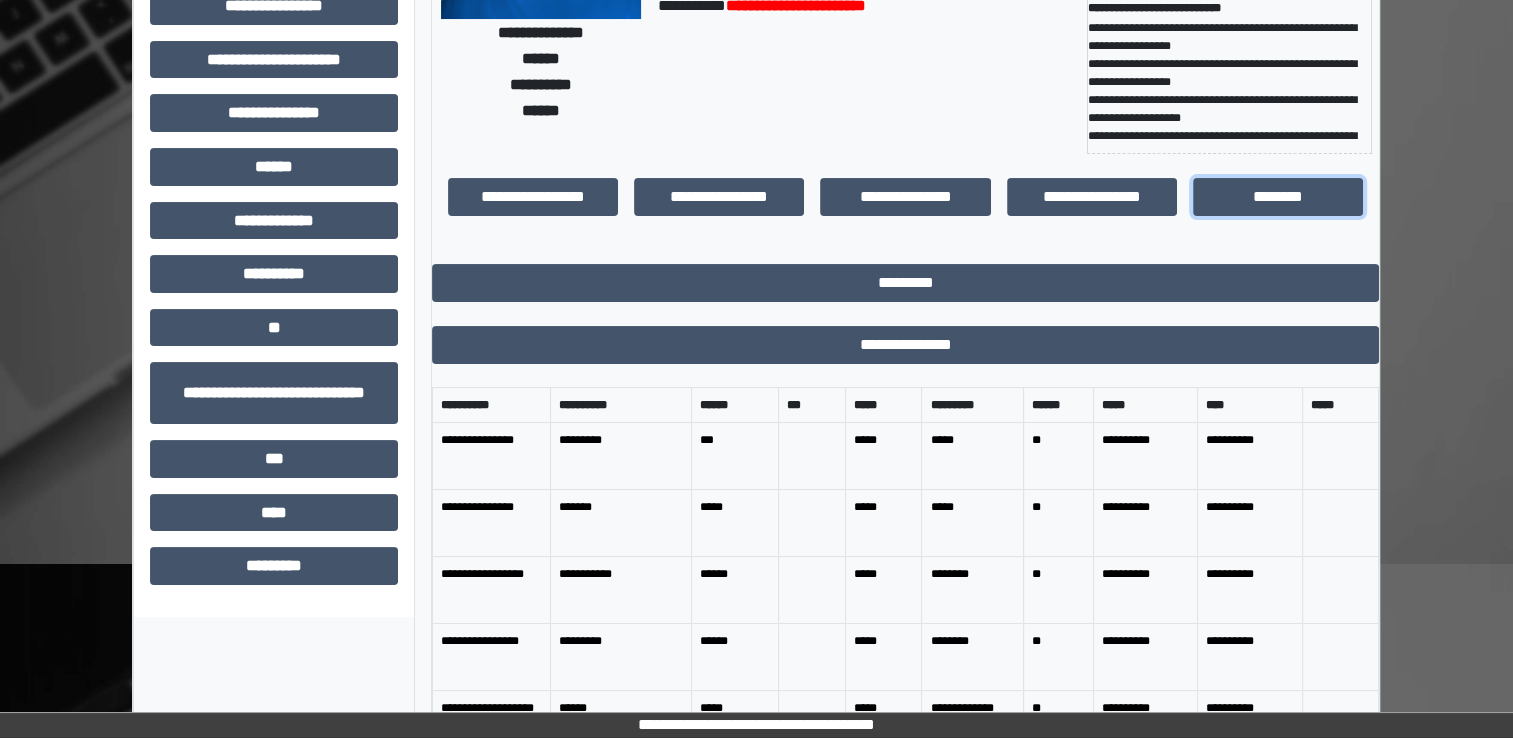 scroll, scrollTop: 400, scrollLeft: 0, axis: vertical 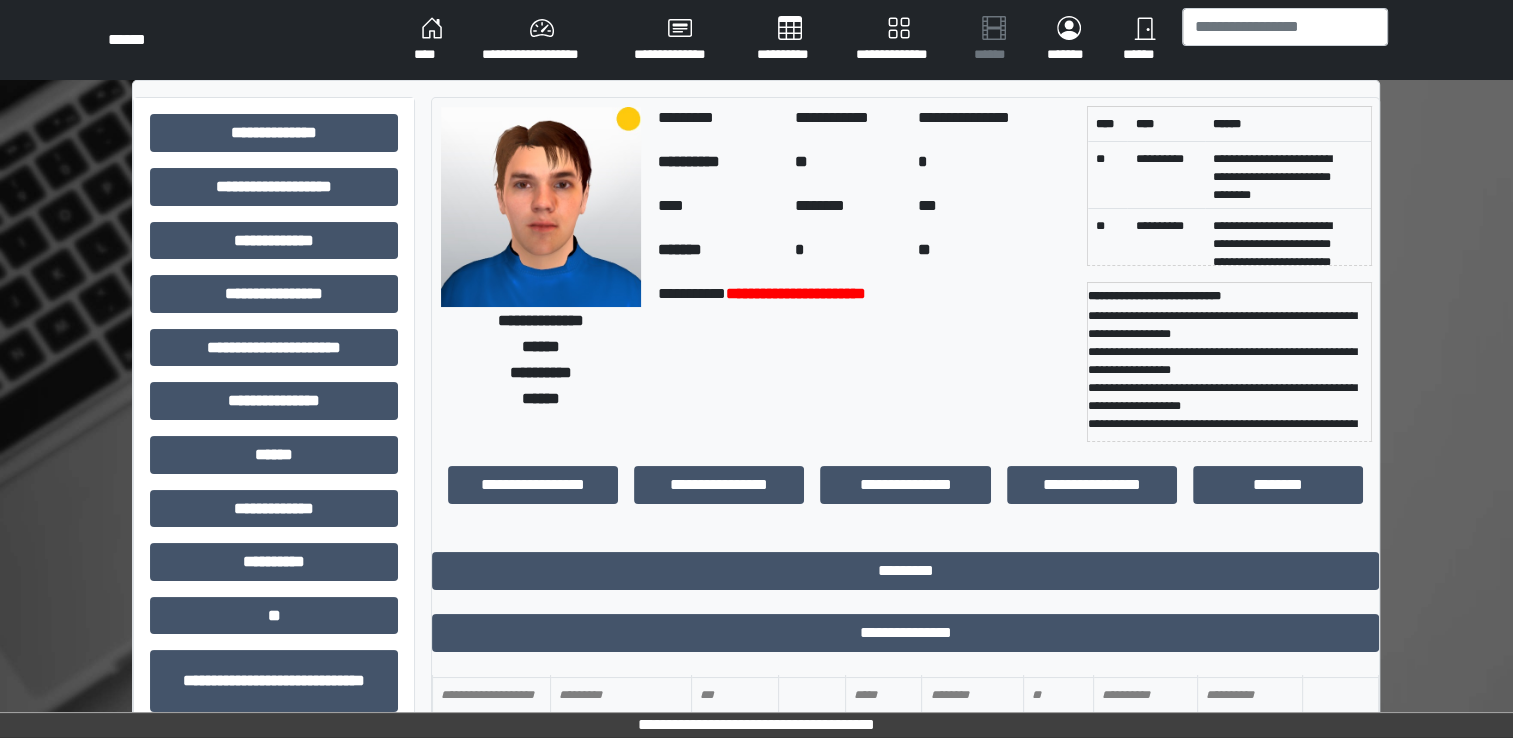 click on "**********" at bounding box center (274, 501) 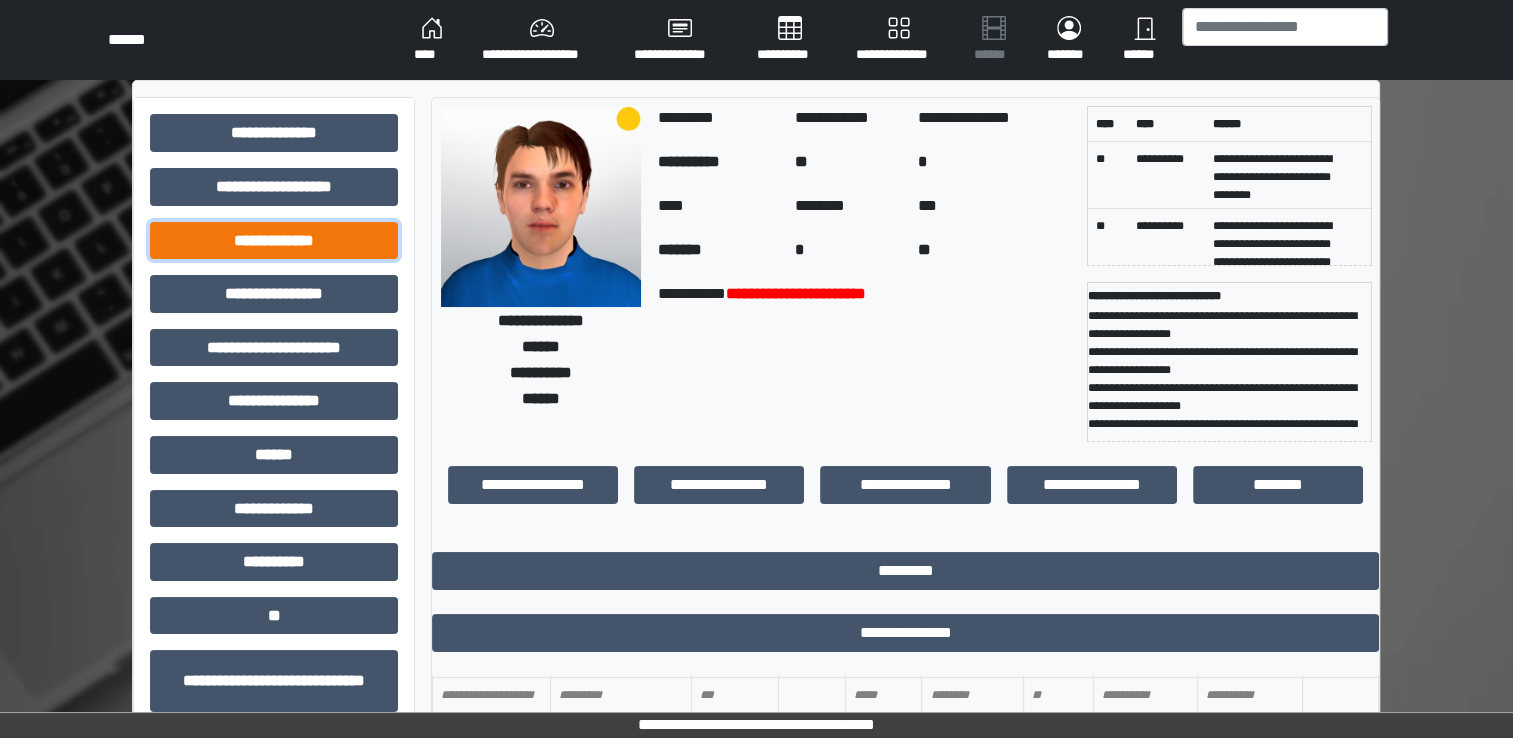 click on "**********" at bounding box center (274, 241) 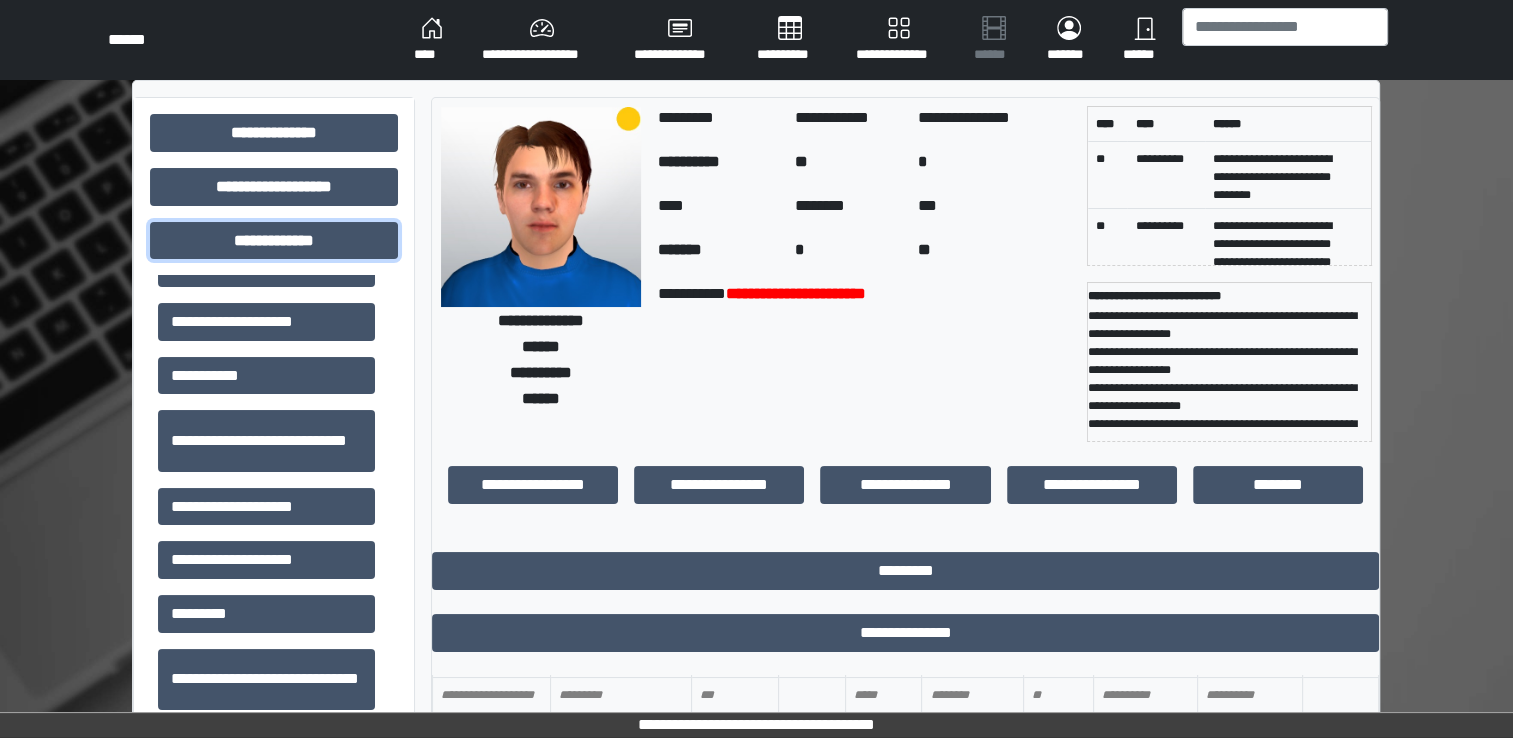 scroll, scrollTop: 2056, scrollLeft: 0, axis: vertical 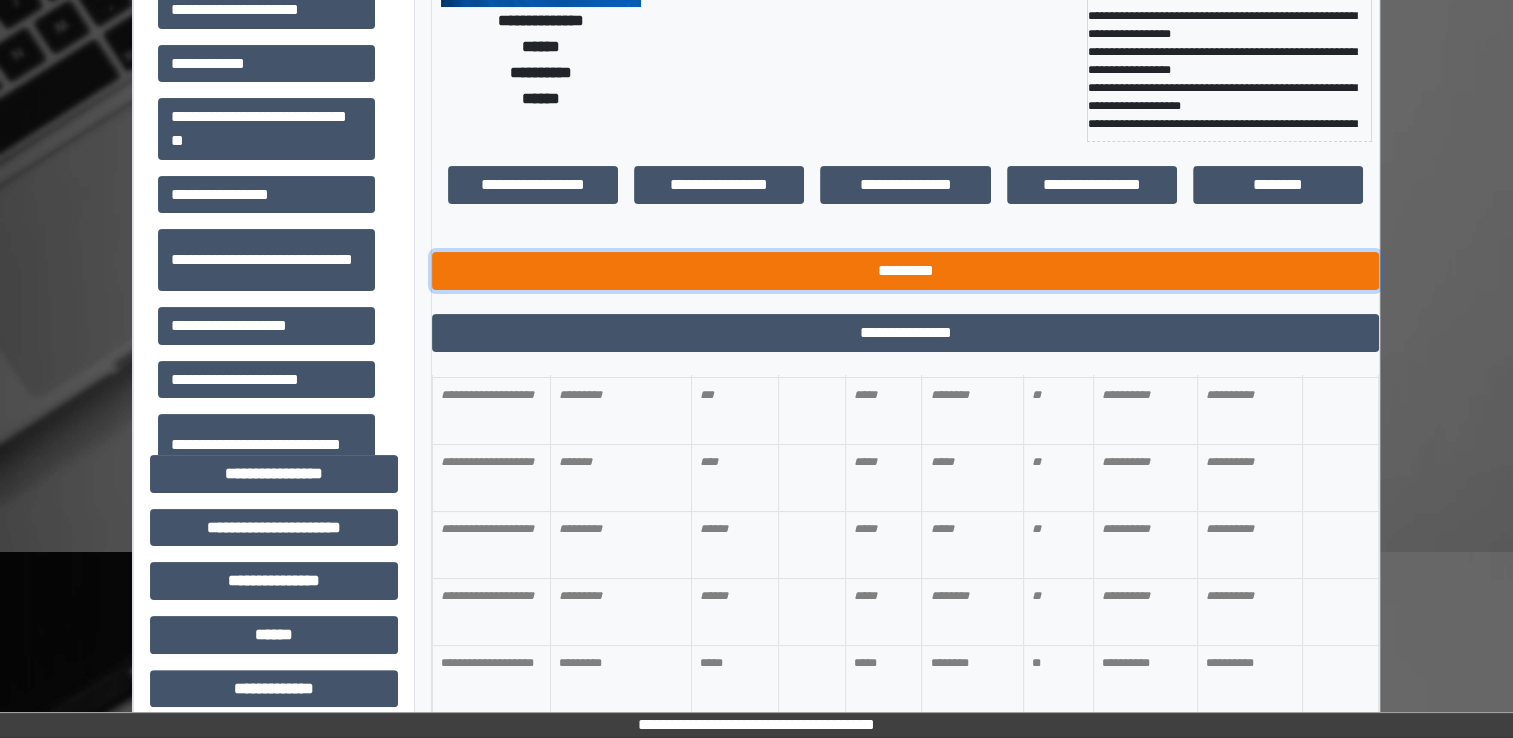 click on "*********" at bounding box center [905, 271] 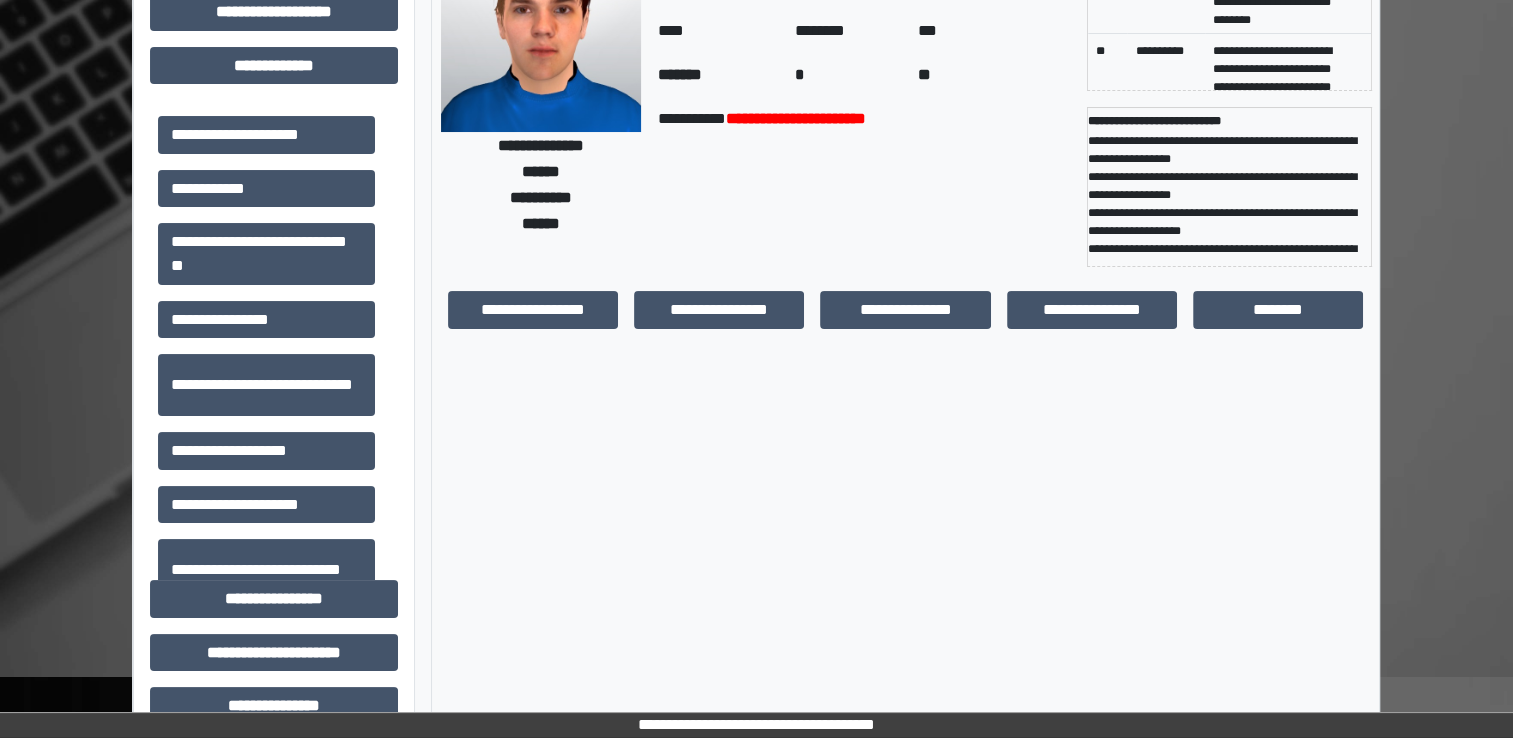 scroll, scrollTop: 0, scrollLeft: 0, axis: both 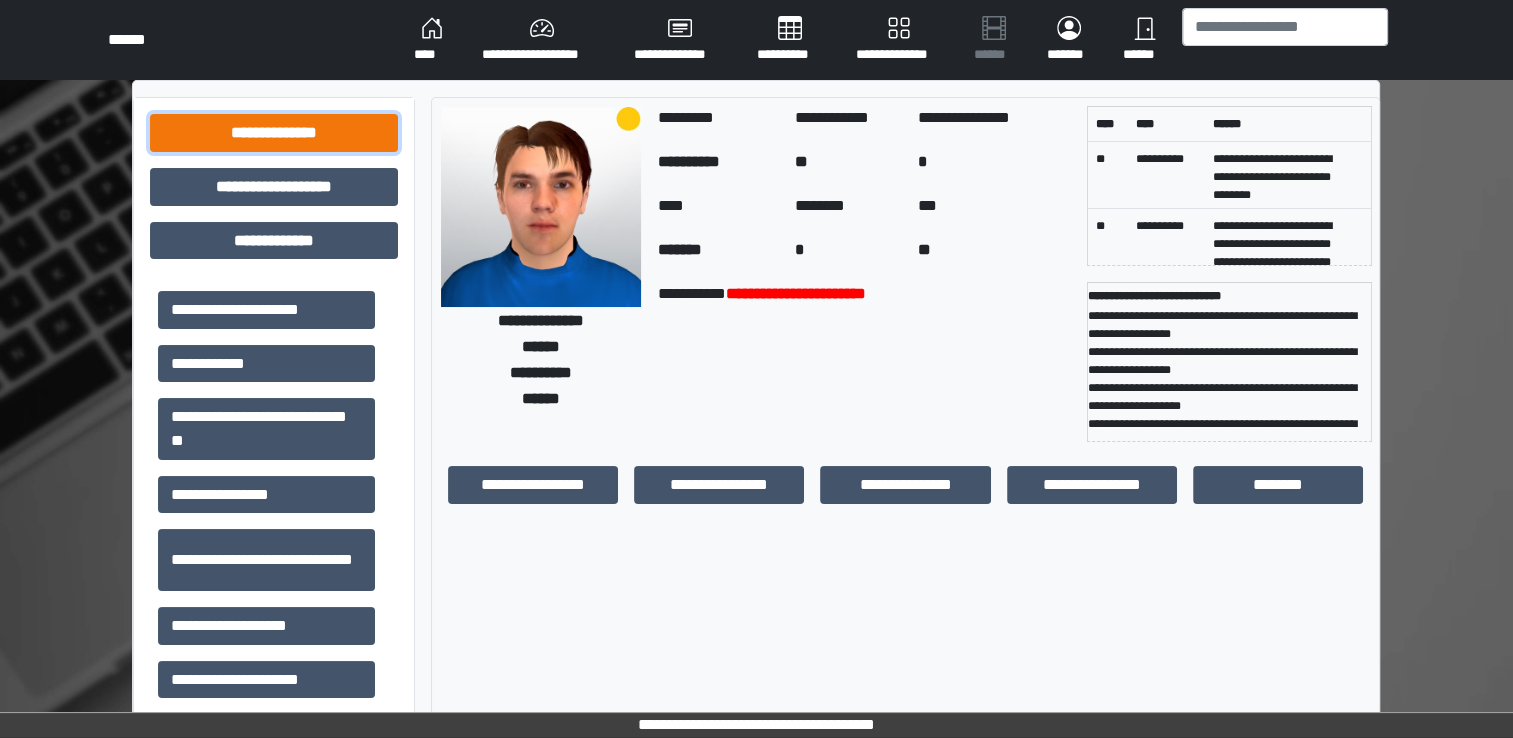 click on "**********" at bounding box center (274, 133) 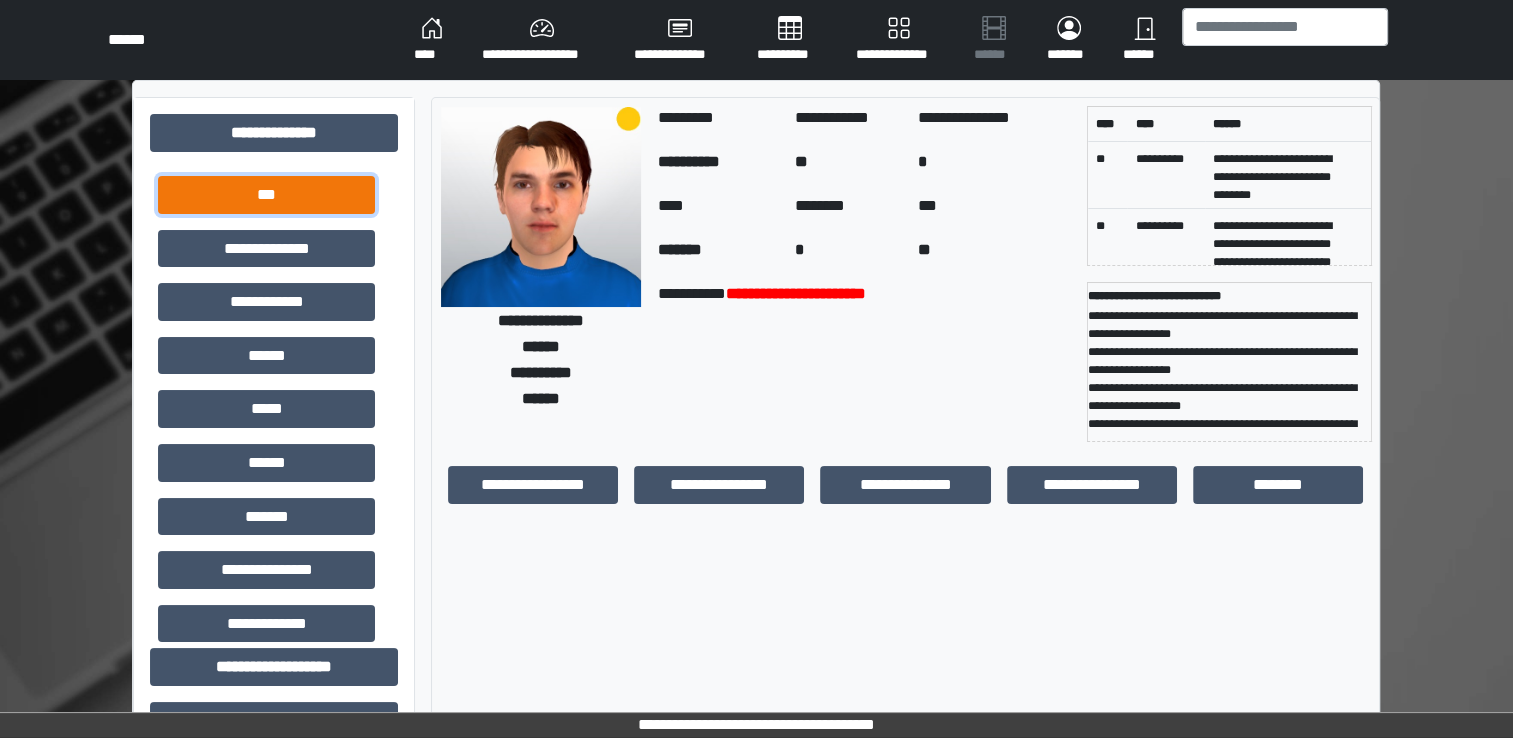 click on "***" at bounding box center [266, 195] 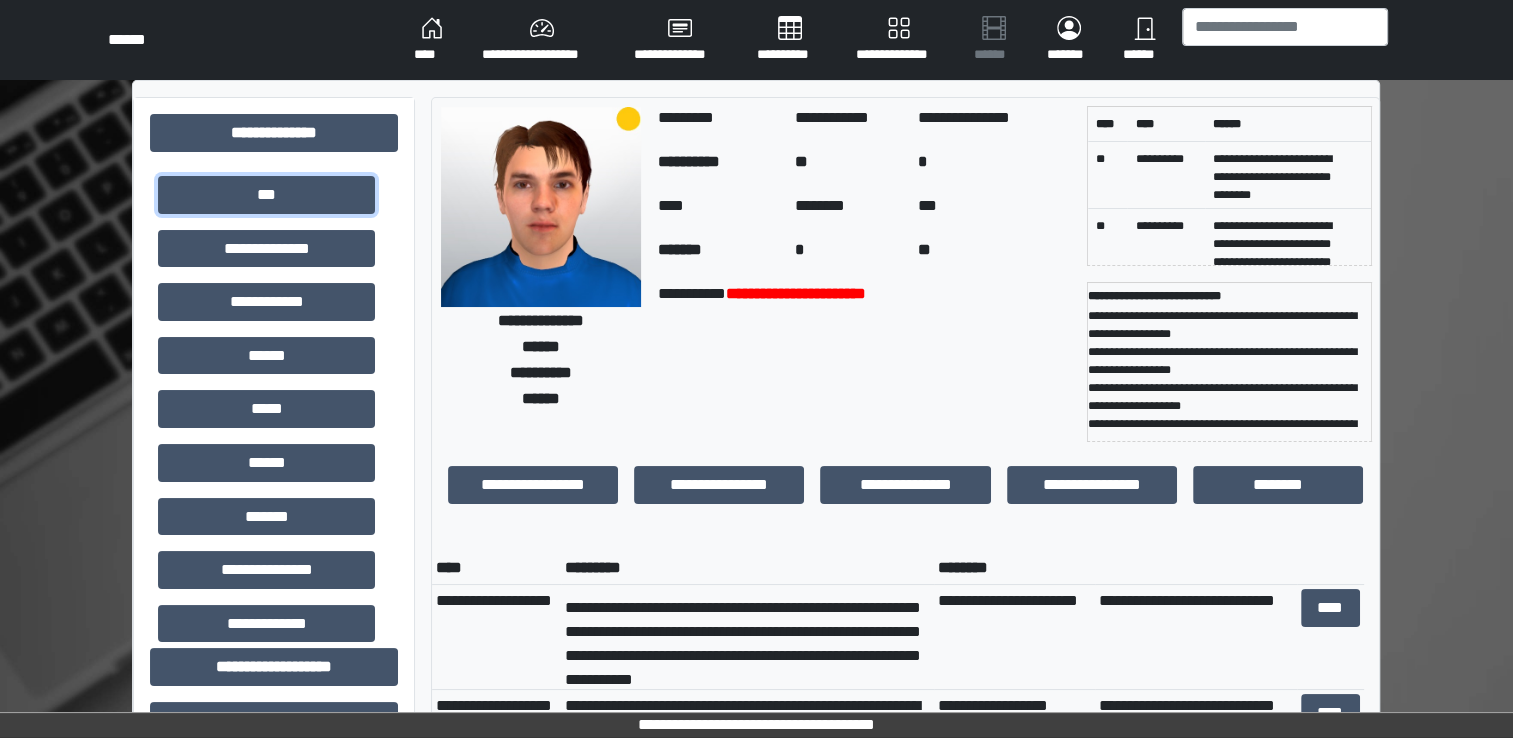scroll, scrollTop: 120, scrollLeft: 0, axis: vertical 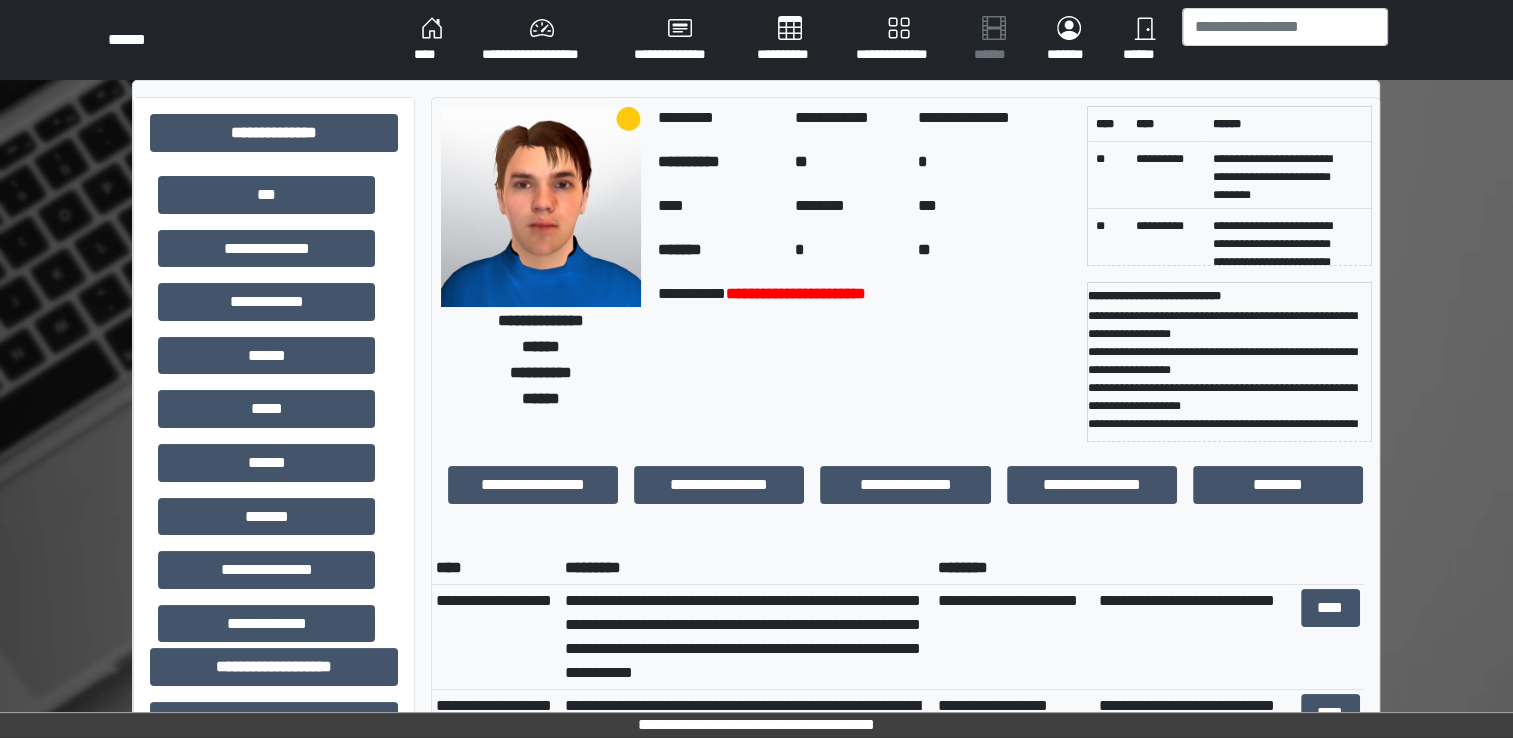click on "**********" at bounding box center [1014, 636] 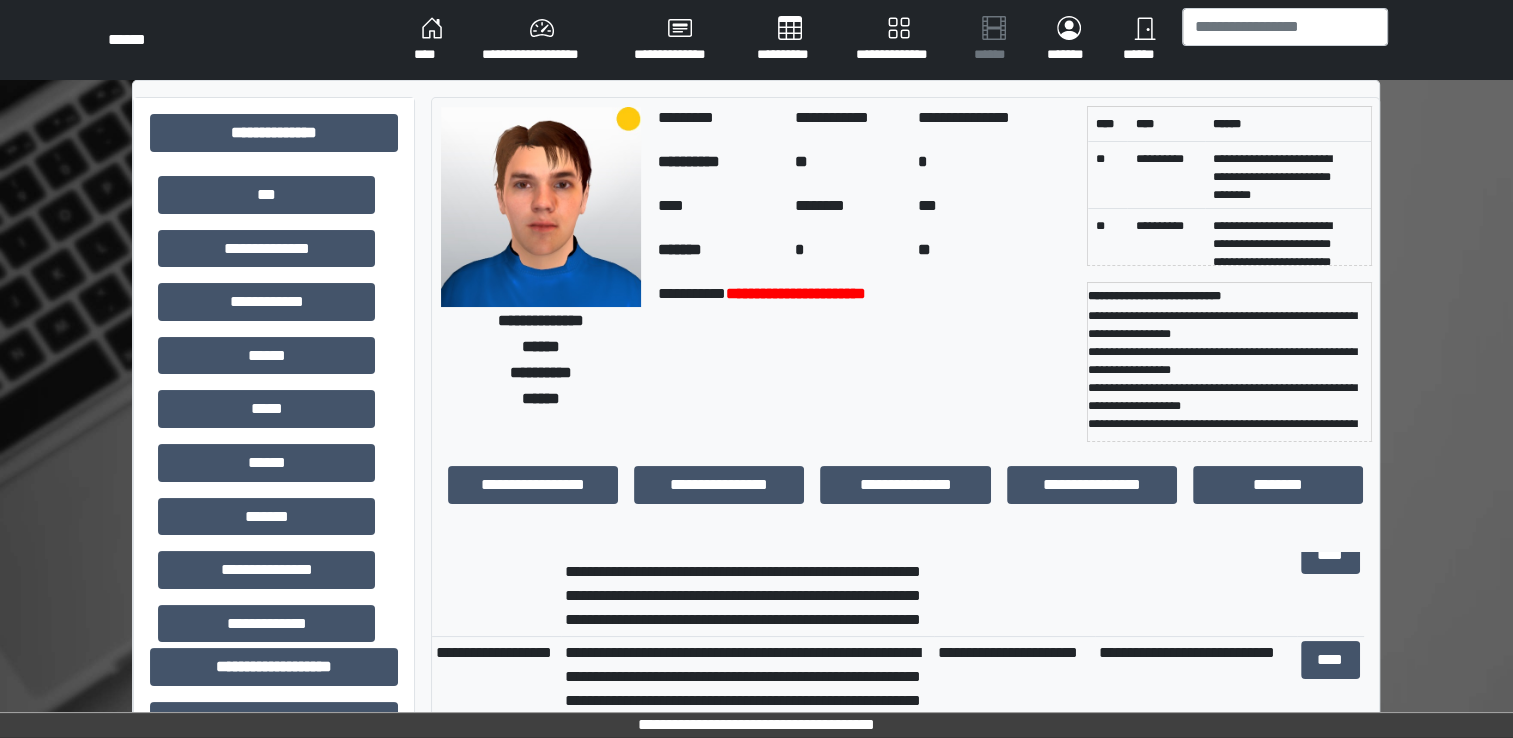 scroll, scrollTop: 300, scrollLeft: 0, axis: vertical 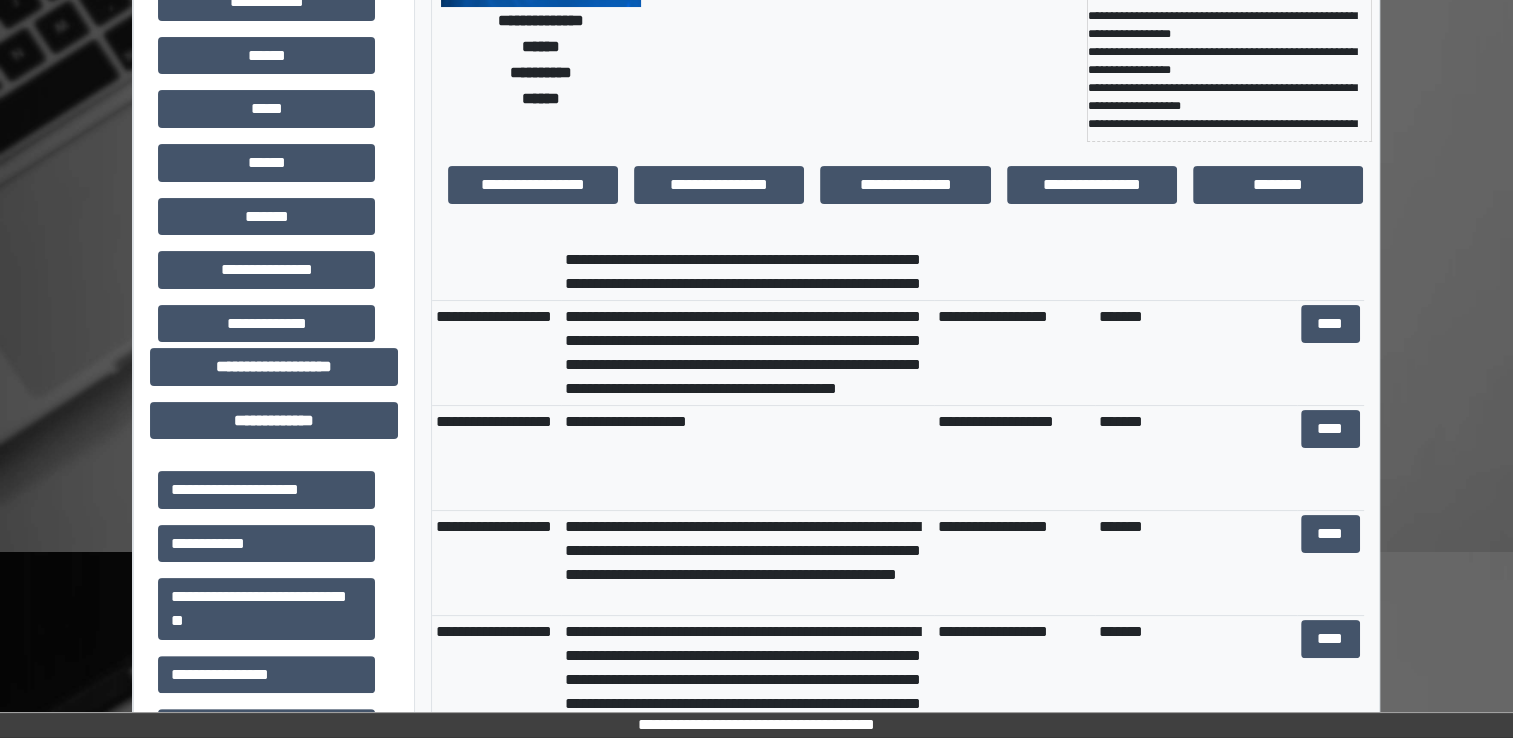 click on "****" at bounding box center (1330, 457) 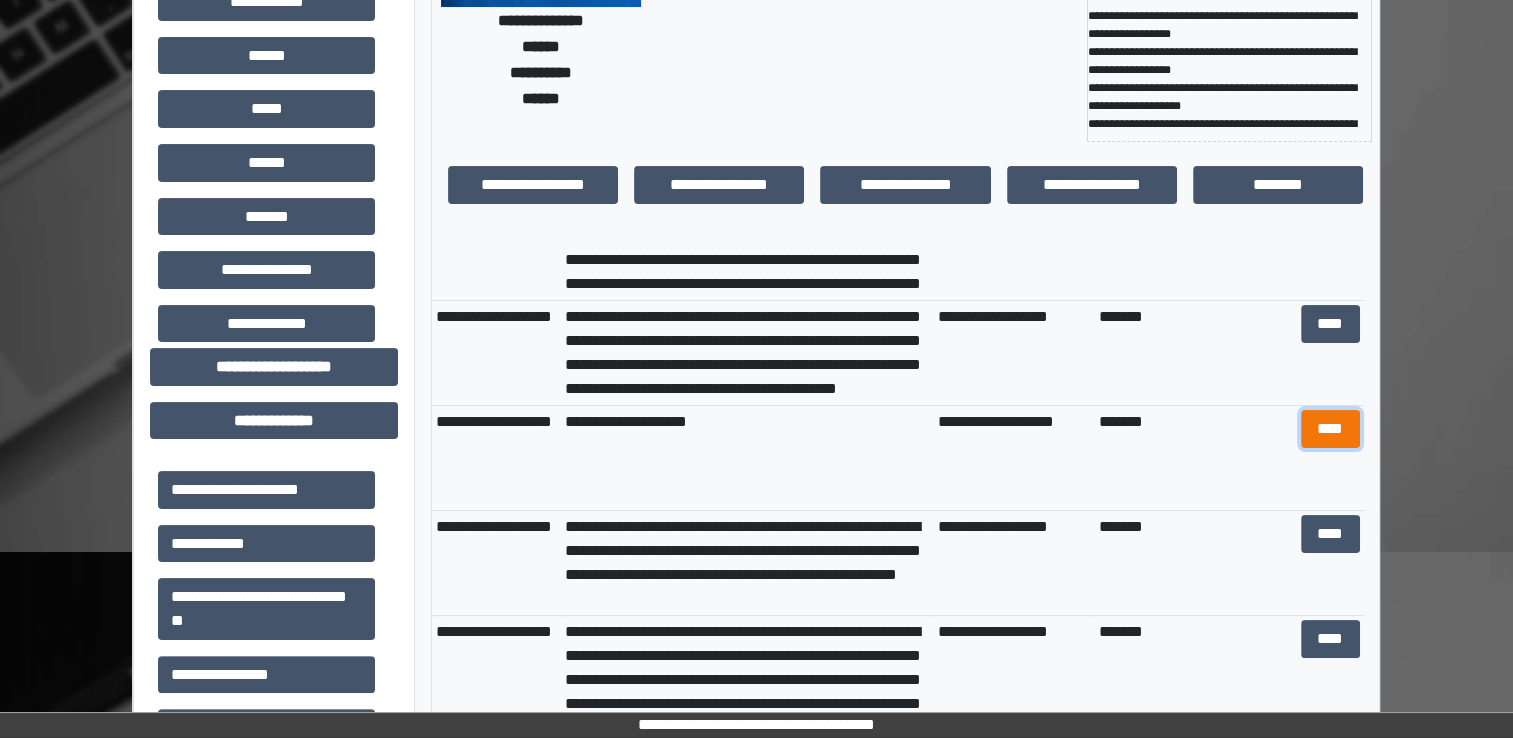 click on "****" at bounding box center [1330, 429] 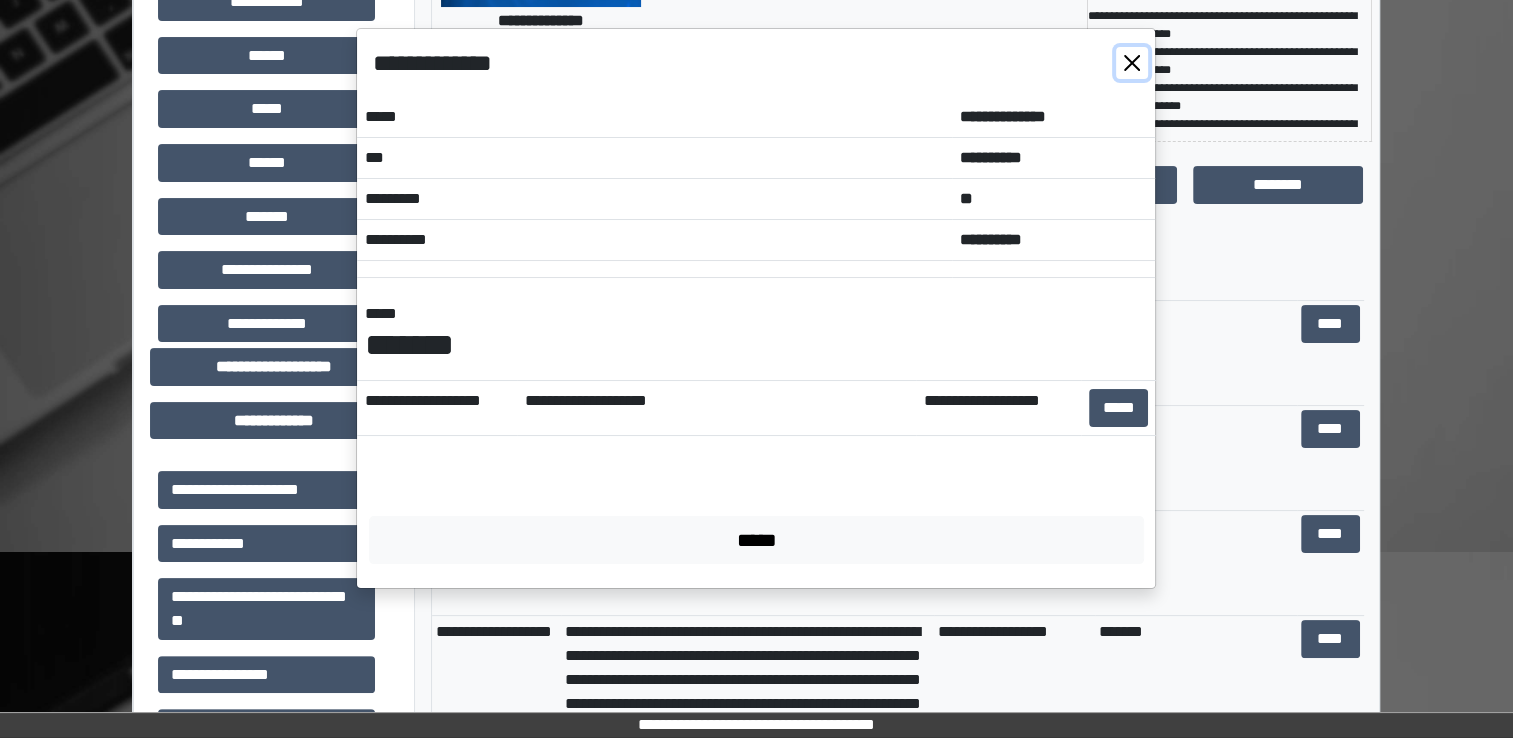 click at bounding box center [1132, 63] 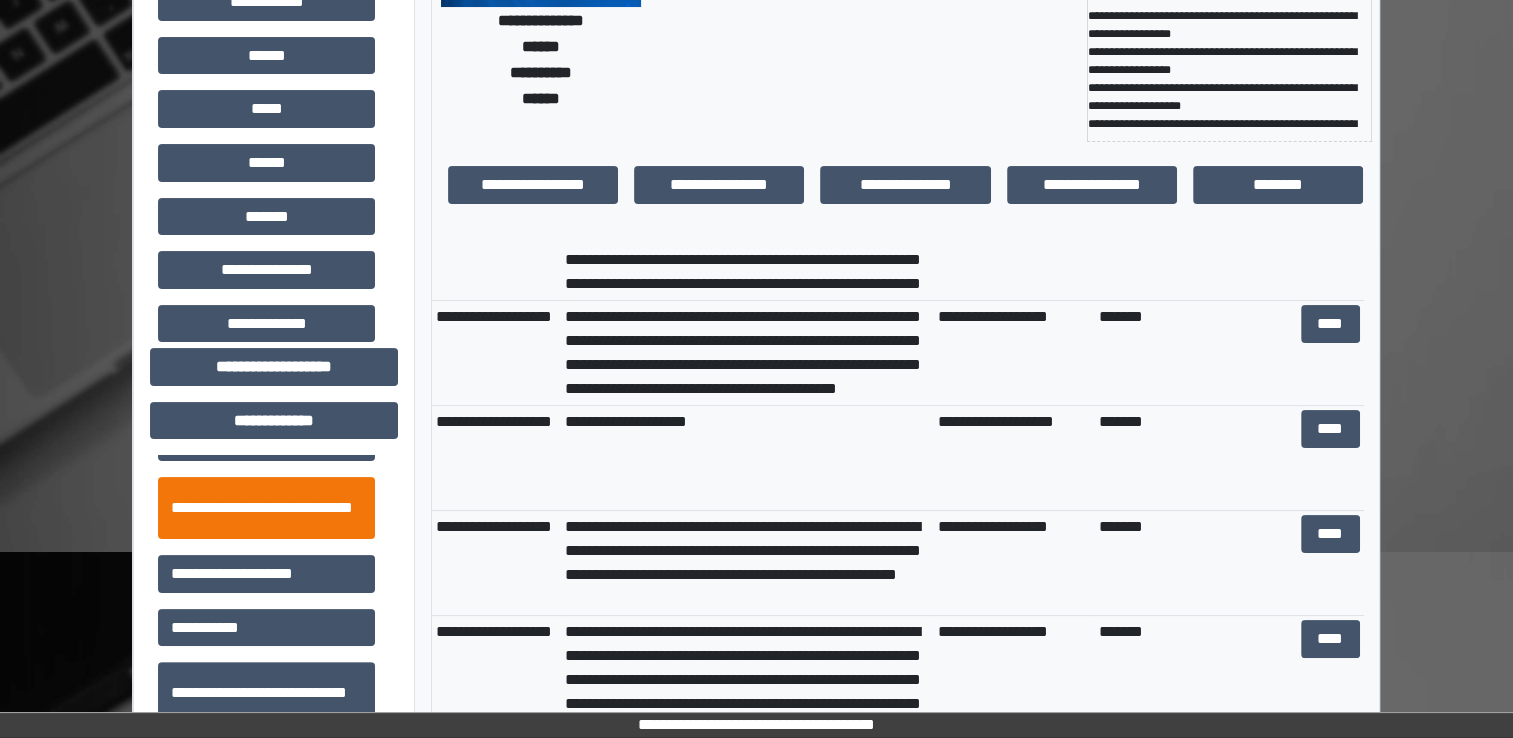 scroll, scrollTop: 2056, scrollLeft: 0, axis: vertical 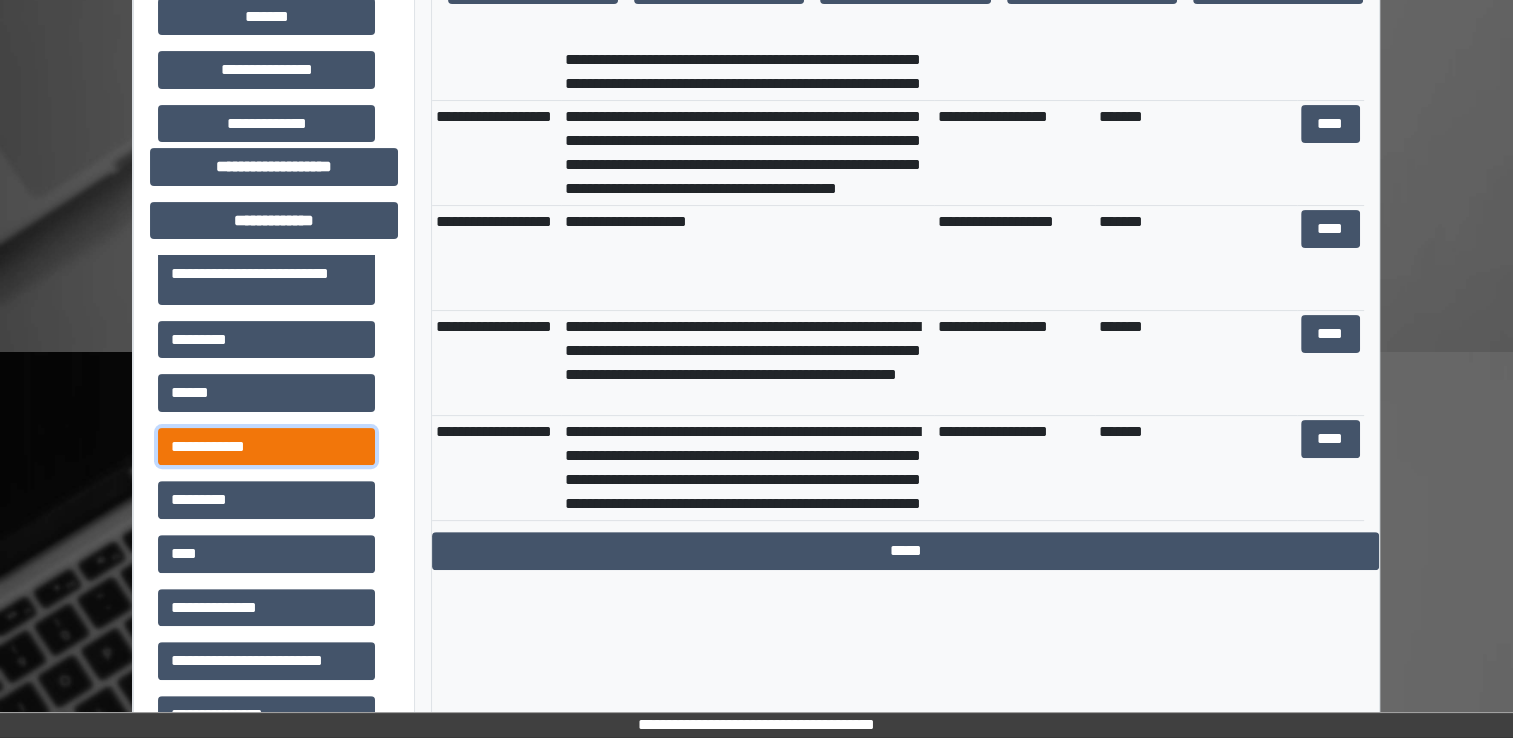click on "**********" at bounding box center [266, 447] 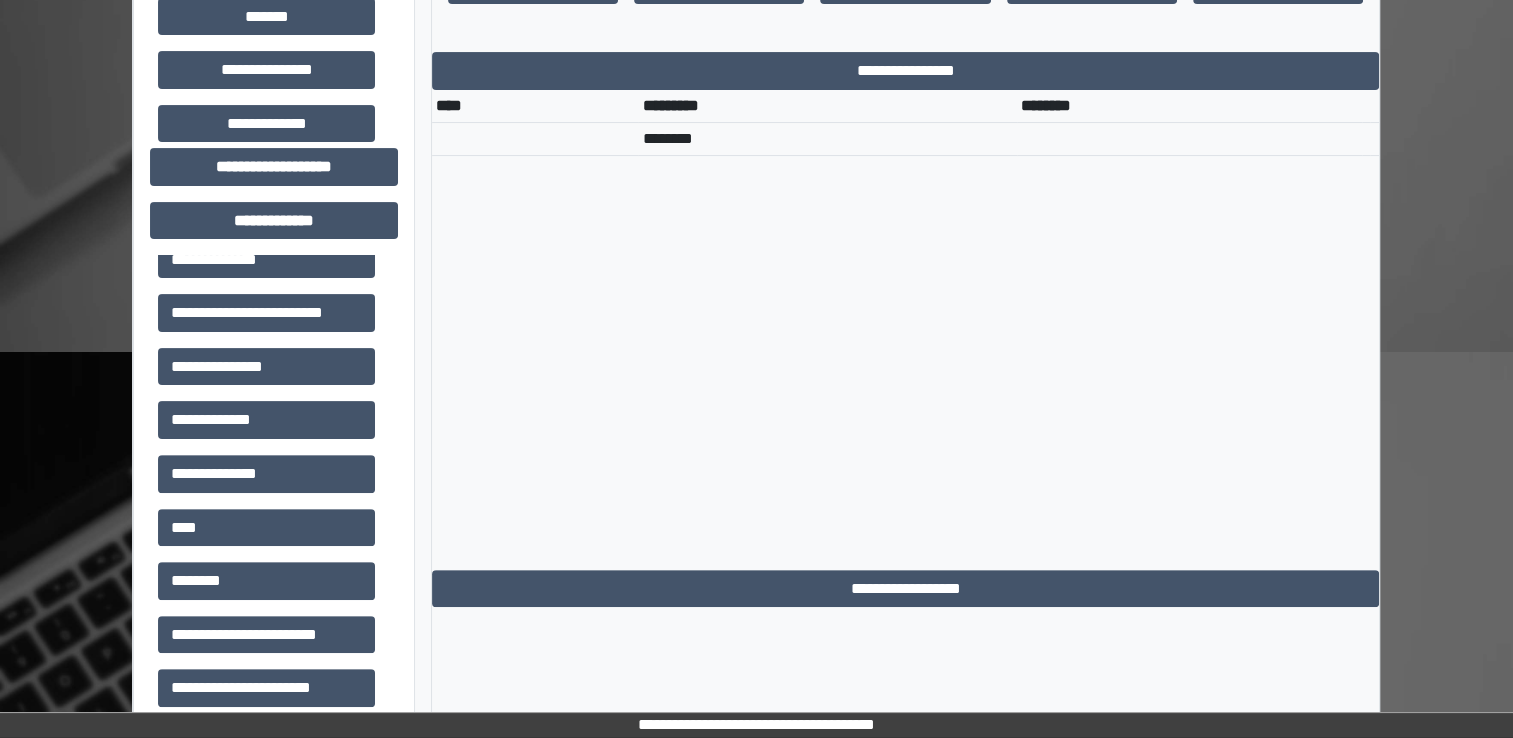 scroll, scrollTop: 1156, scrollLeft: 0, axis: vertical 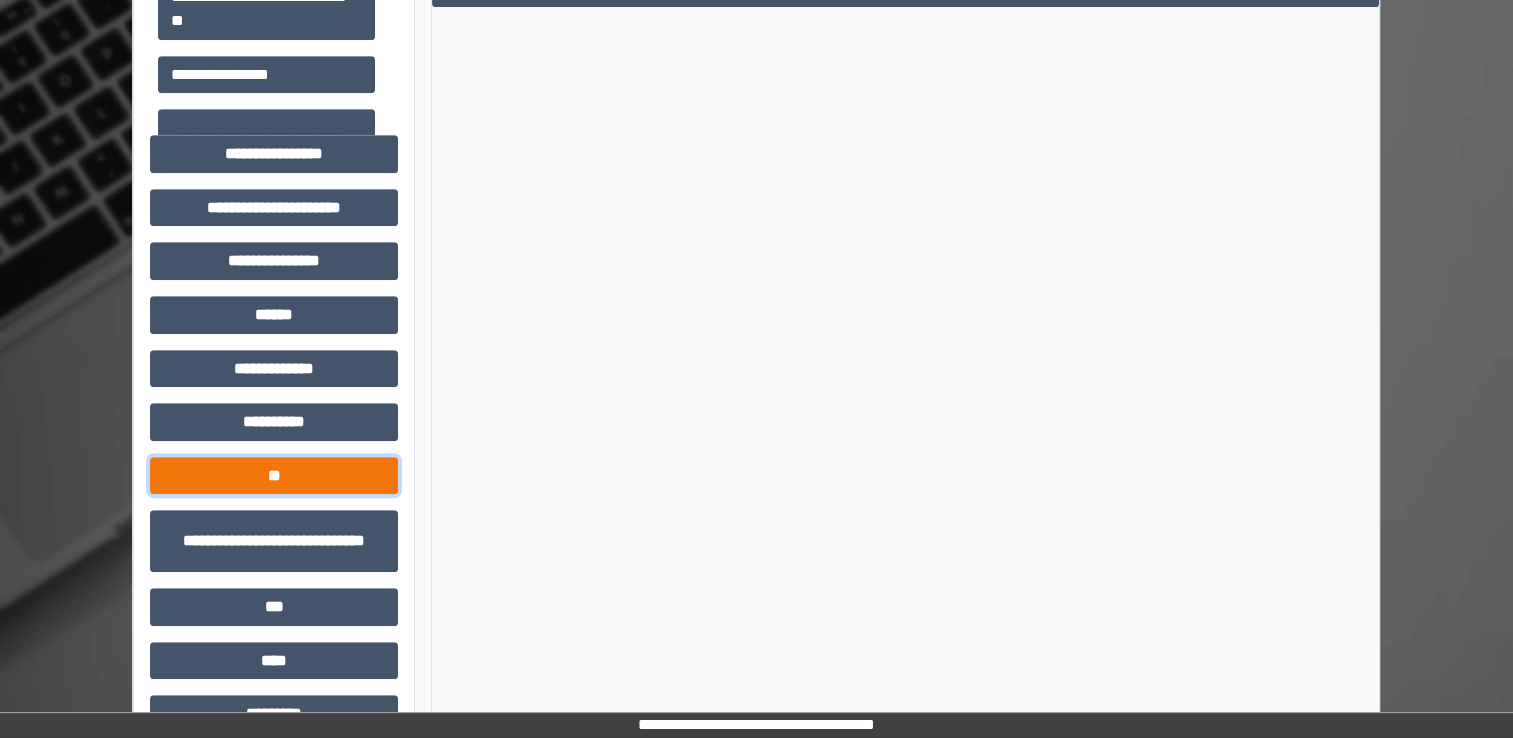 click on "**" at bounding box center (274, 476) 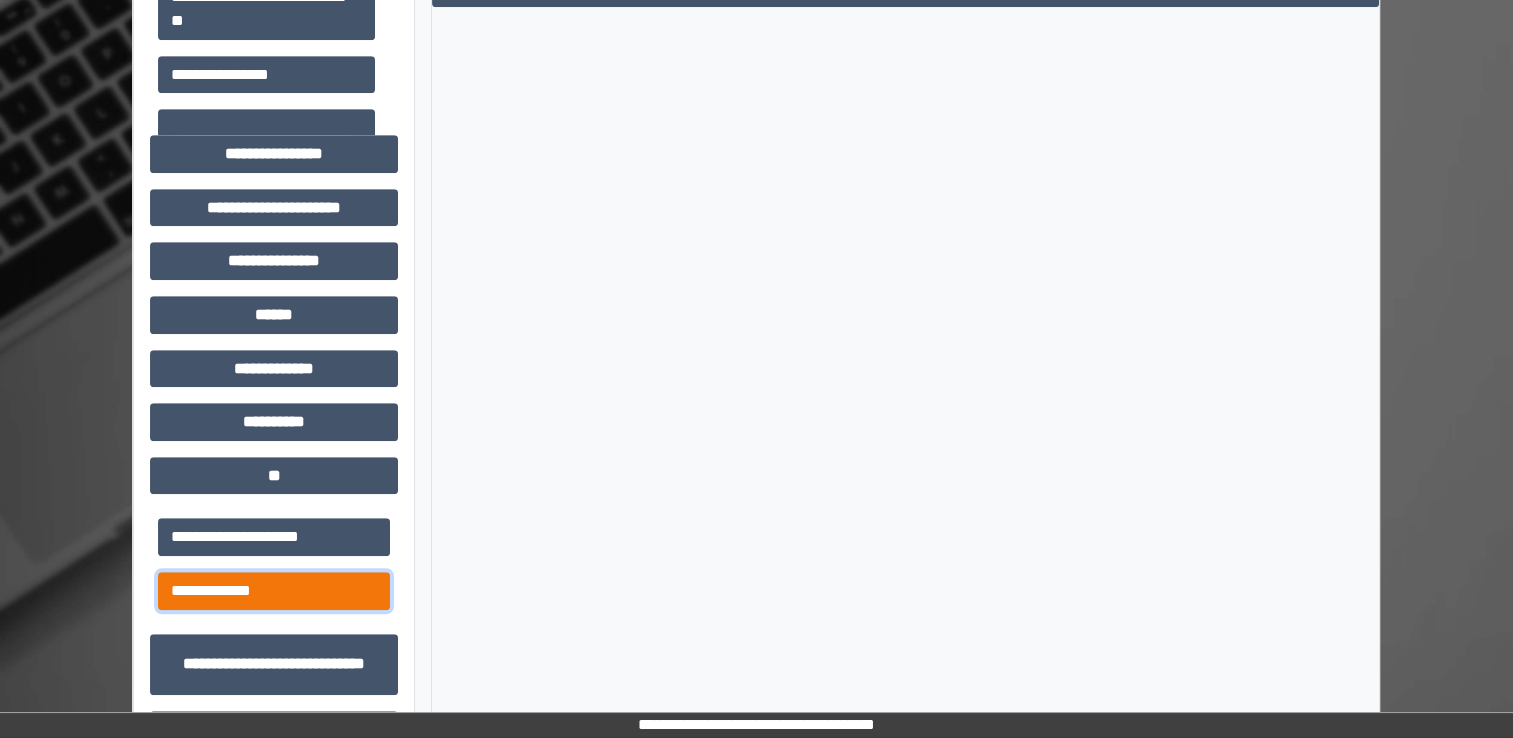 click on "**********" at bounding box center [274, 591] 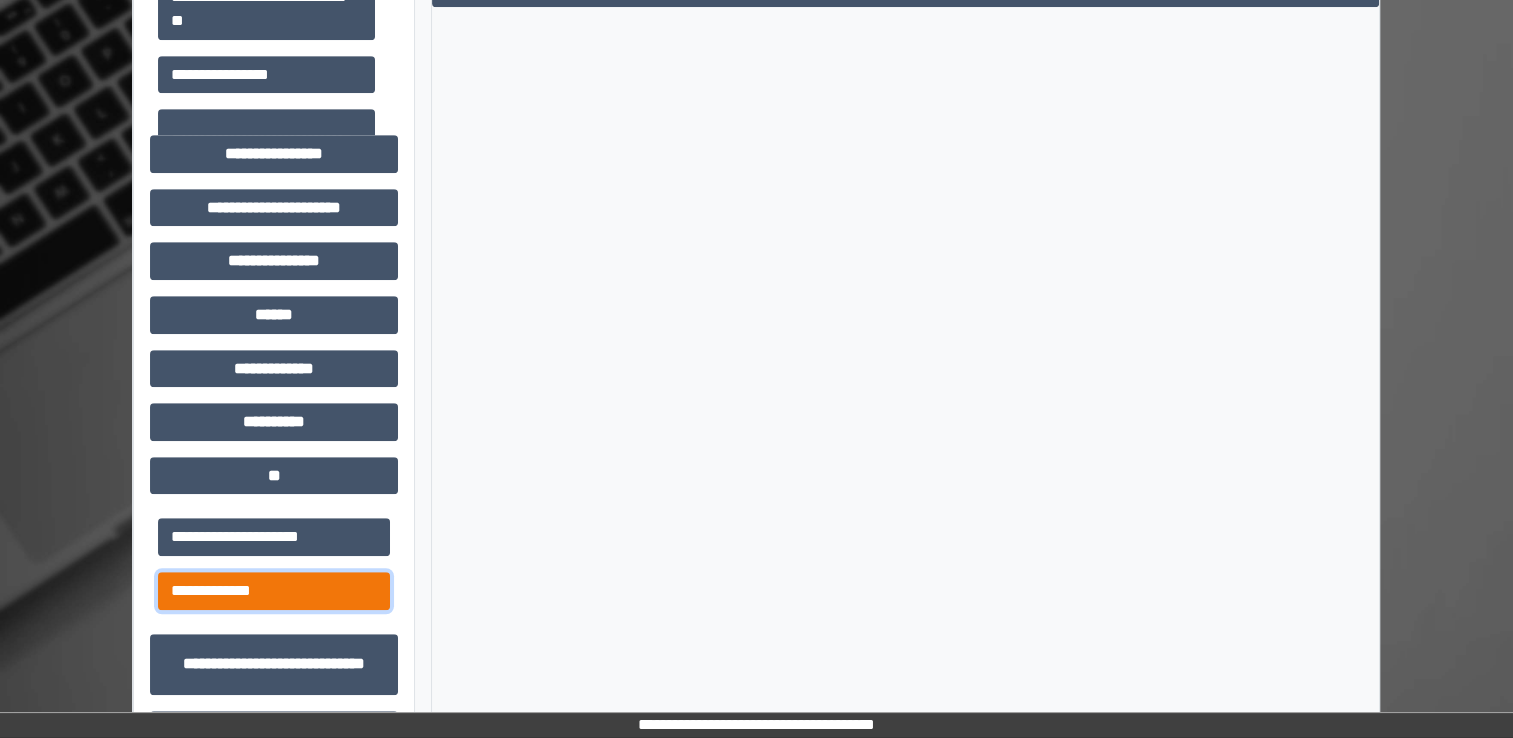 click on "**********" at bounding box center [274, 591] 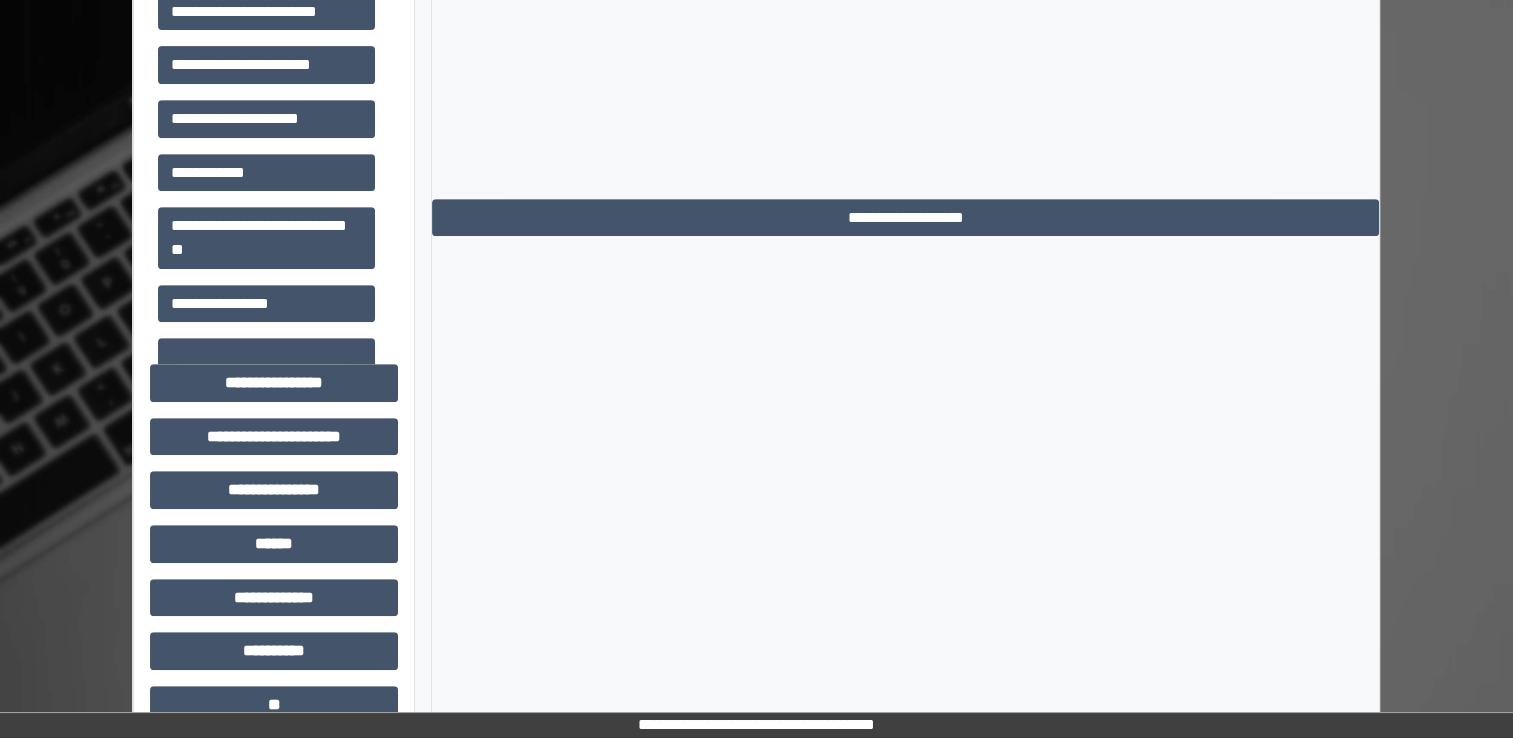 scroll, scrollTop: 1267, scrollLeft: 0, axis: vertical 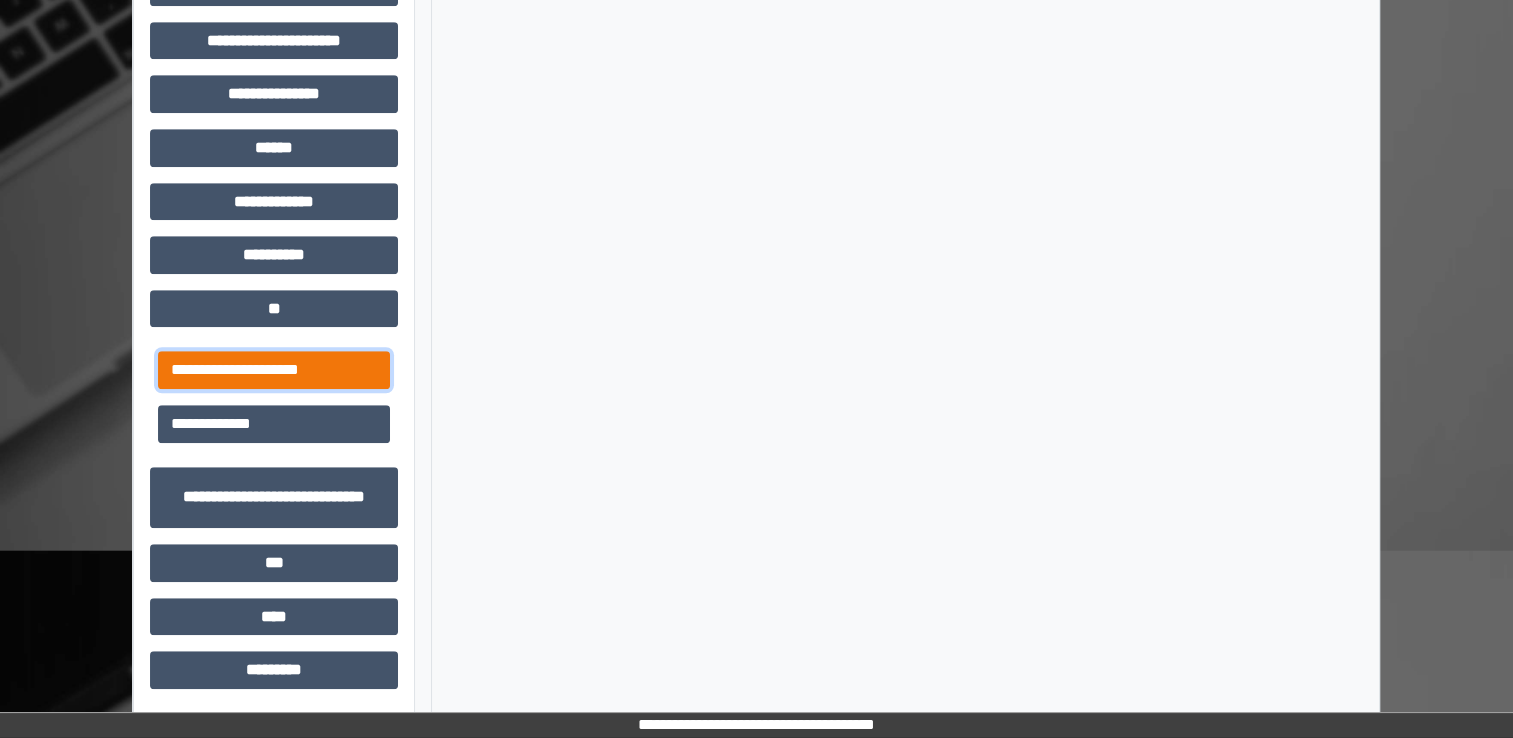 click on "**********" at bounding box center [274, 370] 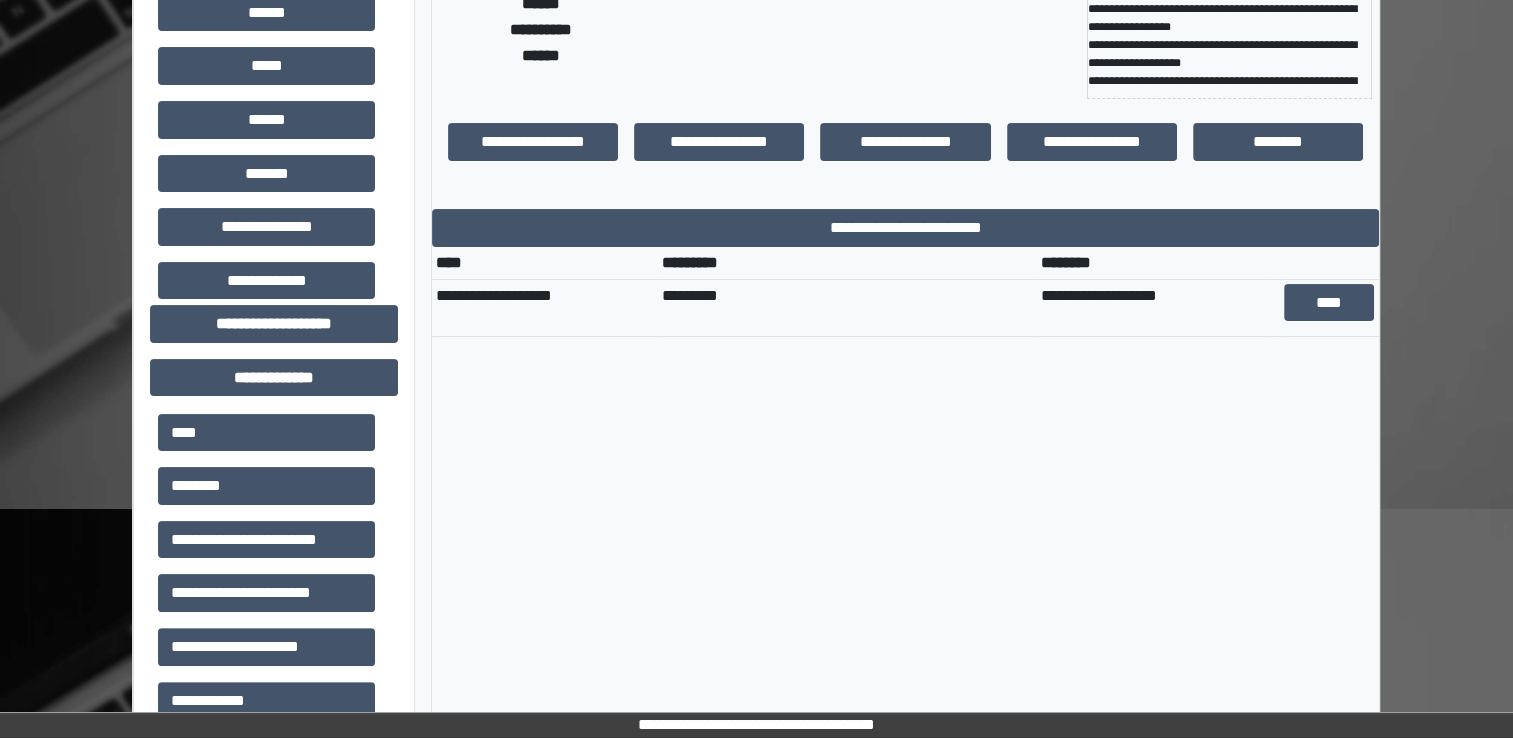 scroll, scrollTop: 267, scrollLeft: 0, axis: vertical 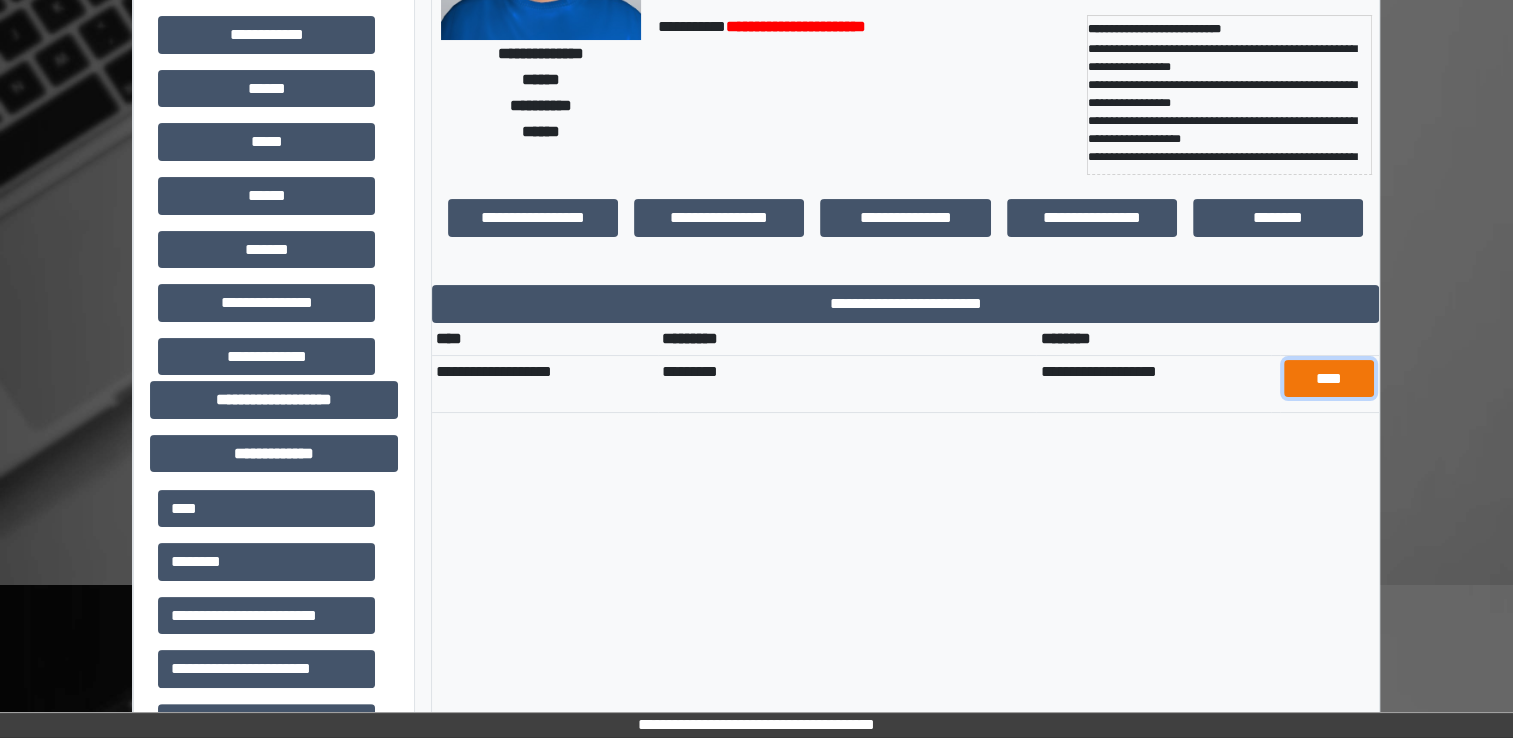 click on "****" at bounding box center (1329, 379) 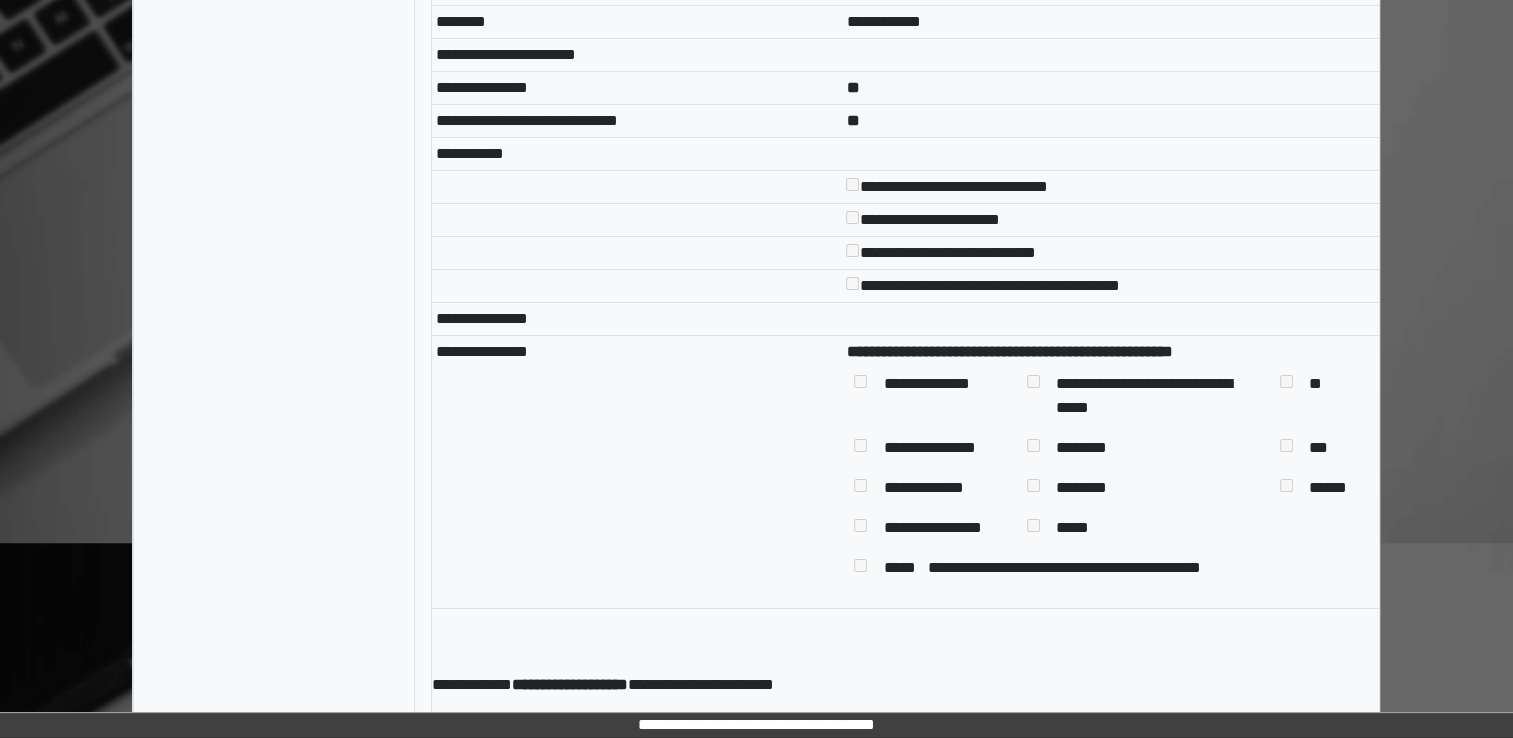 scroll, scrollTop: 7147, scrollLeft: 0, axis: vertical 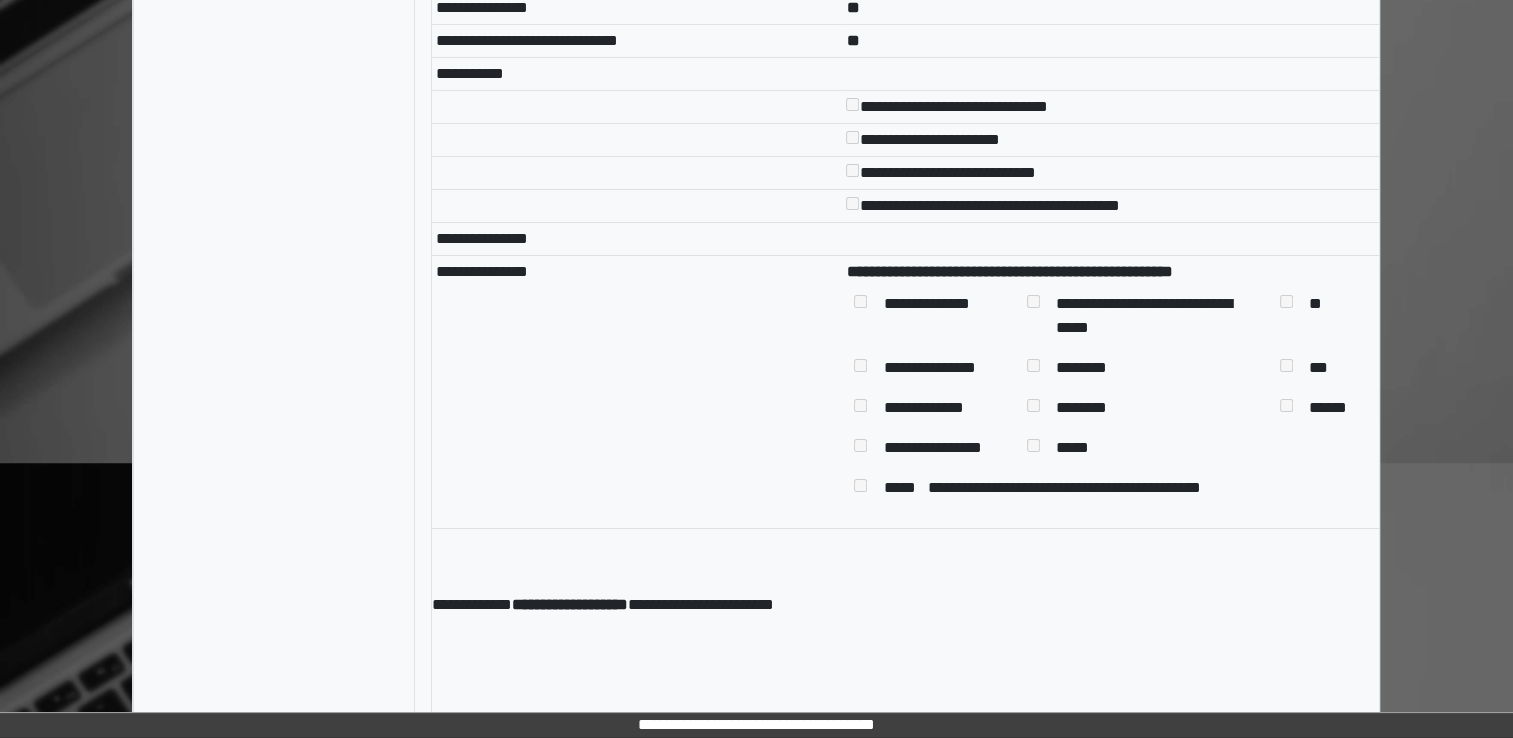 click on "**********" at bounding box center (637, 391) 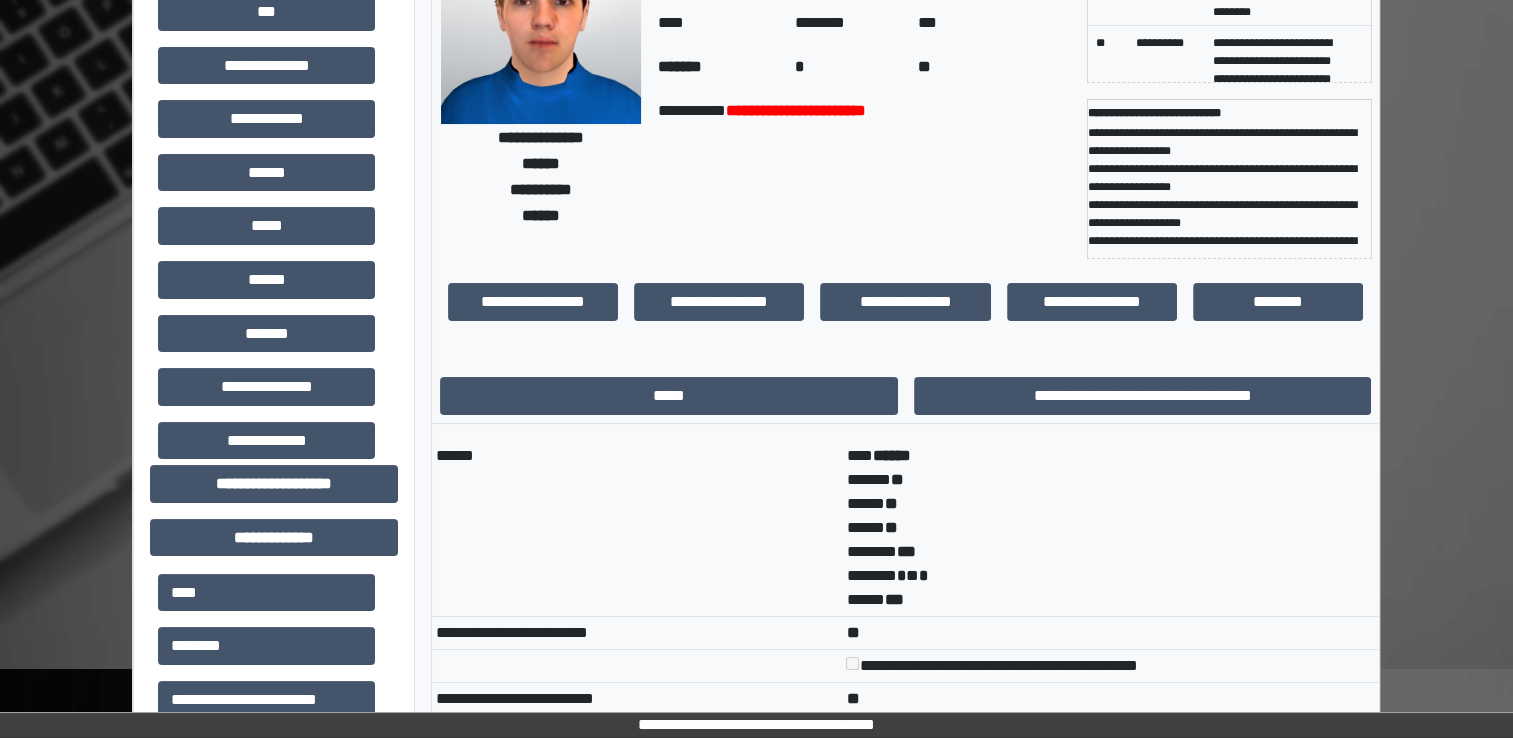 scroll, scrollTop: 0, scrollLeft: 0, axis: both 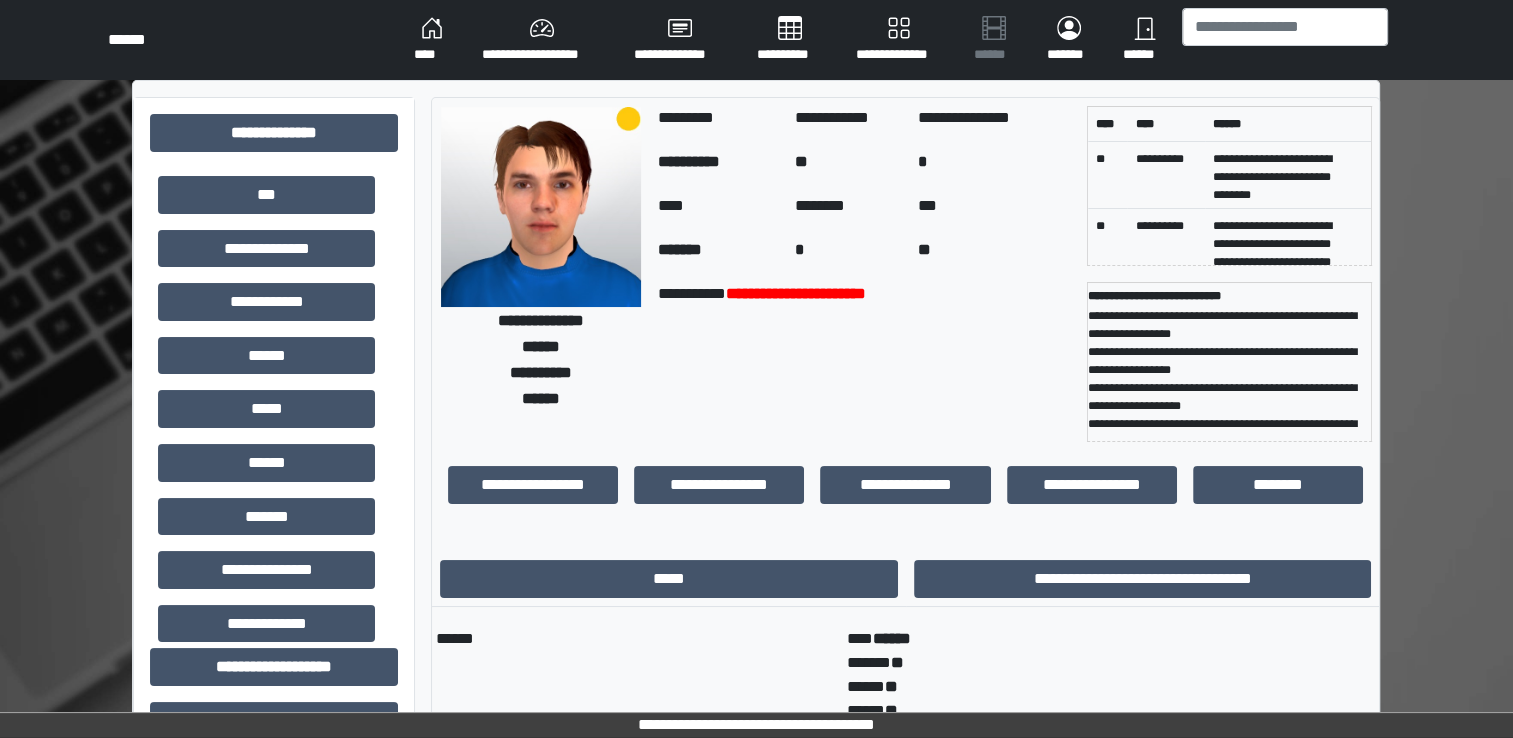 click on "**********" at bounding box center [756, 40] 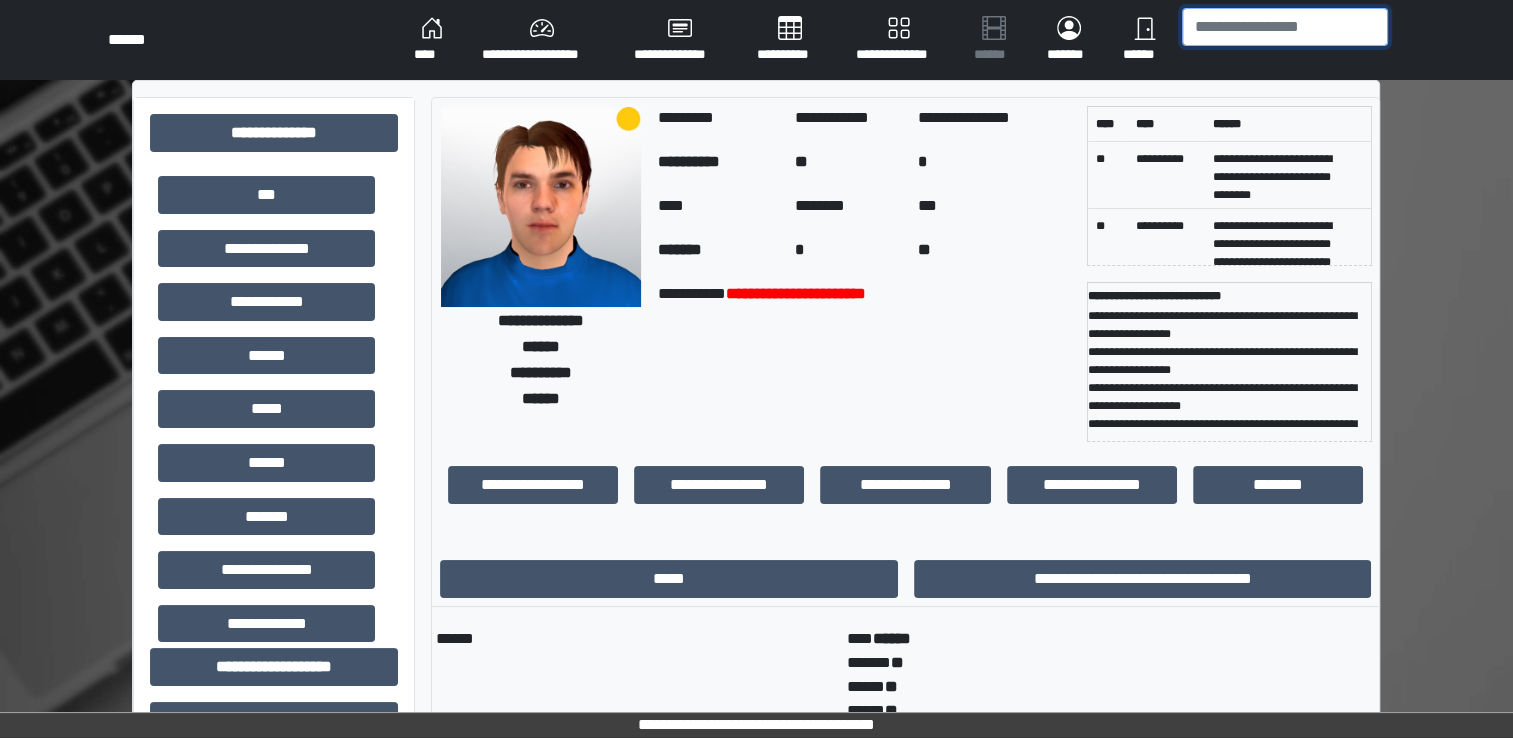 click at bounding box center [1285, 27] 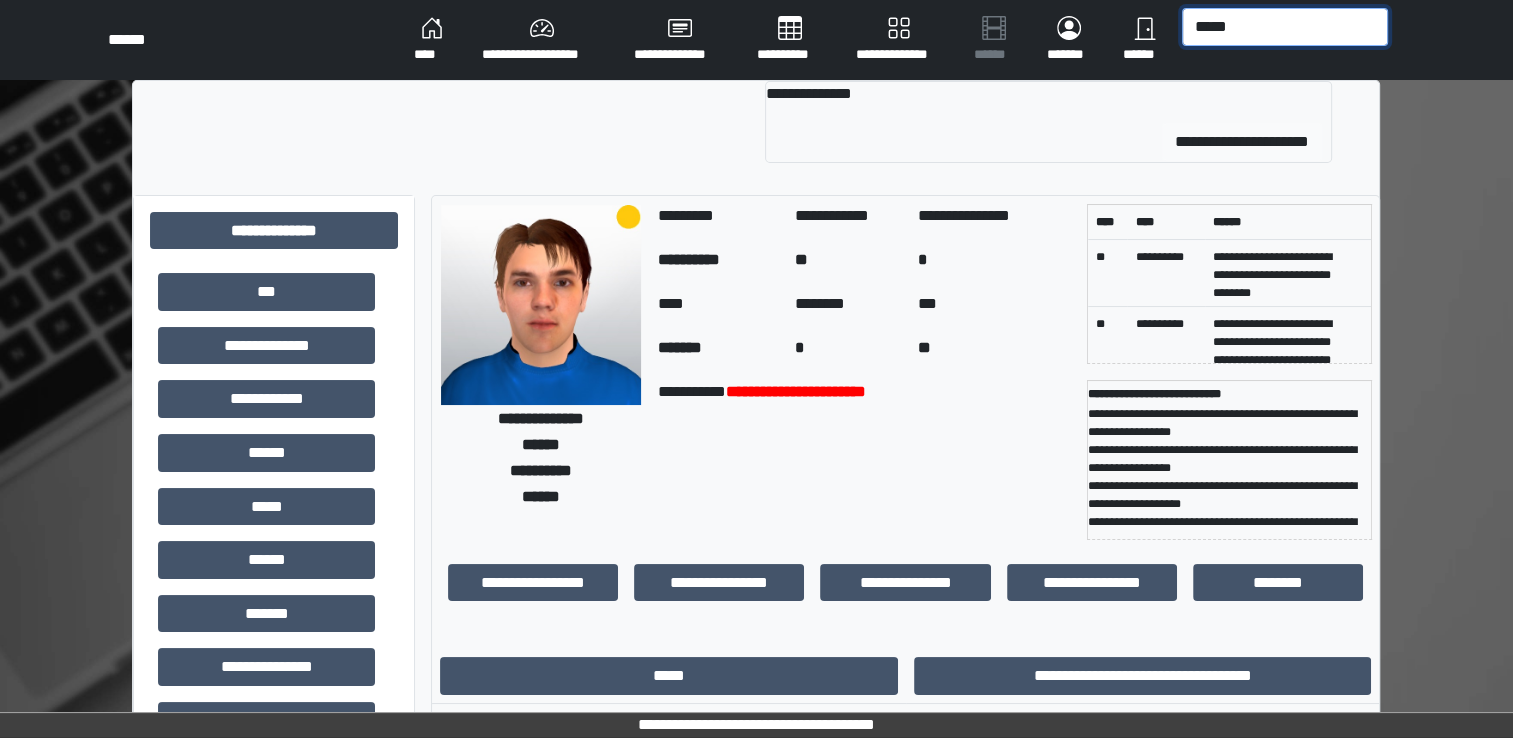 type on "*****" 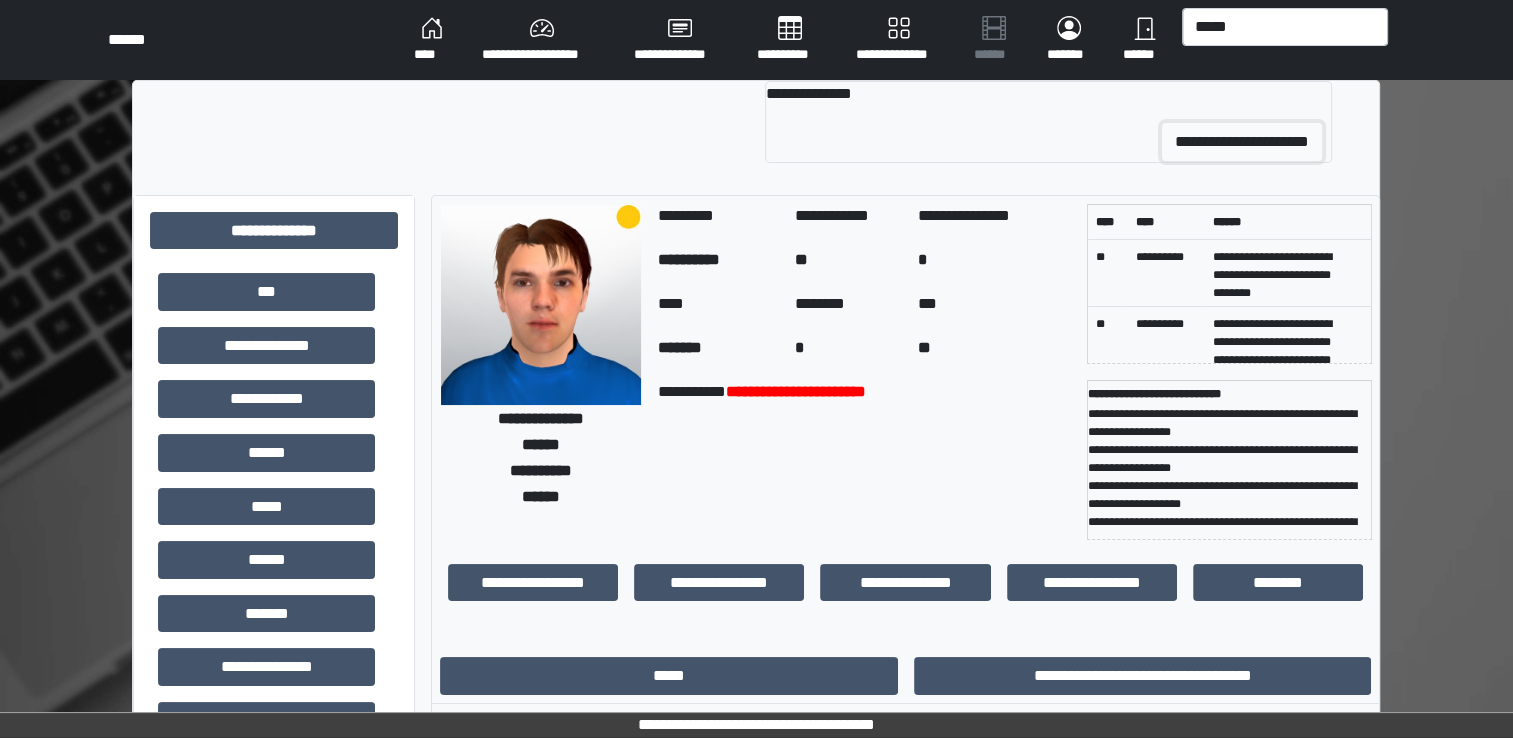 click on "**********" at bounding box center (1242, 142) 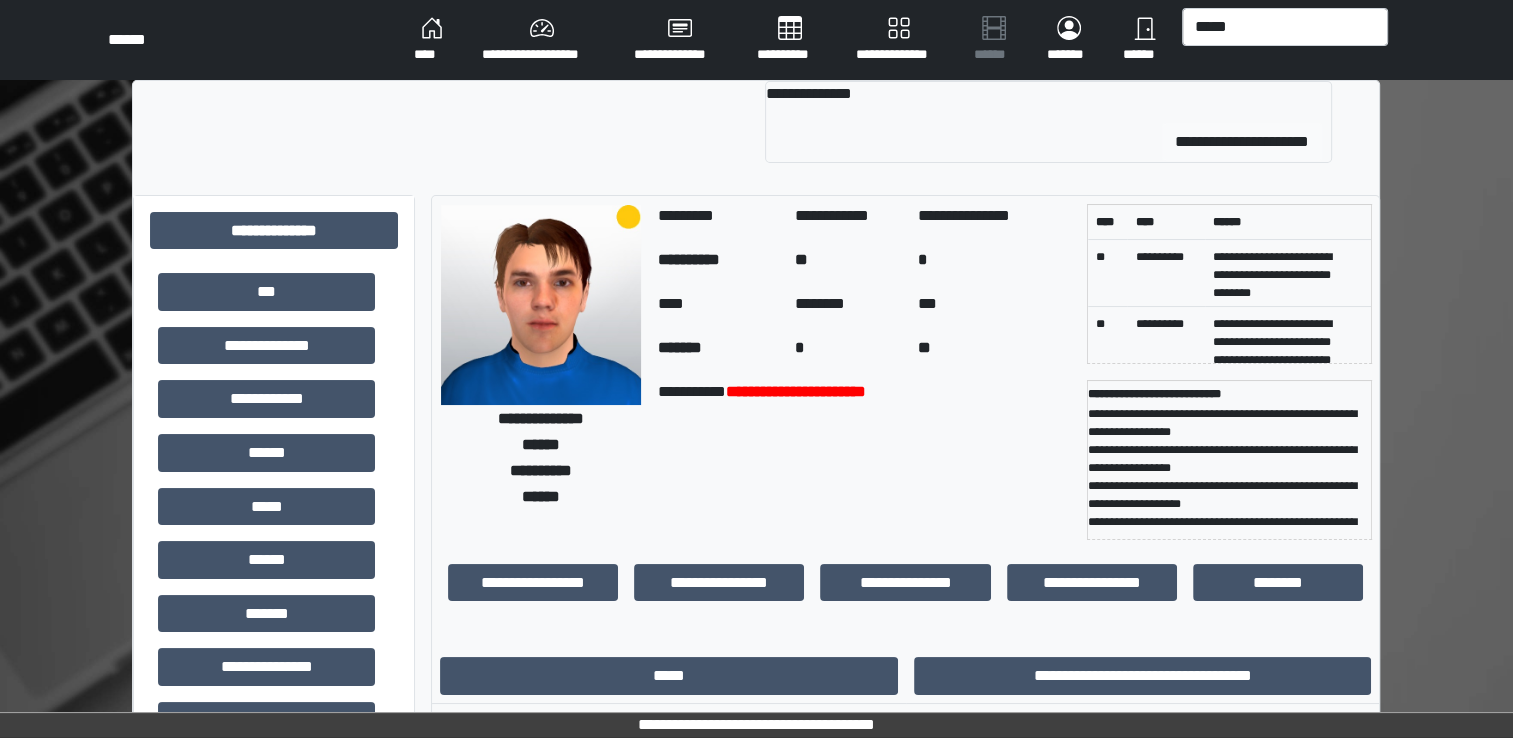 type 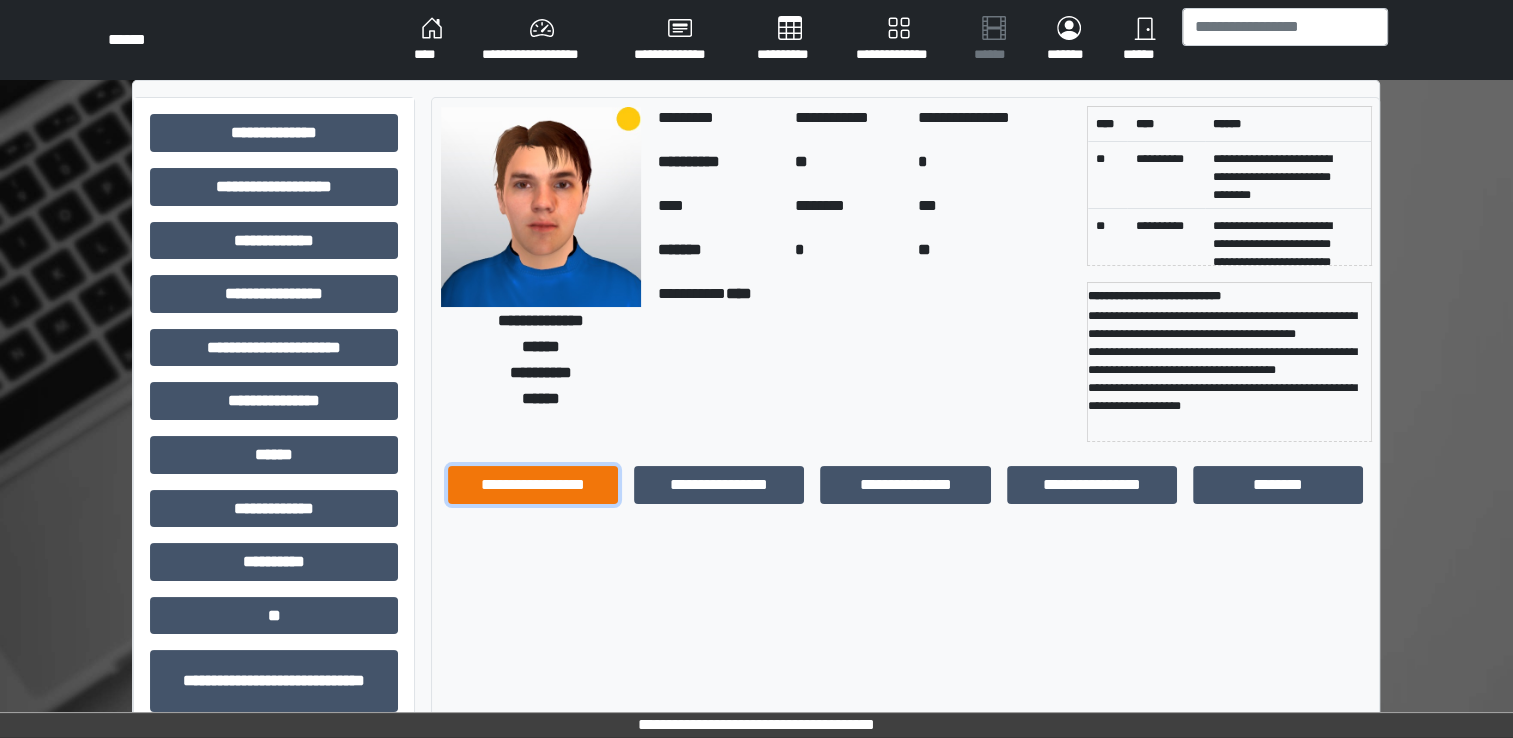 click on "**********" at bounding box center (533, 485) 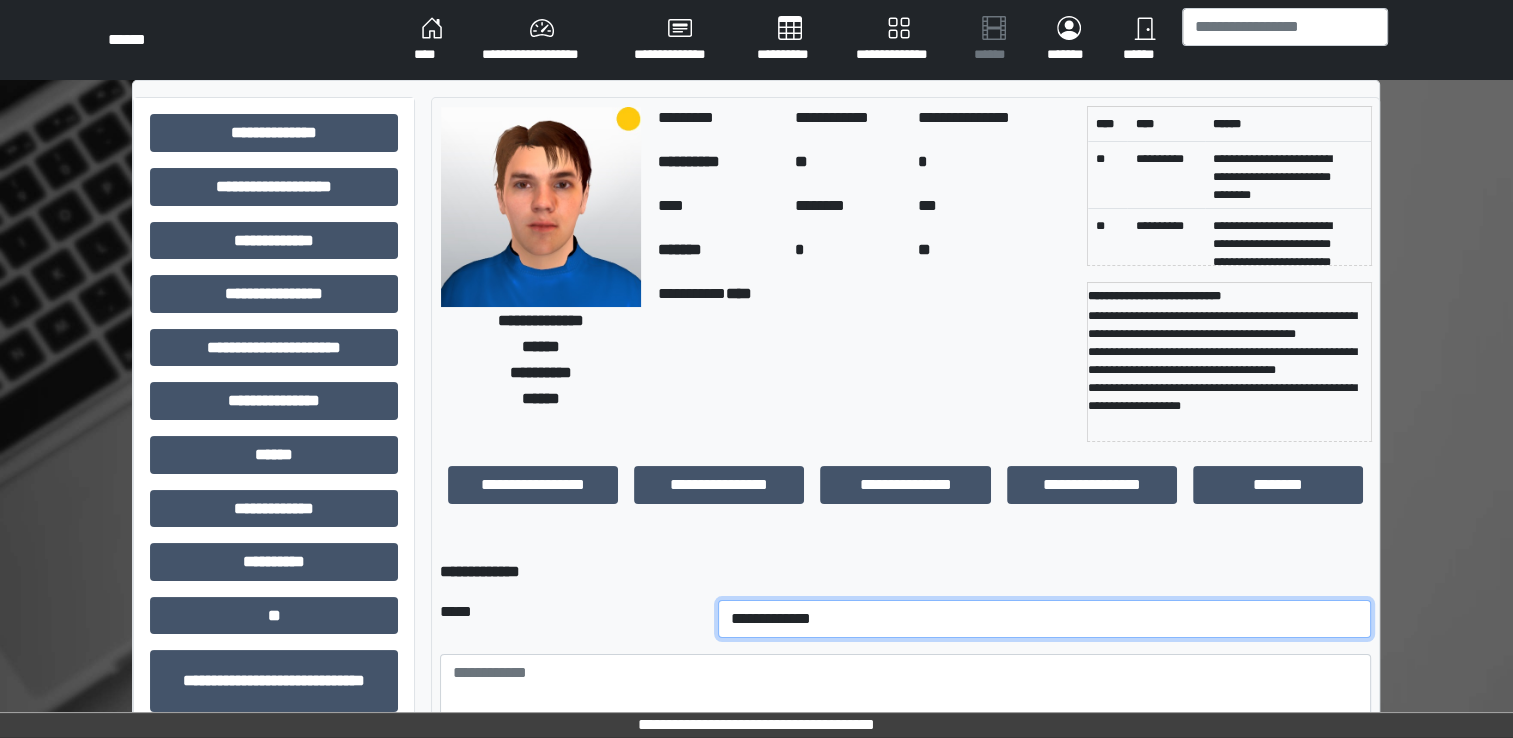 click on "**********" at bounding box center (1045, 619) 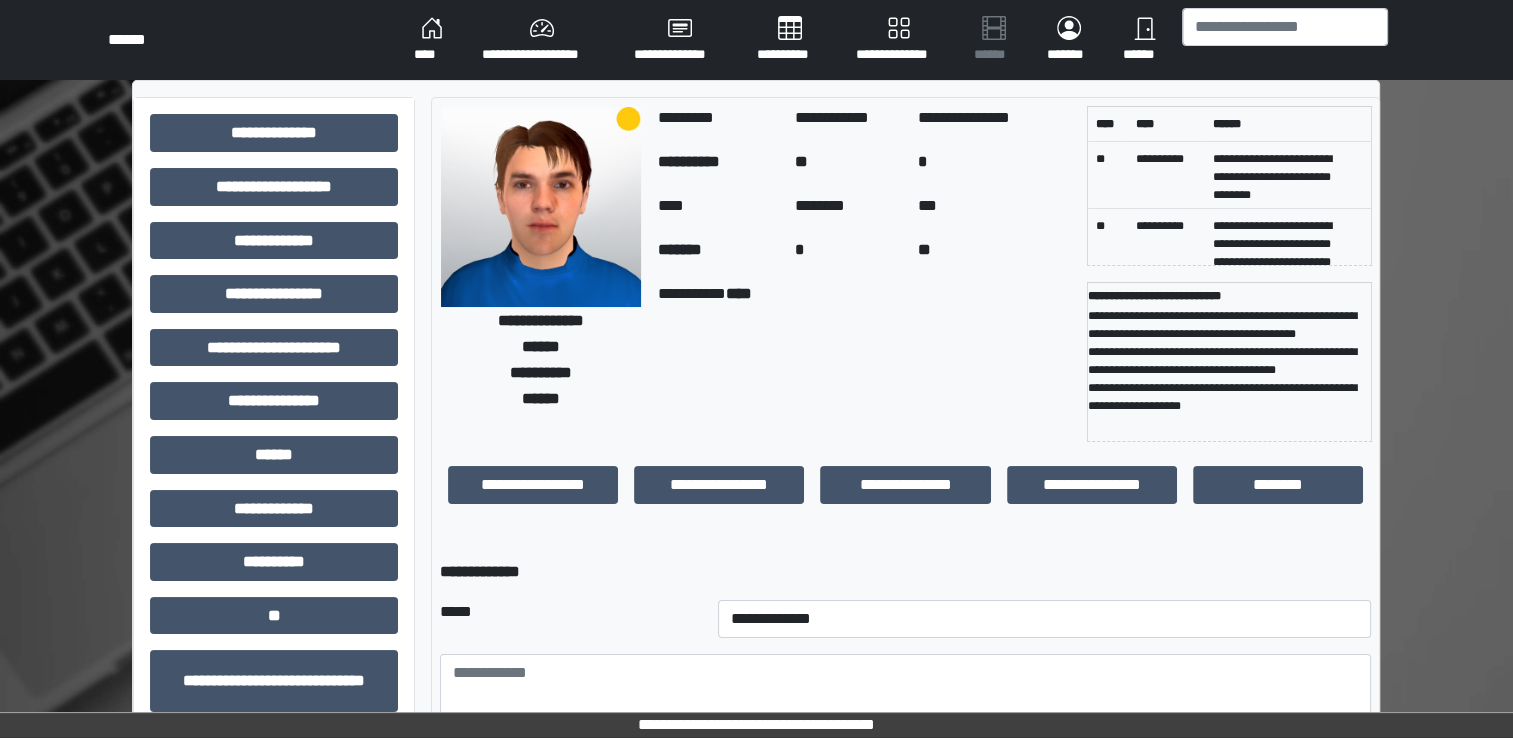 click on "*****" at bounding box center [571, 619] 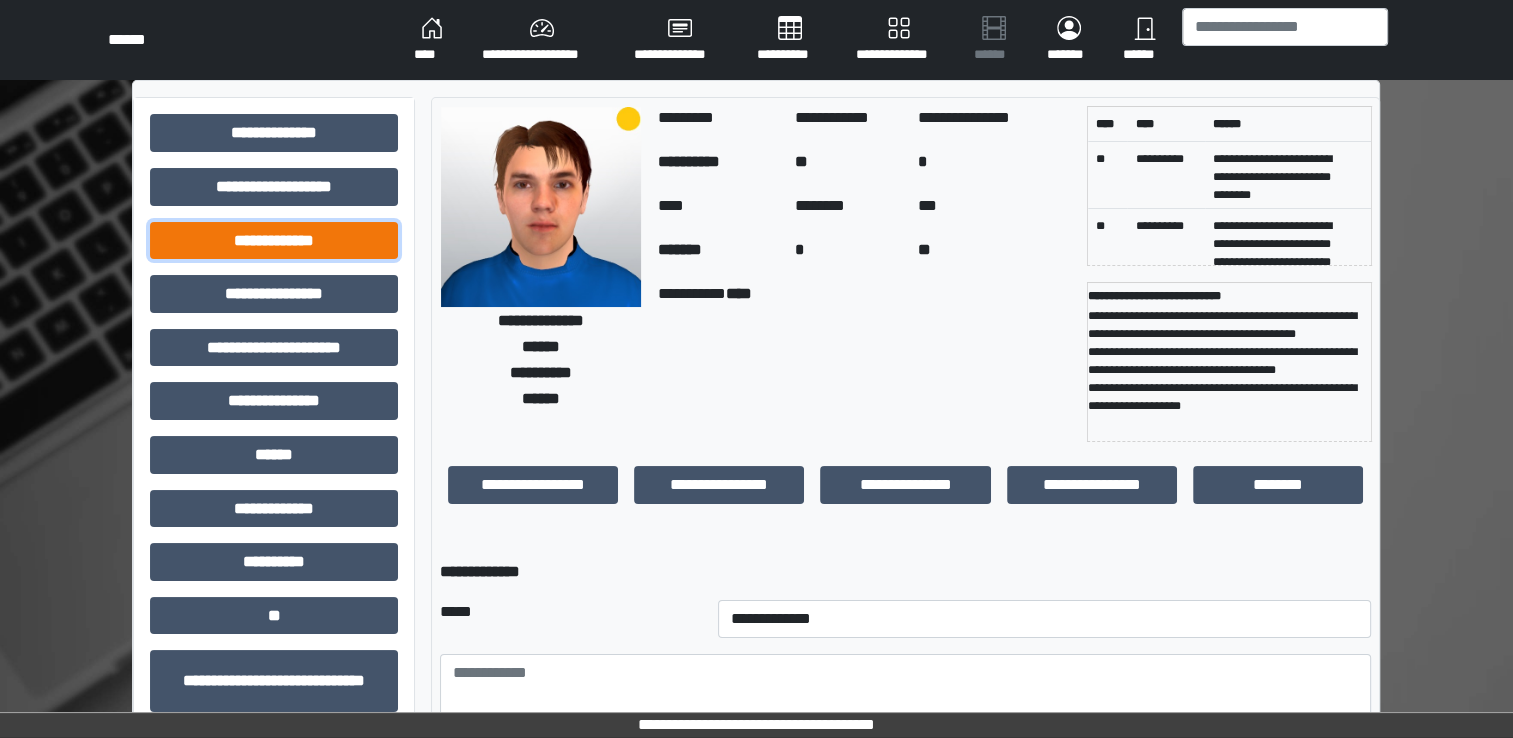 click on "**********" at bounding box center [274, 241] 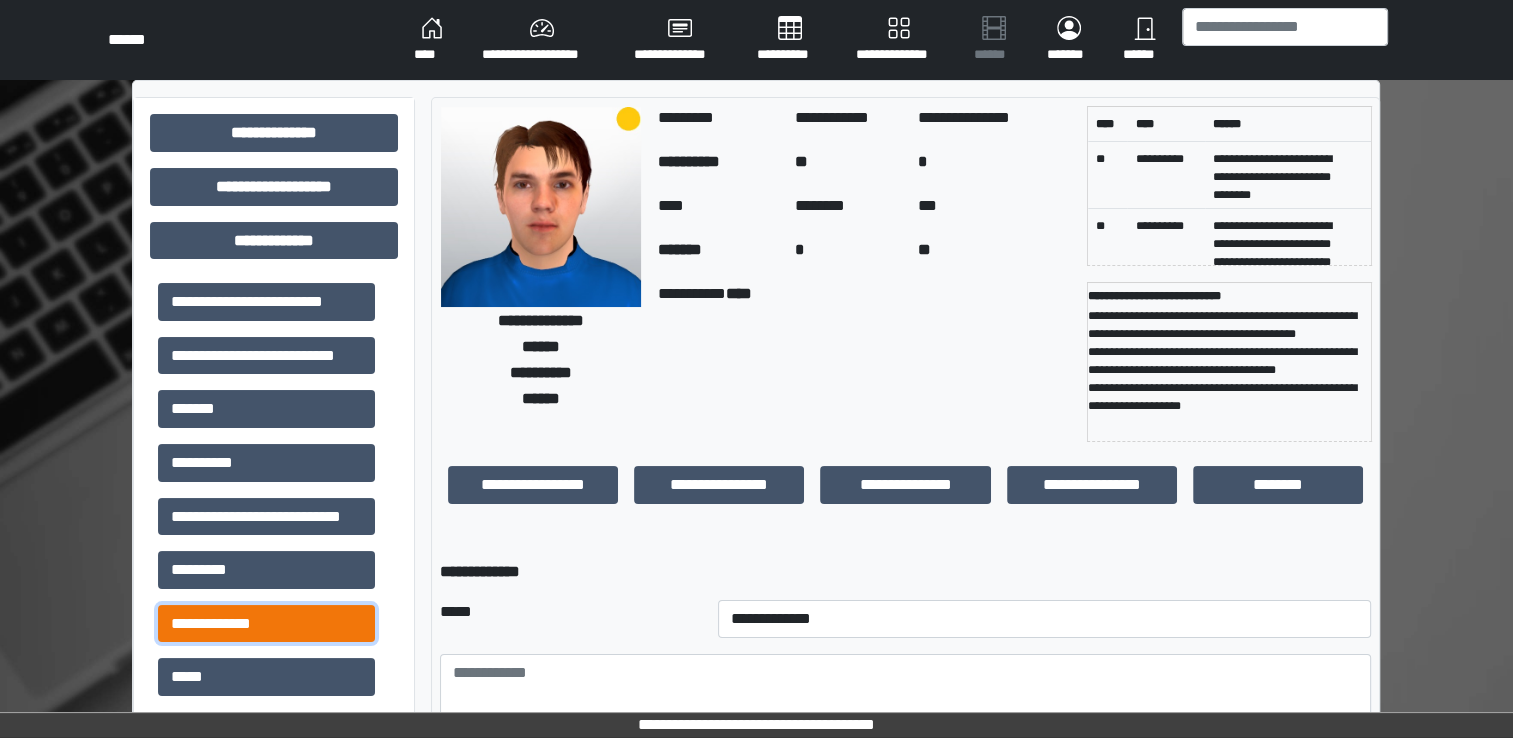 click on "**********" at bounding box center [266, 624] 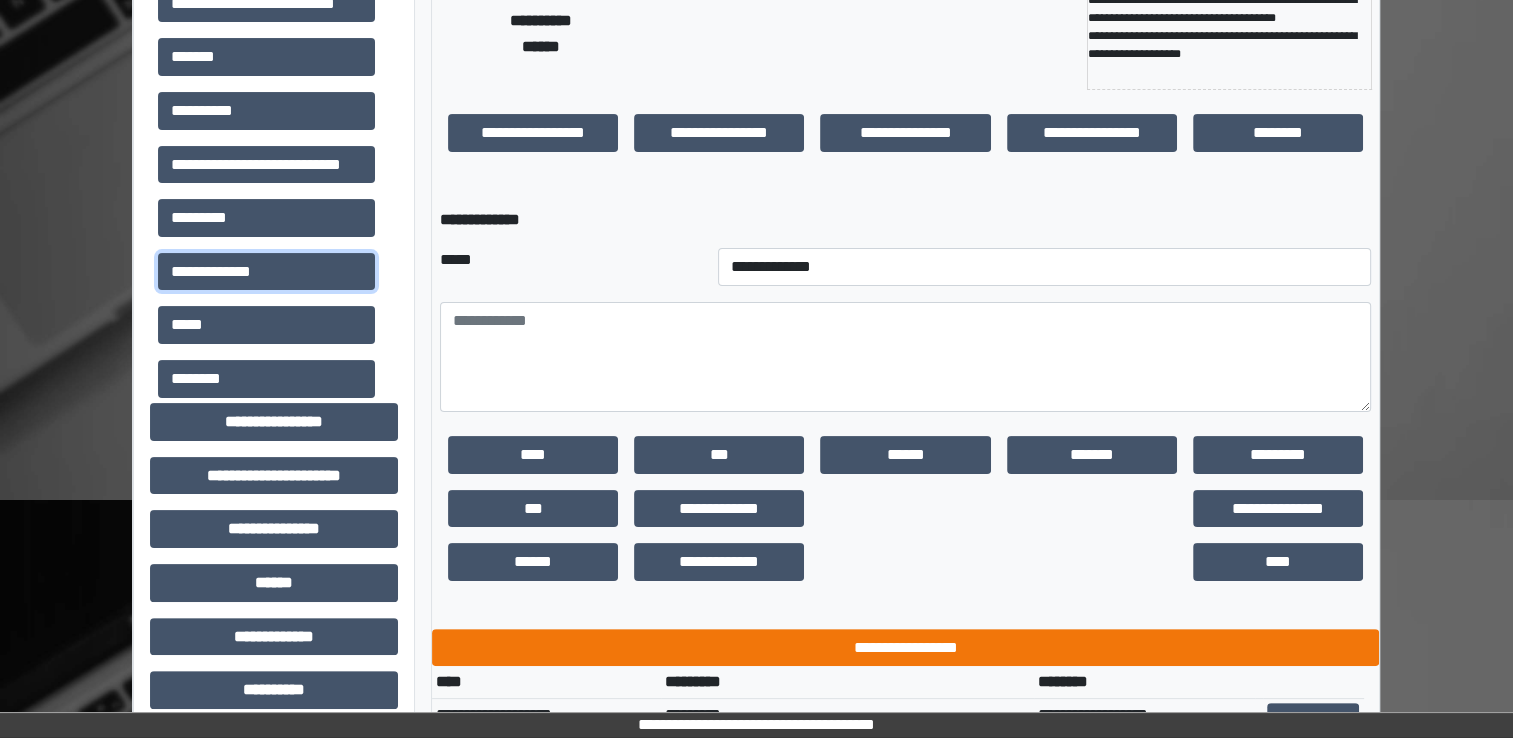 scroll, scrollTop: 400, scrollLeft: 0, axis: vertical 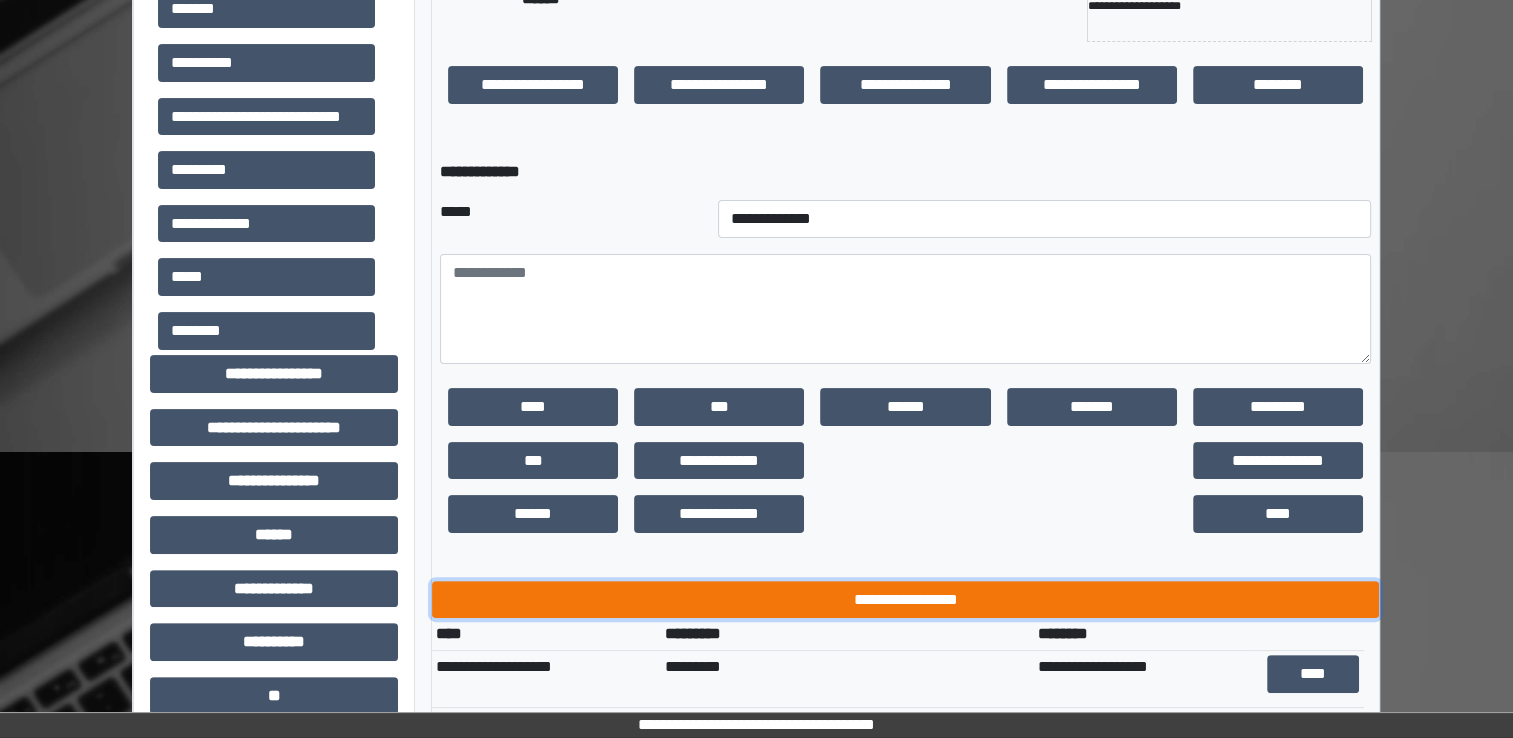 click on "**********" at bounding box center [905, 600] 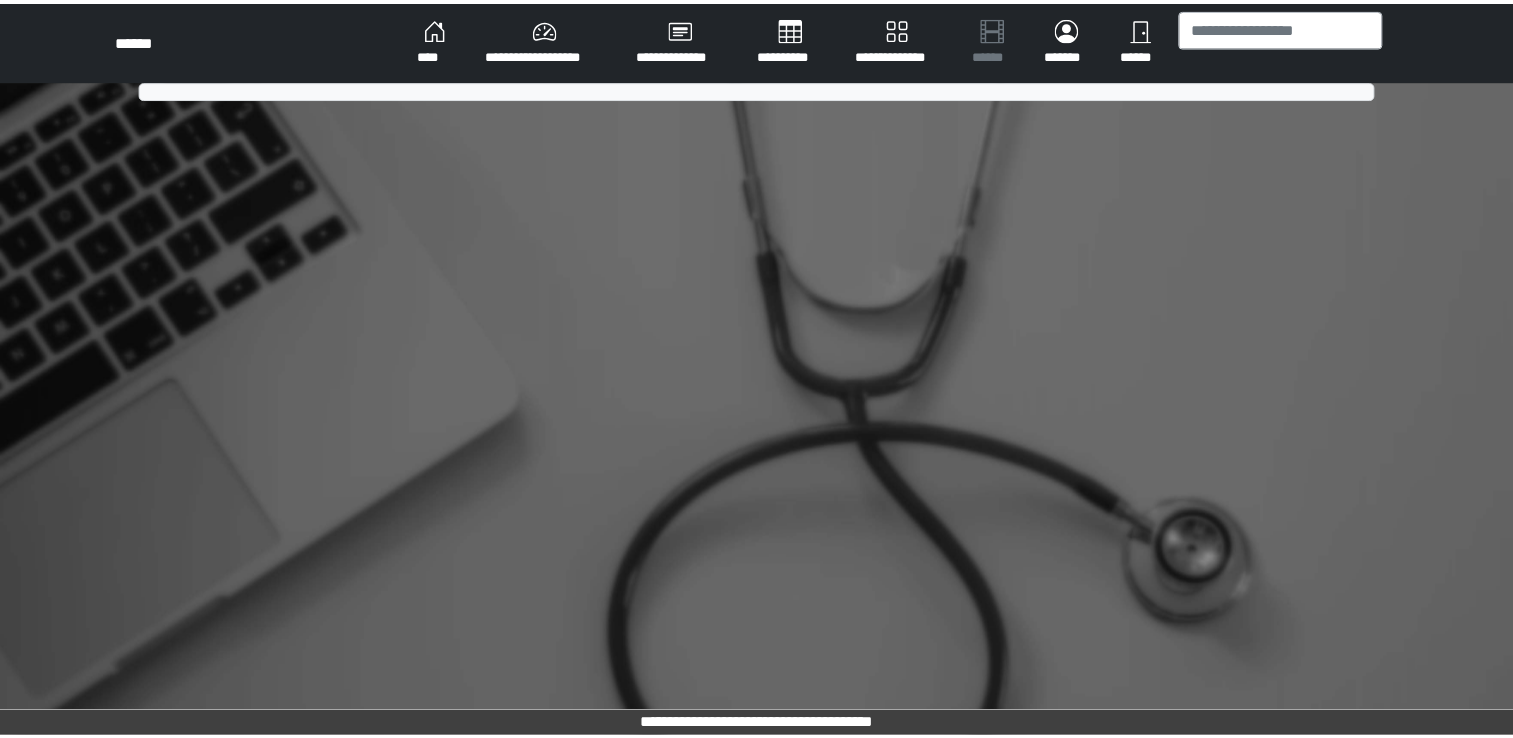 scroll, scrollTop: 0, scrollLeft: 0, axis: both 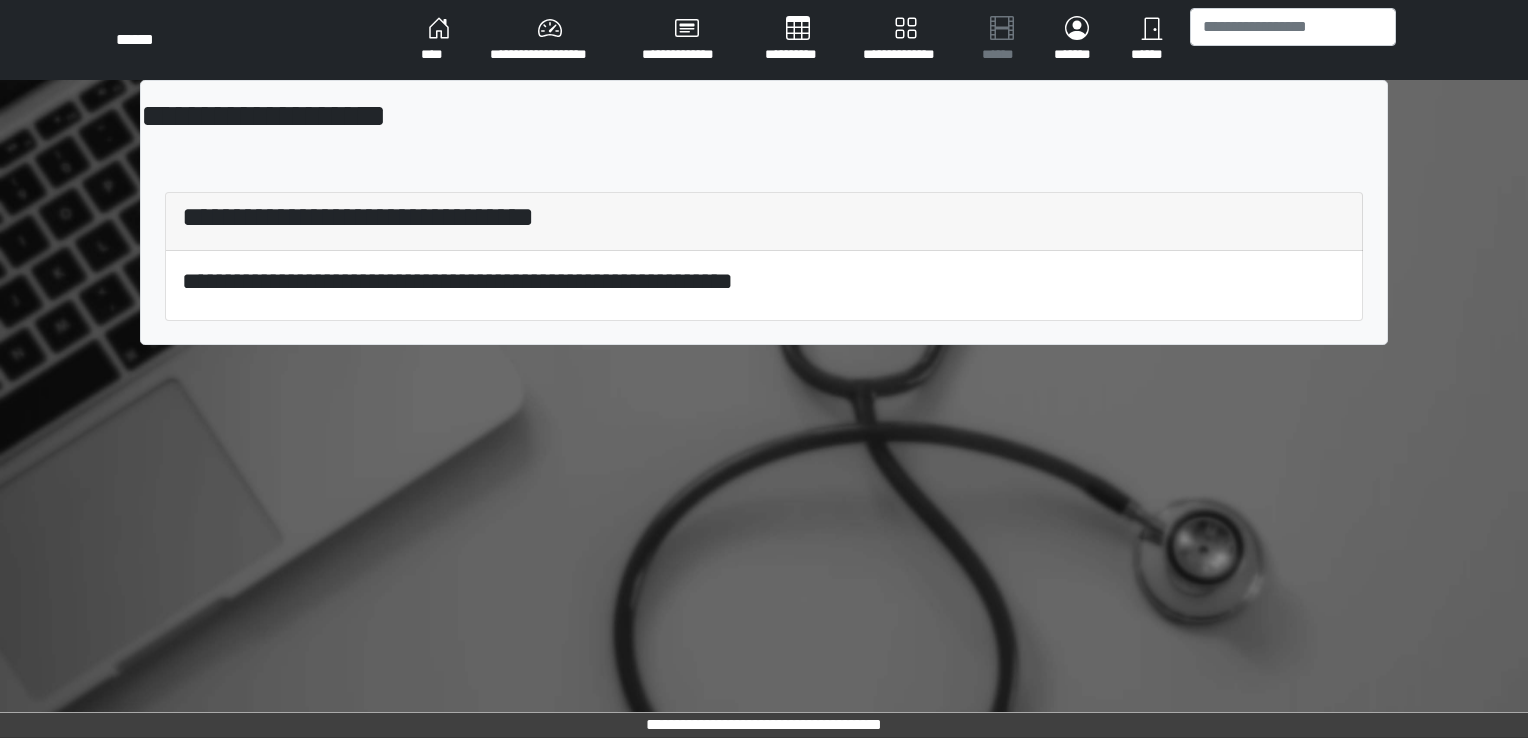 click on "**********" at bounding box center [550, 40] 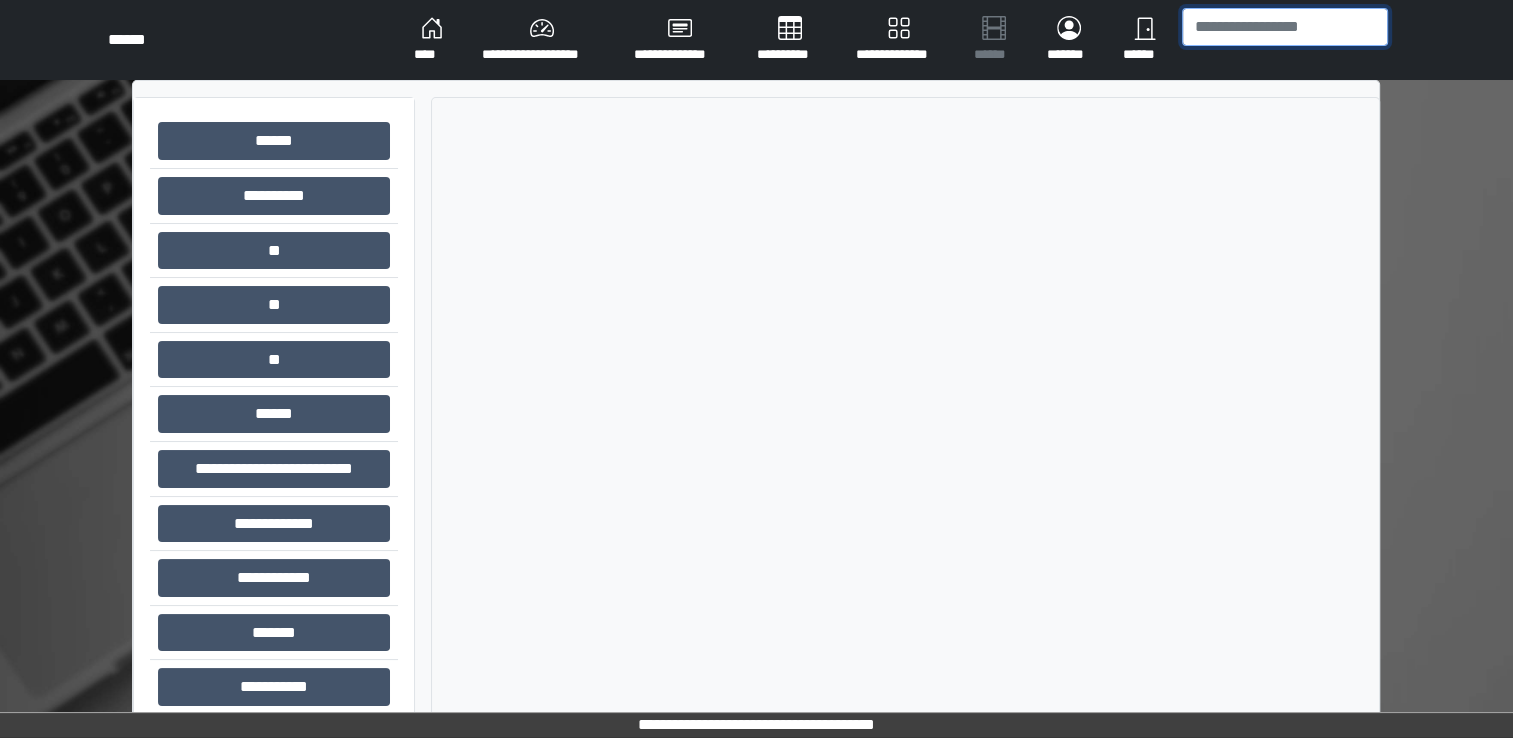 click at bounding box center [1285, 27] 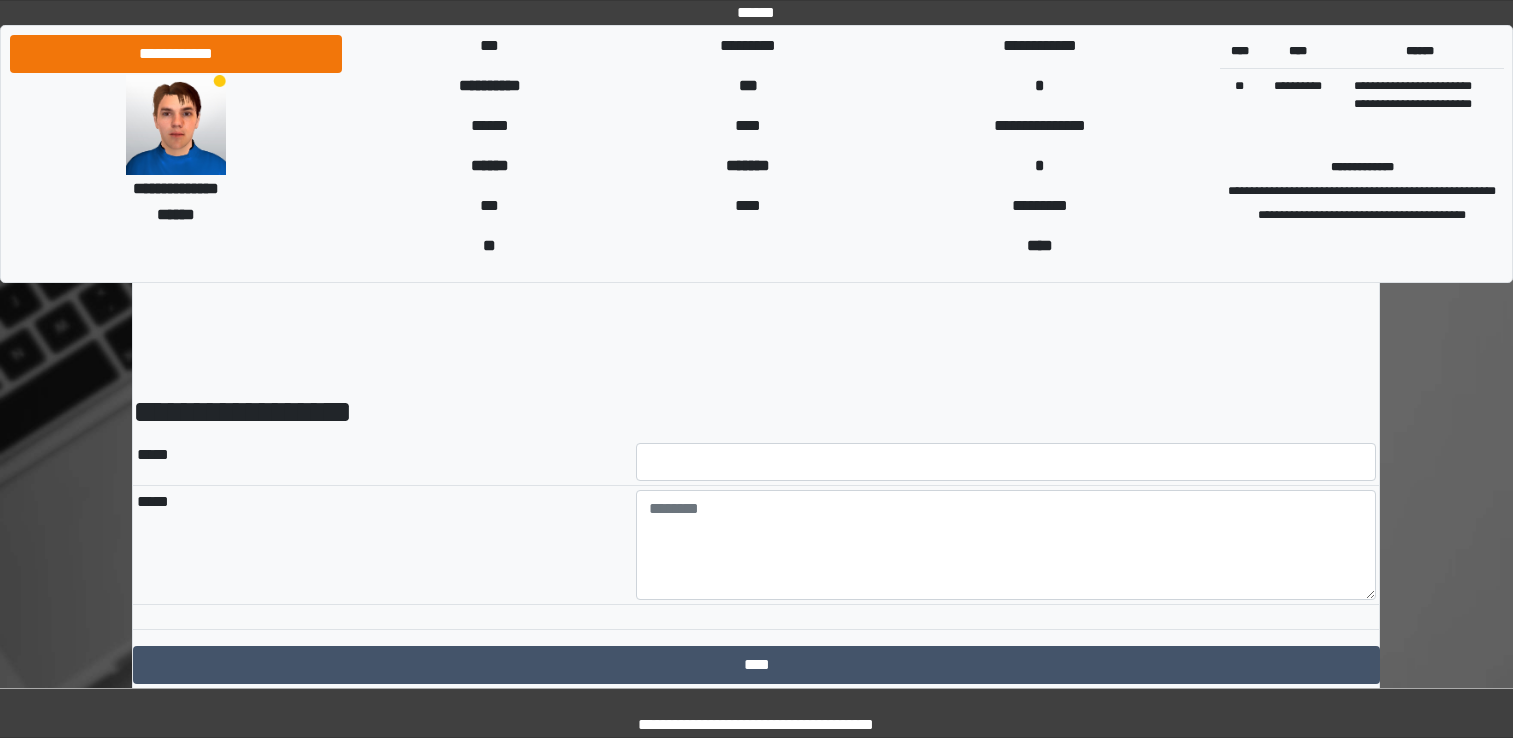 scroll, scrollTop: 0, scrollLeft: 0, axis: both 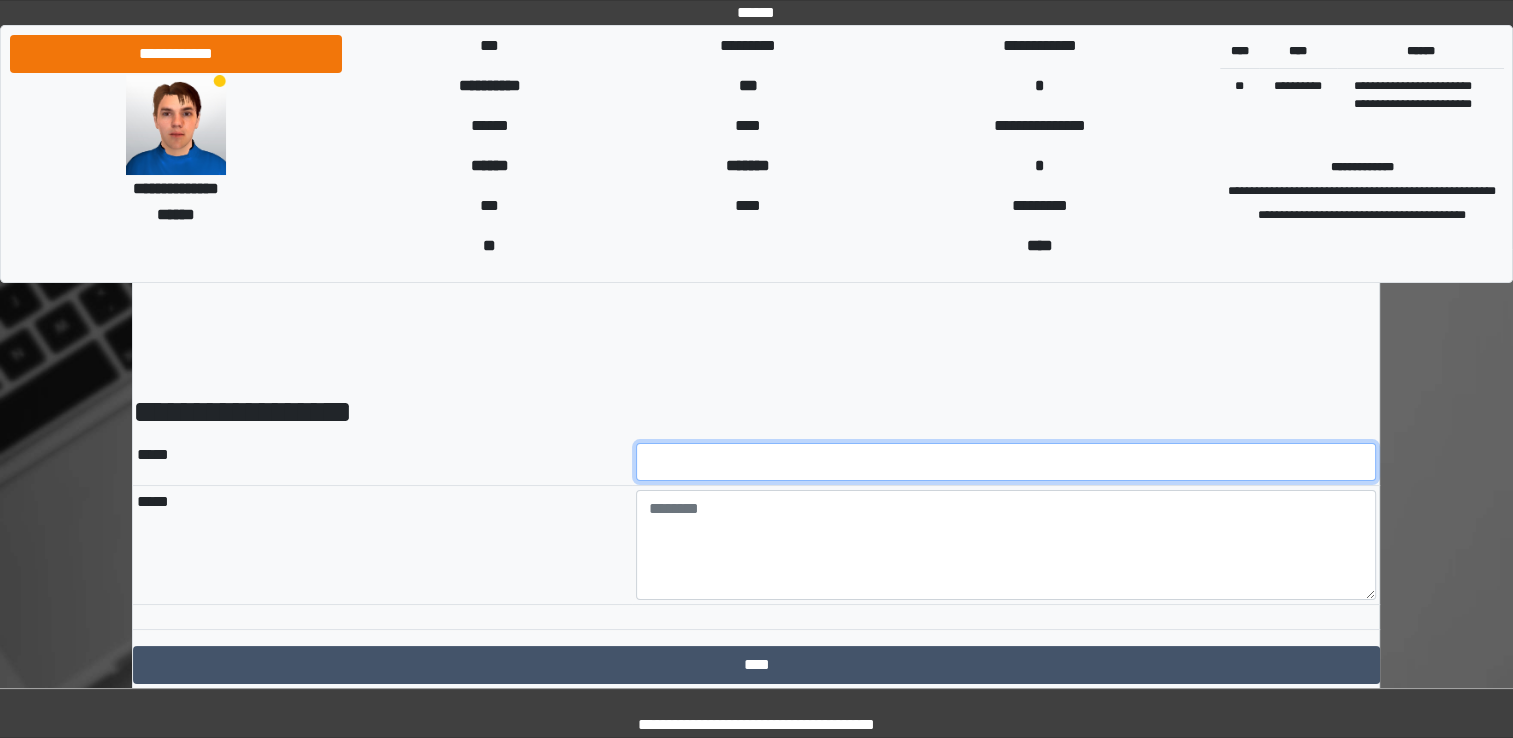 click at bounding box center (1006, 462) 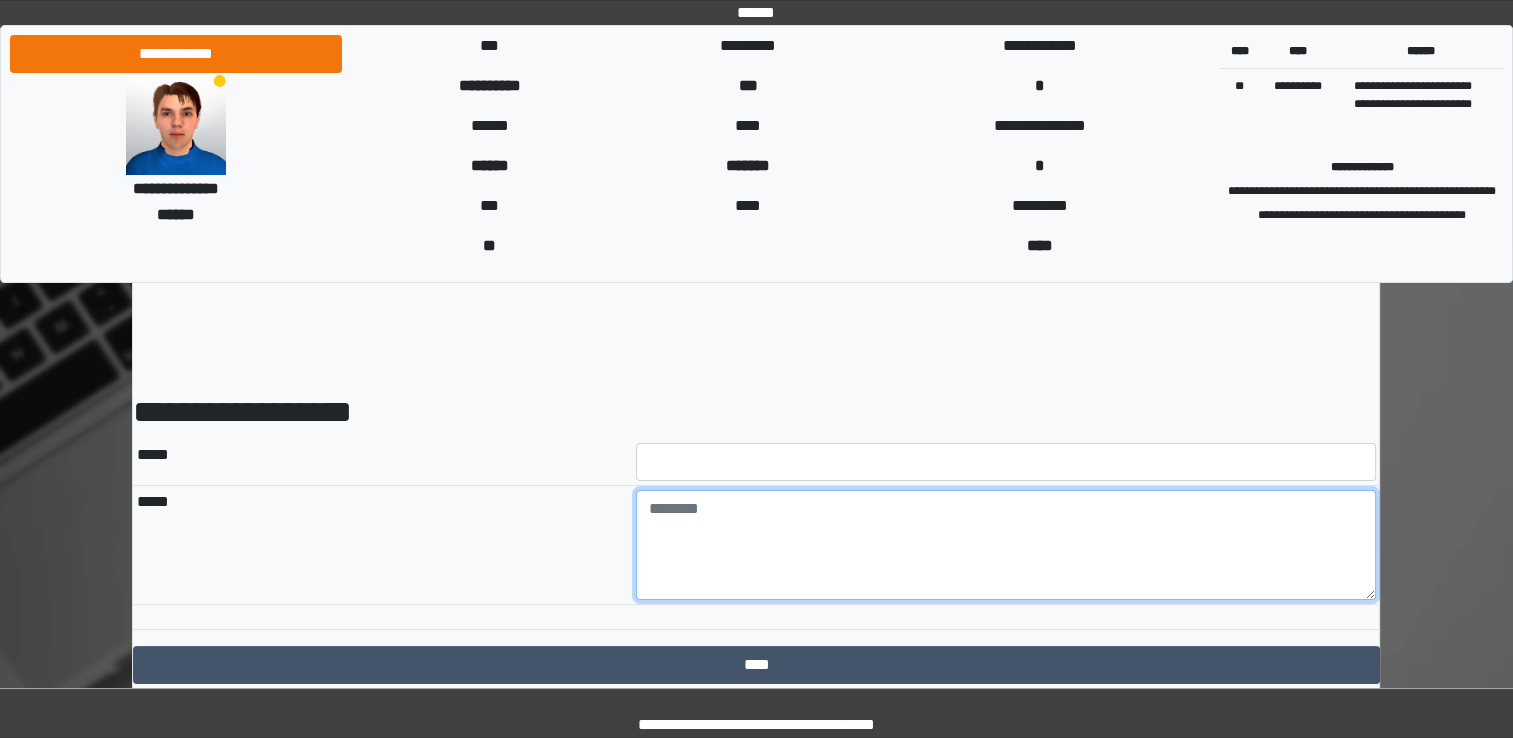 click at bounding box center (1006, 545) 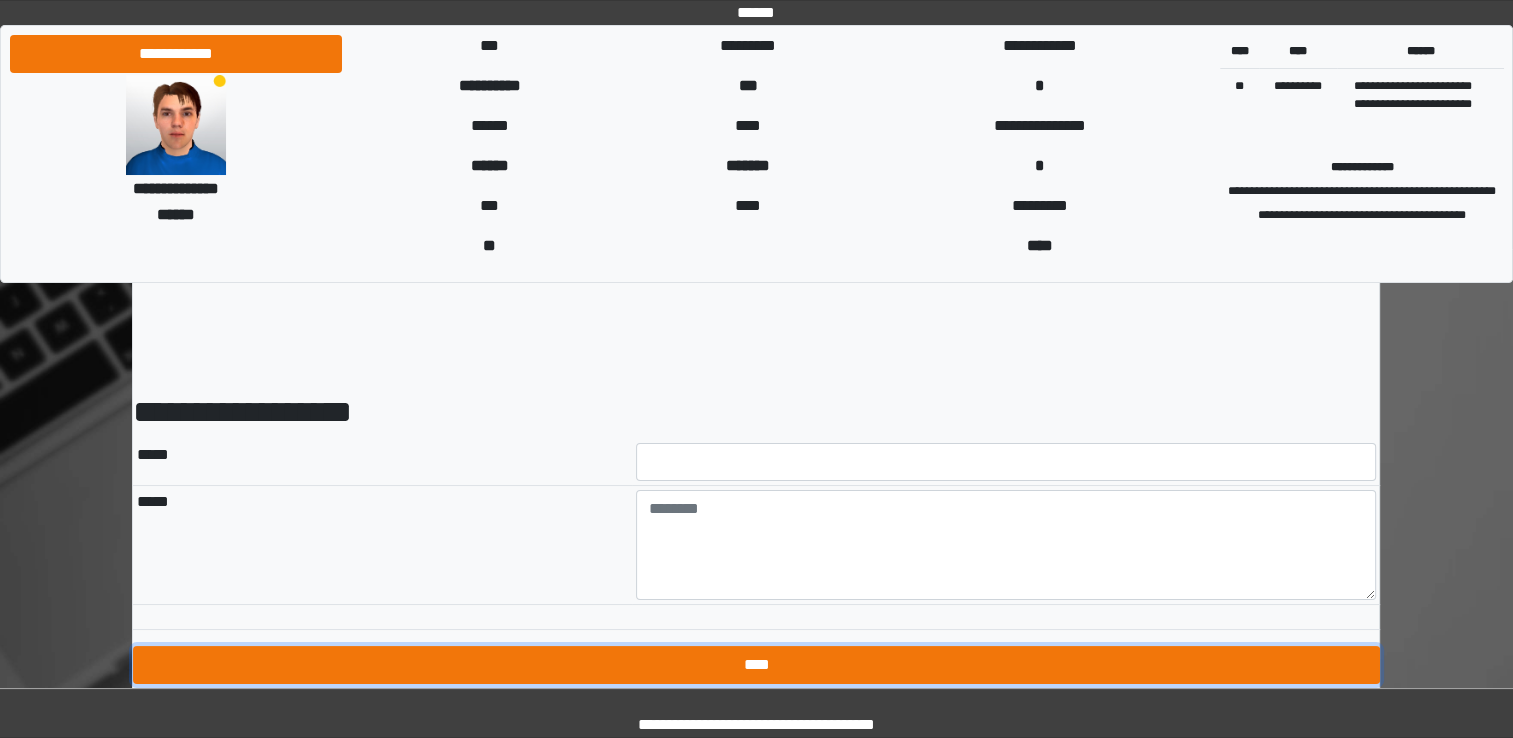 click on "****" at bounding box center [756, 665] 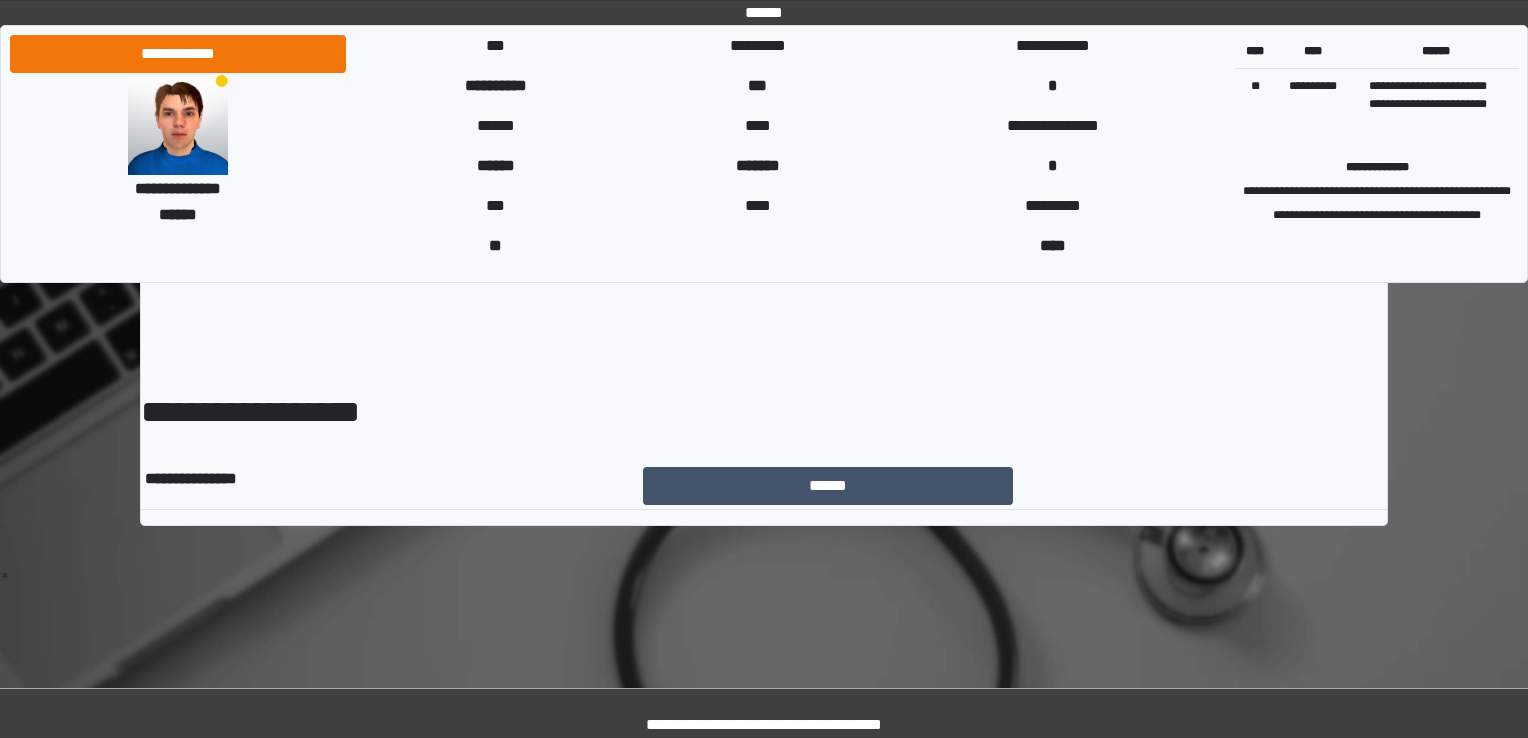 scroll, scrollTop: 0, scrollLeft: 0, axis: both 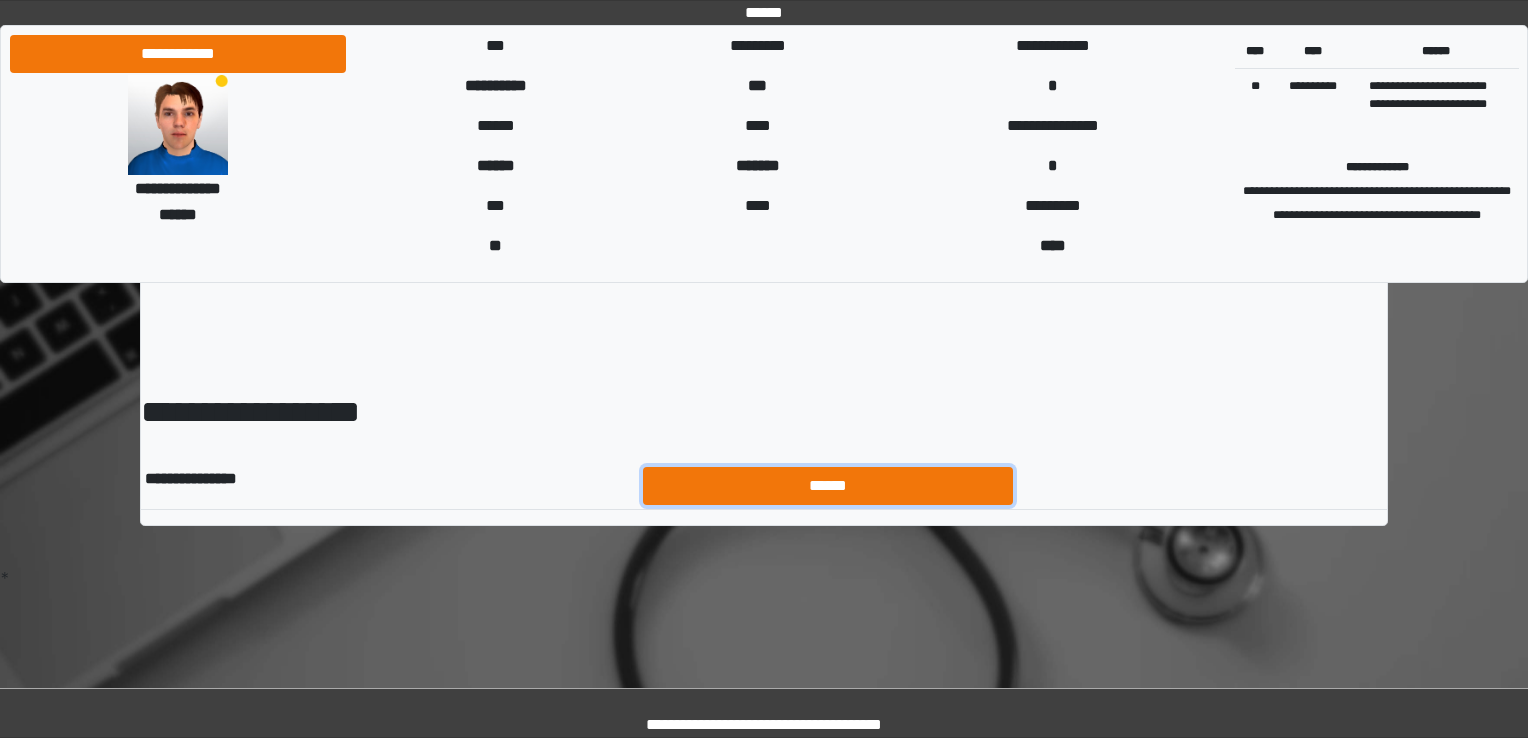 click on "******" at bounding box center [828, 486] 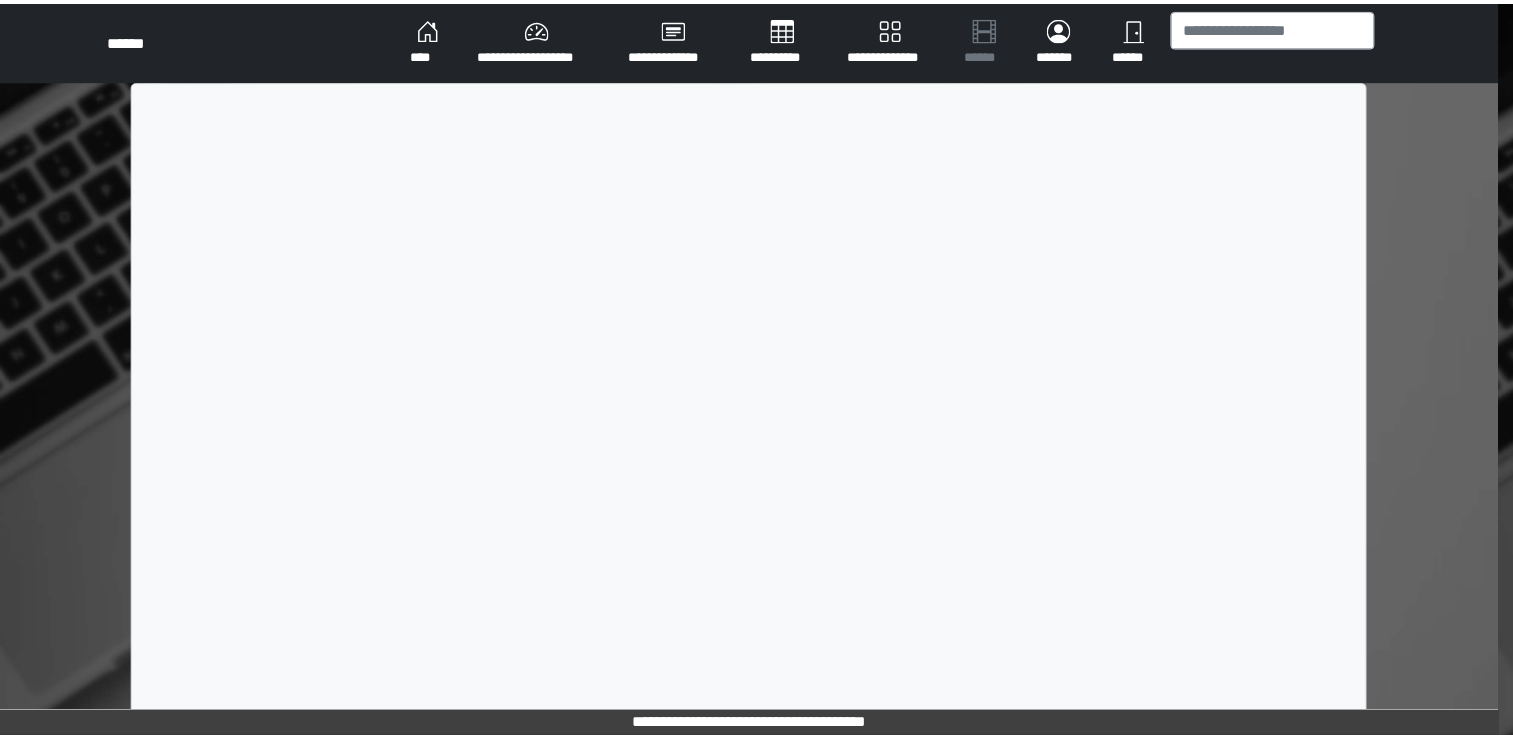 scroll, scrollTop: 0, scrollLeft: 0, axis: both 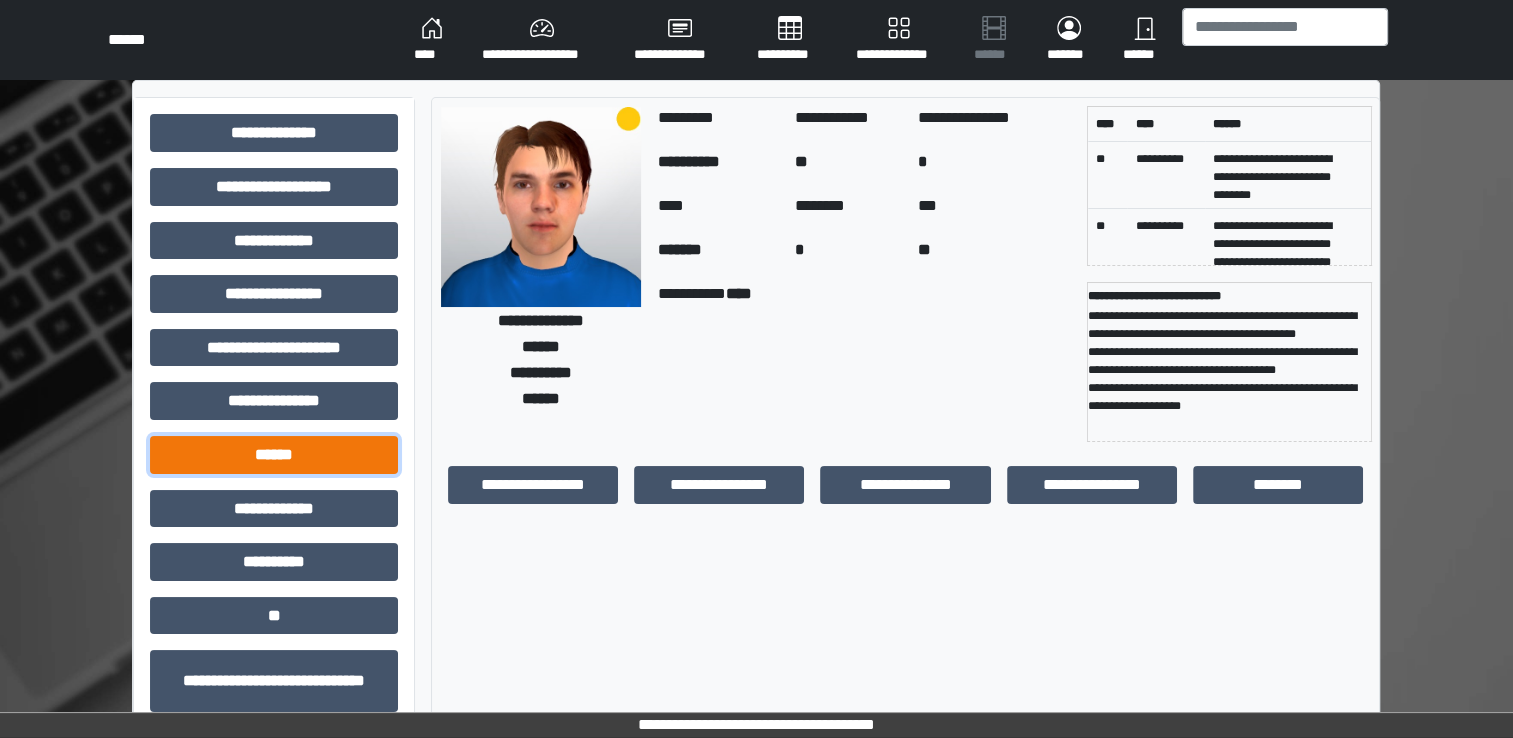 click on "******" at bounding box center [274, 455] 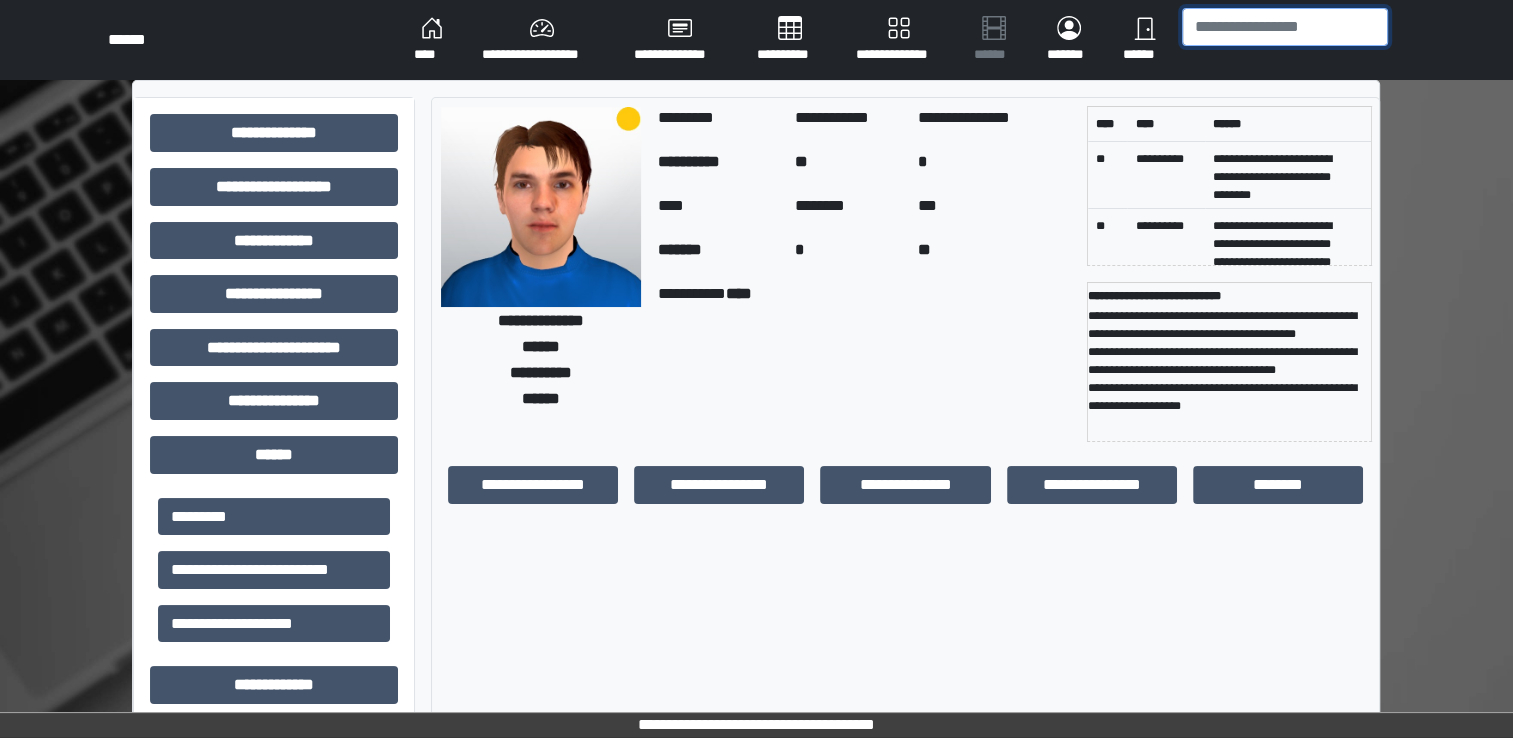 click at bounding box center [1285, 27] 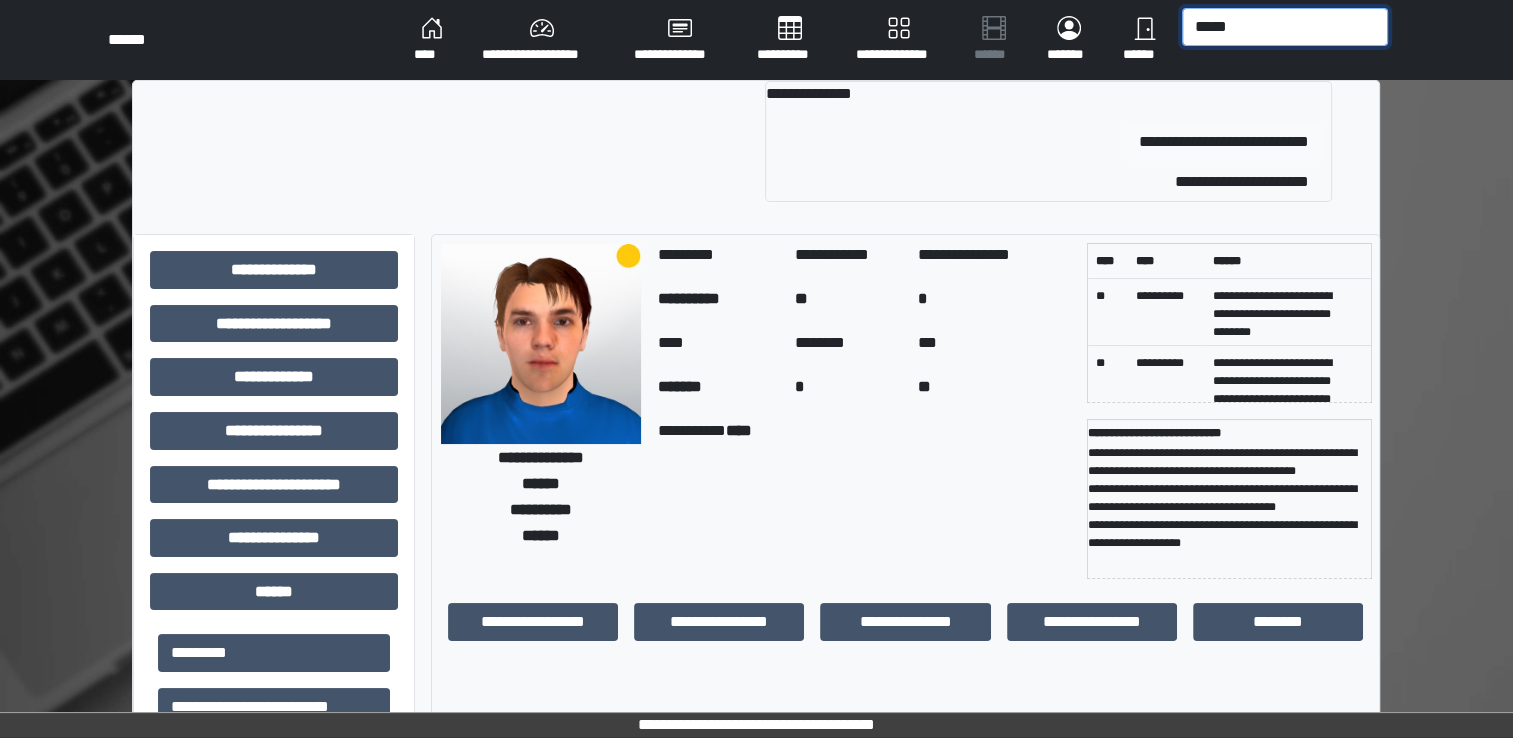 drag, startPoint x: 1266, startPoint y: 117, endPoint x: 1268, endPoint y: 144, distance: 27.073973 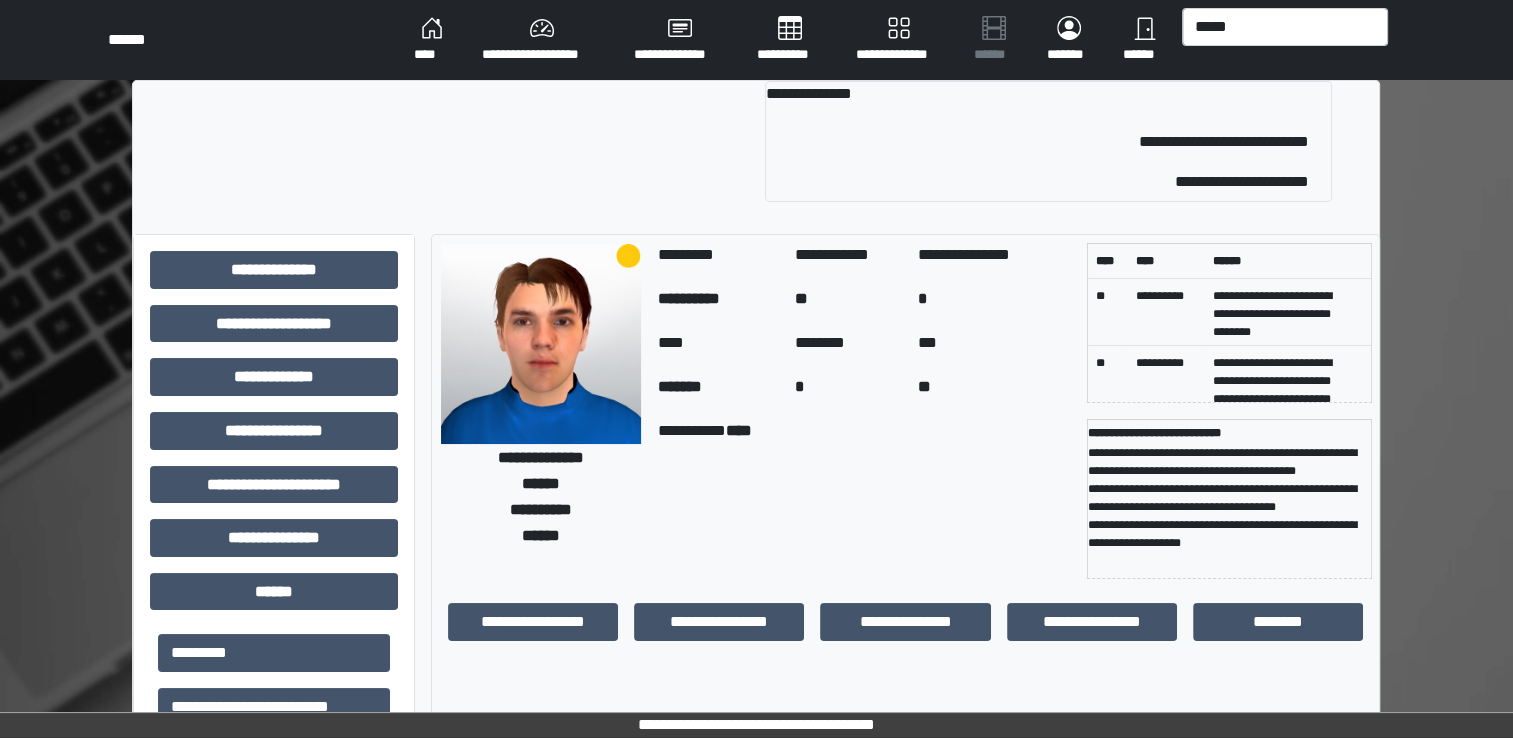 drag, startPoint x: 1268, startPoint y: 144, endPoint x: 1048, endPoint y: 179, distance: 222.7667 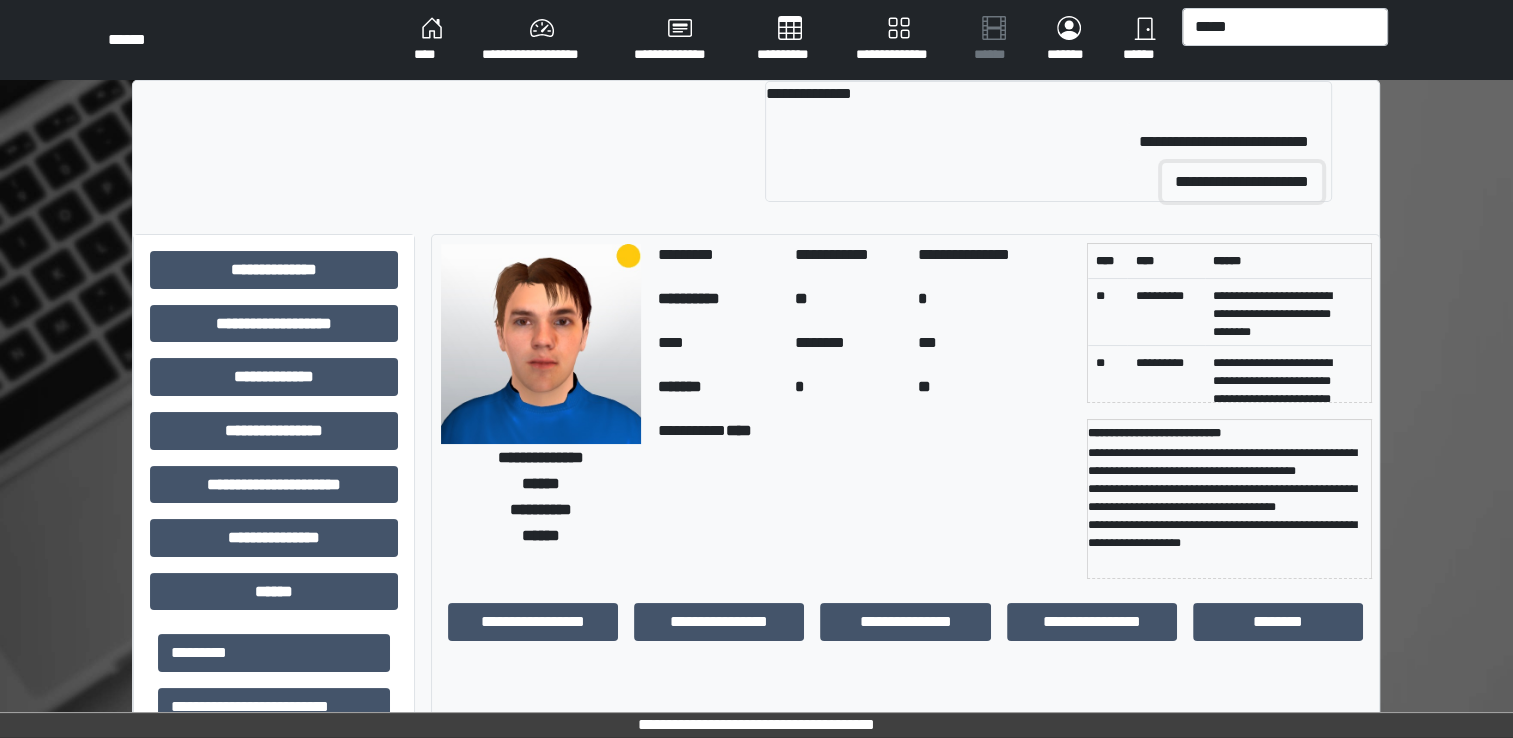 click on "**********" at bounding box center [1242, 182] 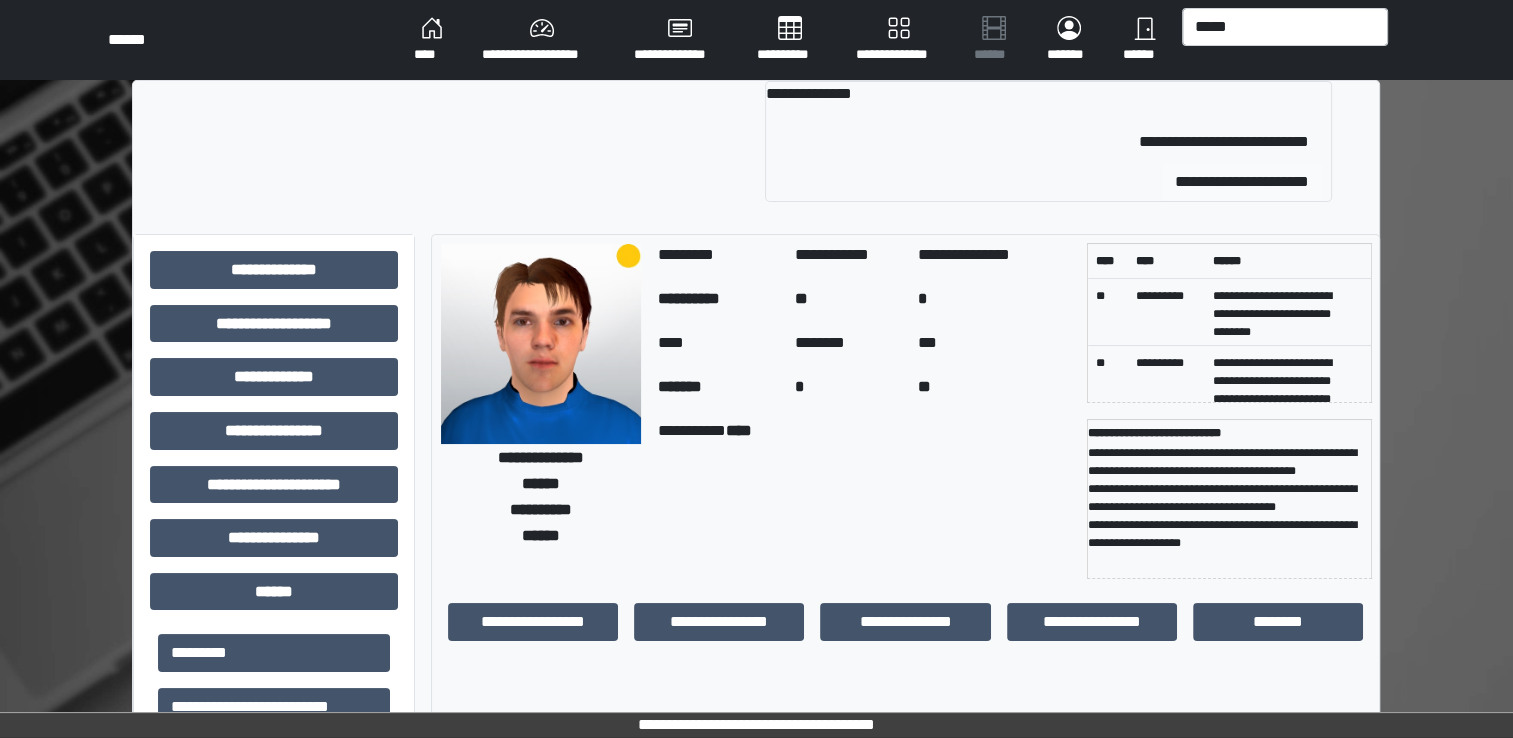 type 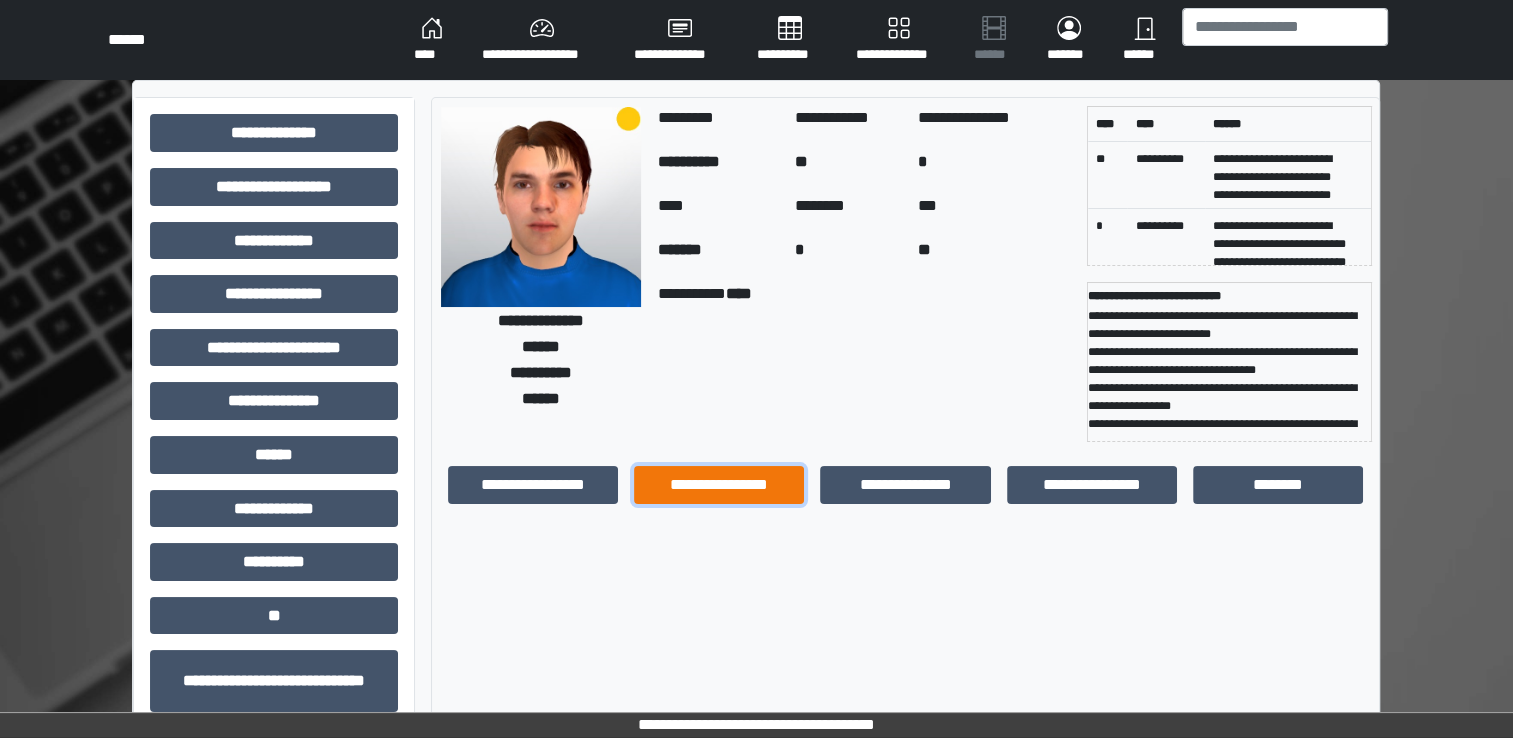 click on "**********" at bounding box center (719, 485) 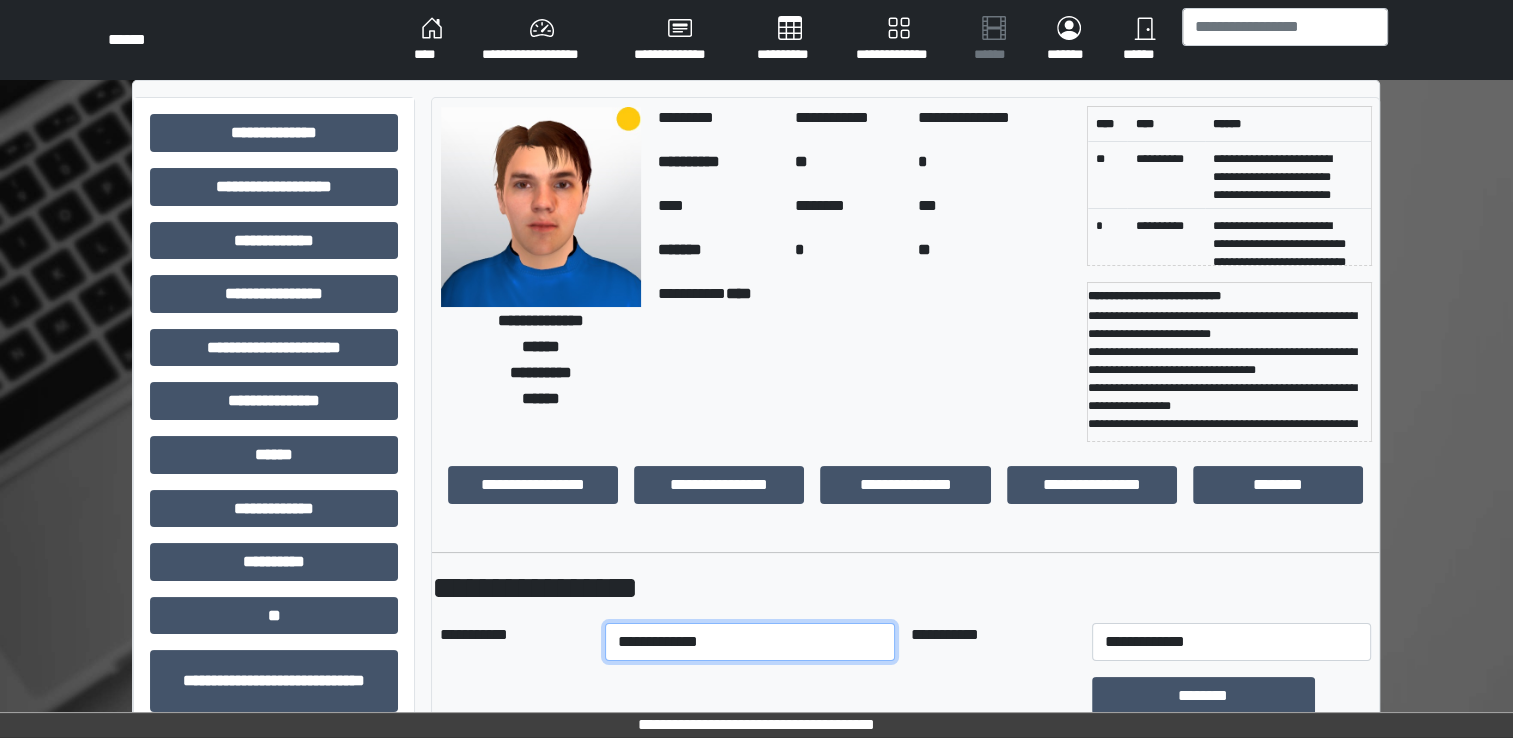 click on "**********" at bounding box center [750, 642] 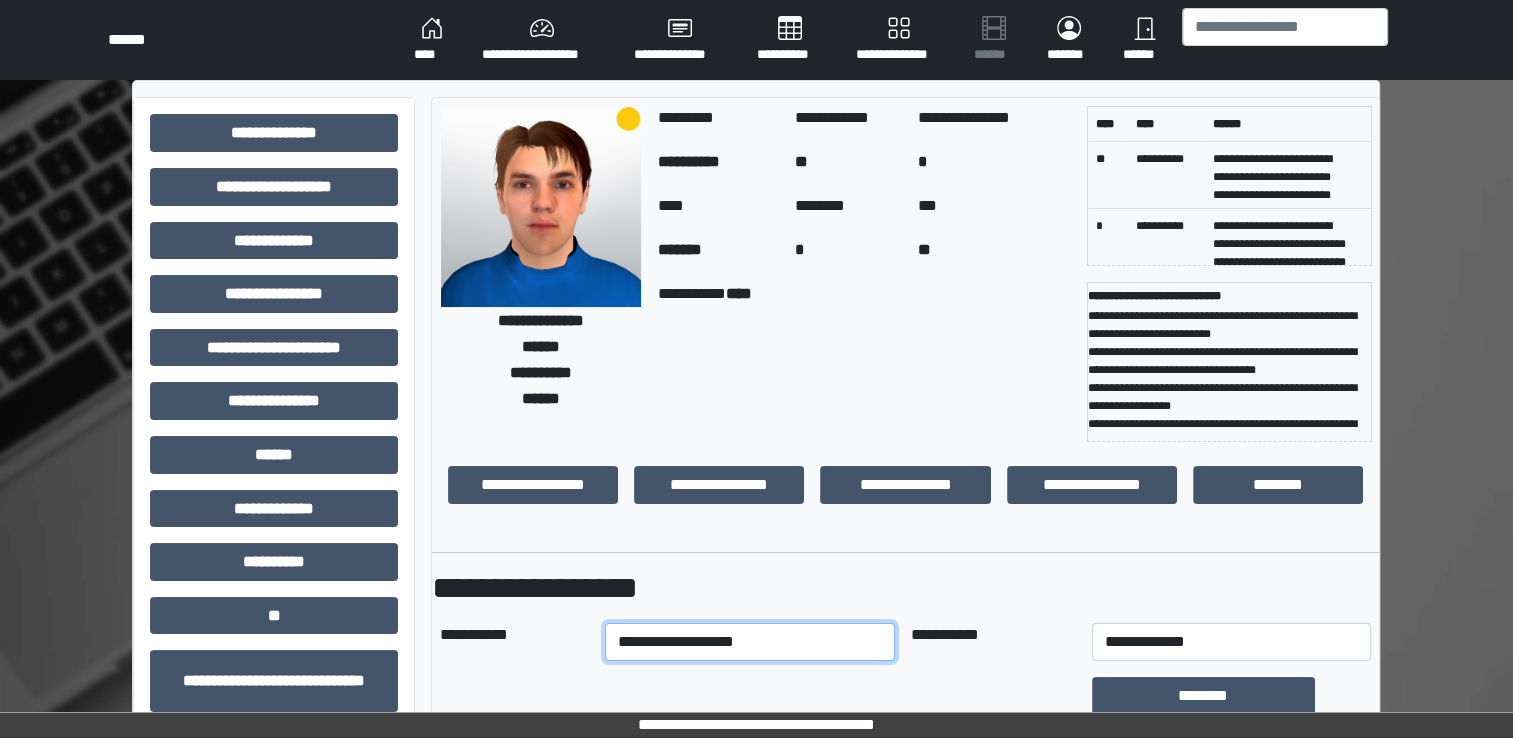 click on "**********" at bounding box center [750, 642] 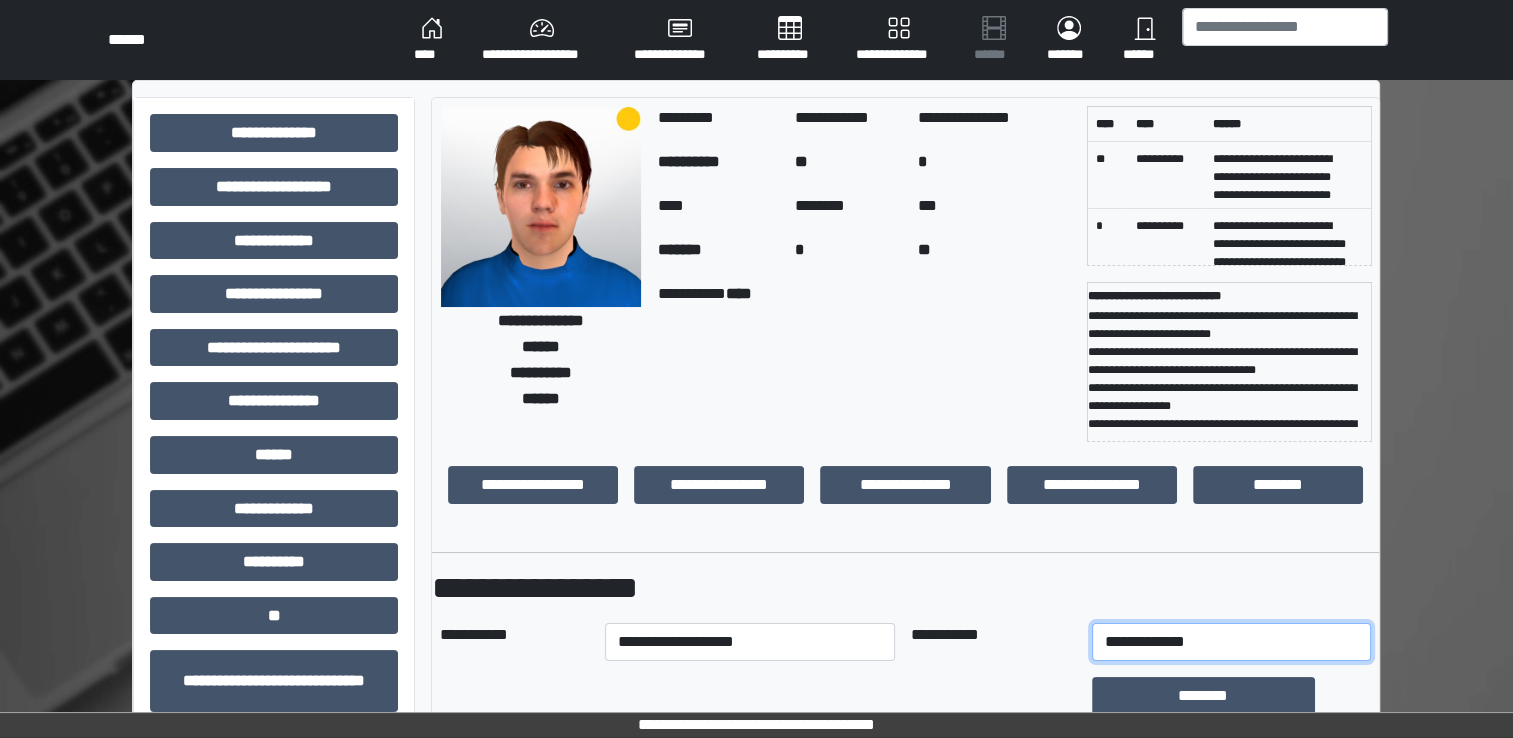 click on "**********" at bounding box center (1231, 642) 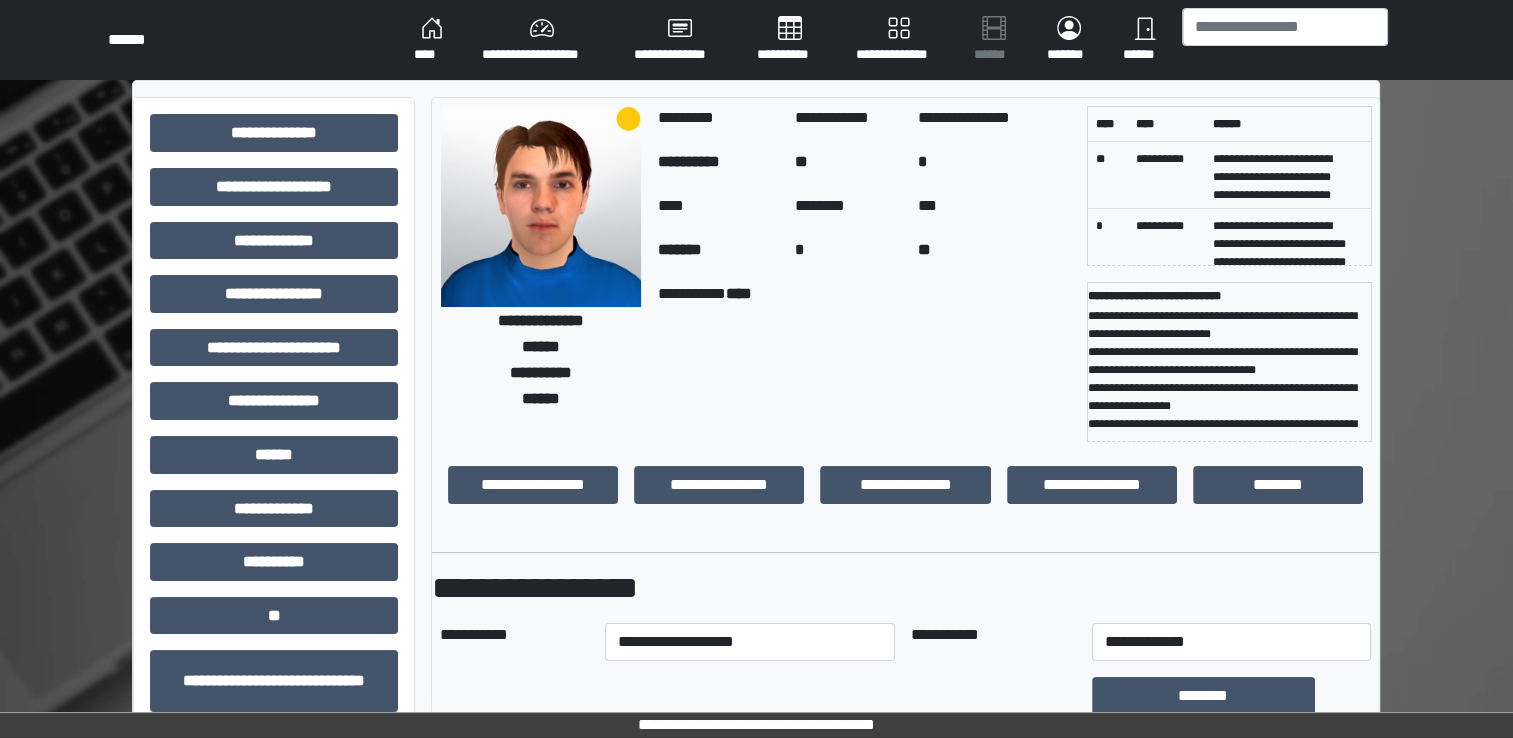 click on "**********" at bounding box center [905, 588] 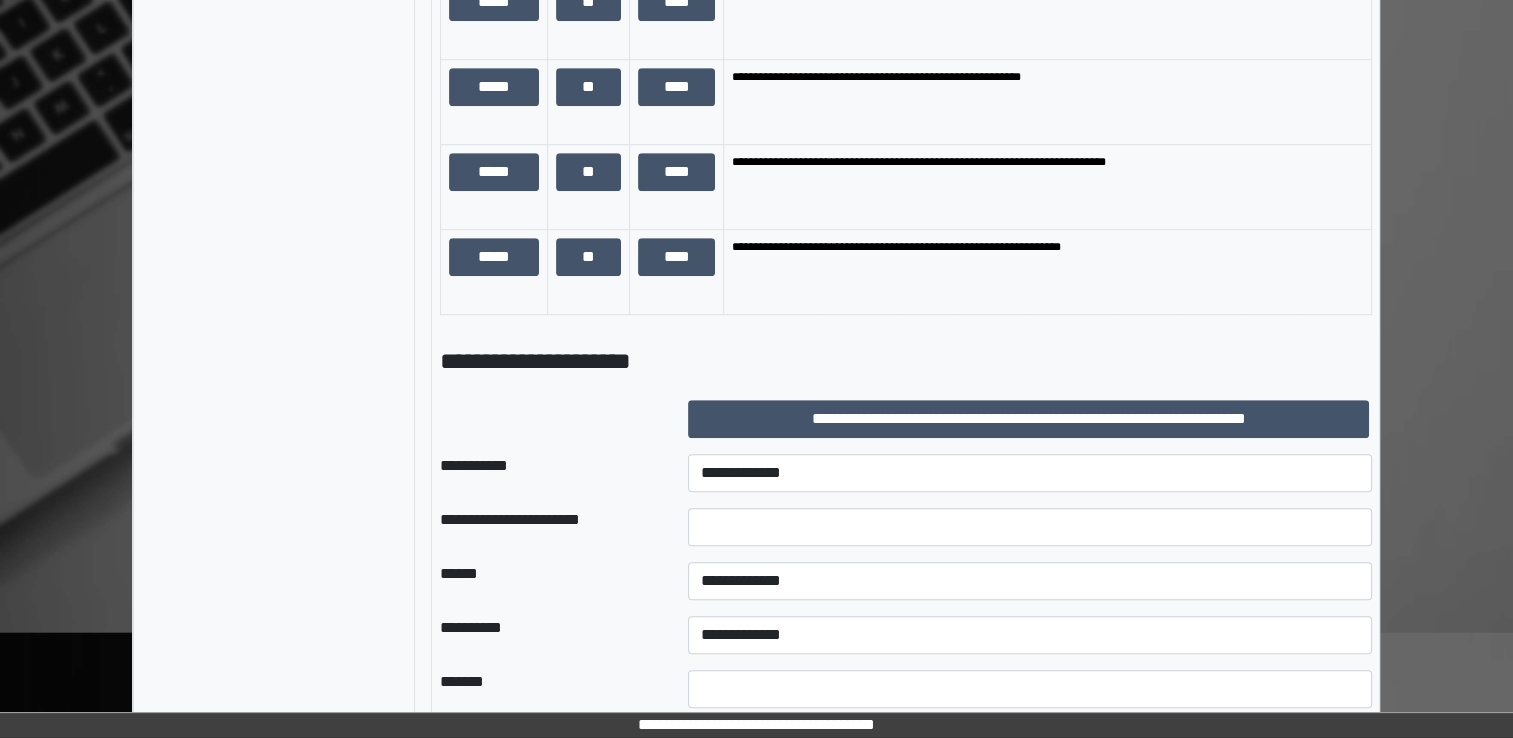 scroll, scrollTop: 1200, scrollLeft: 0, axis: vertical 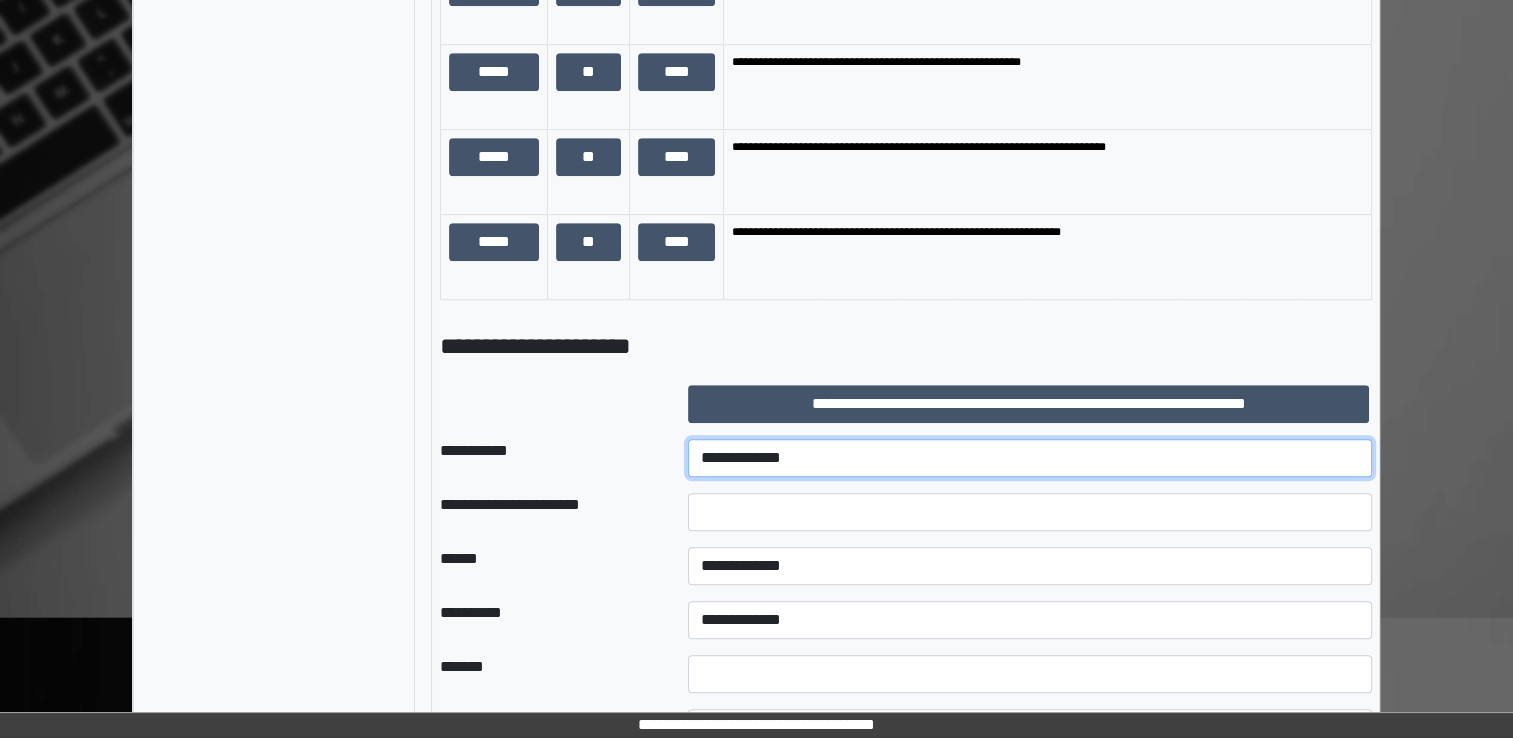 click on "**********" at bounding box center [1030, 458] 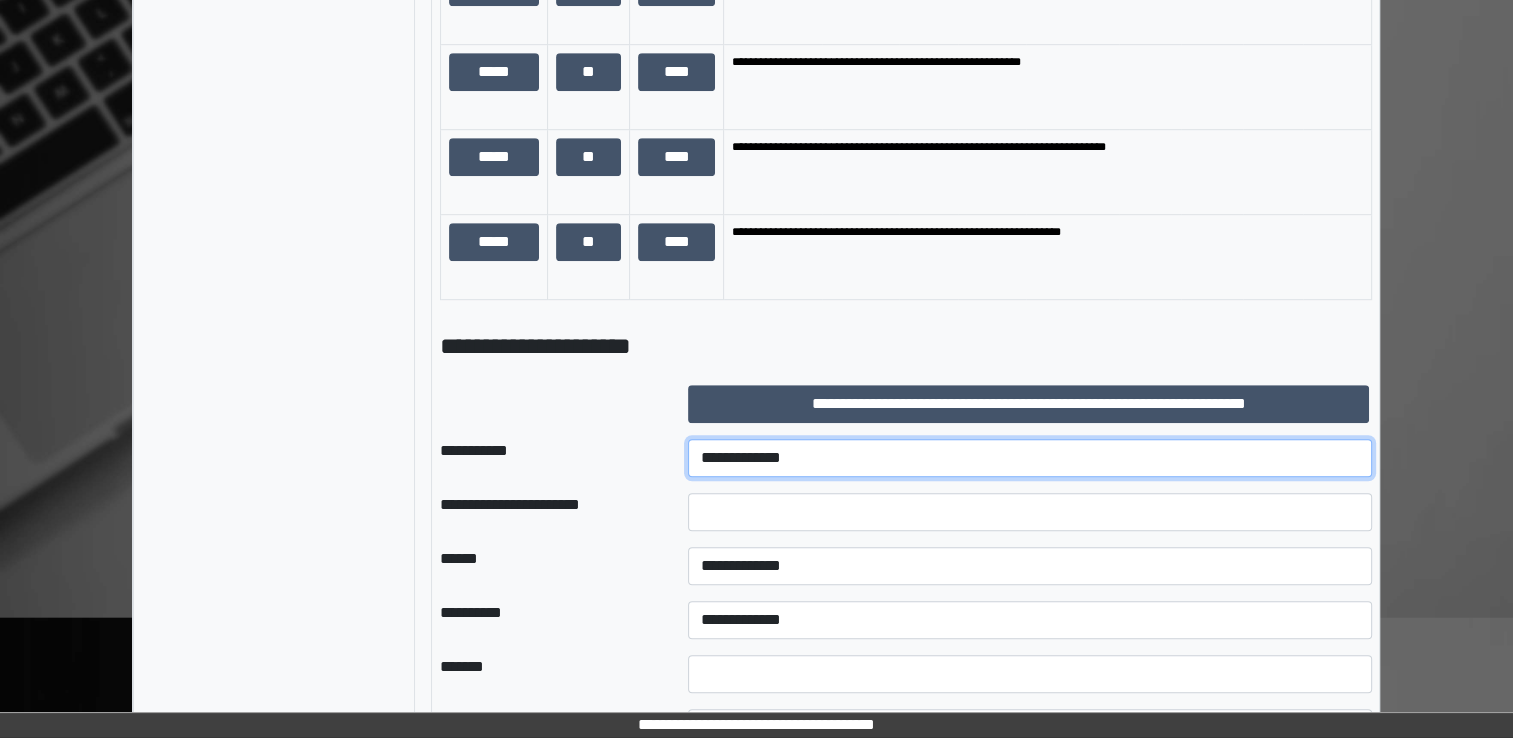 select on "***" 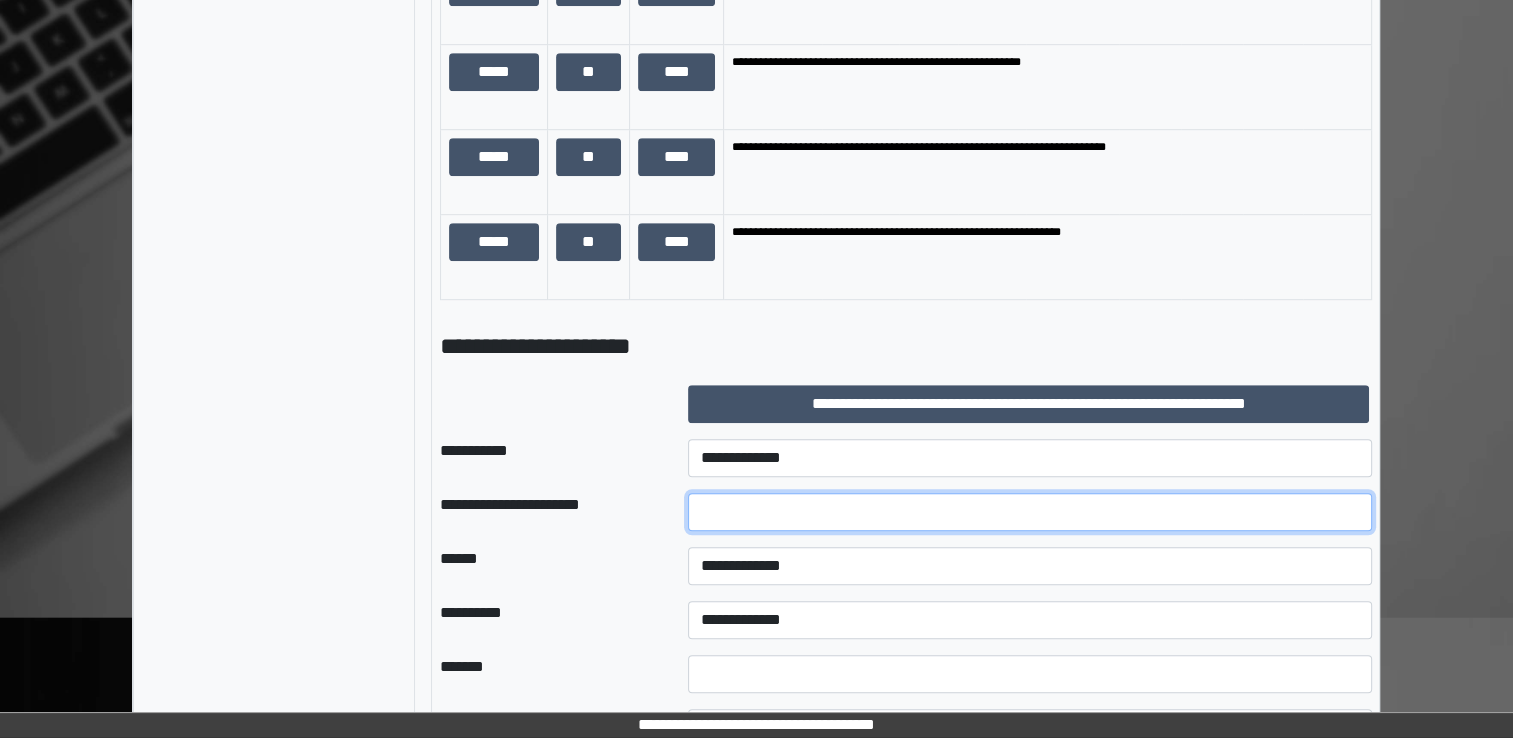 click at bounding box center [1030, 512] 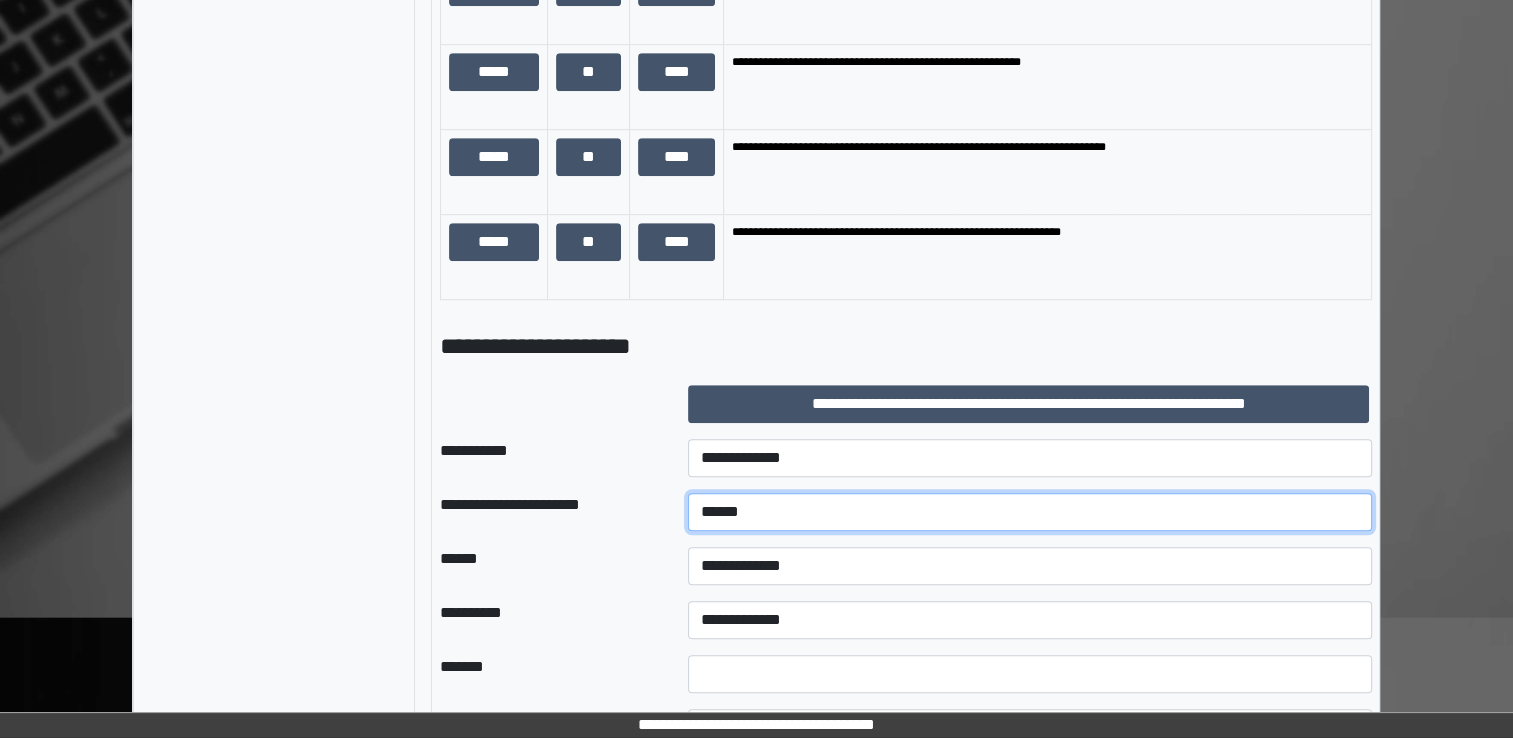 type on "******" 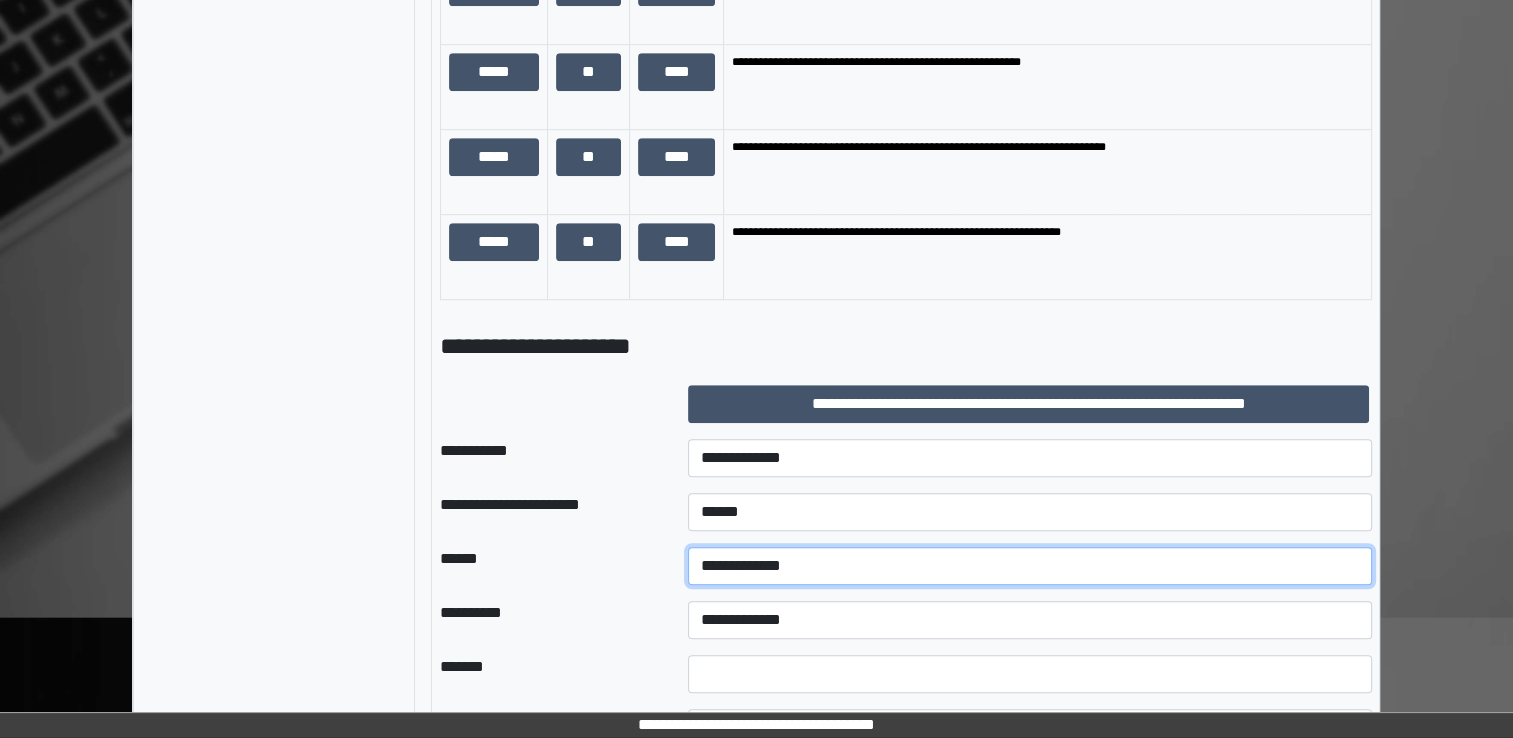 click on "**********" at bounding box center (1030, 566) 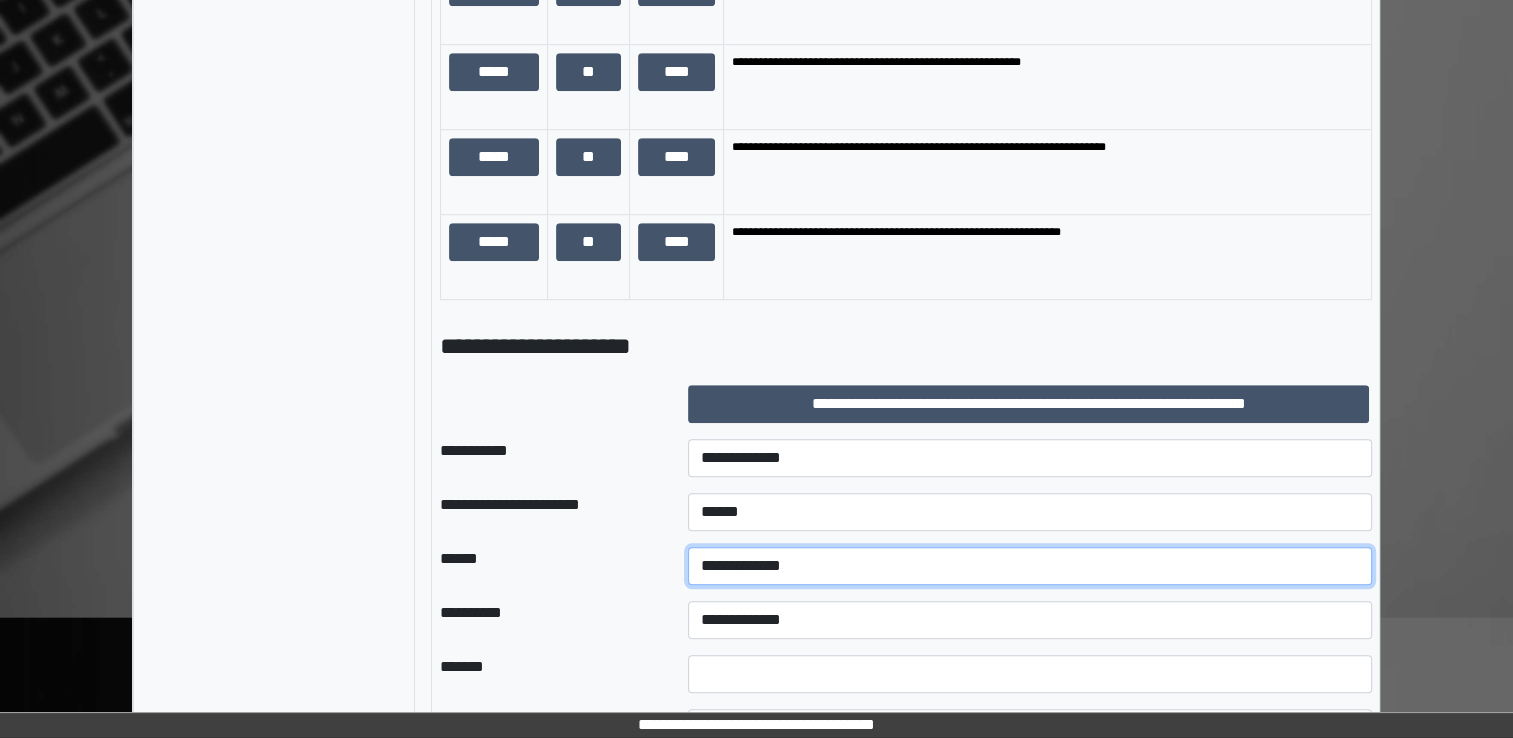 select on "*" 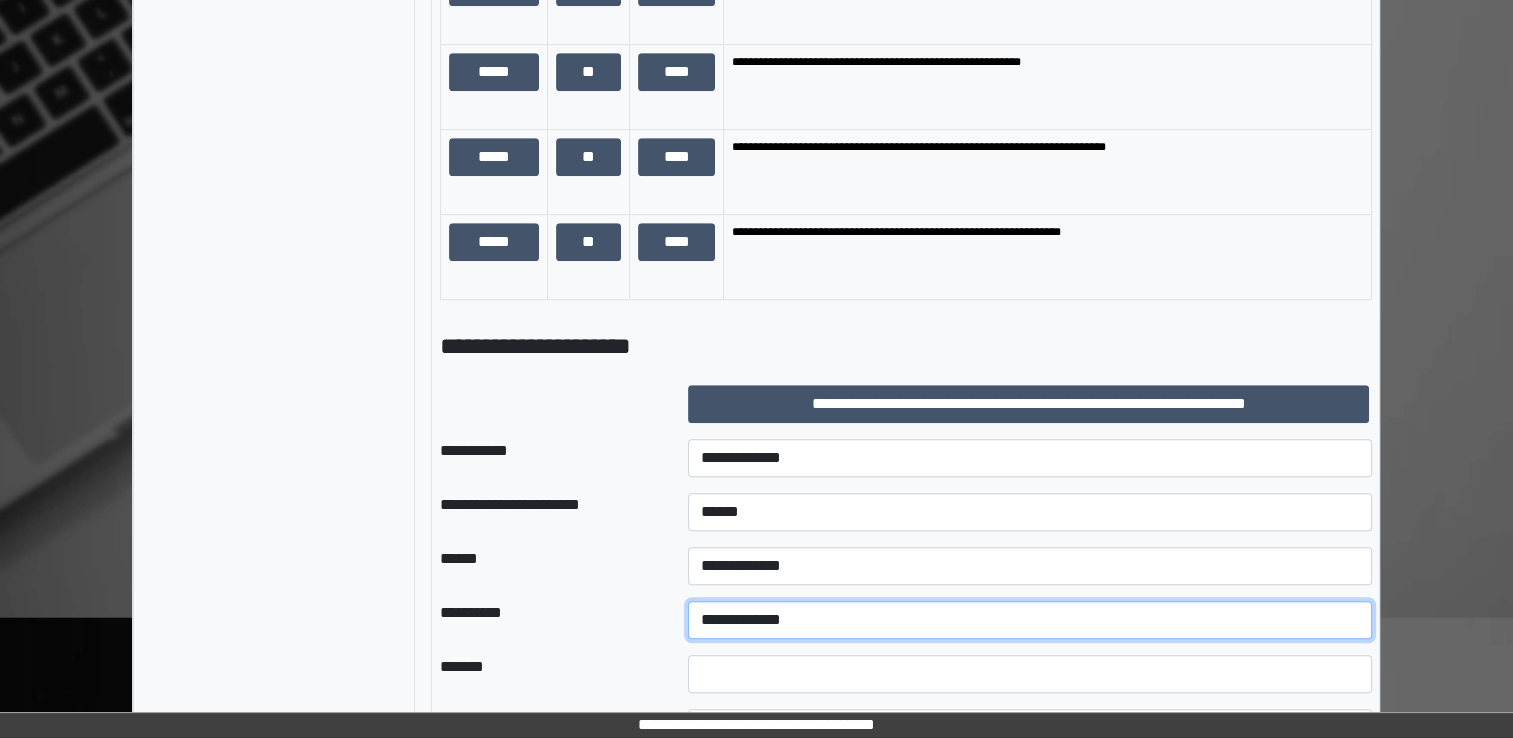 click on "**********" at bounding box center (1030, 620) 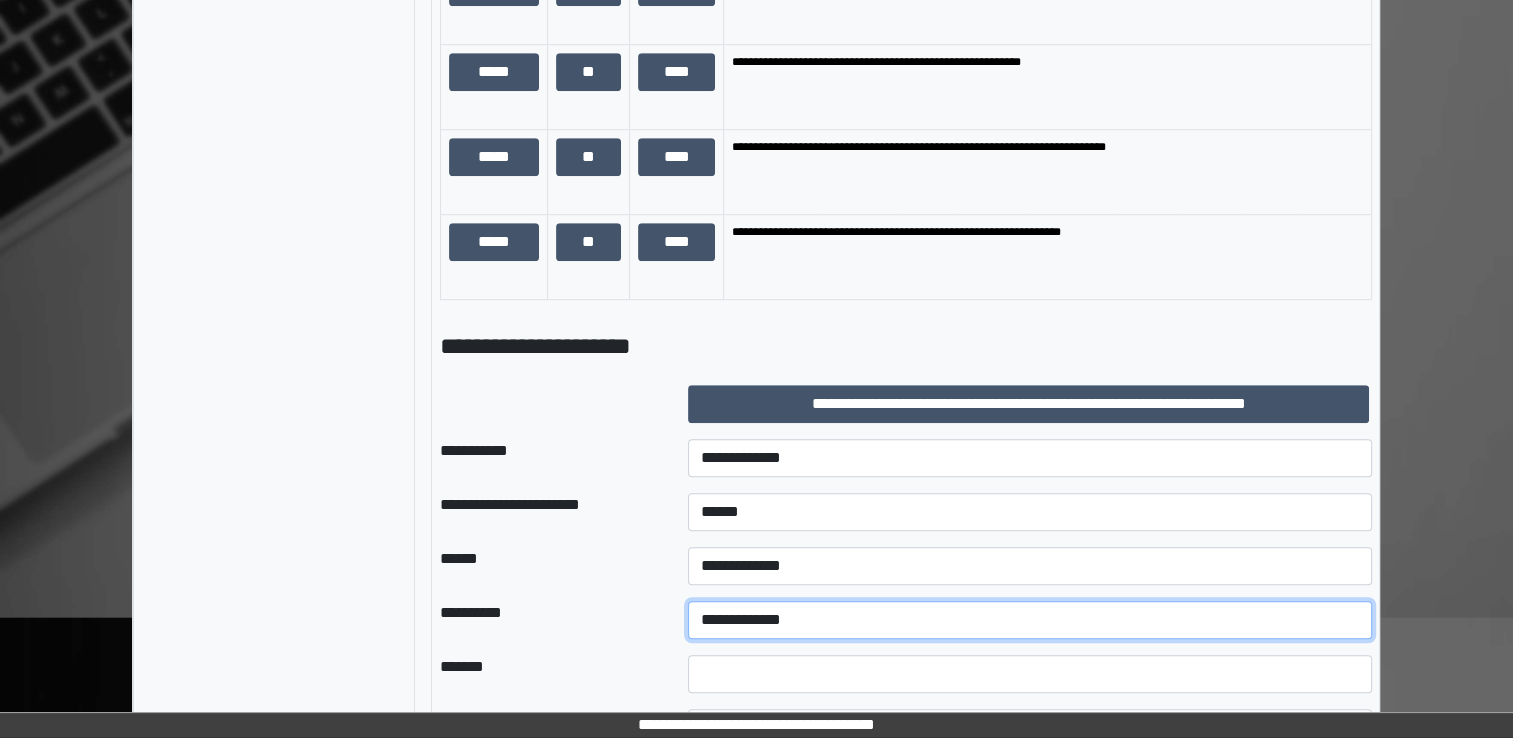 select on "*" 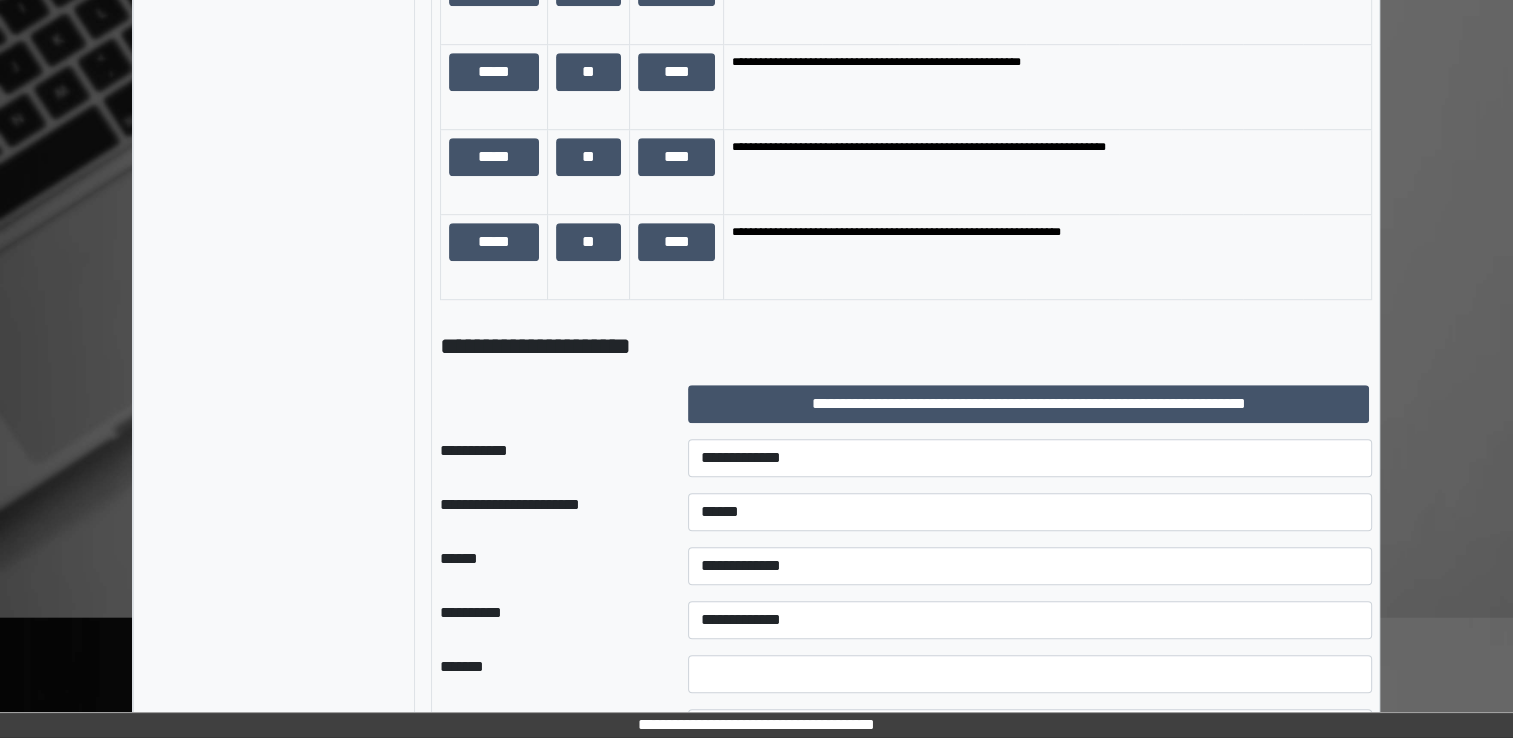 click on "*******" at bounding box center (548, 674) 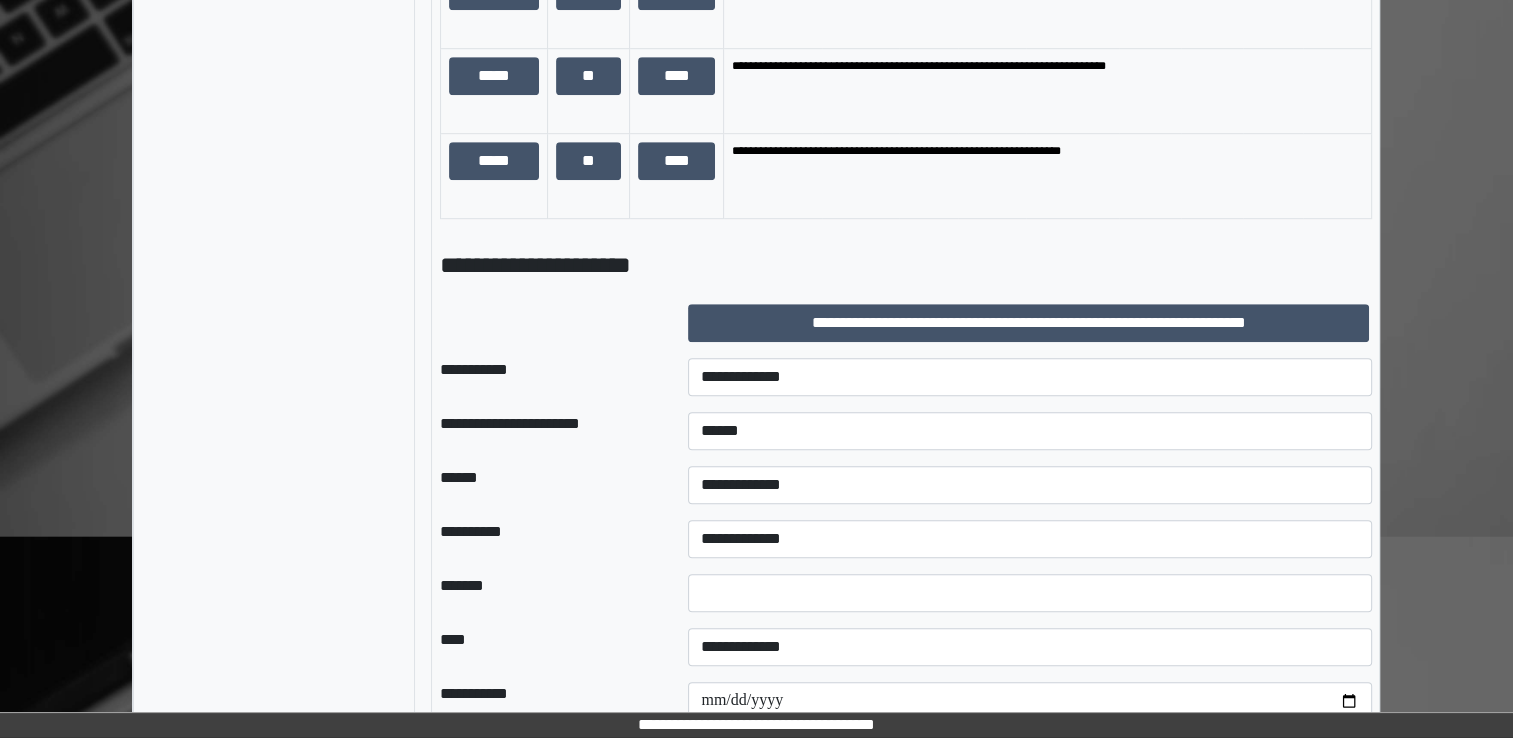 scroll, scrollTop: 1400, scrollLeft: 0, axis: vertical 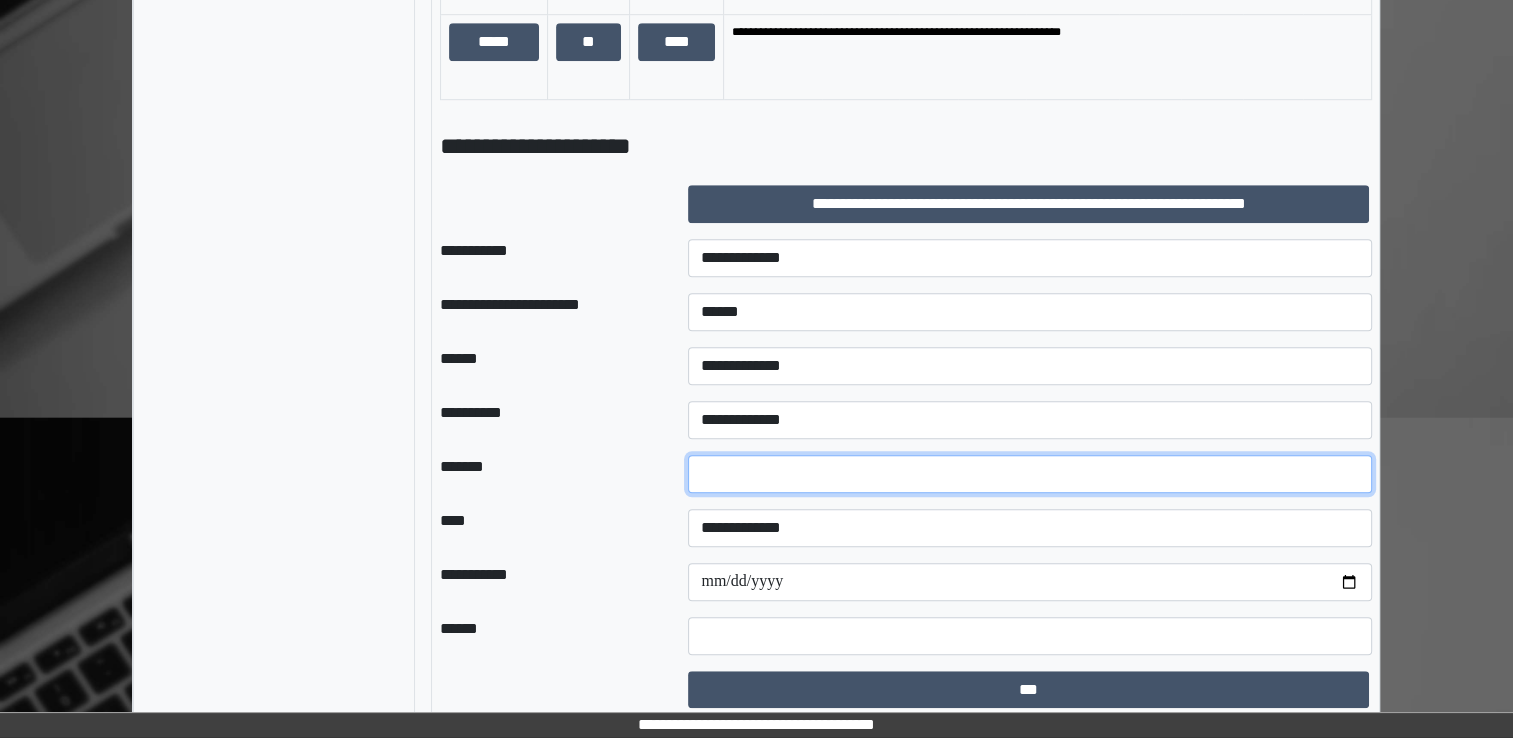 click at bounding box center (1030, 474) 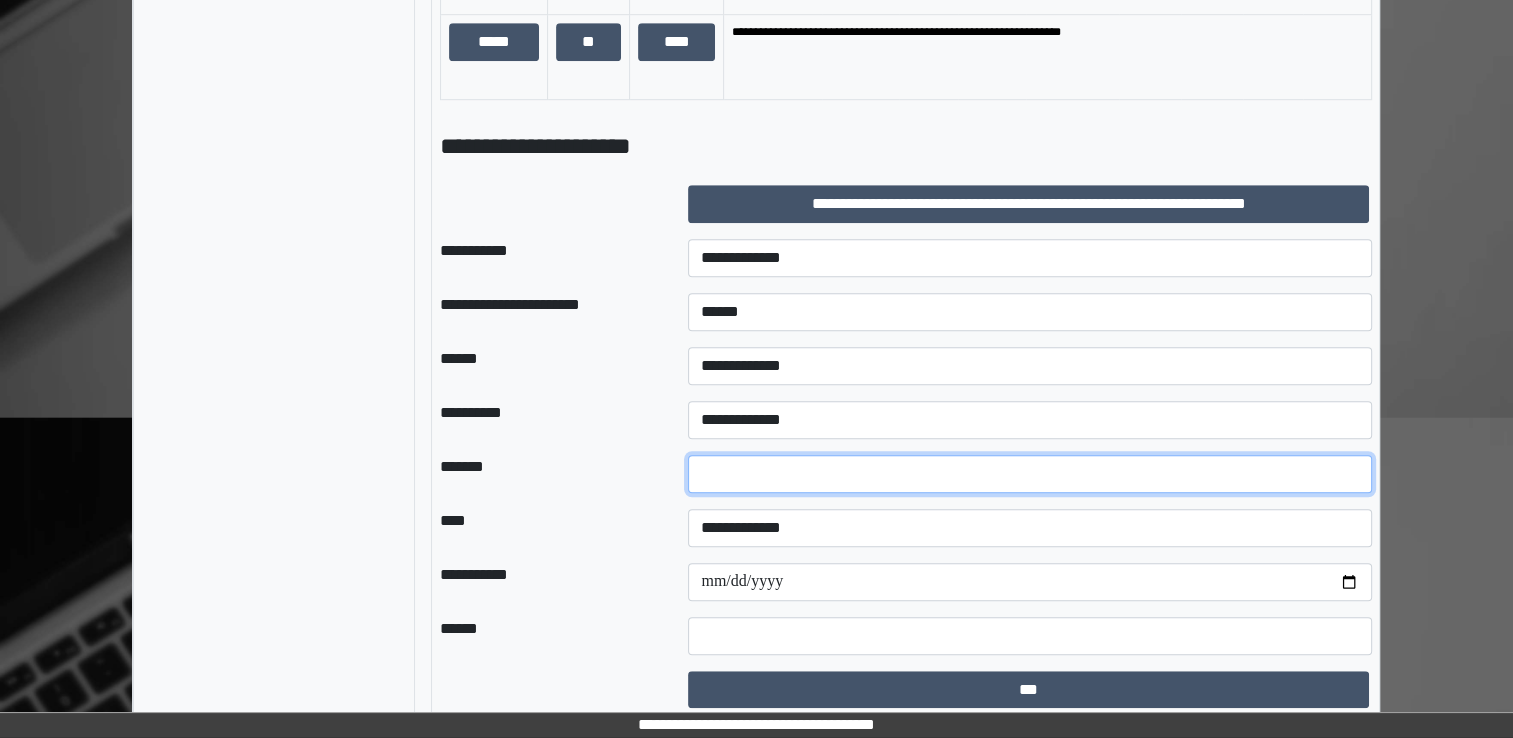 type on "**" 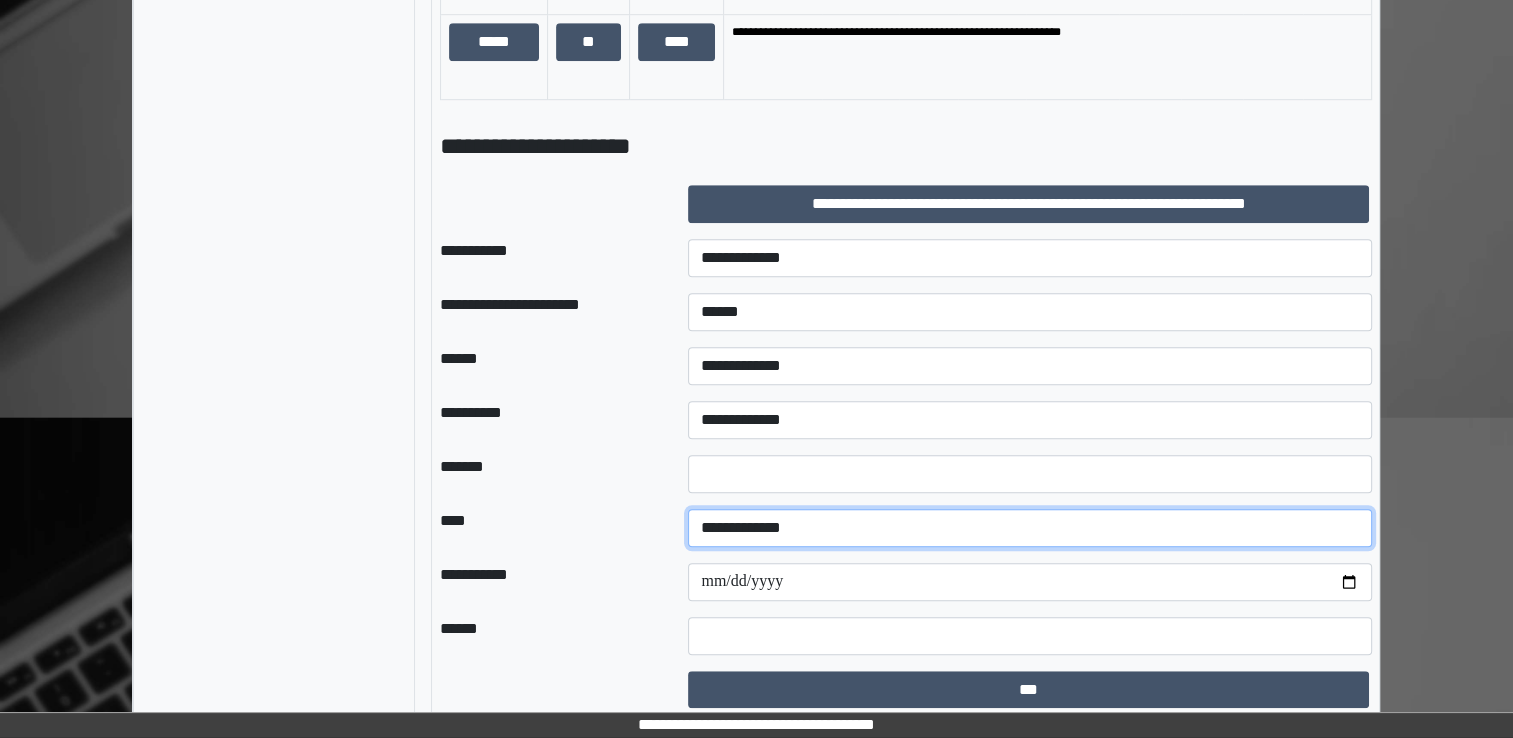 click on "**********" at bounding box center (1030, 528) 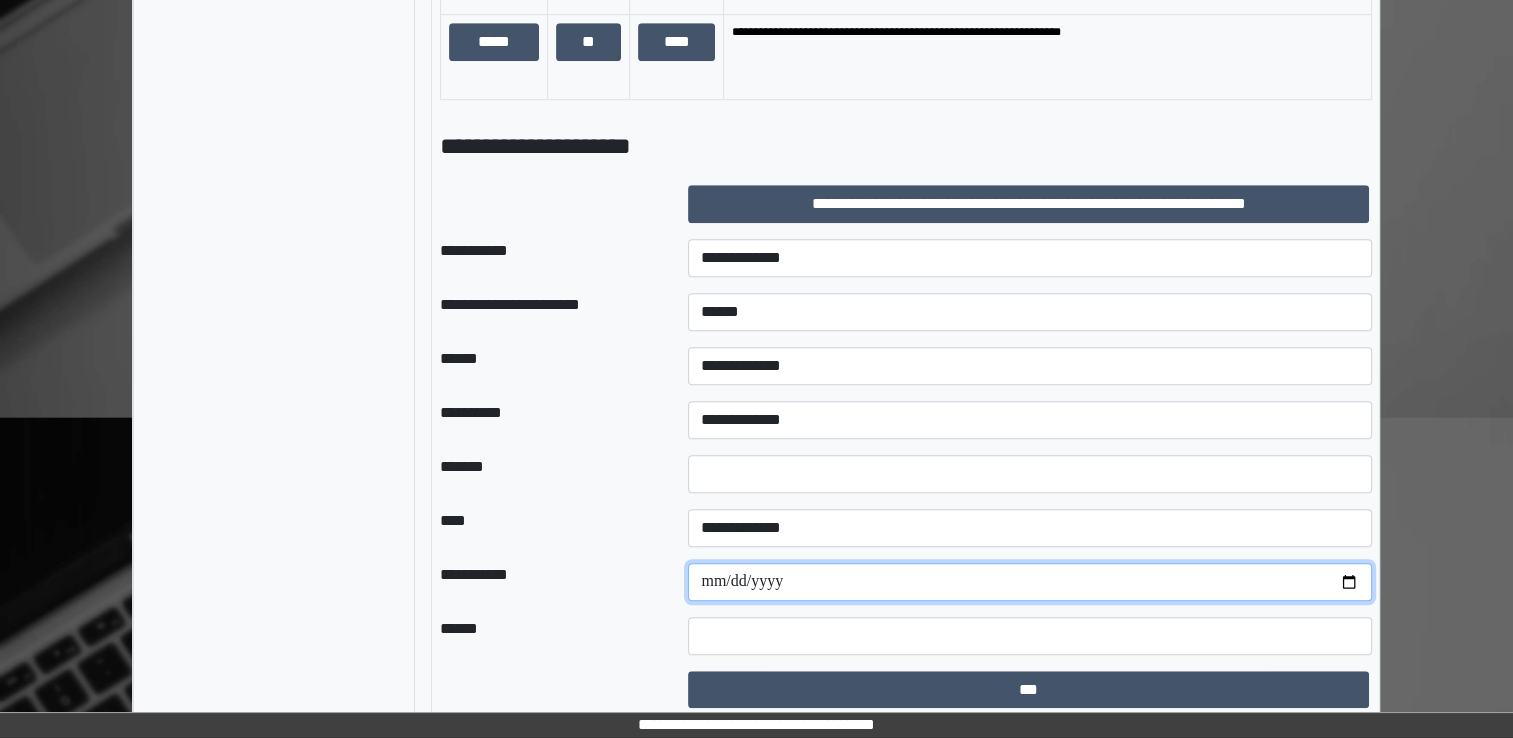click at bounding box center (1030, 582) 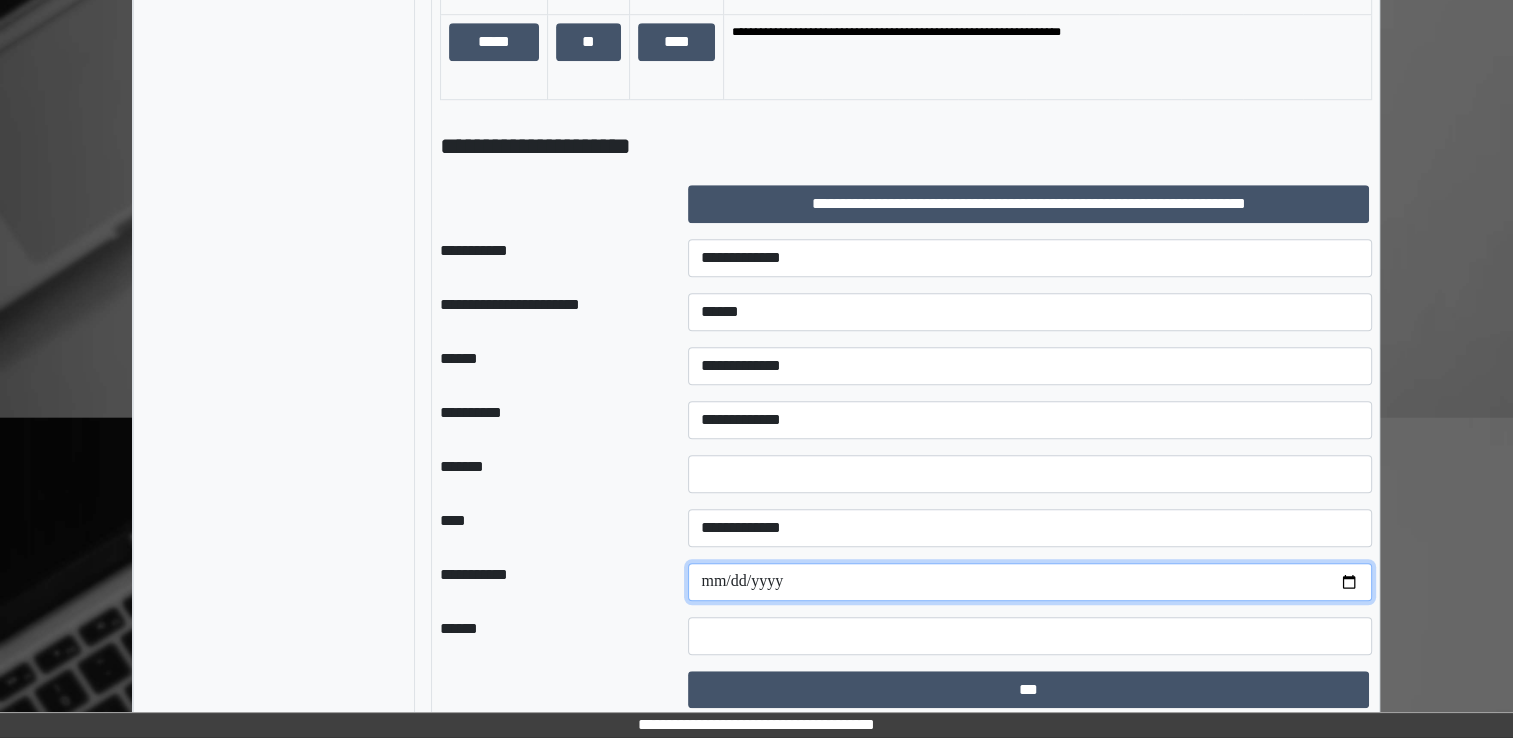type on "**********" 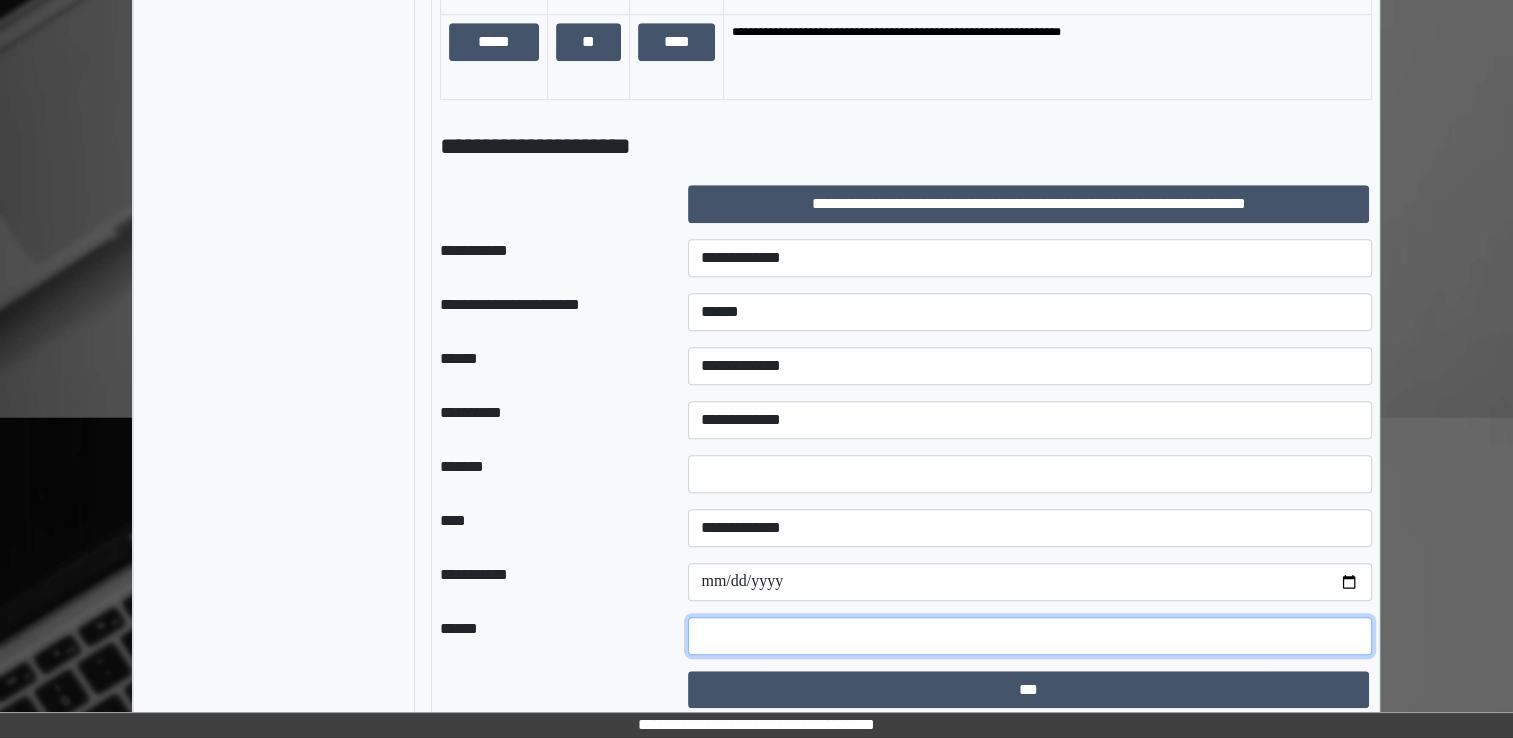 click at bounding box center [1030, 636] 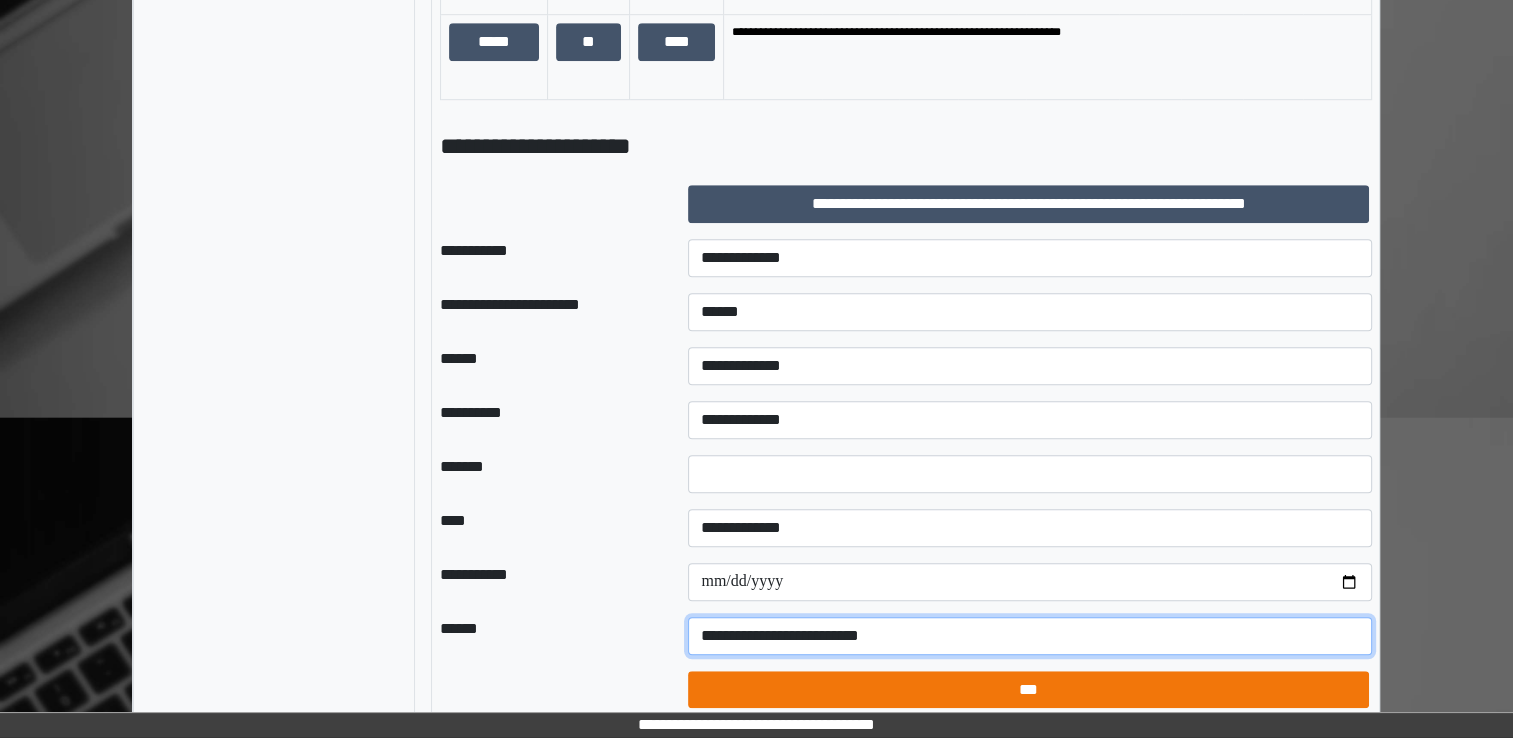 type on "**********" 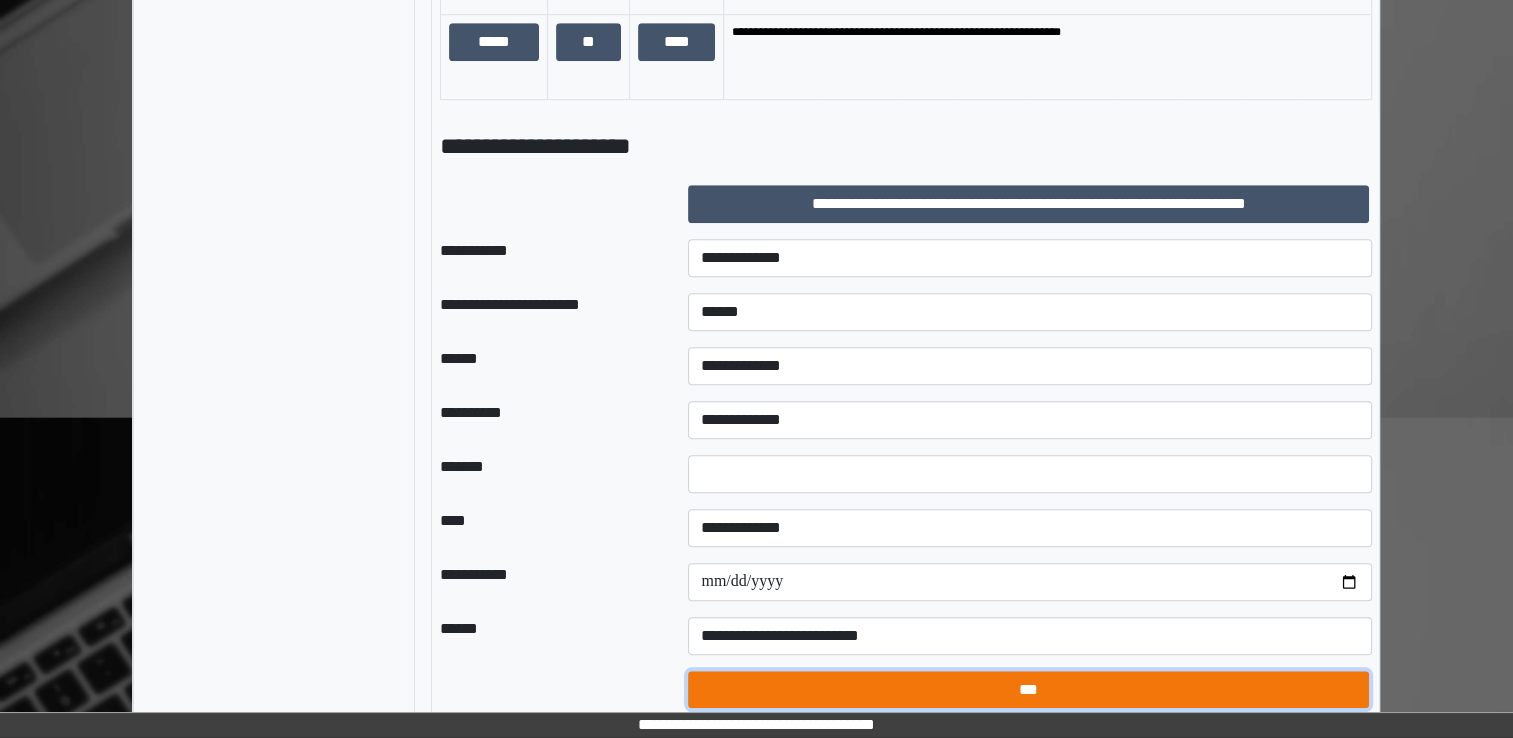 click on "***" at bounding box center [1028, 690] 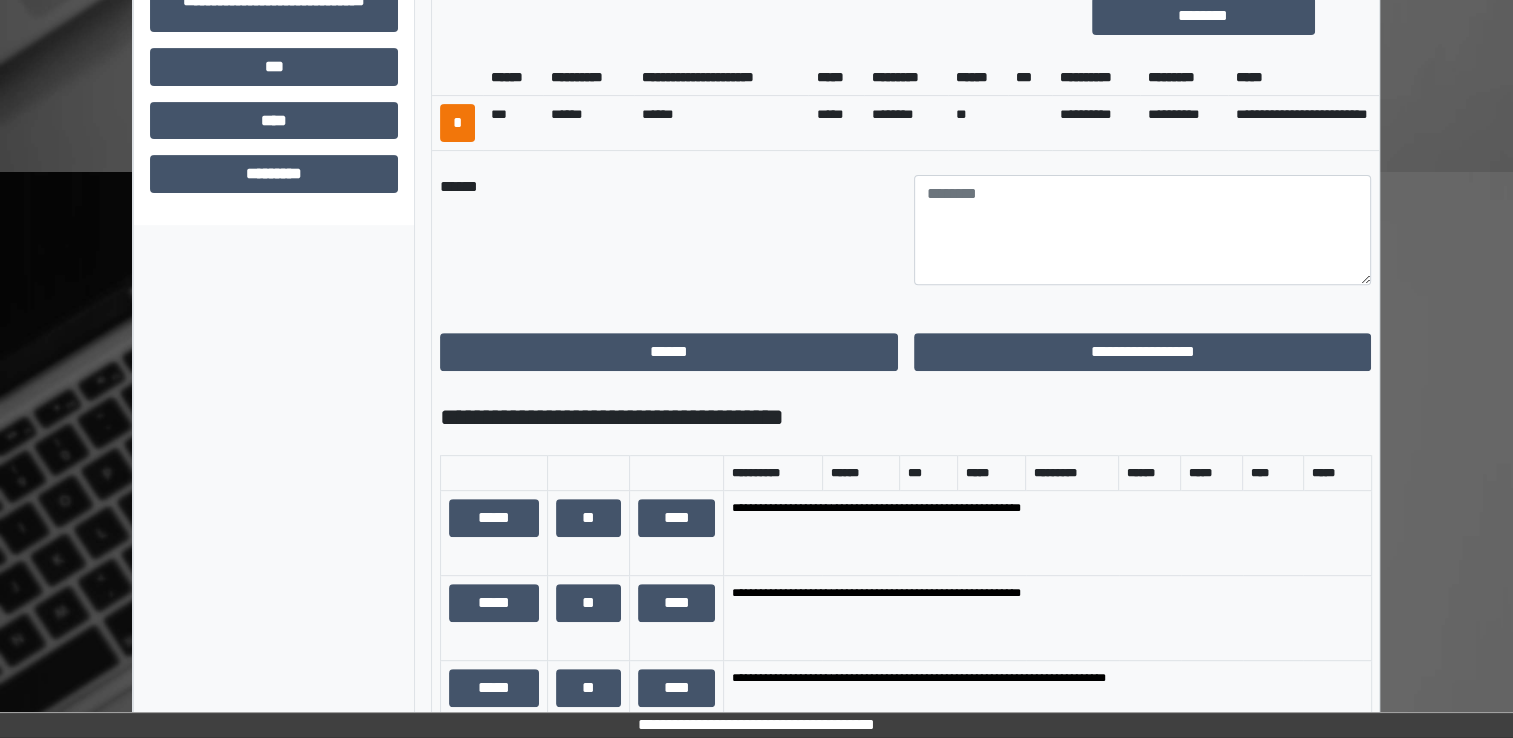 scroll, scrollTop: 716, scrollLeft: 0, axis: vertical 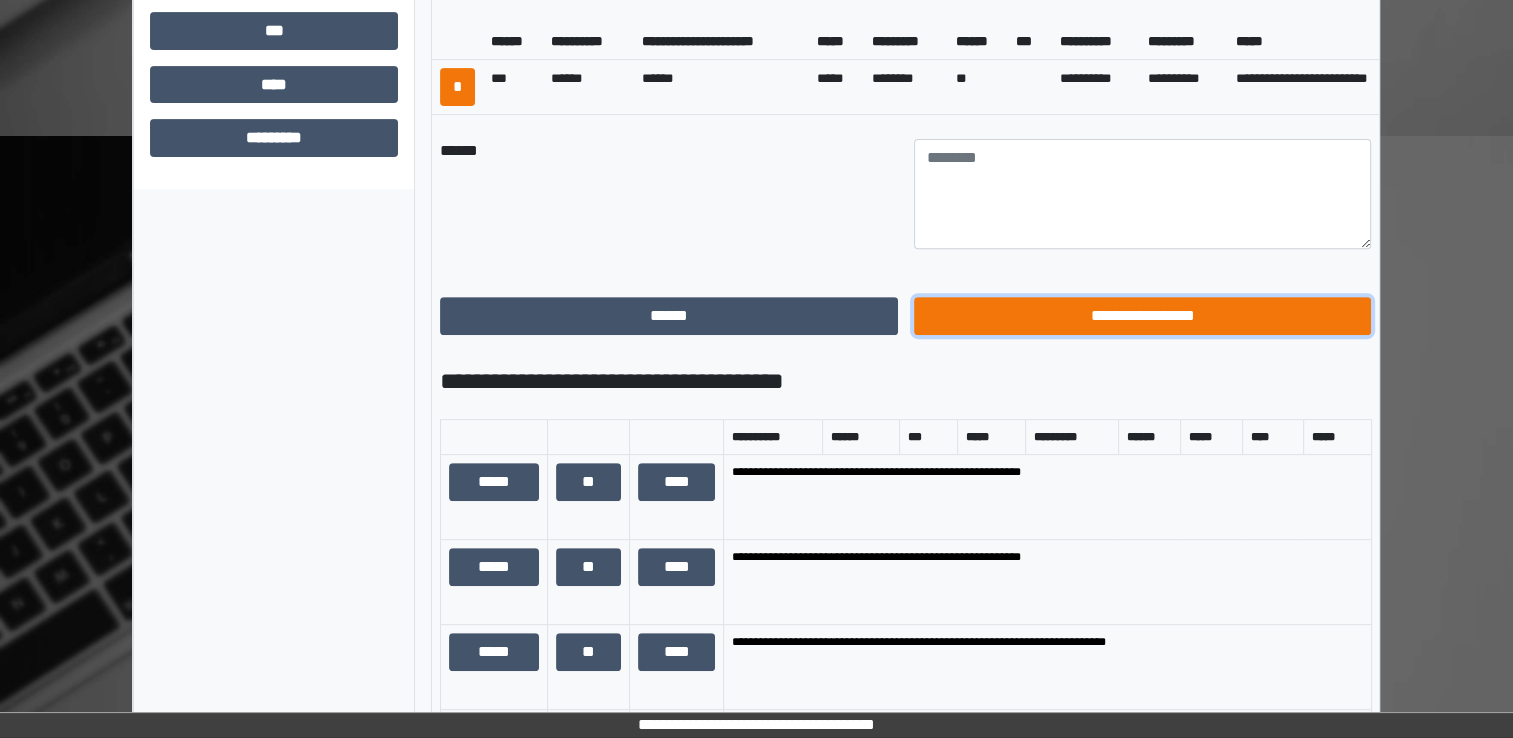 click on "**********" at bounding box center [1143, 316] 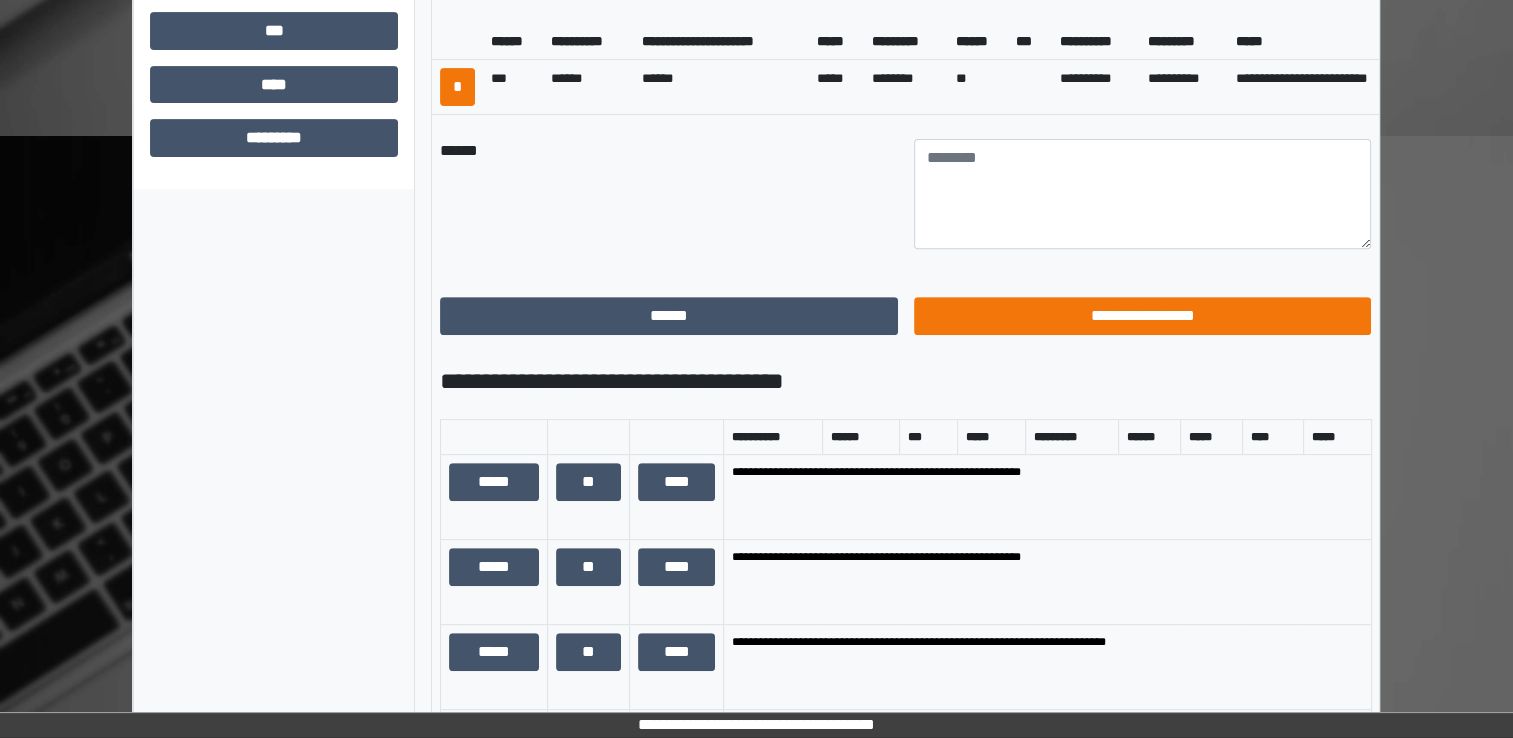 scroll, scrollTop: 184, scrollLeft: 0, axis: vertical 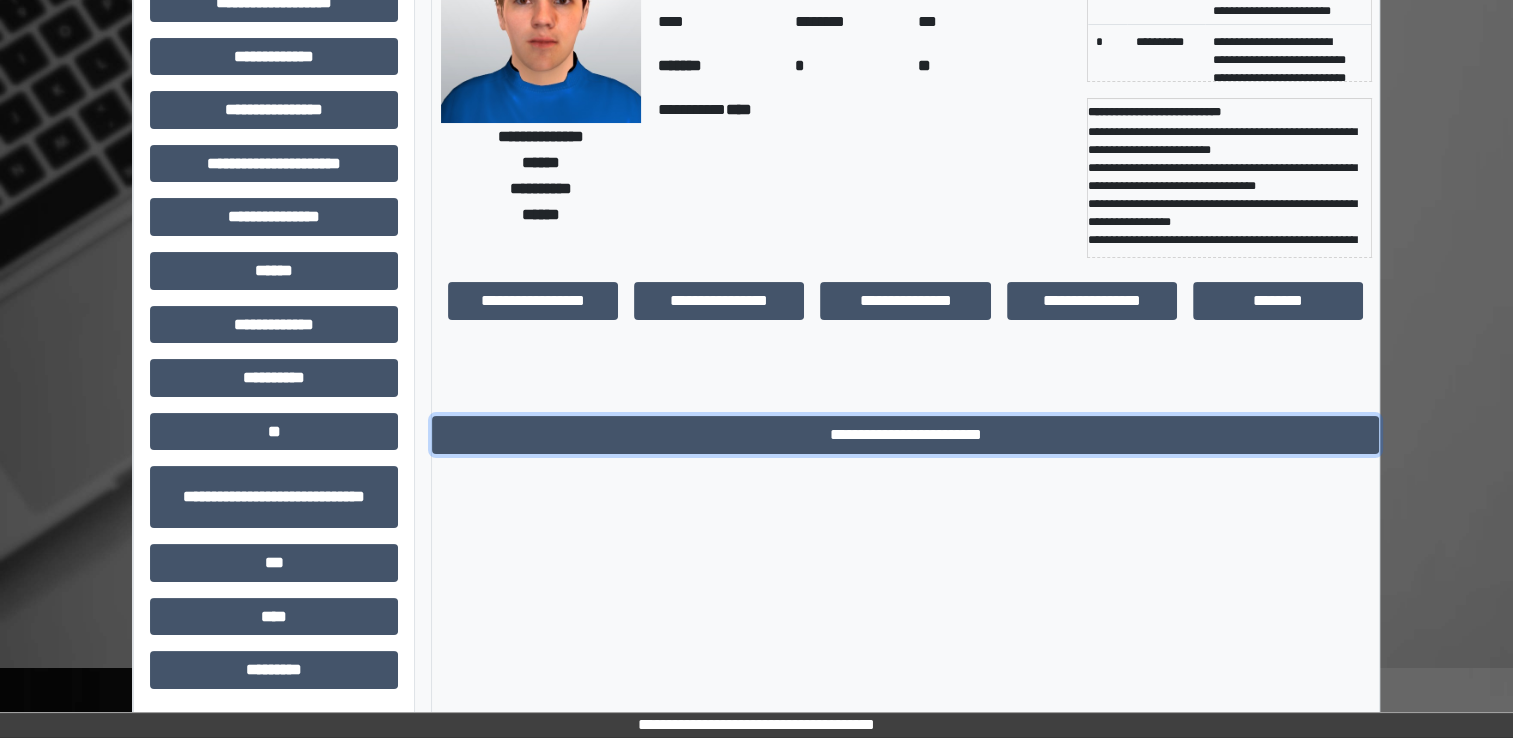 click on "**********" at bounding box center [905, 435] 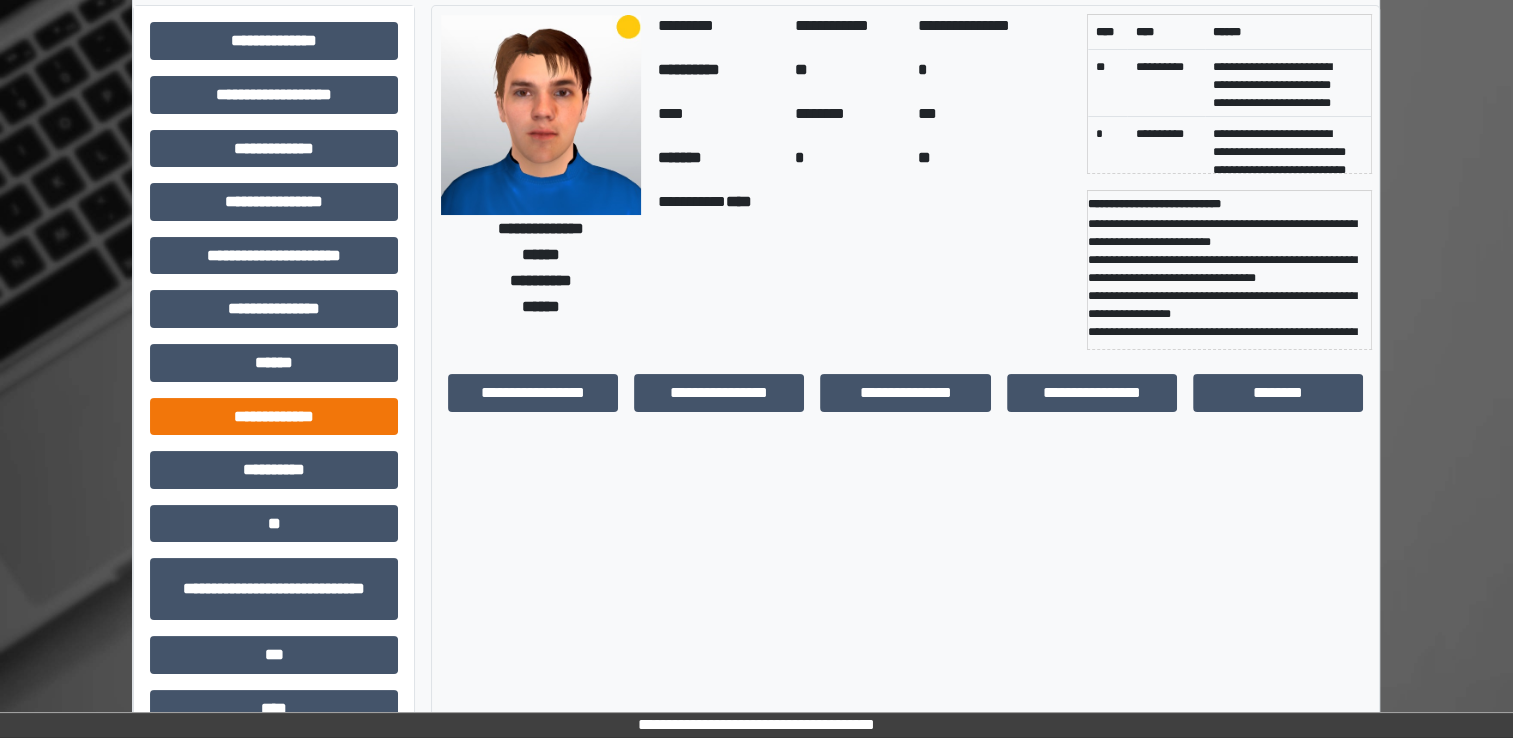 scroll, scrollTop: 0, scrollLeft: 0, axis: both 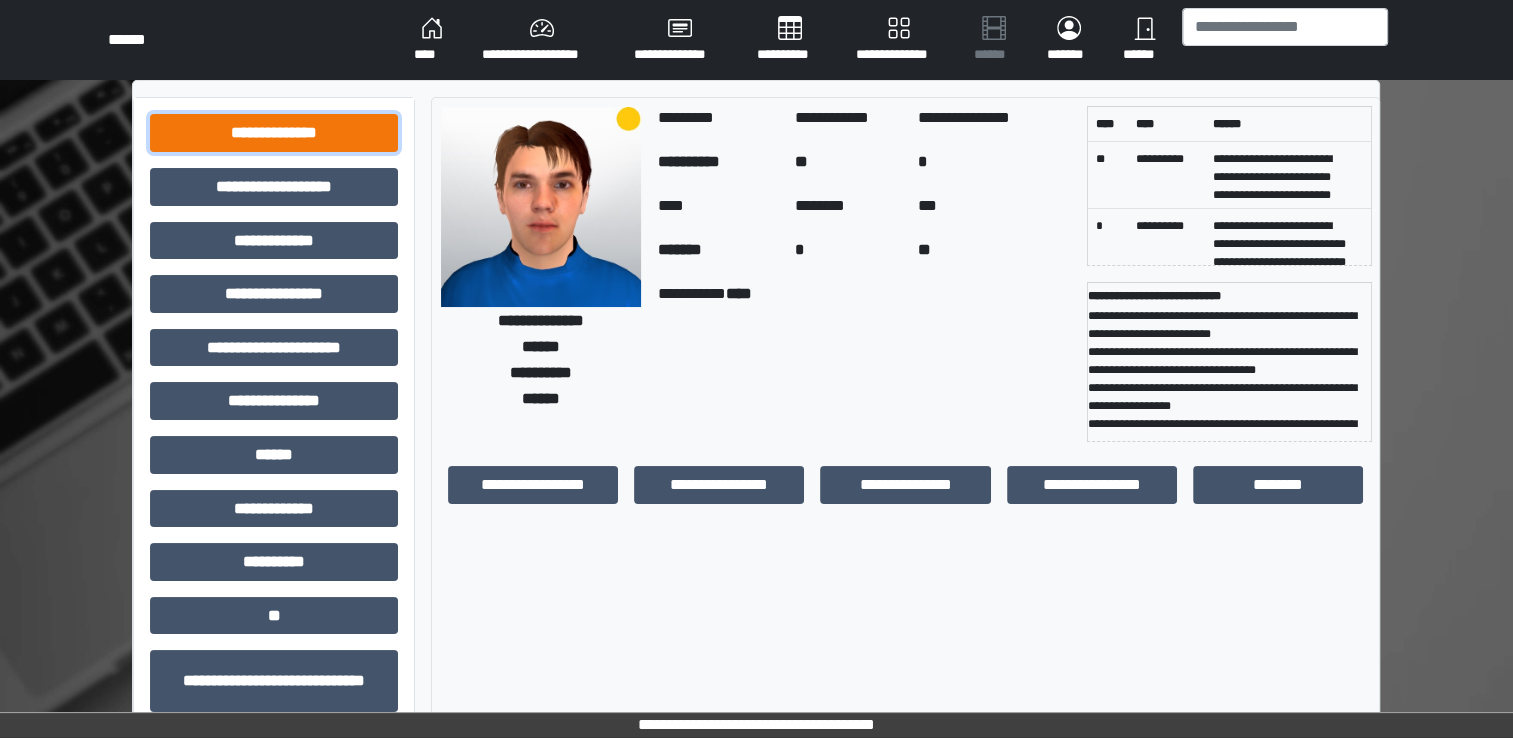 click on "**********" at bounding box center (274, 133) 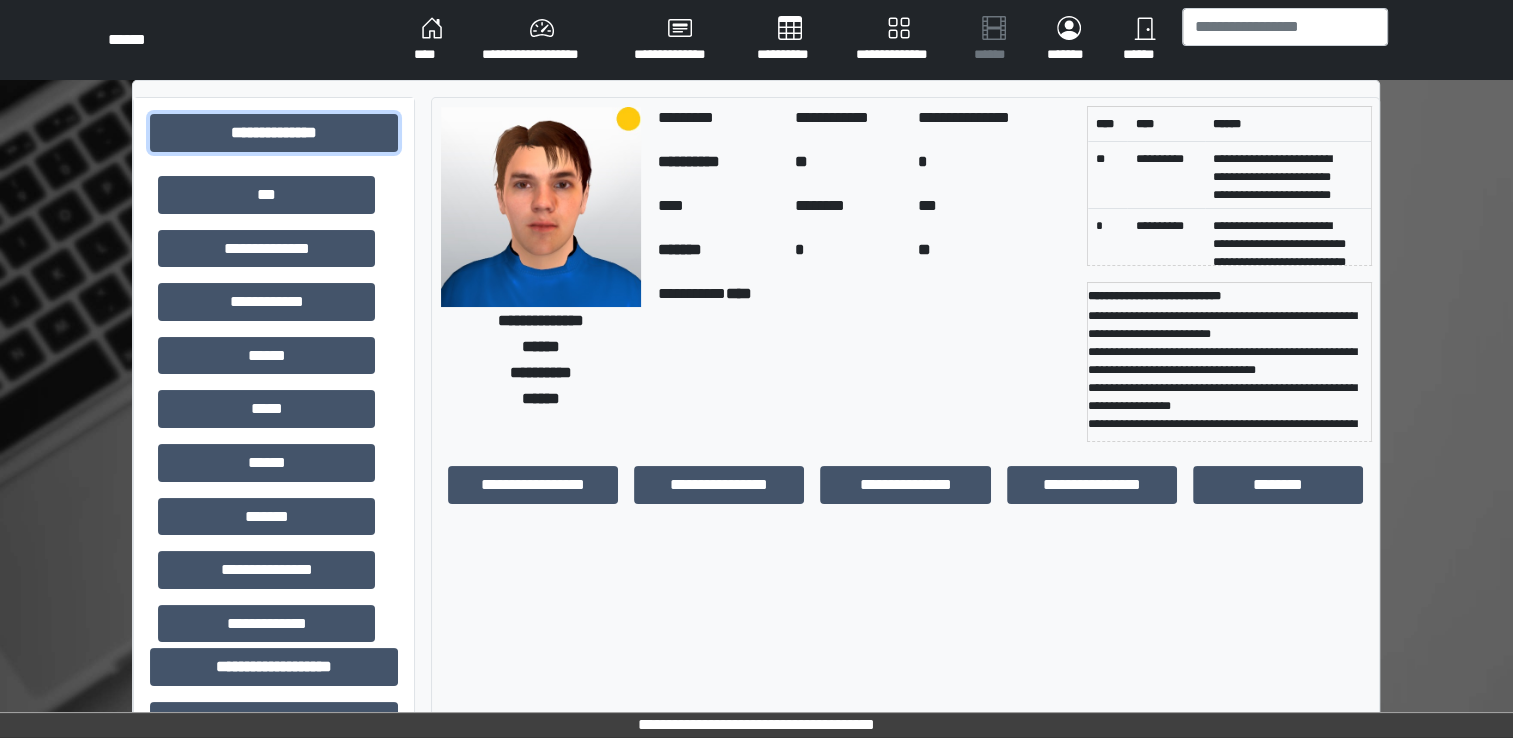 scroll, scrollTop: 19, scrollLeft: 0, axis: vertical 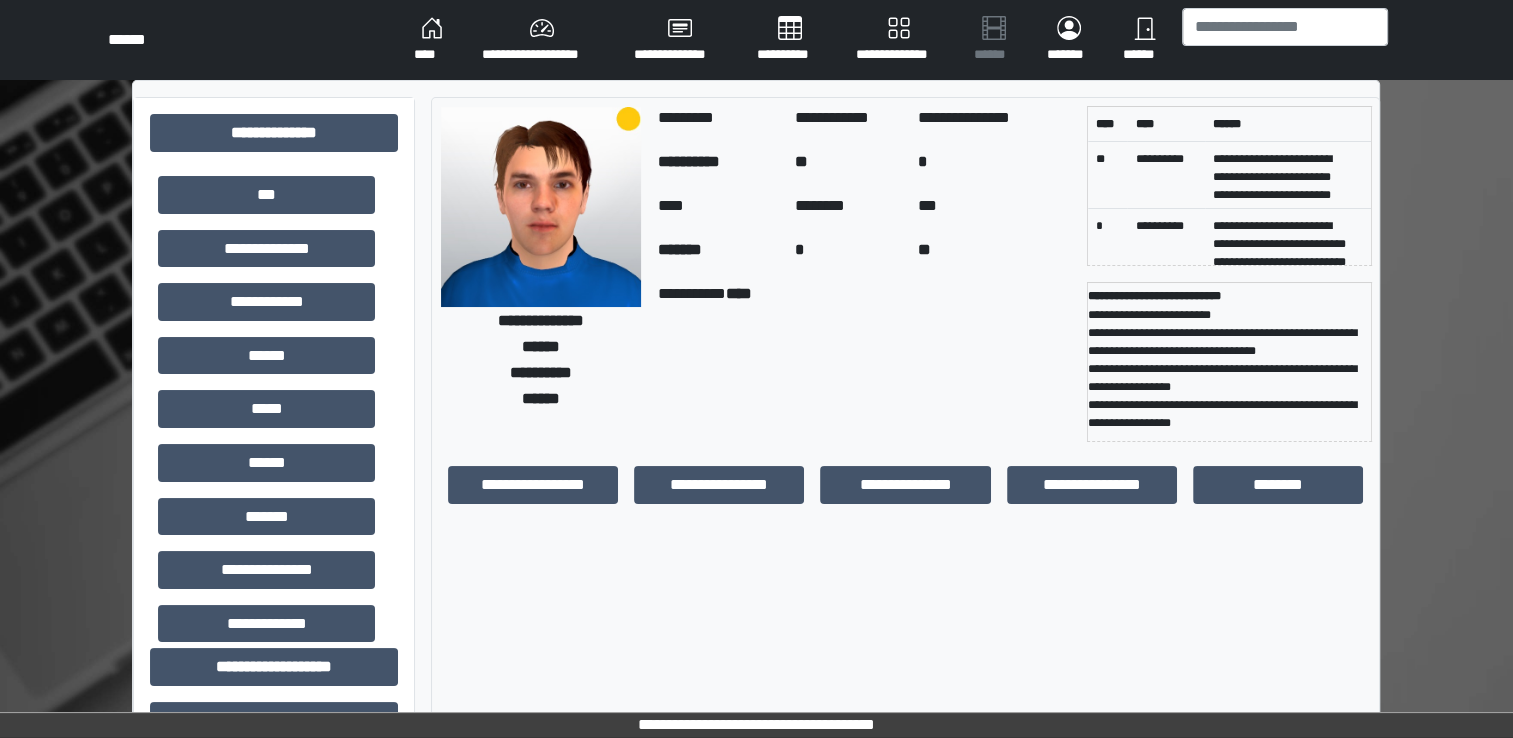 click on "****" at bounding box center [432, 40] 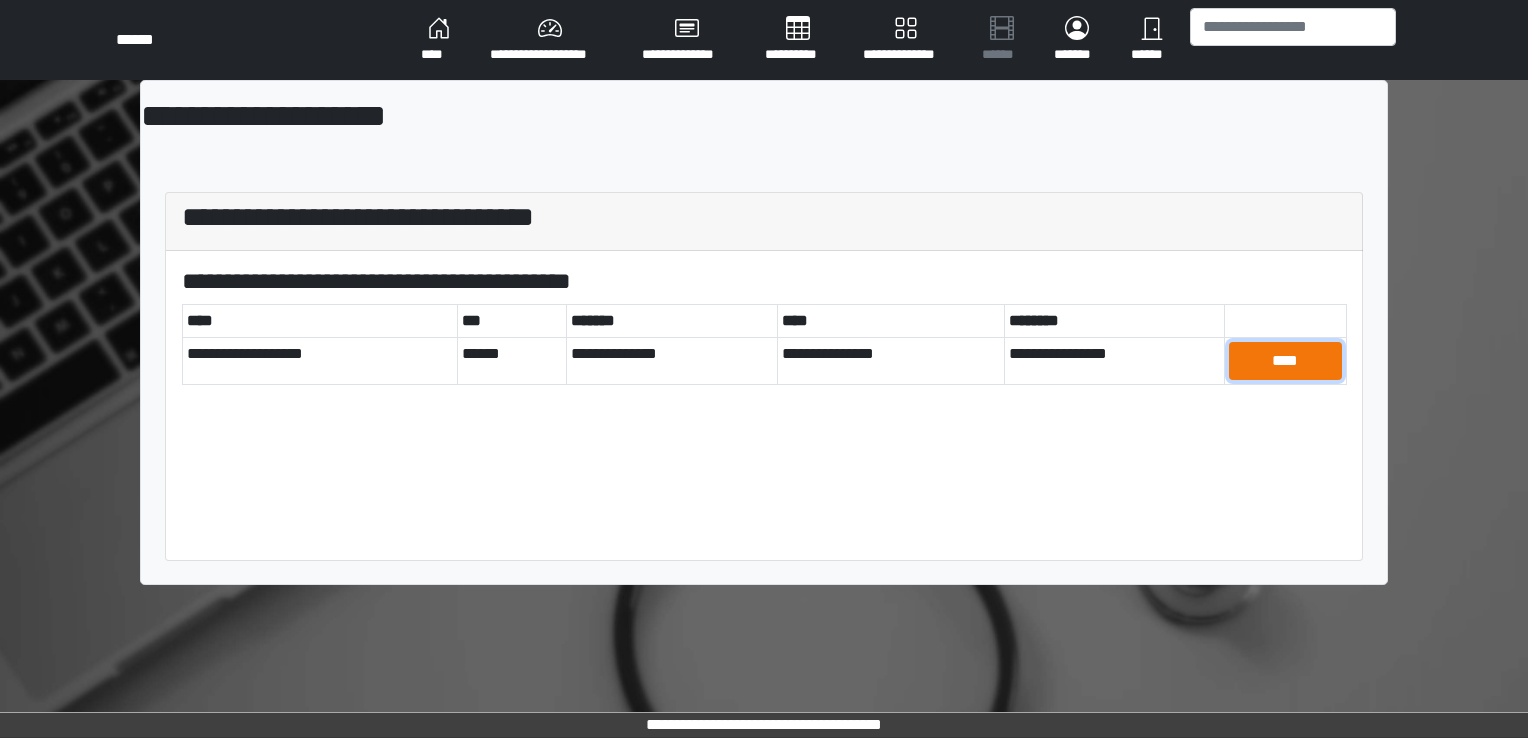 click on "****" at bounding box center [1285, 361] 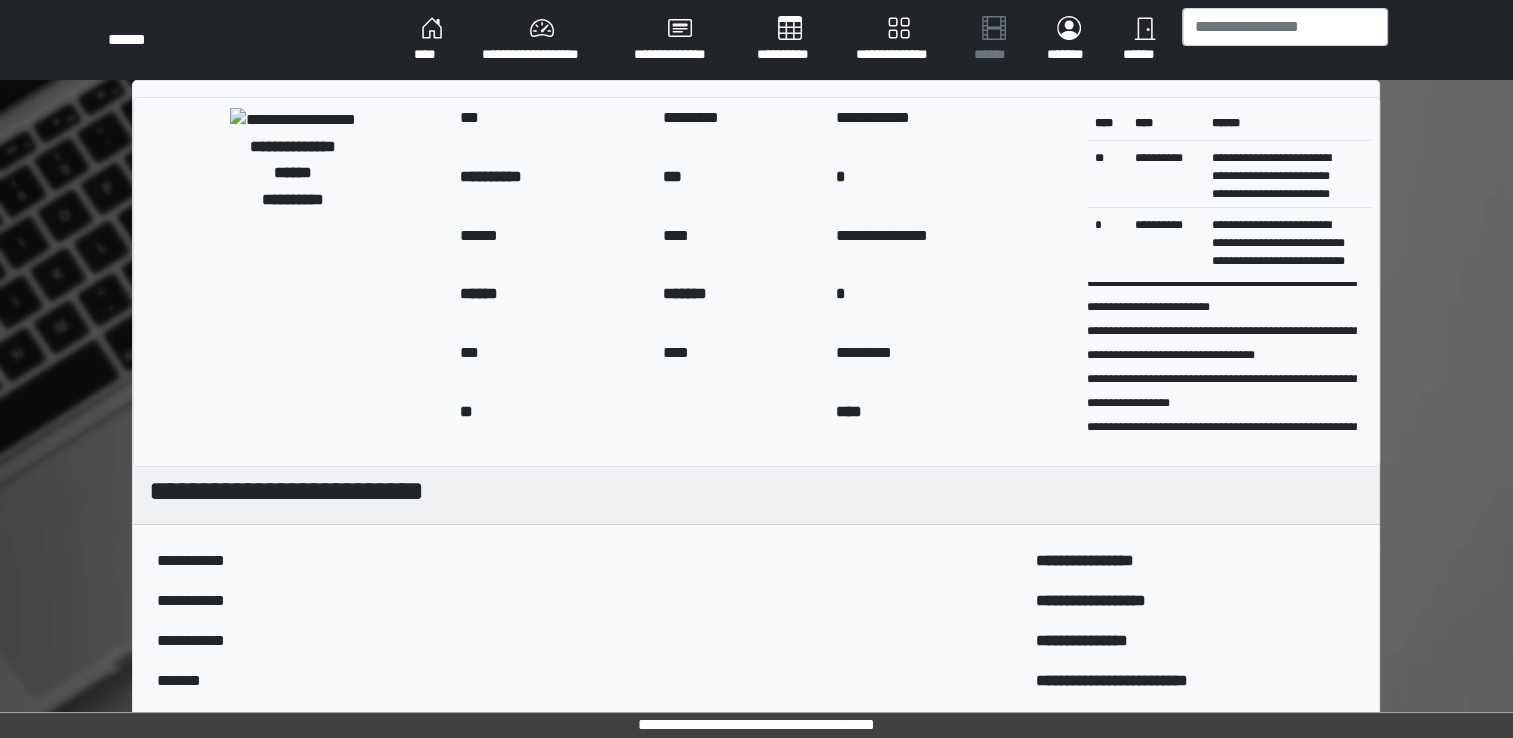 scroll, scrollTop: 56, scrollLeft: 0, axis: vertical 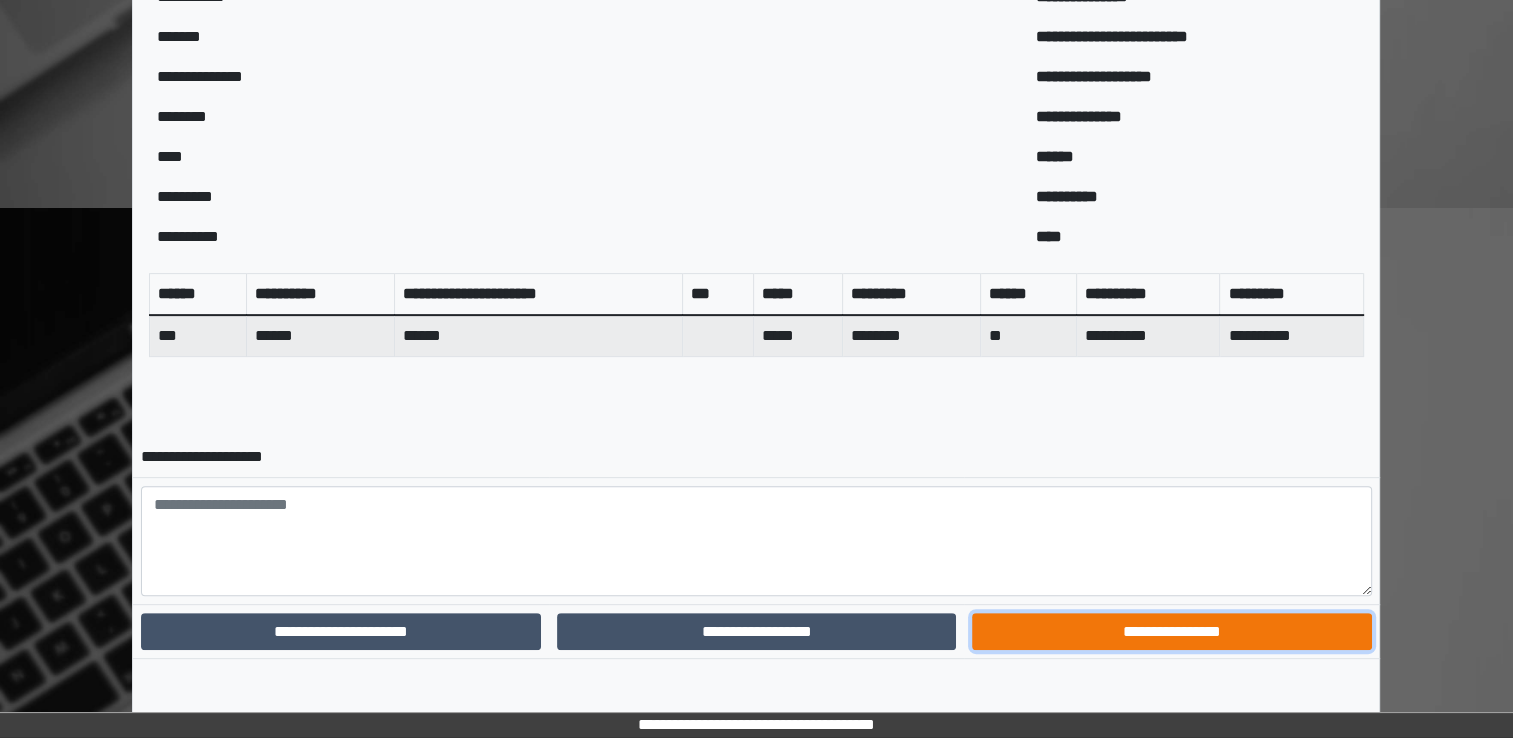 click on "**********" at bounding box center [1171, 632] 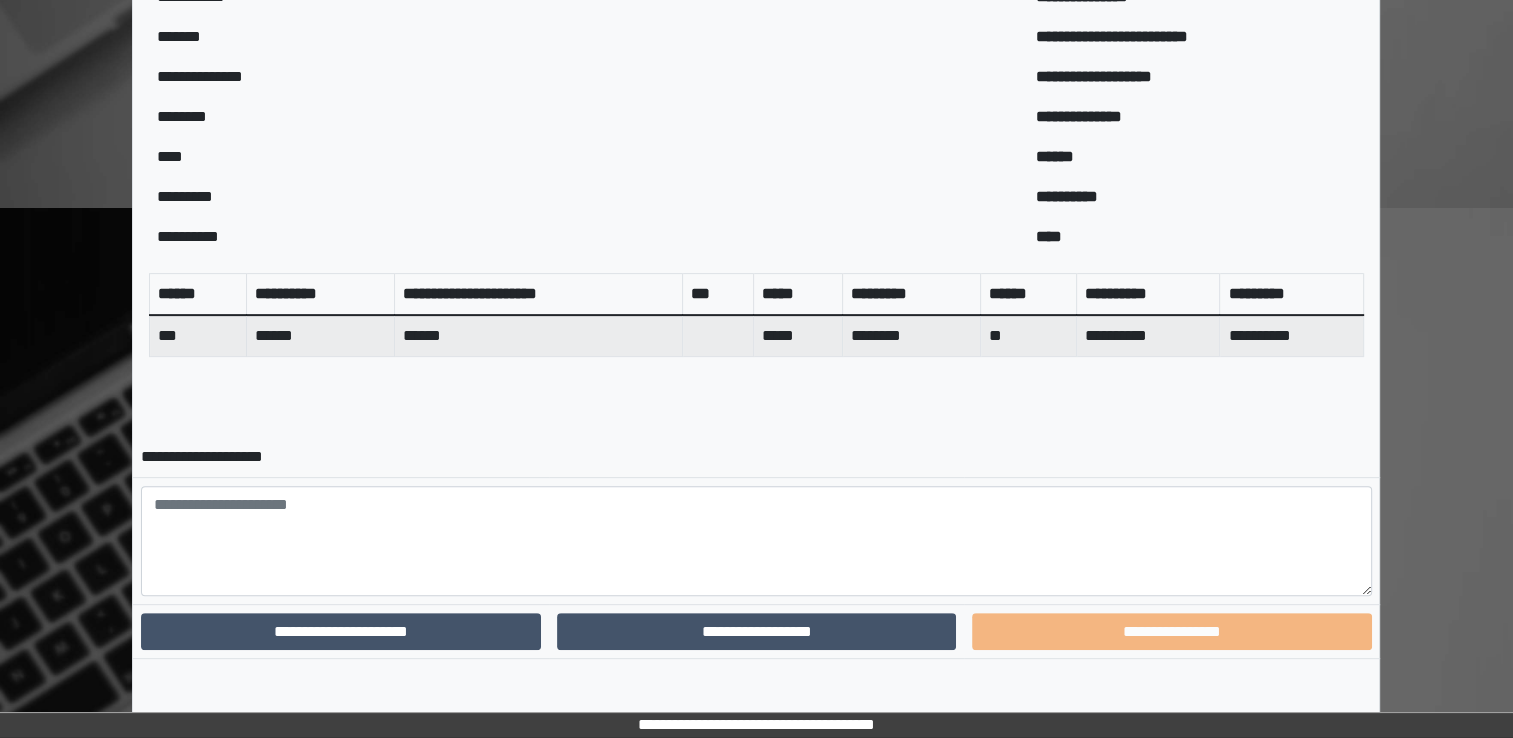 scroll, scrollTop: 559, scrollLeft: 0, axis: vertical 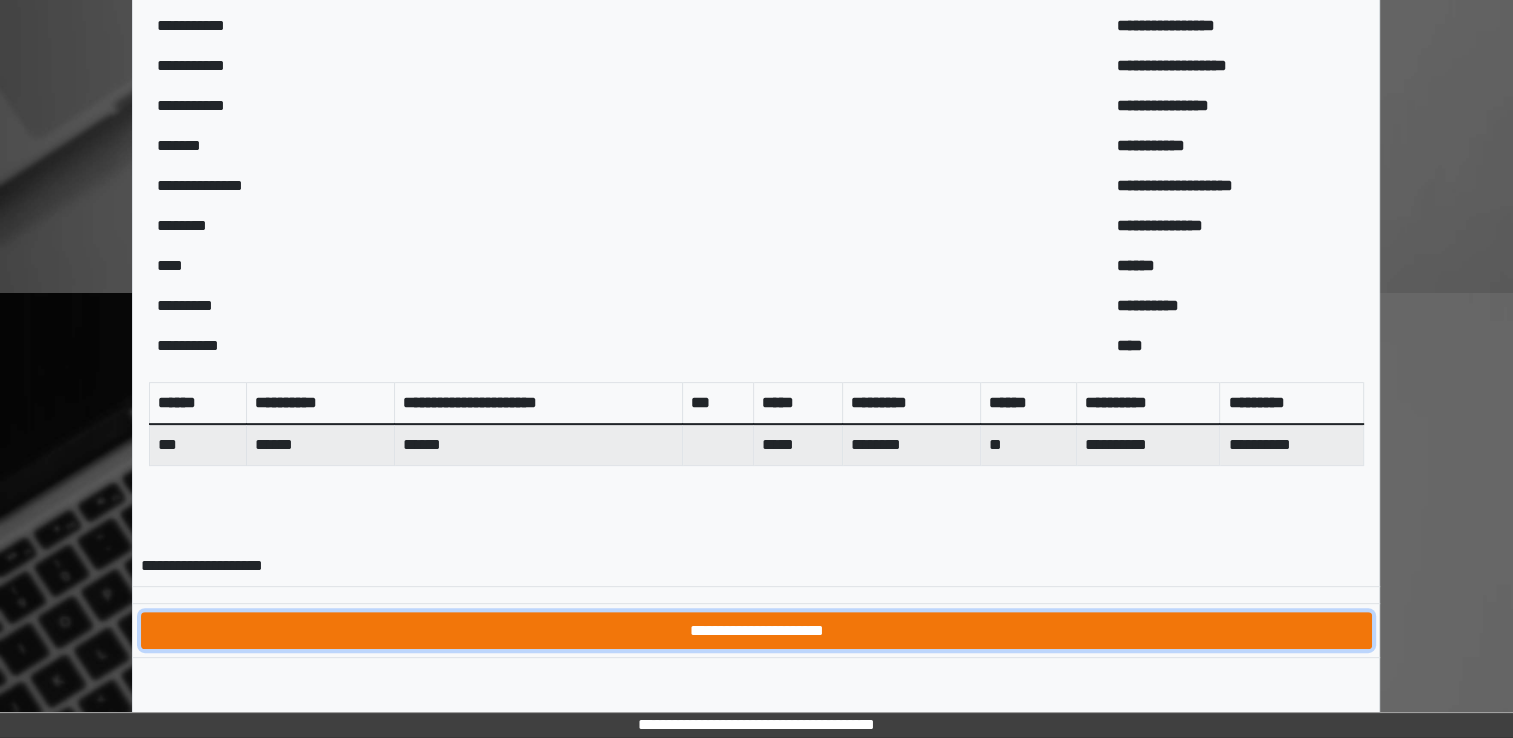 click on "**********" at bounding box center (756, 631) 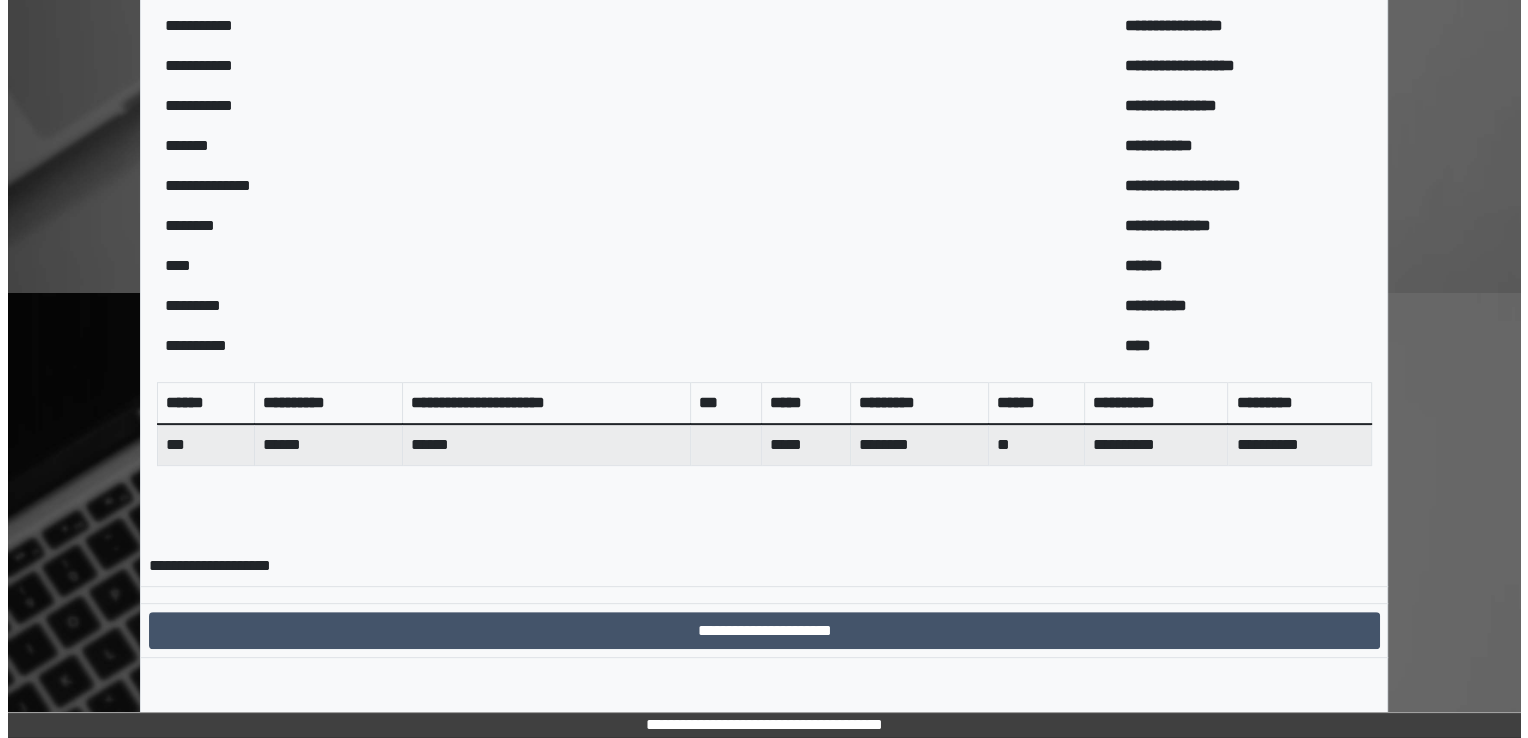 scroll, scrollTop: 0, scrollLeft: 0, axis: both 